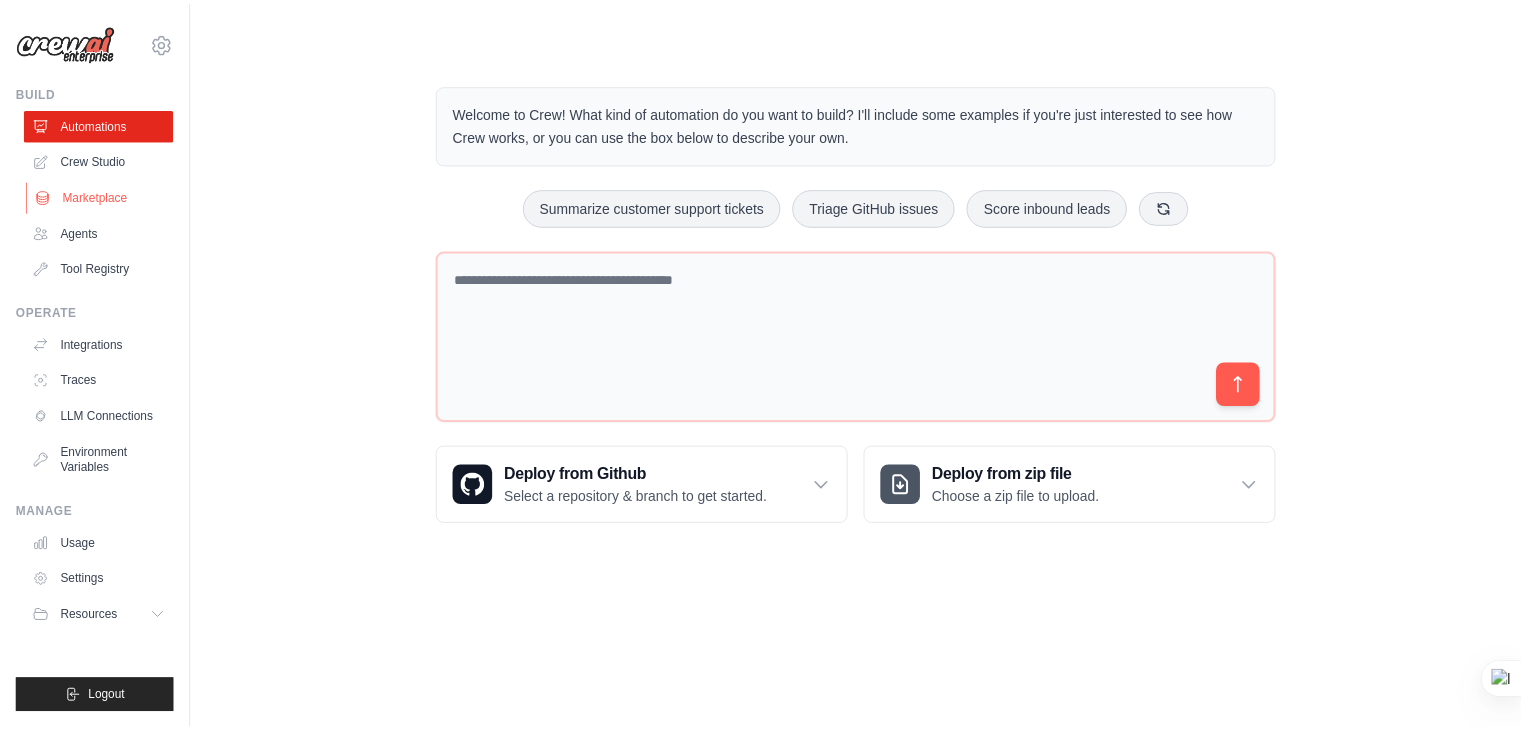 scroll, scrollTop: 0, scrollLeft: 0, axis: both 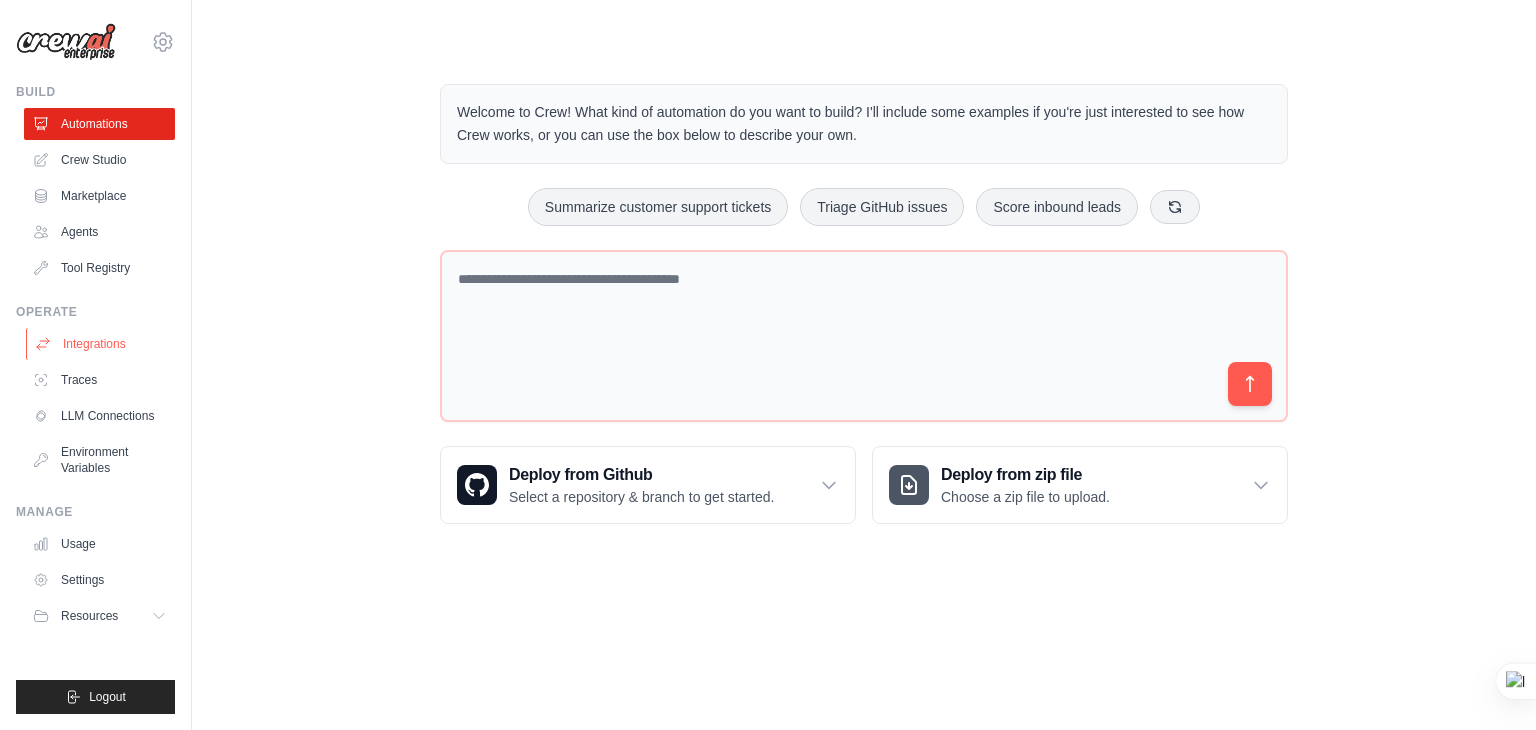 click on "Integrations" at bounding box center (101, 344) 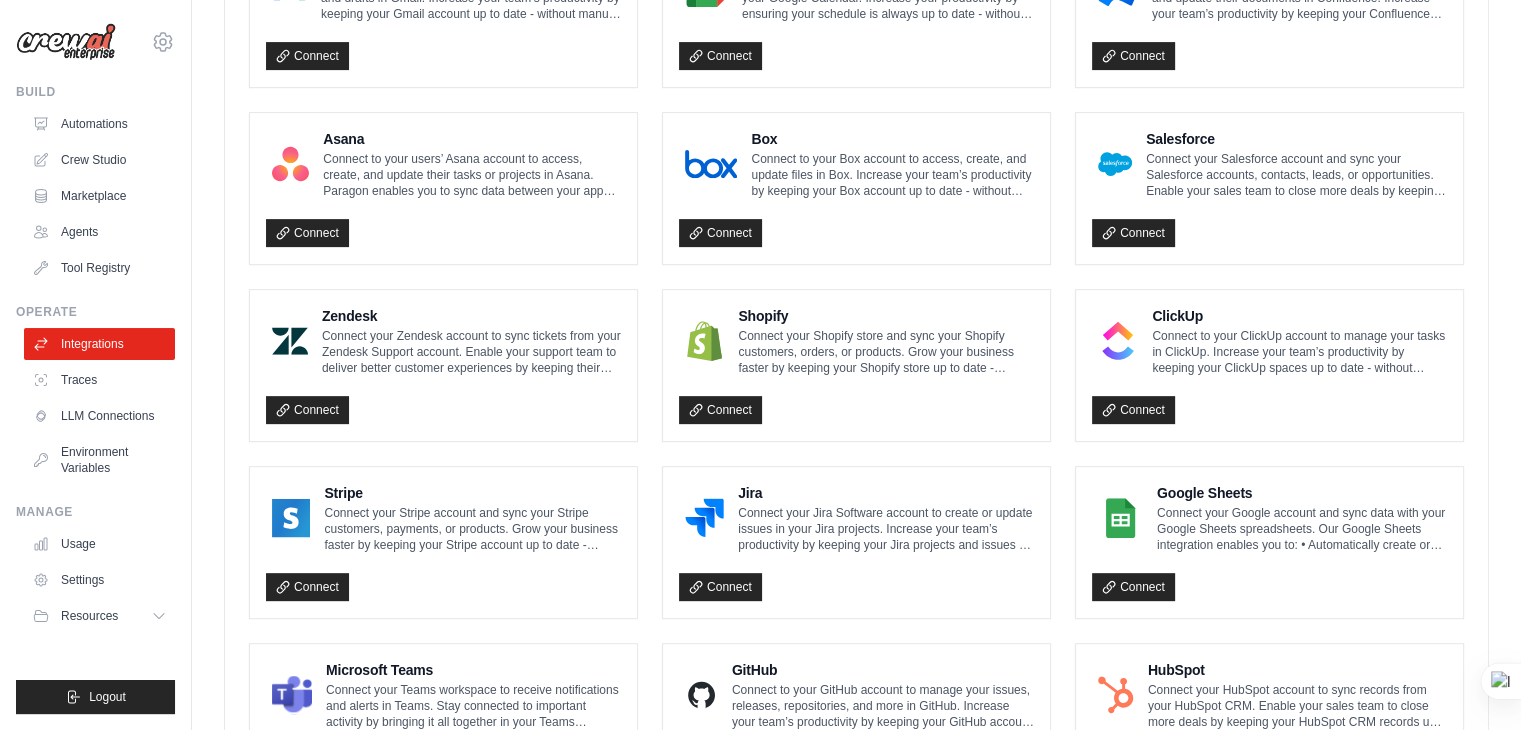 scroll, scrollTop: 700, scrollLeft: 0, axis: vertical 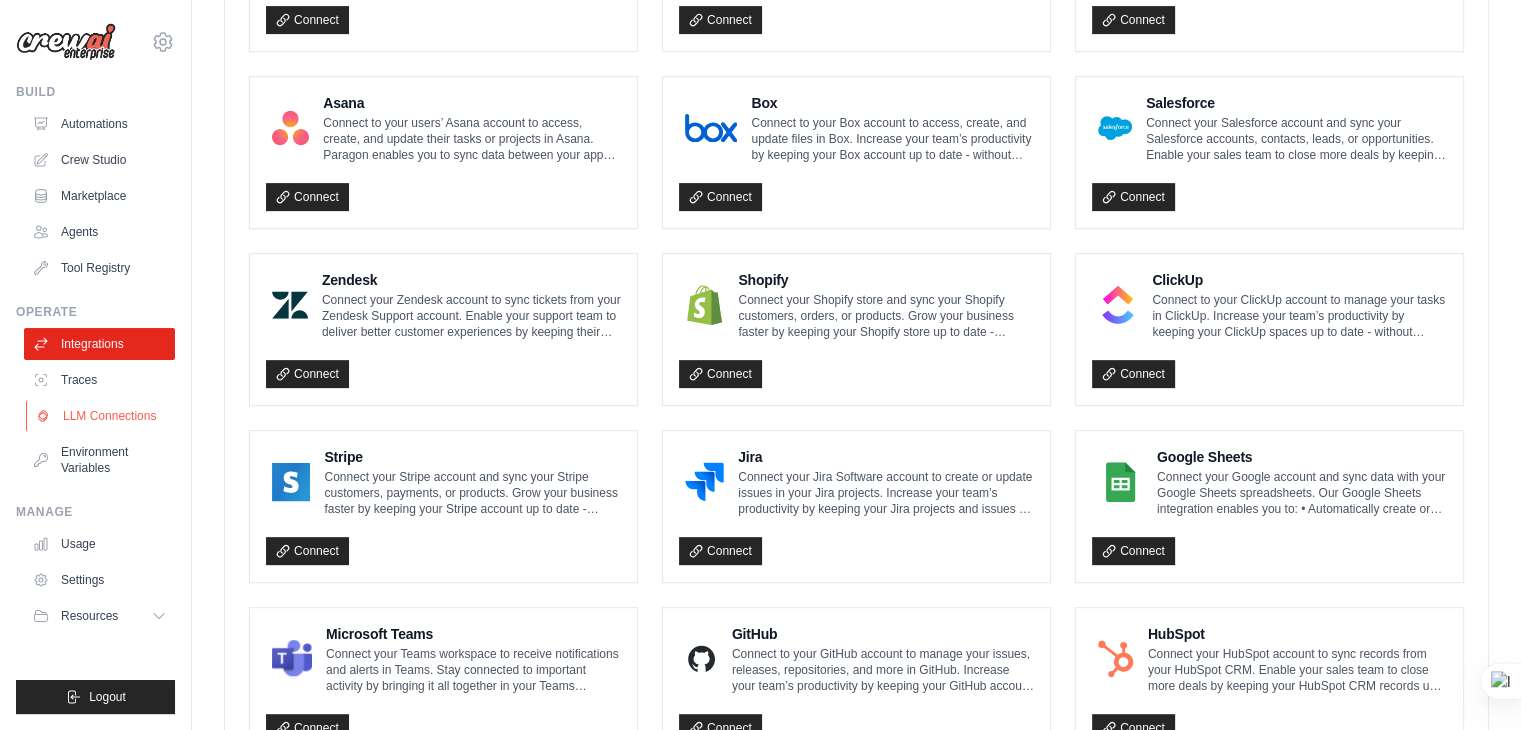 click on "LLM Connections" at bounding box center (101, 416) 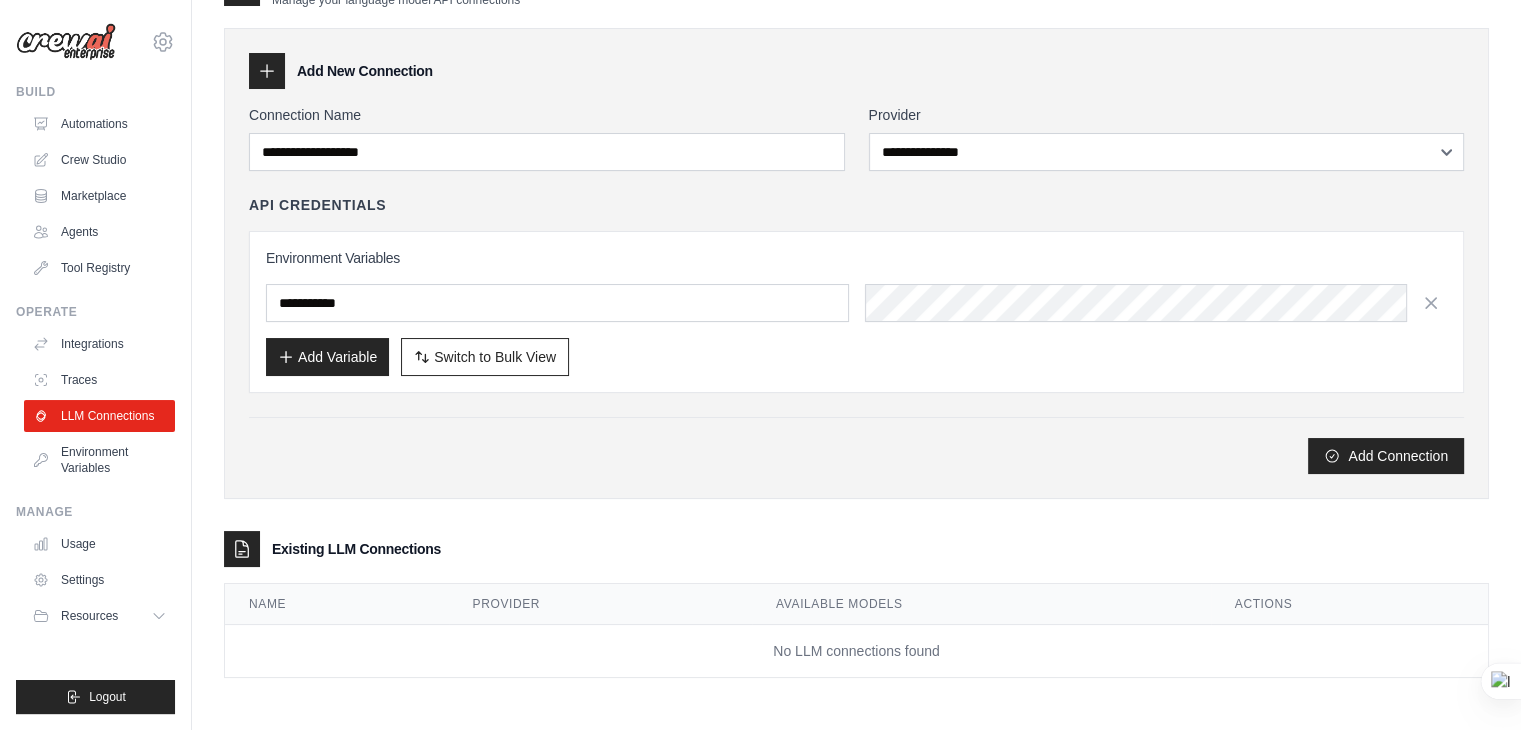 scroll, scrollTop: 0, scrollLeft: 0, axis: both 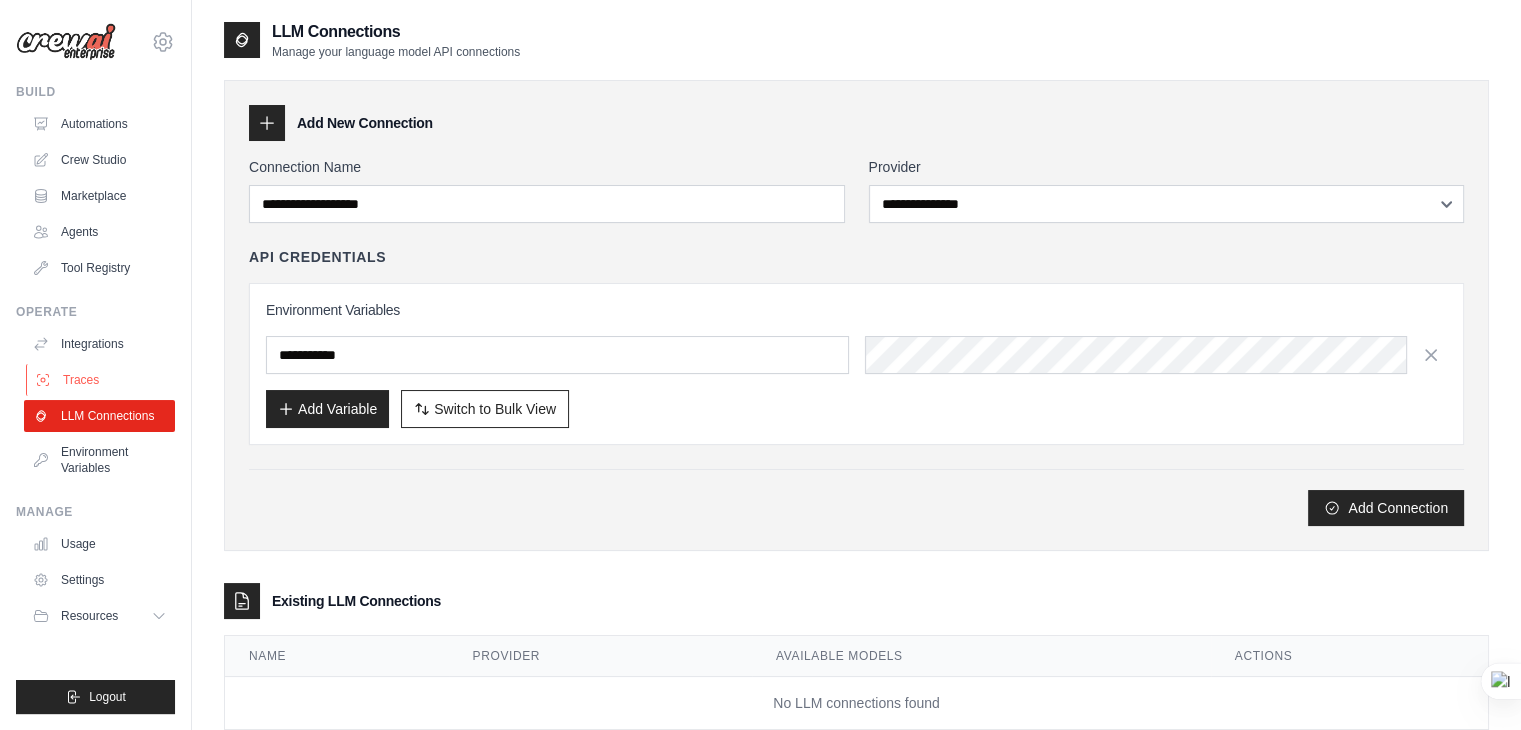 click on "Traces" at bounding box center (101, 380) 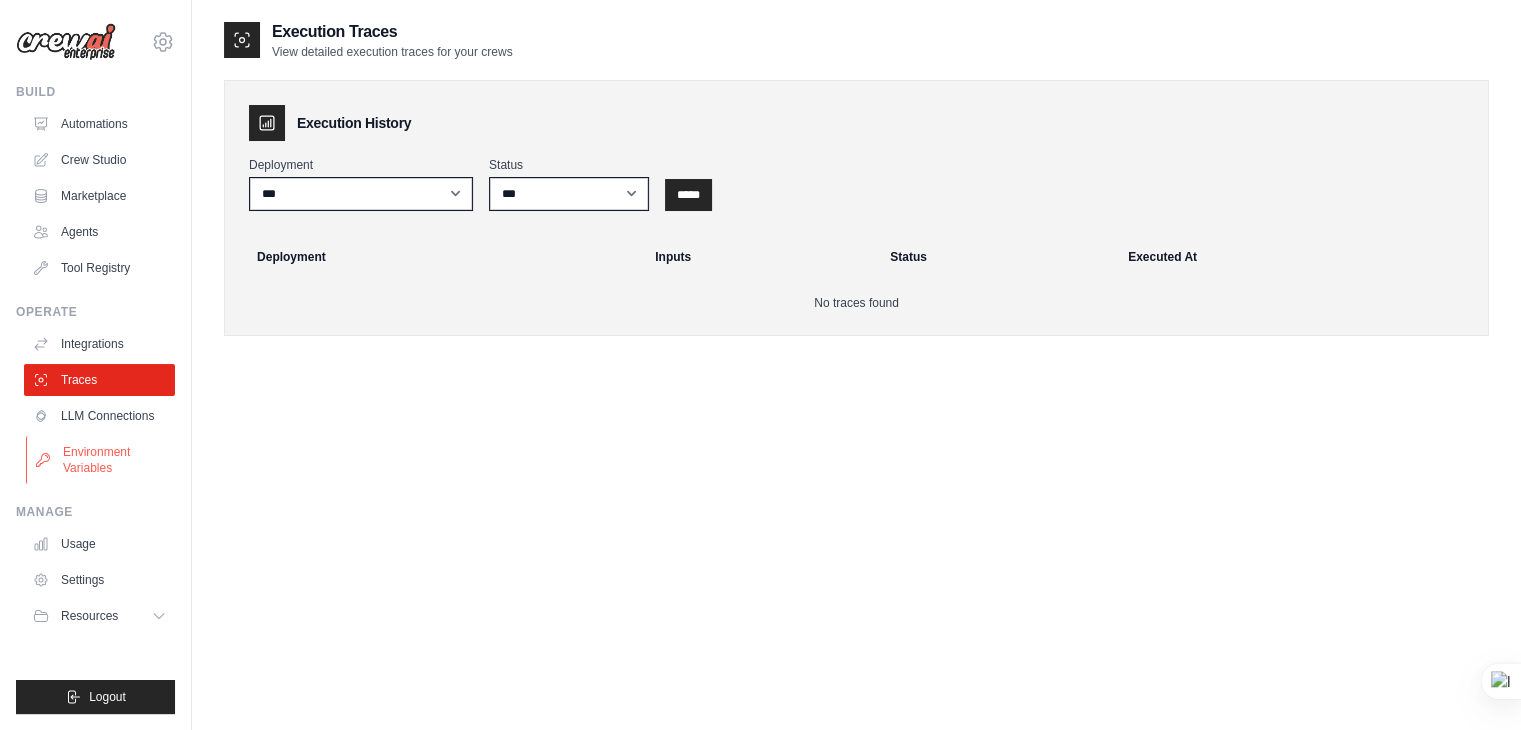 click on "Environment Variables" at bounding box center (101, 460) 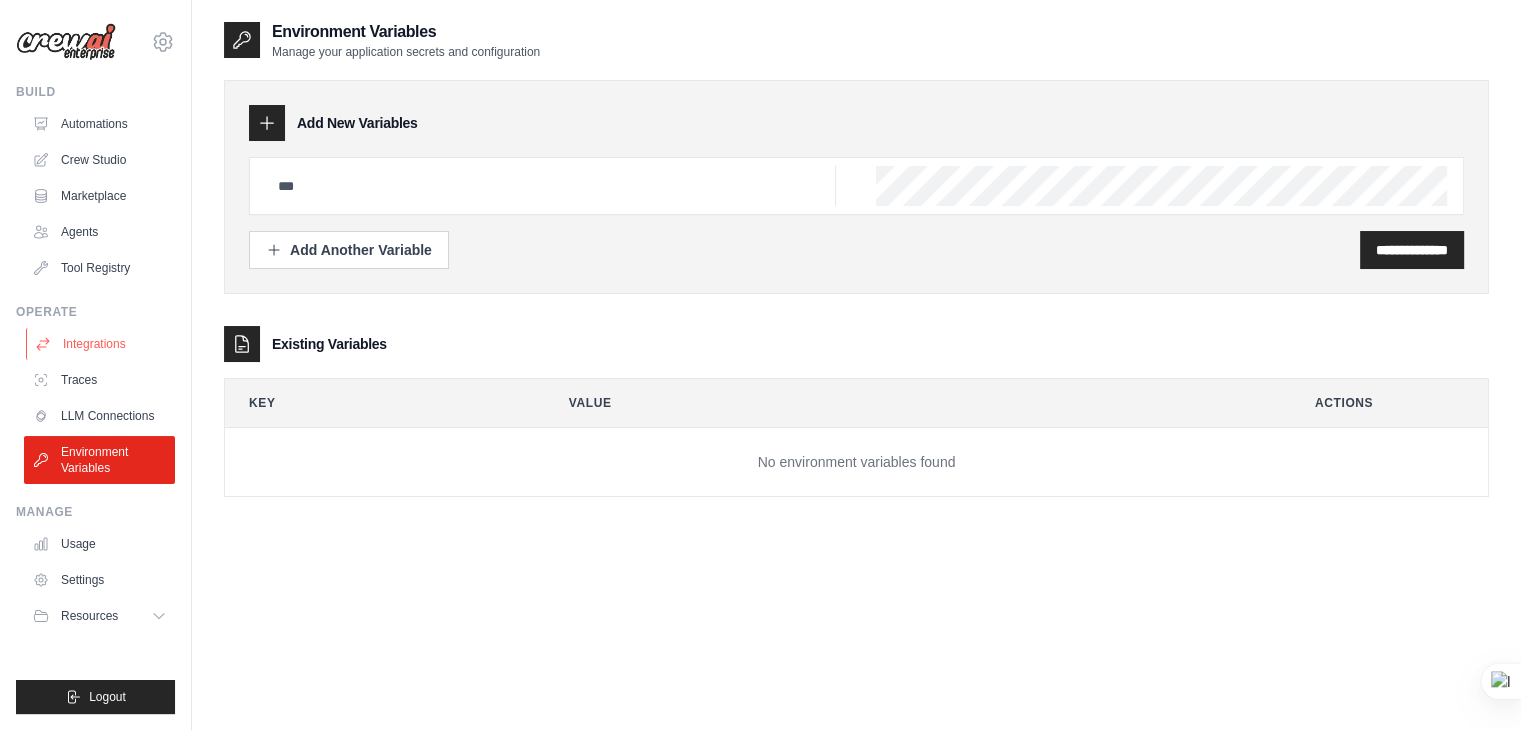 click on "Integrations" at bounding box center [101, 344] 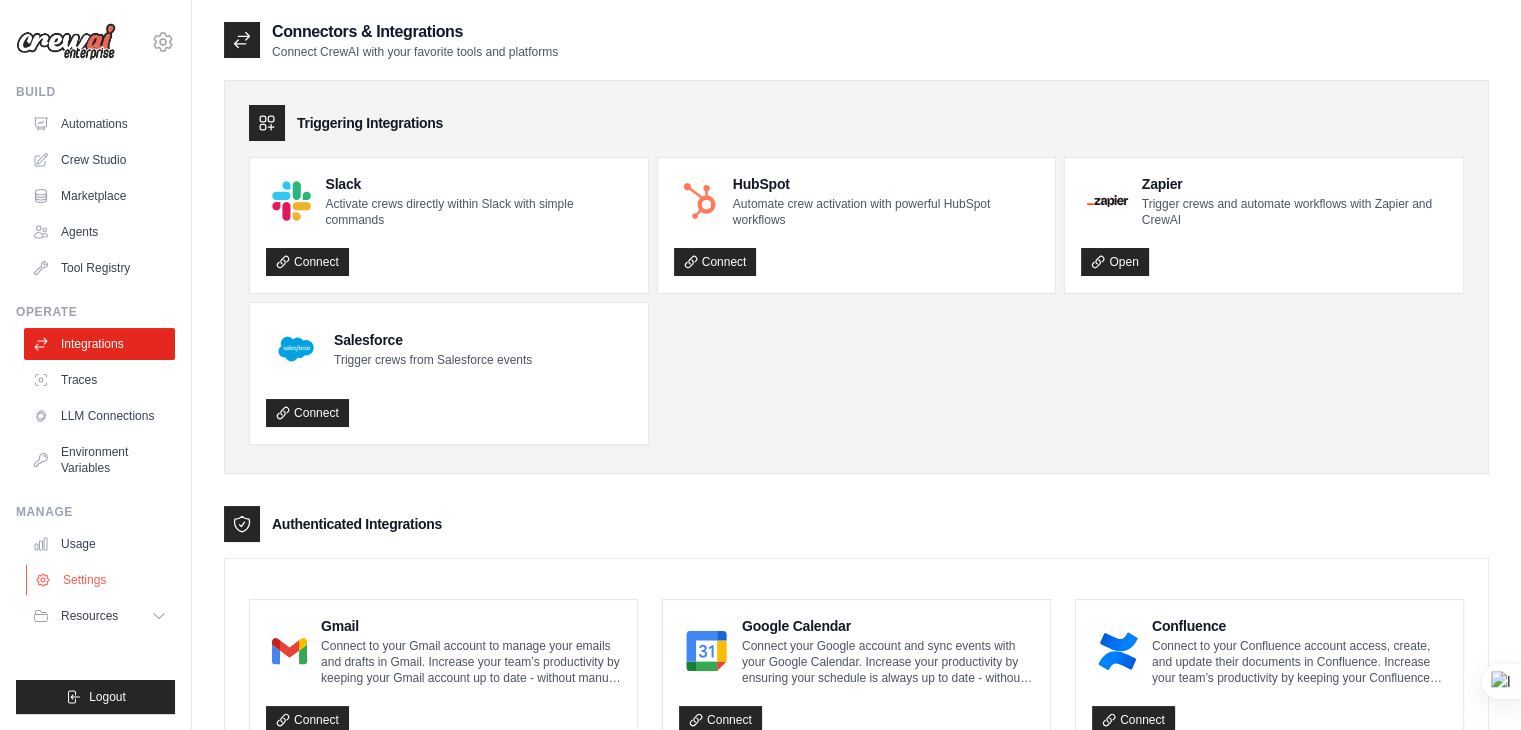drag, startPoint x: 158, startPoint y: 600, endPoint x: 156, endPoint y: 611, distance: 11.18034 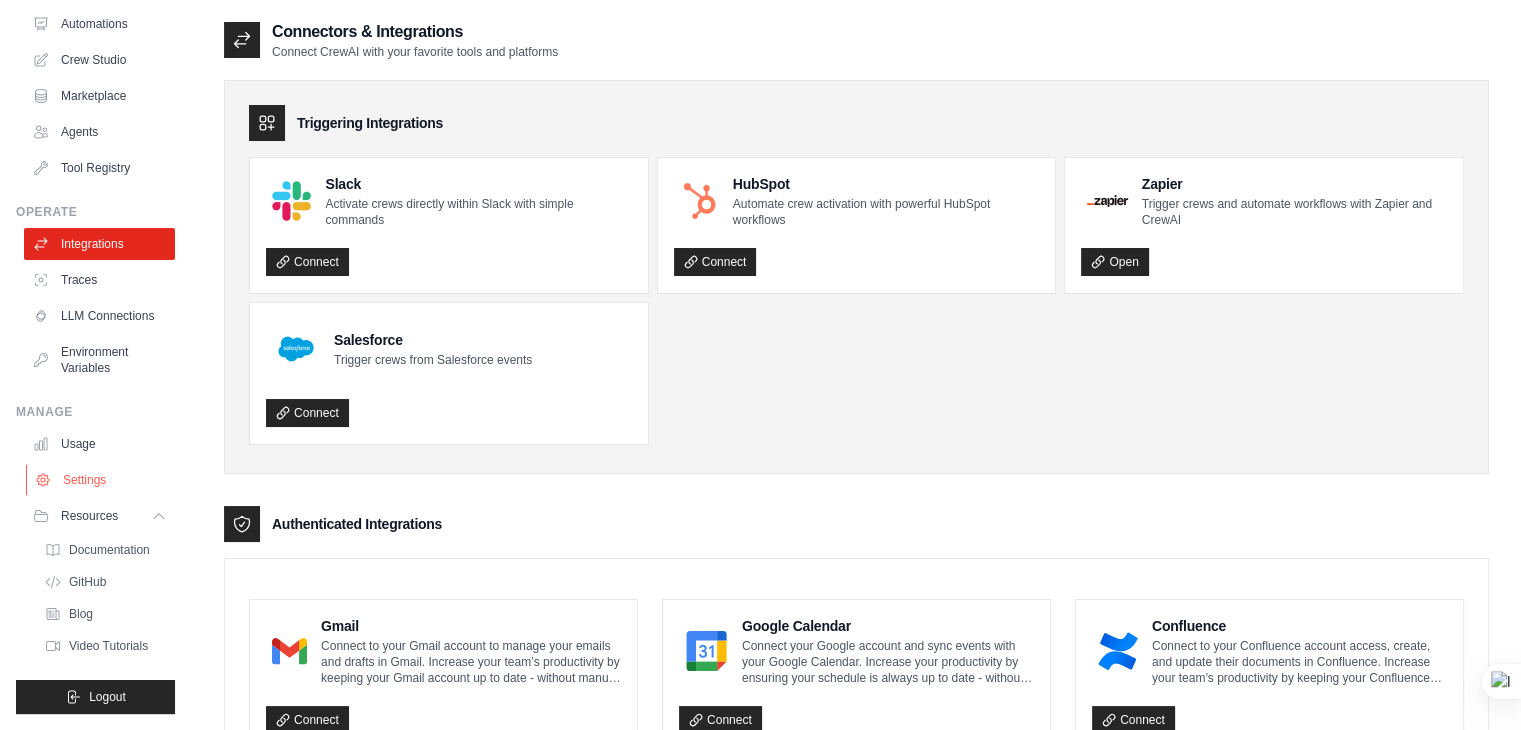 scroll, scrollTop: 132, scrollLeft: 0, axis: vertical 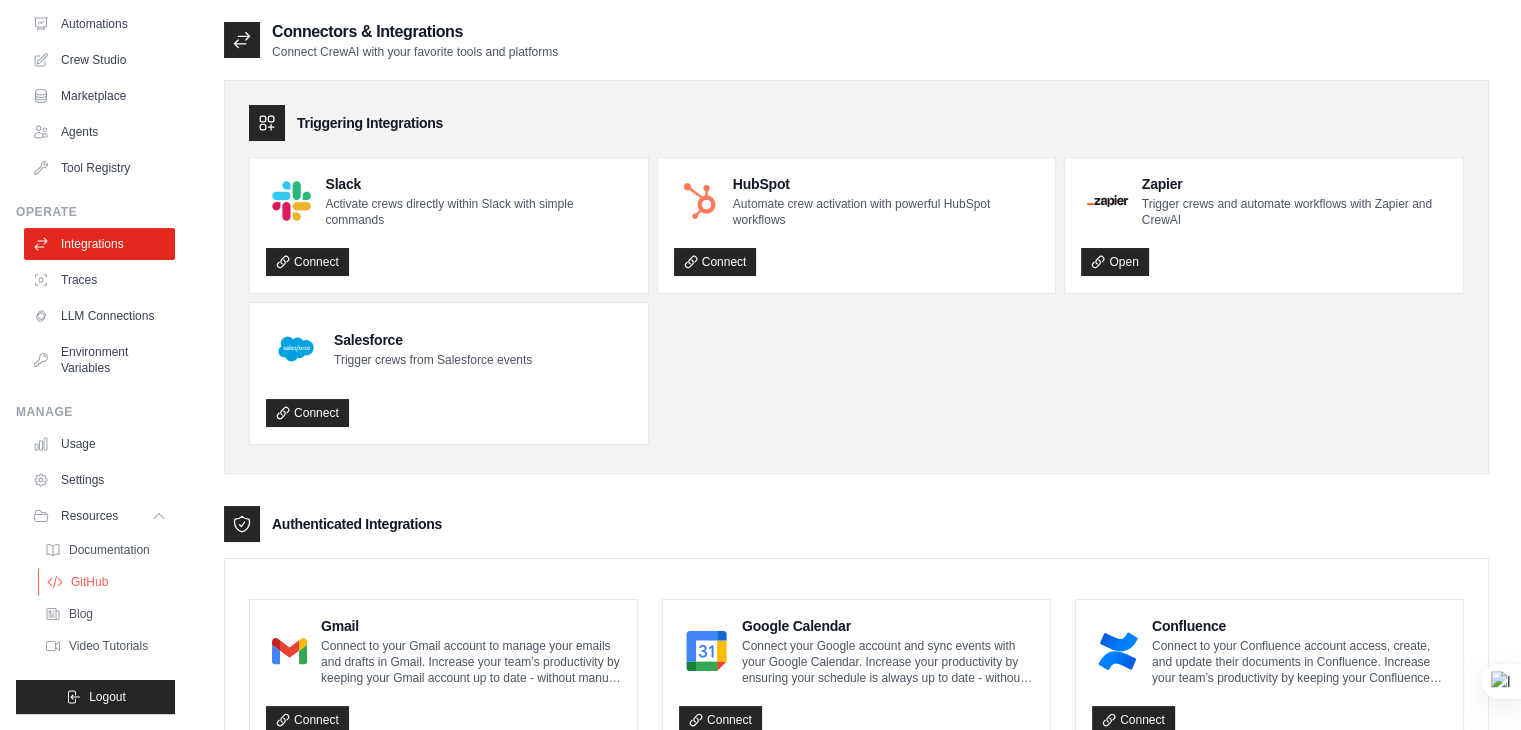click on "GitHub" at bounding box center [107, 582] 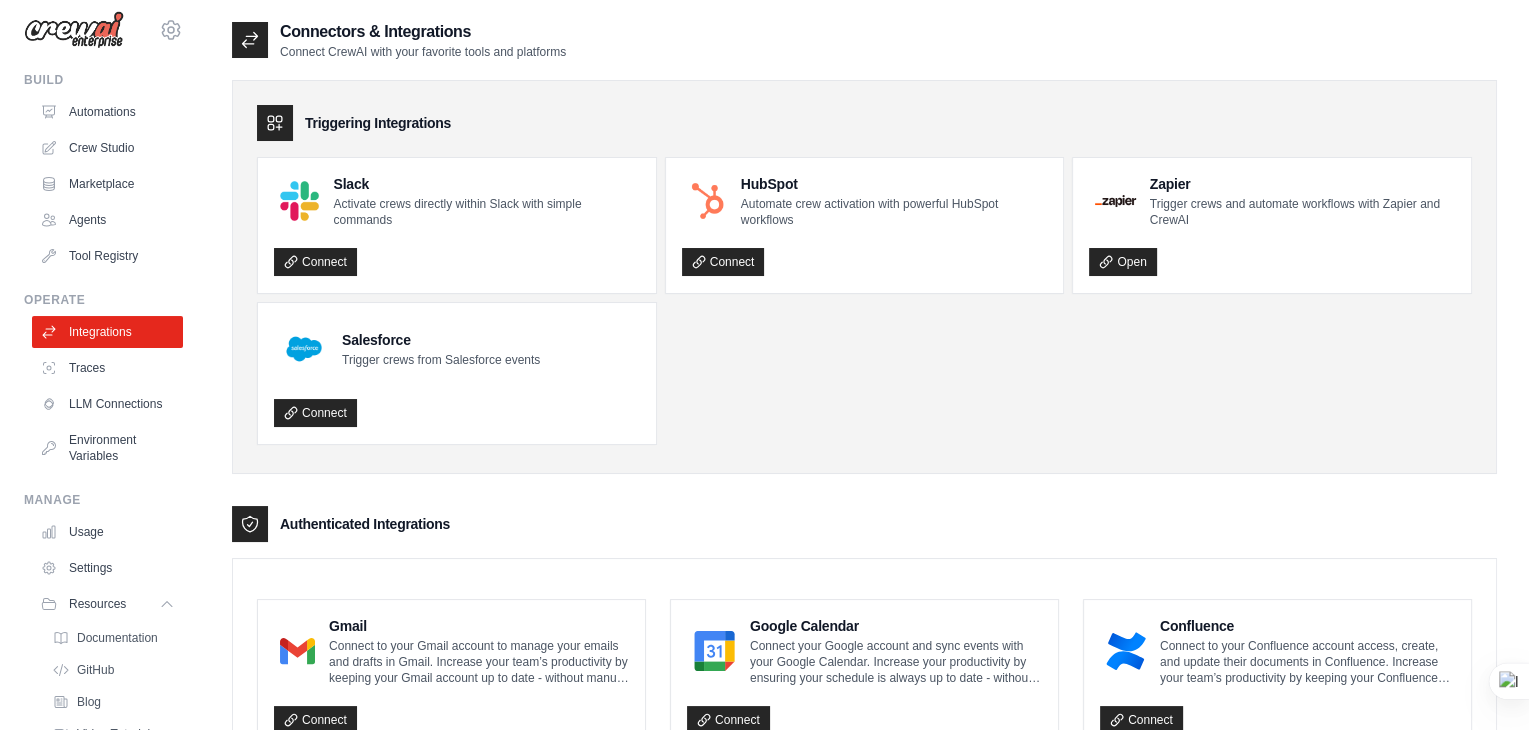 scroll, scrollTop: 0, scrollLeft: 0, axis: both 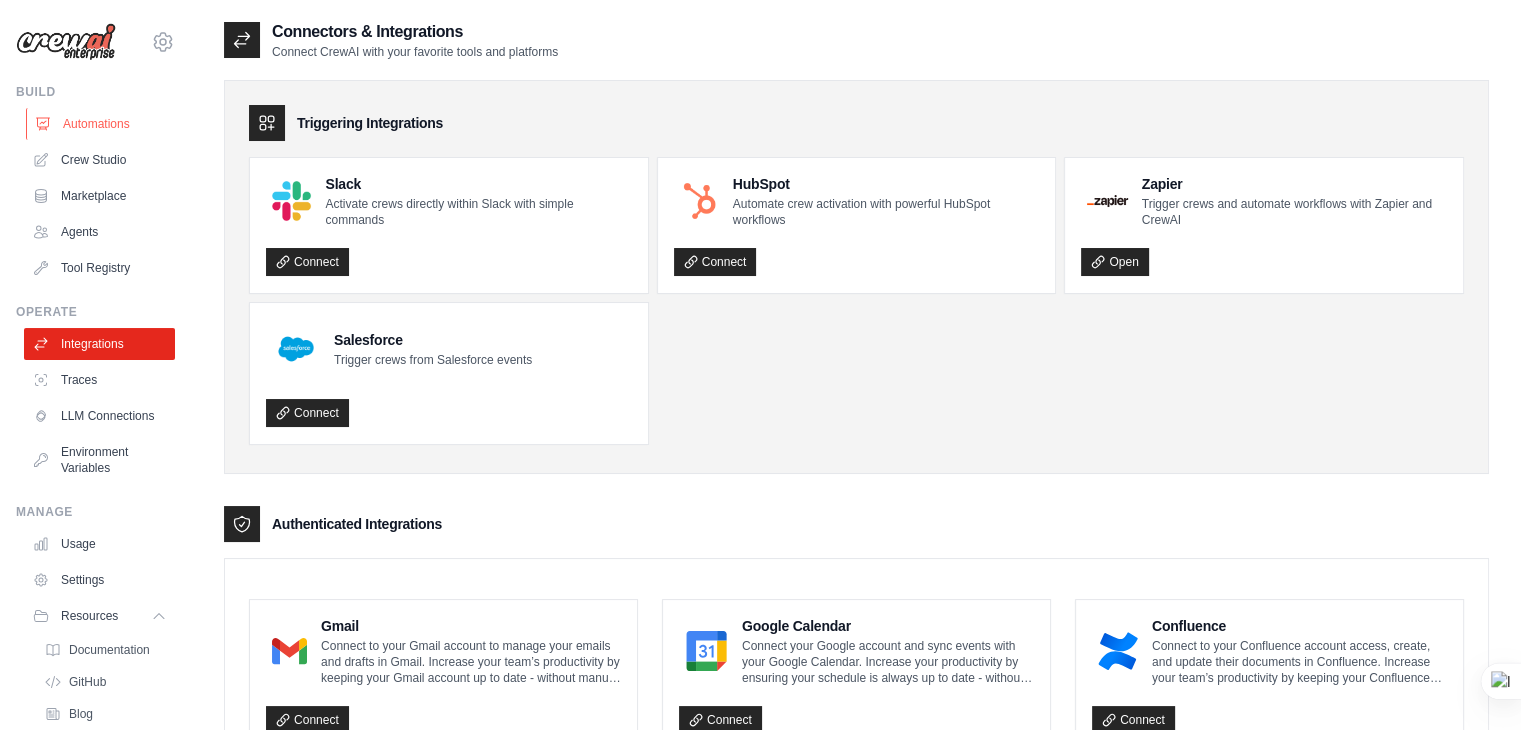 click on "Automations" at bounding box center [101, 124] 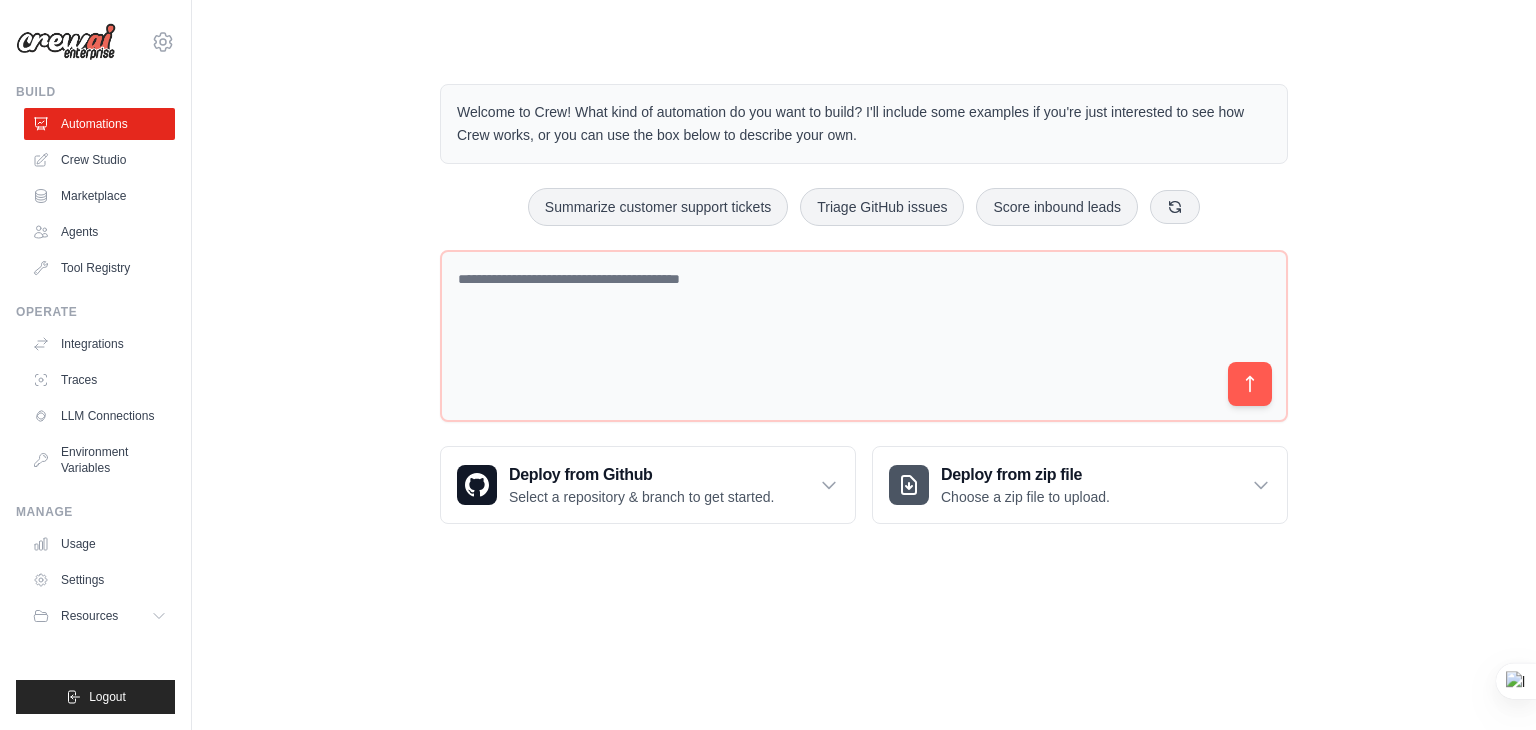 click on "Crew Studio" at bounding box center (99, 160) 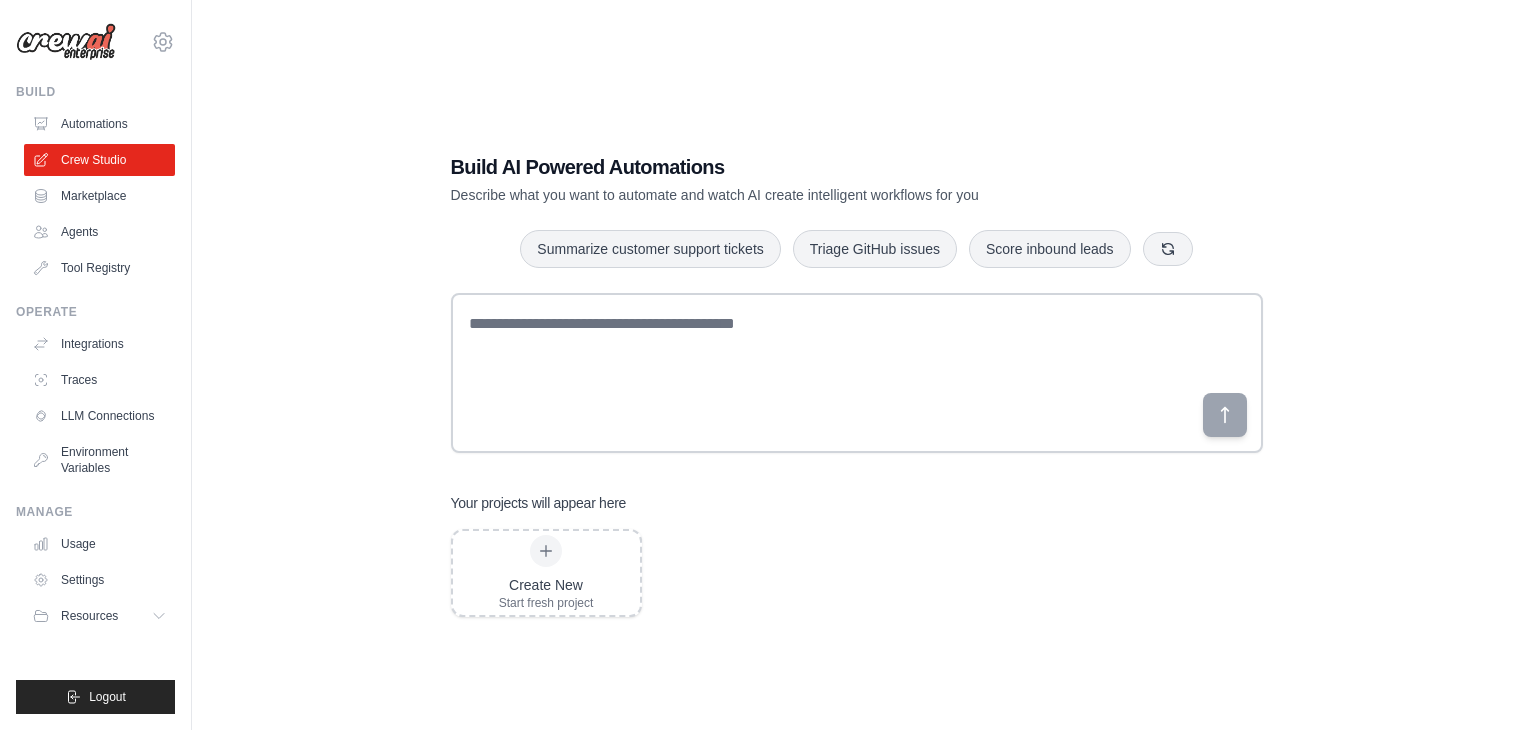 scroll, scrollTop: 0, scrollLeft: 0, axis: both 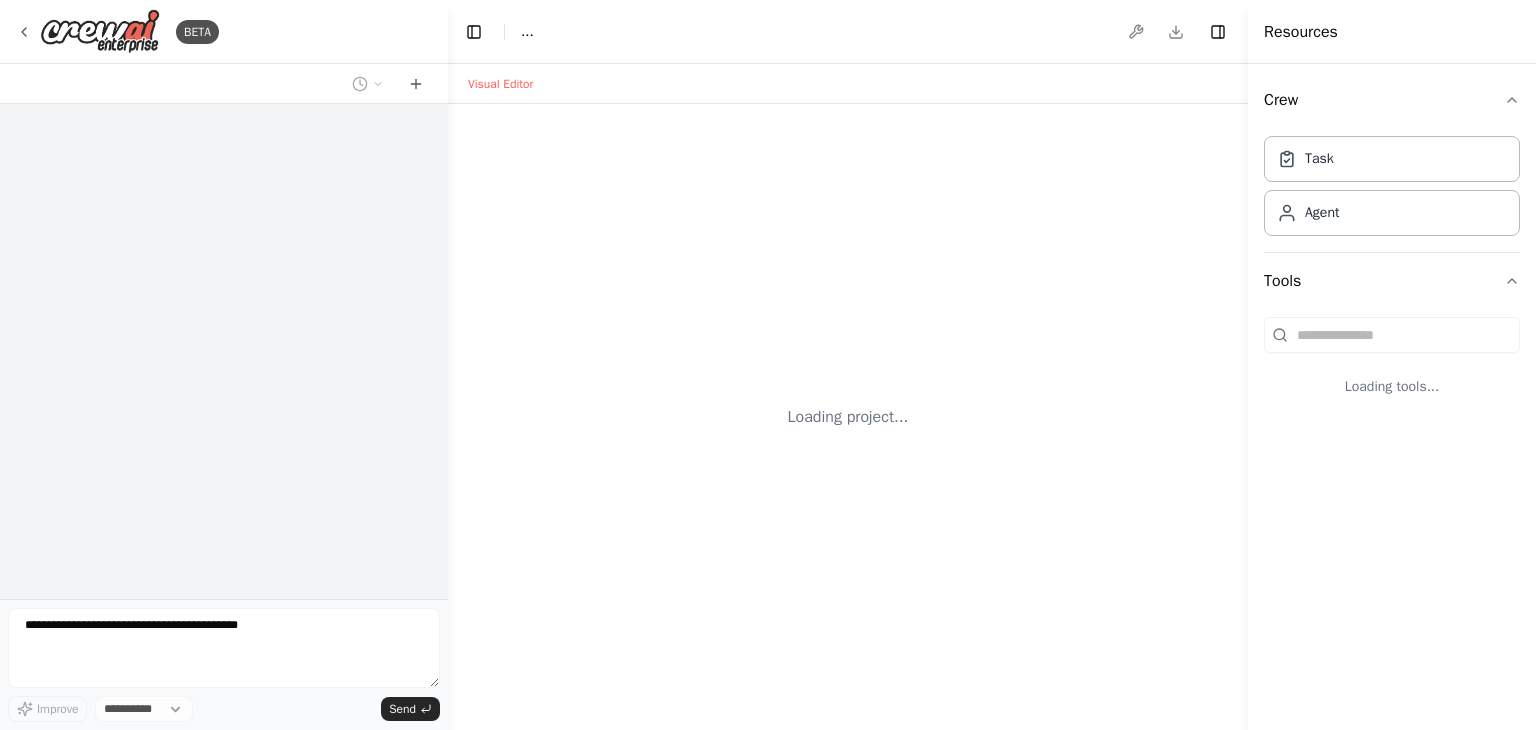 select on "****" 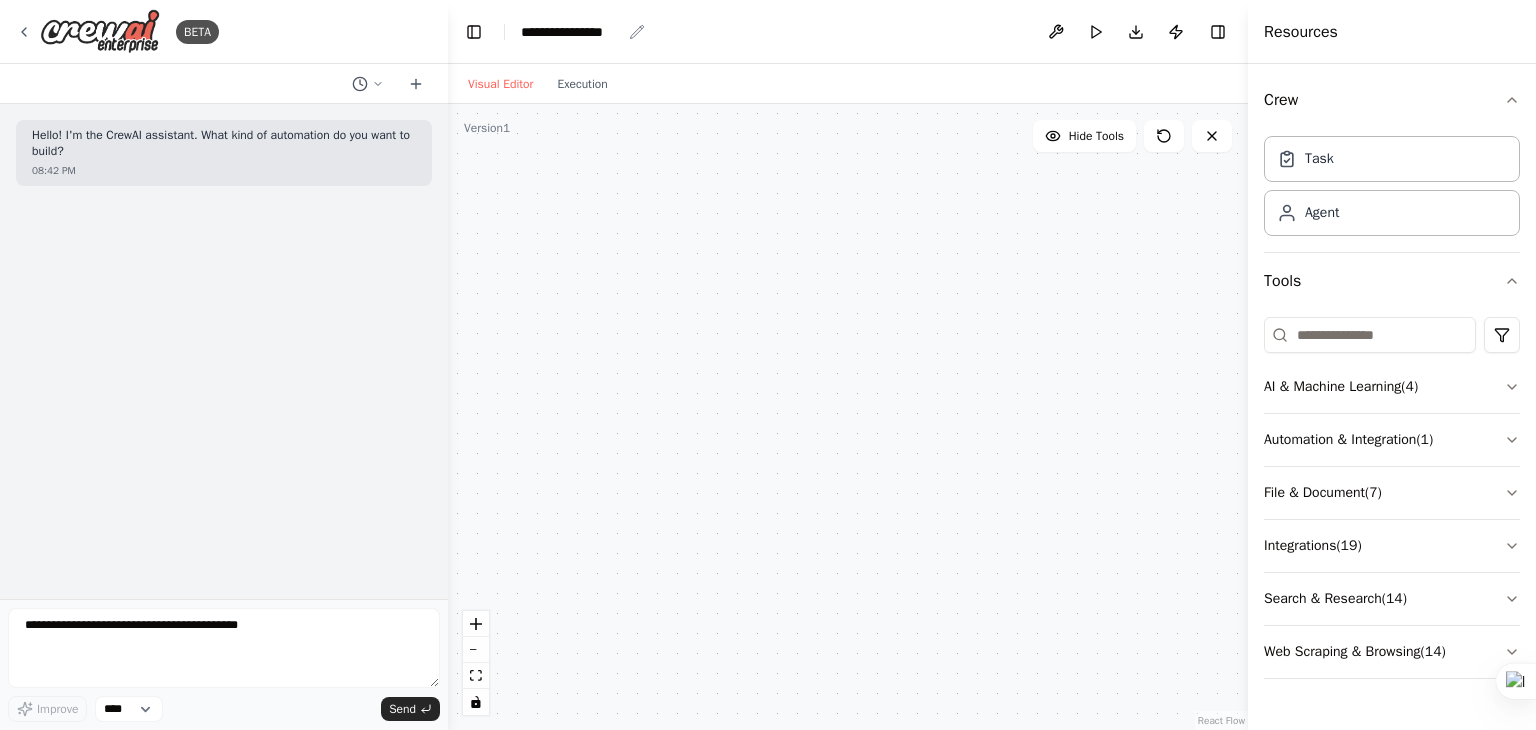 click on "**********" at bounding box center [571, 32] 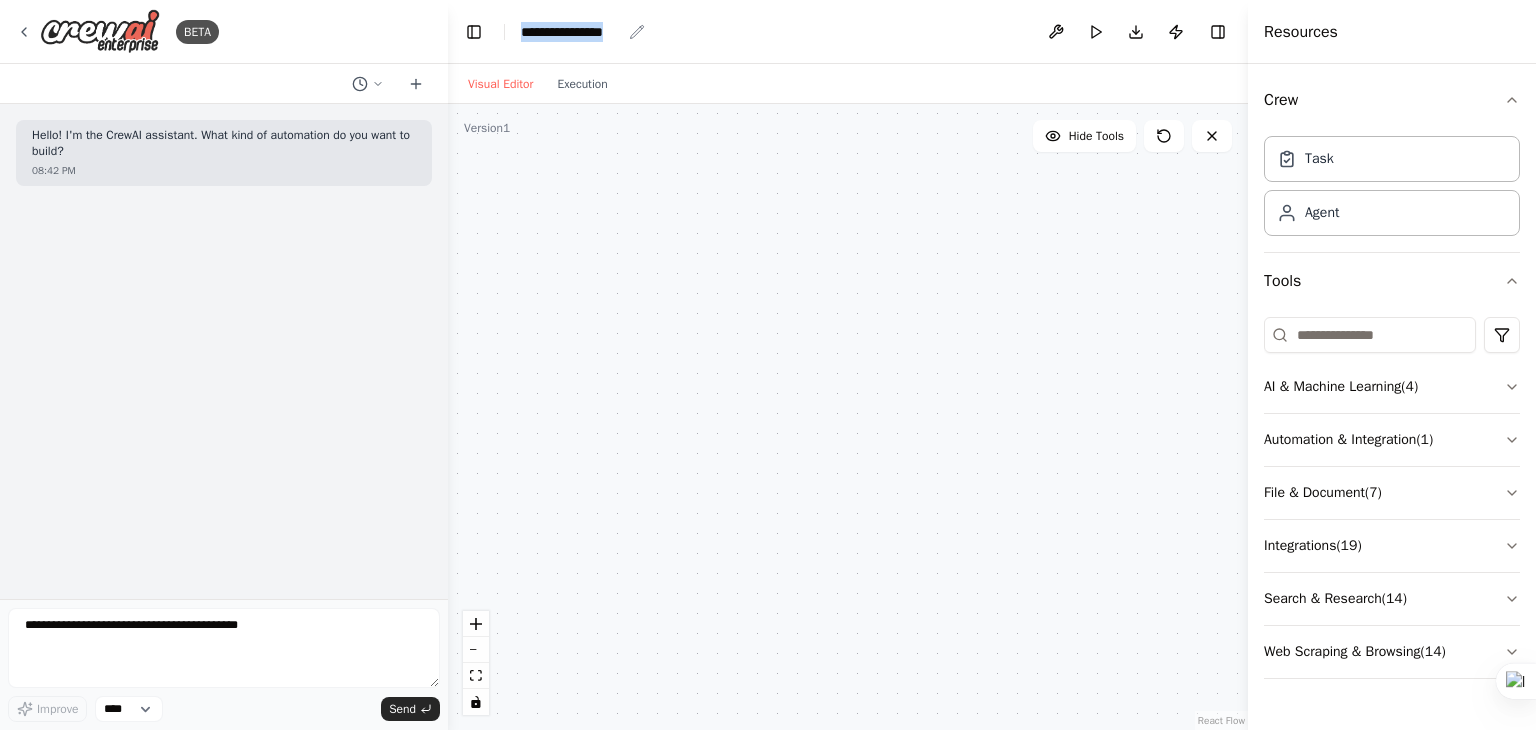 drag, startPoint x: 516, startPoint y: 35, endPoint x: 630, endPoint y: 23, distance: 114.62984 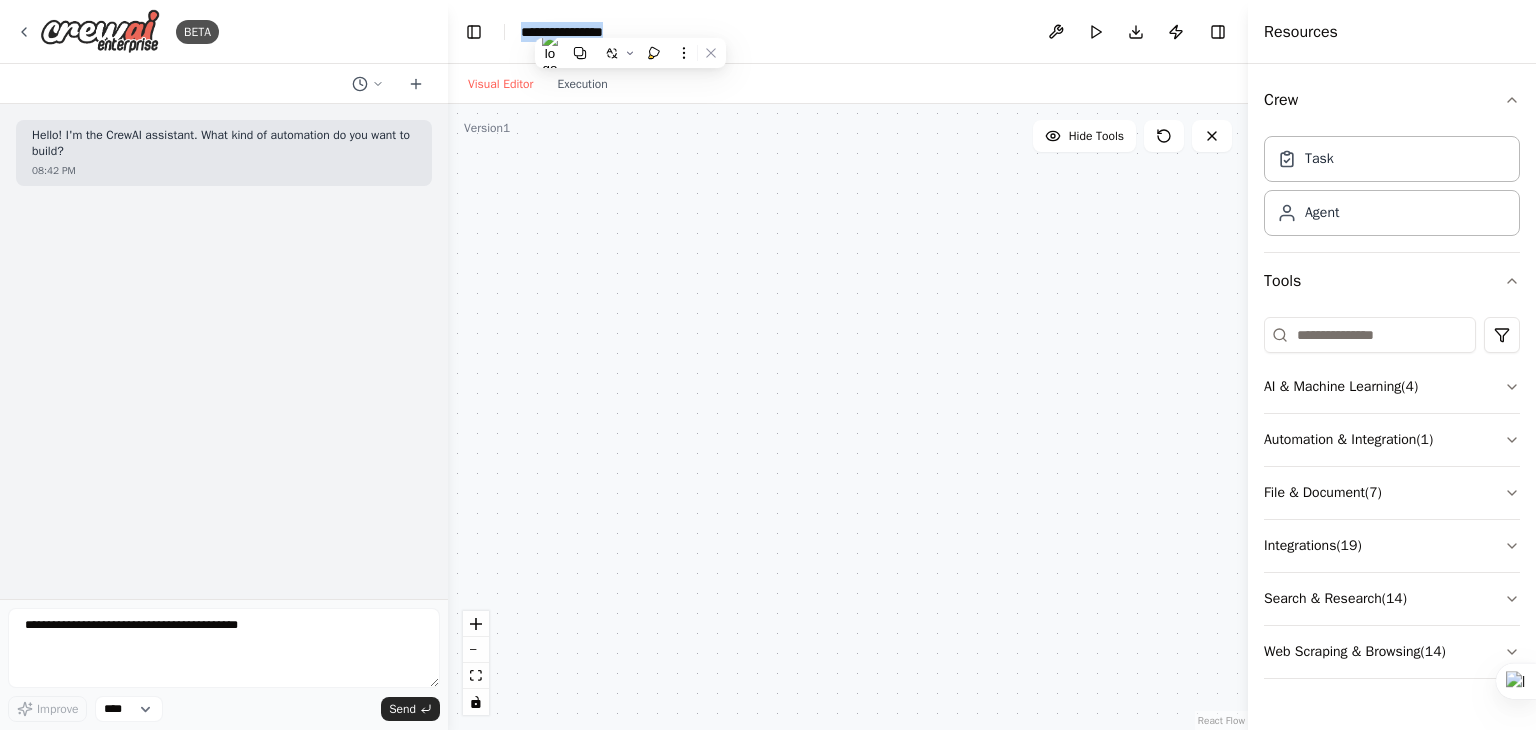 click on "**********" at bounding box center [848, 32] 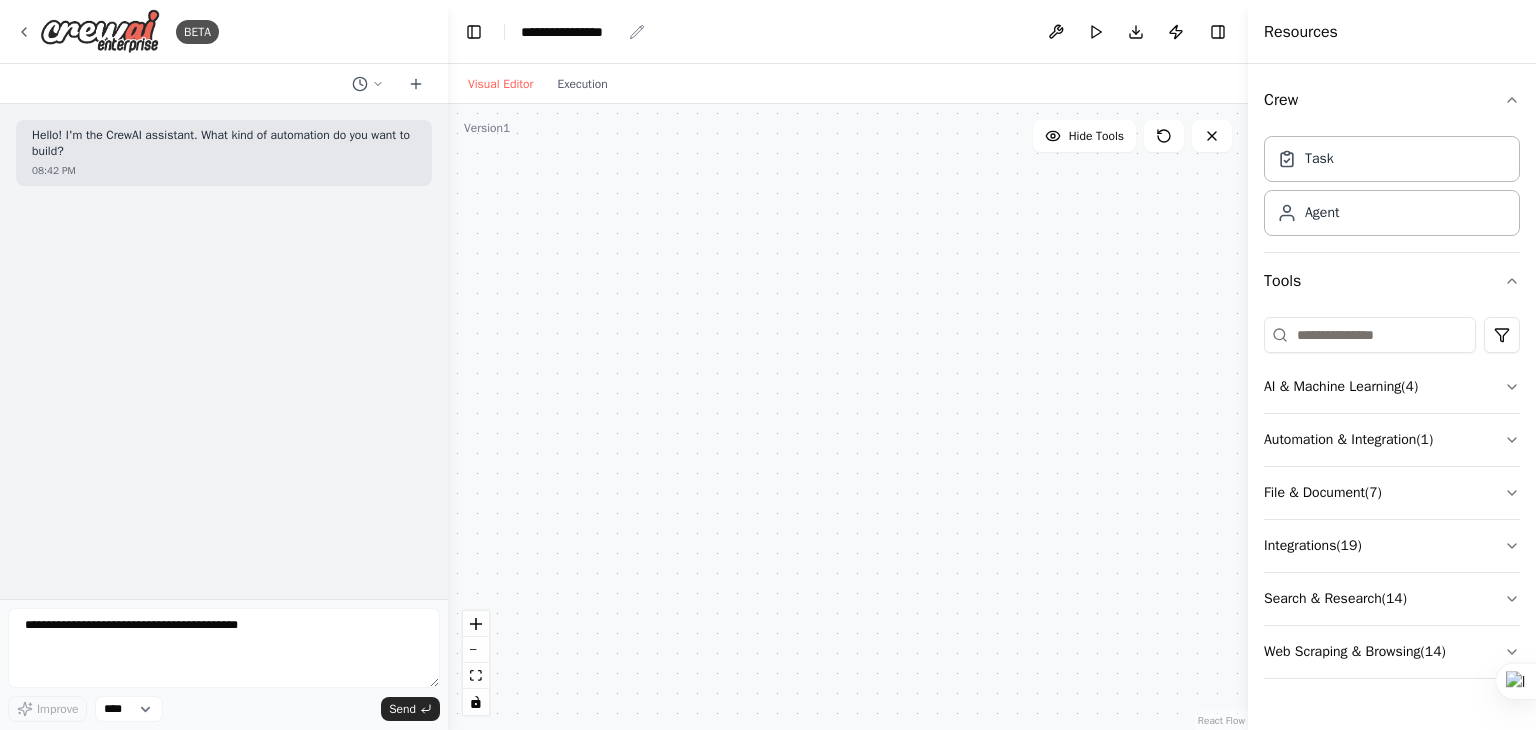 click on "**********" at bounding box center [571, 32] 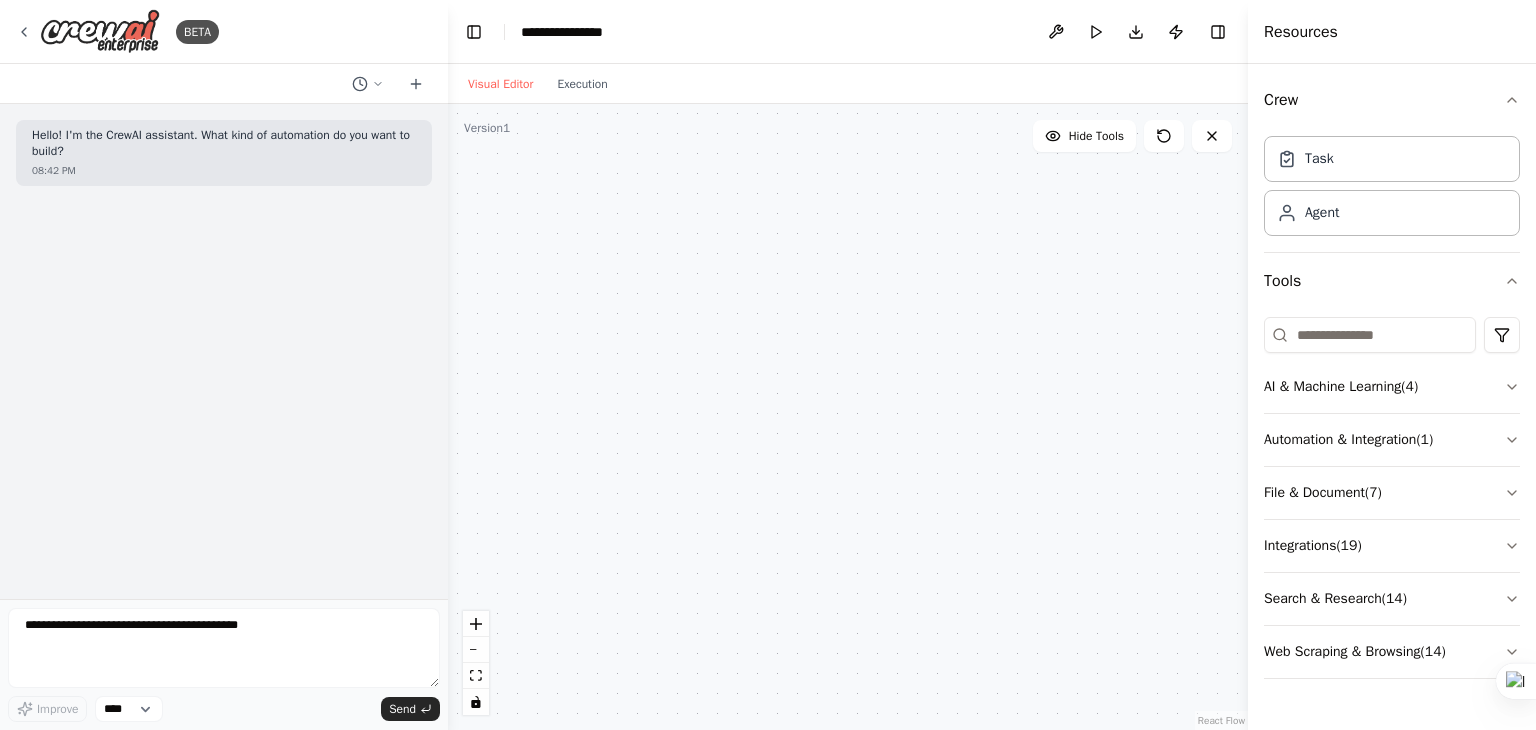 click on "**********" at bounding box center (596, 32) 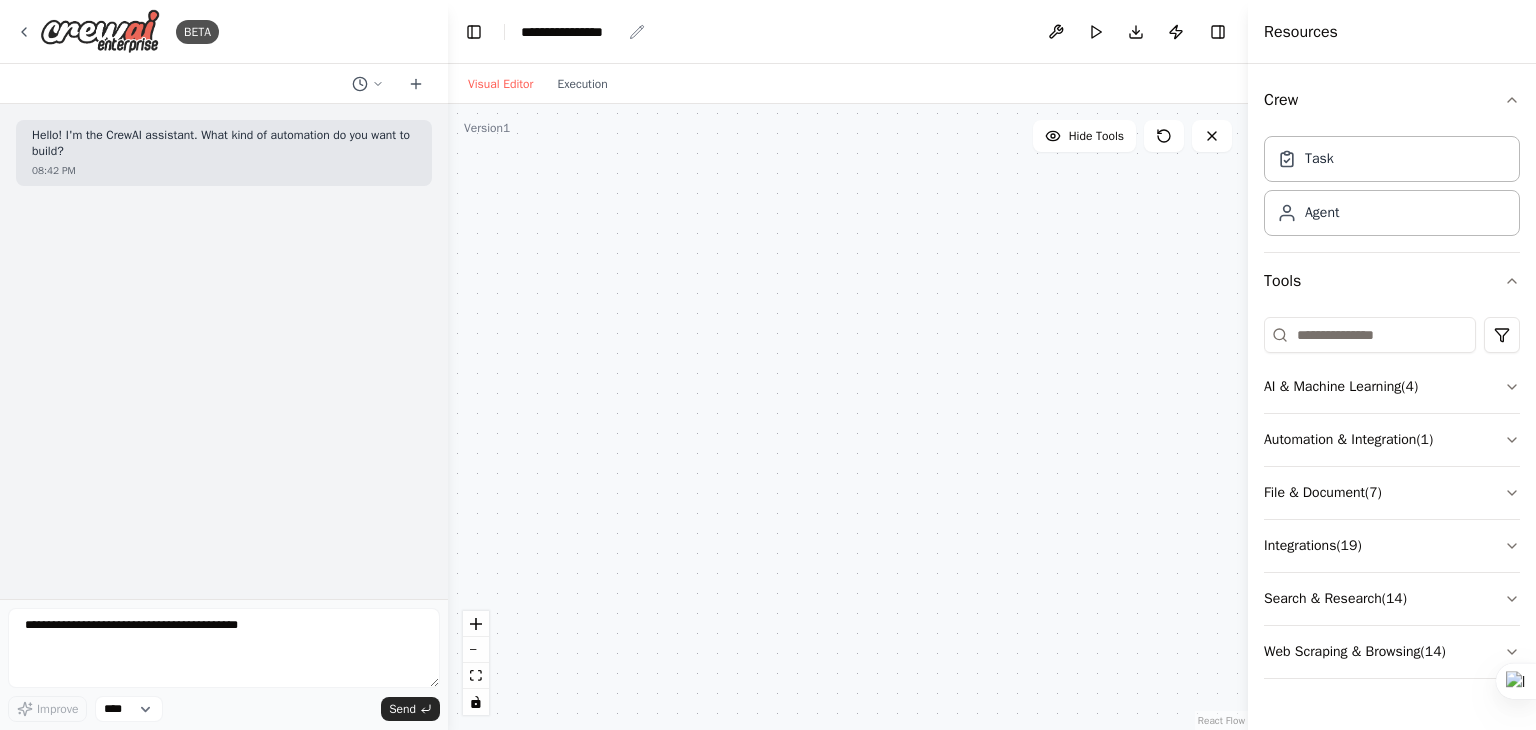 click on "**********" at bounding box center (848, 32) 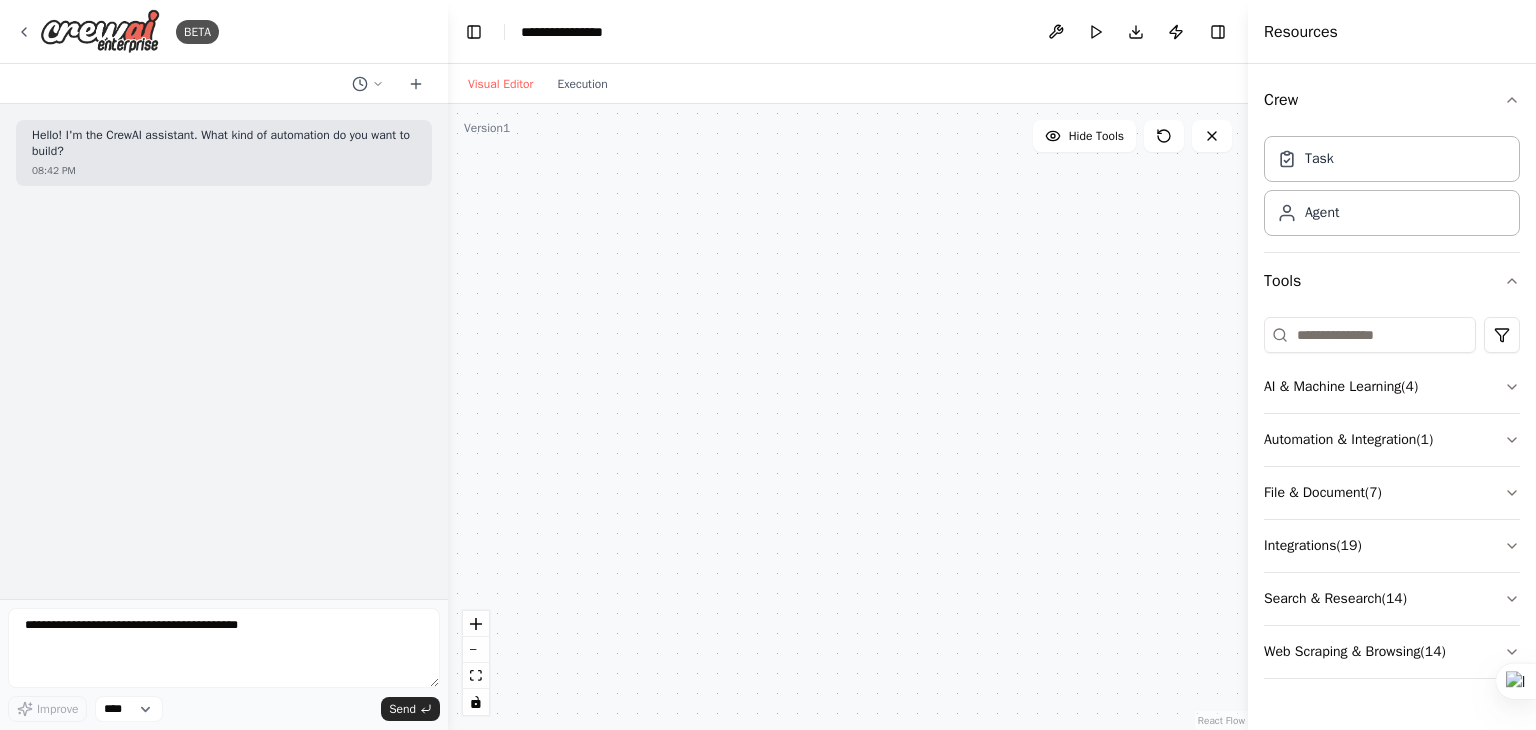 click on "**********" at bounding box center (596, 32) 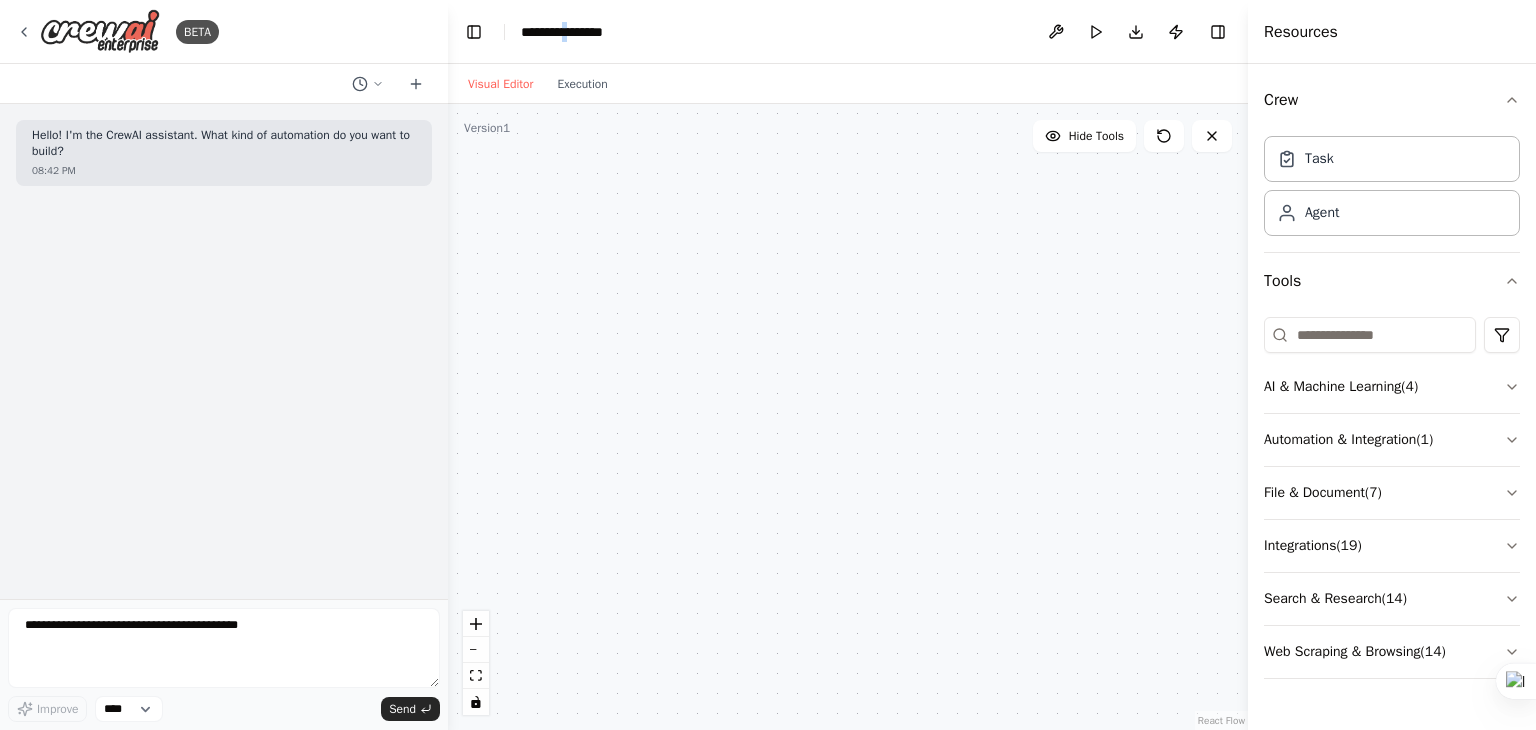 drag, startPoint x: 574, startPoint y: 33, endPoint x: 588, endPoint y: 33, distance: 14 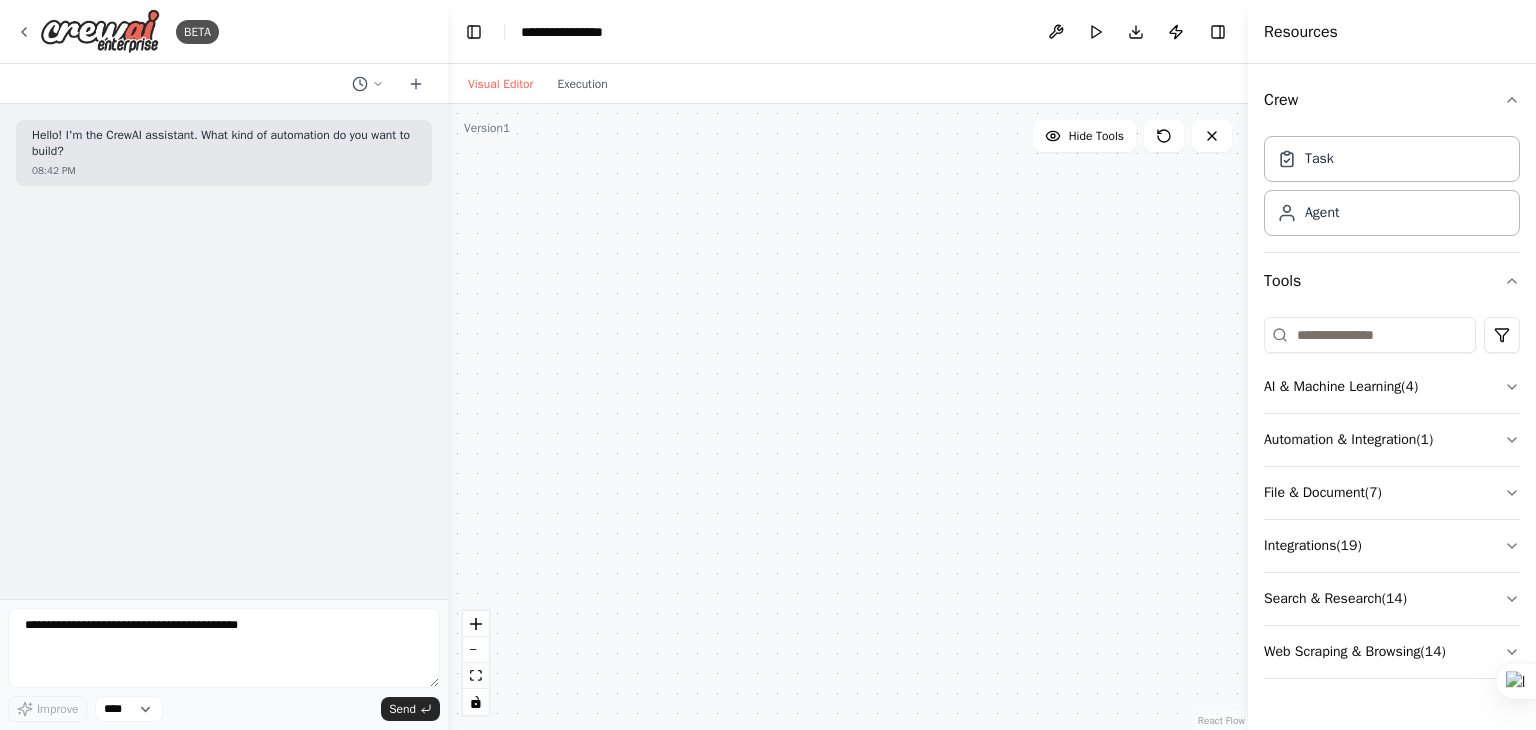 click on "**********" at bounding box center (596, 32) 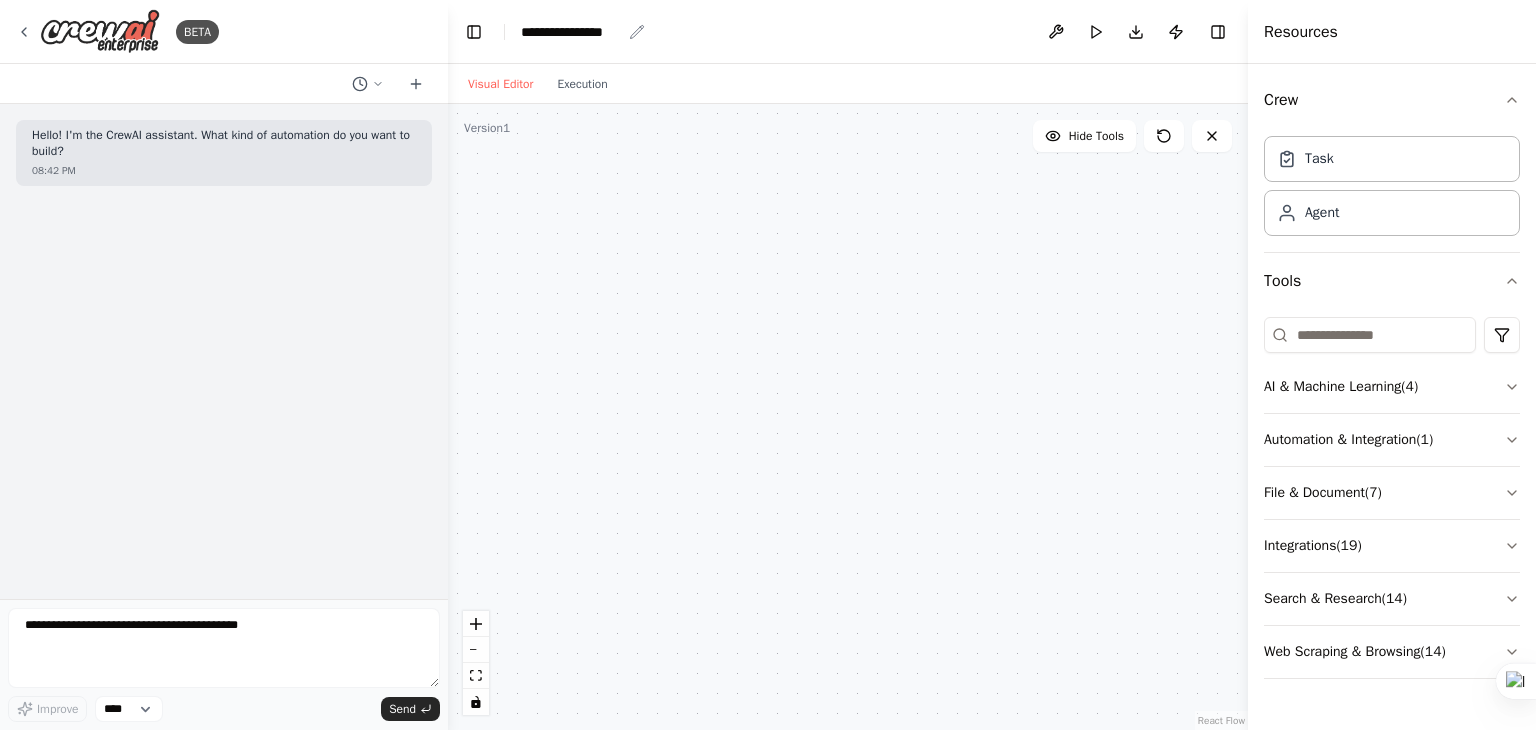 click on "**********" at bounding box center (848, 32) 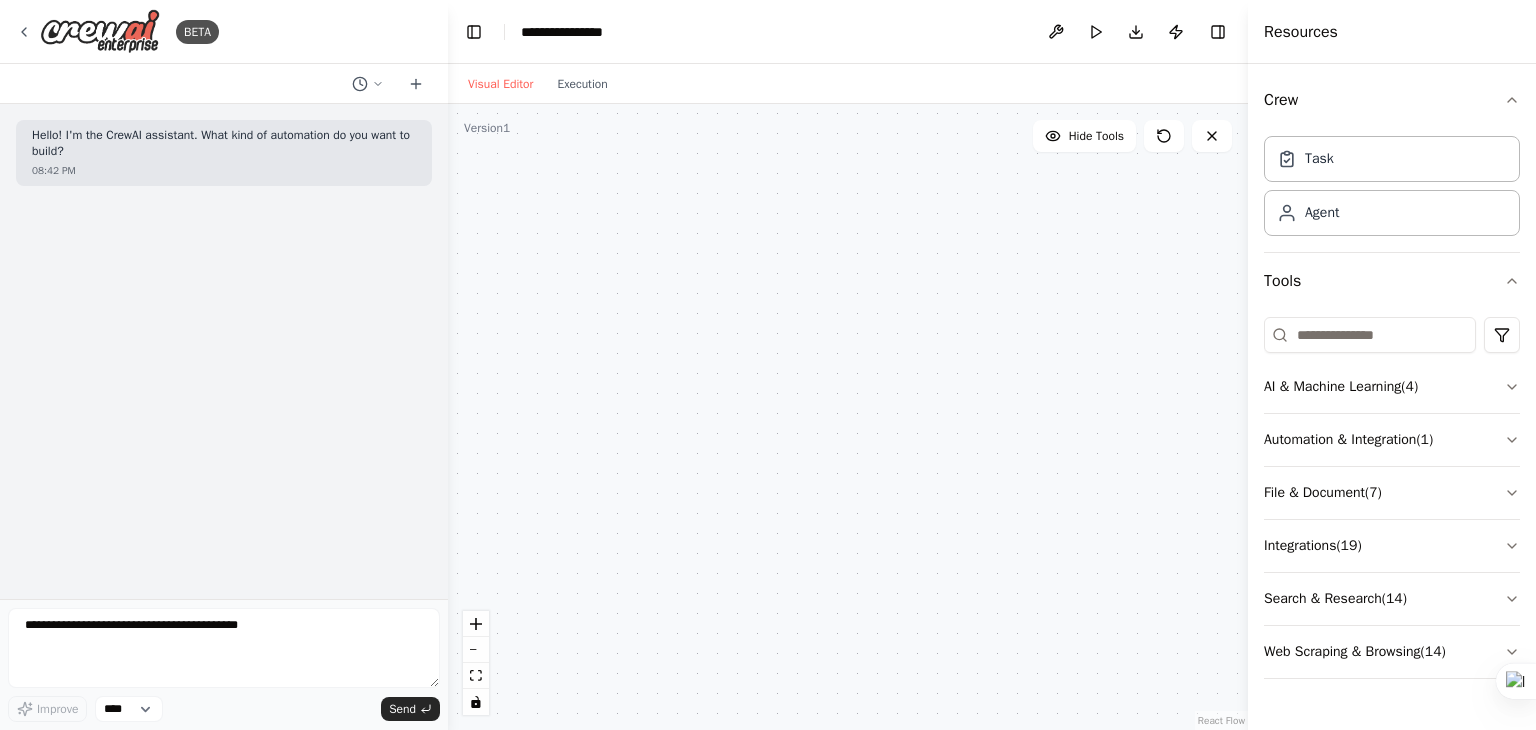 click on "**********" at bounding box center (848, 32) 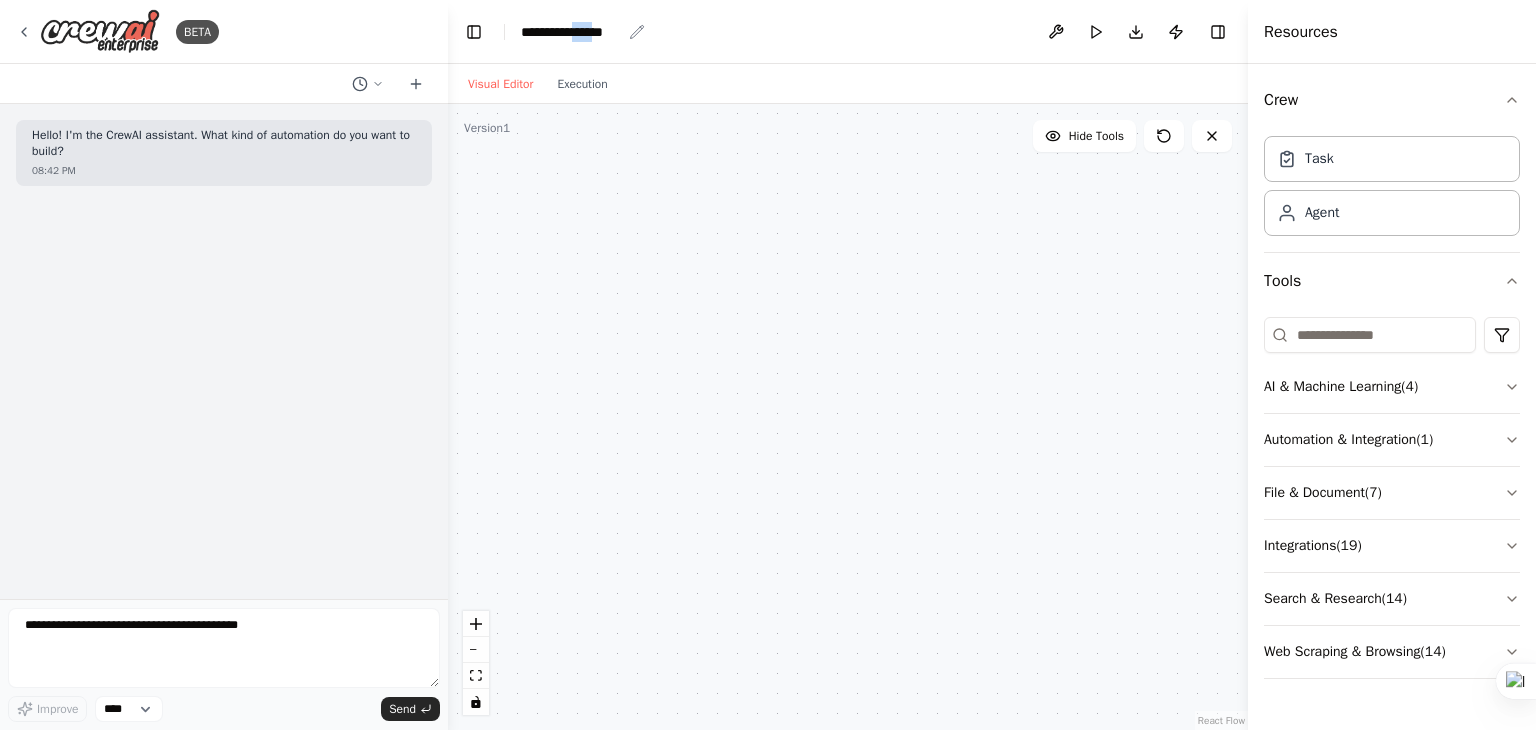 drag, startPoint x: 606, startPoint y: 29, endPoint x: 584, endPoint y: 27, distance: 22.090721 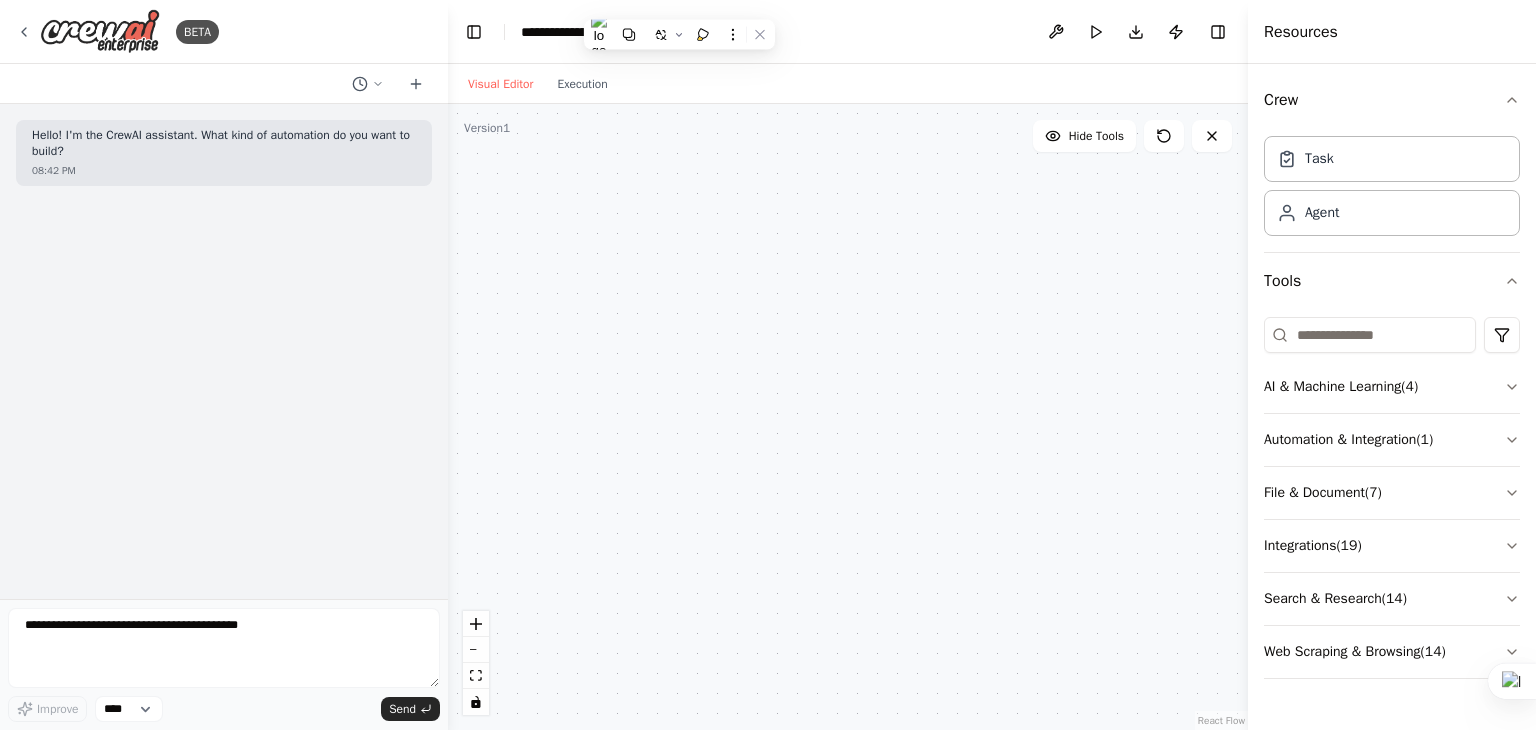 click on "**********" at bounding box center (596, 32) 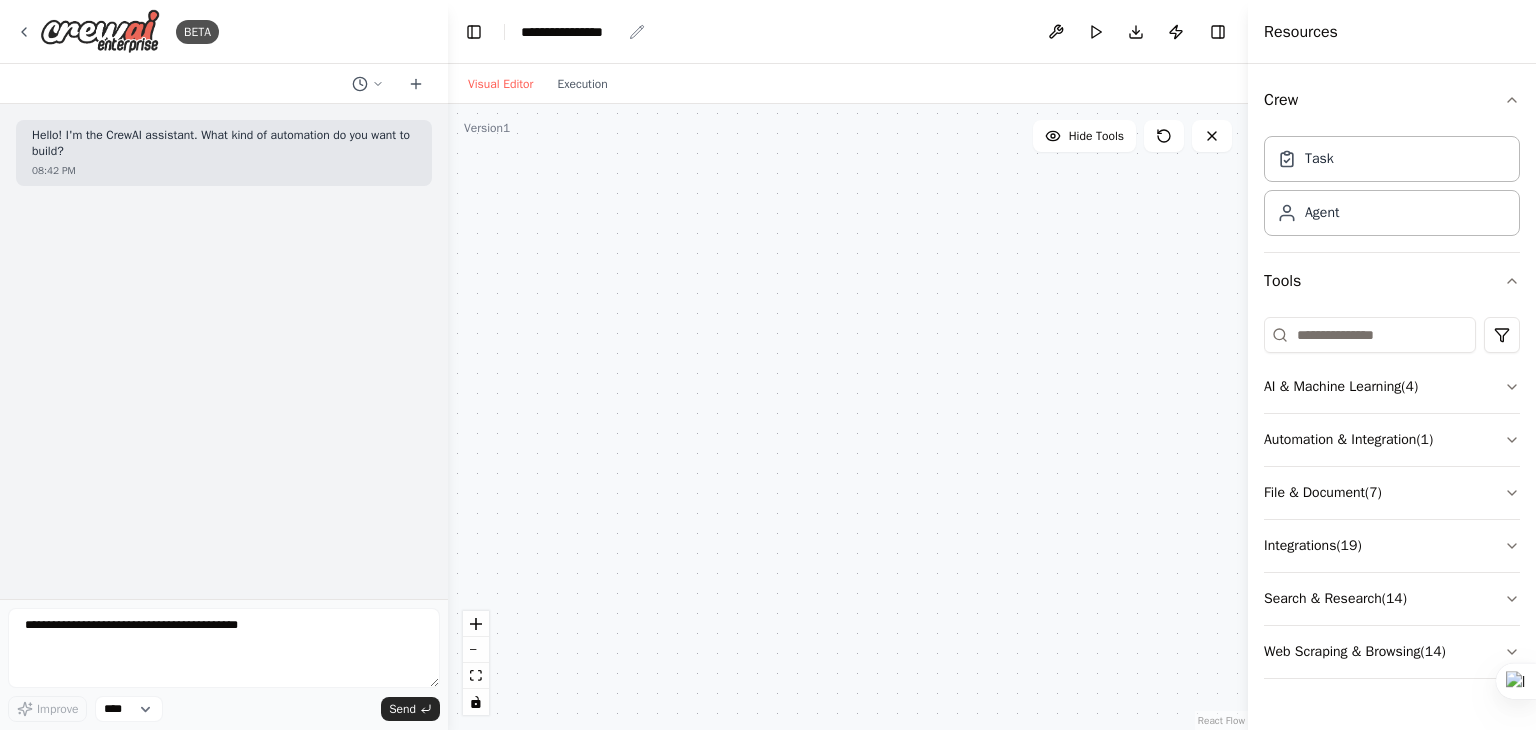 click on "**********" at bounding box center [583, 32] 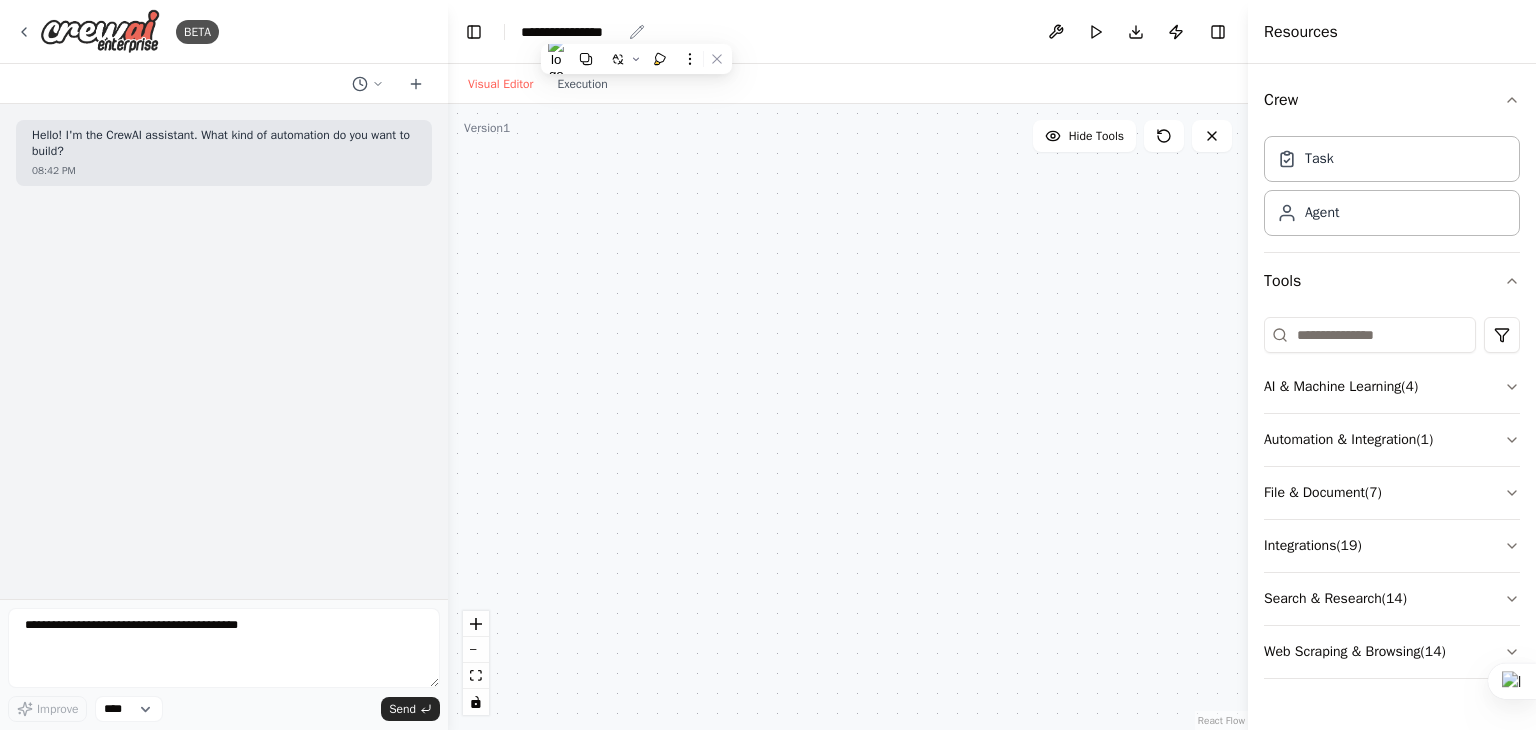 click 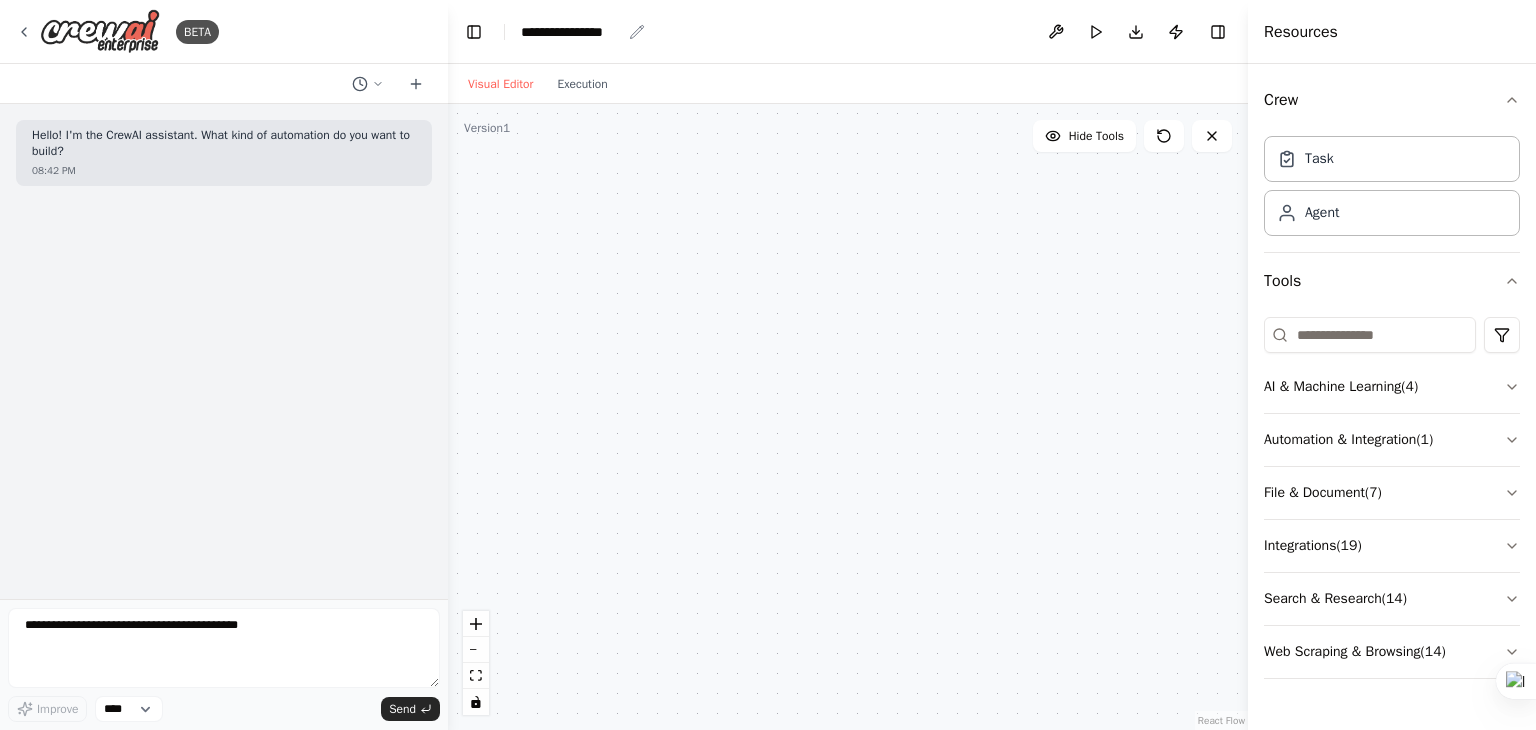 click 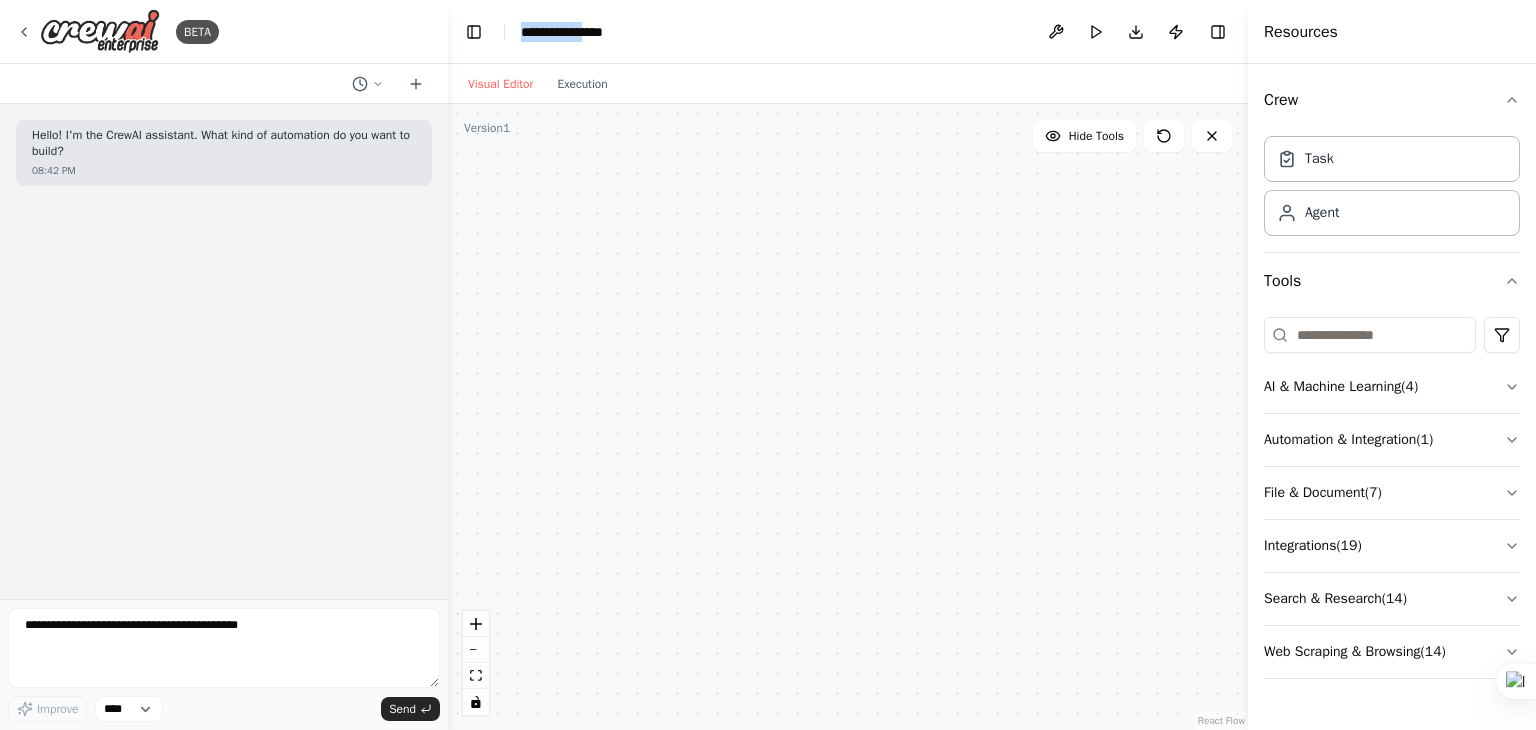 drag, startPoint x: 596, startPoint y: 23, endPoint x: 502, endPoint y: 40, distance: 95.524864 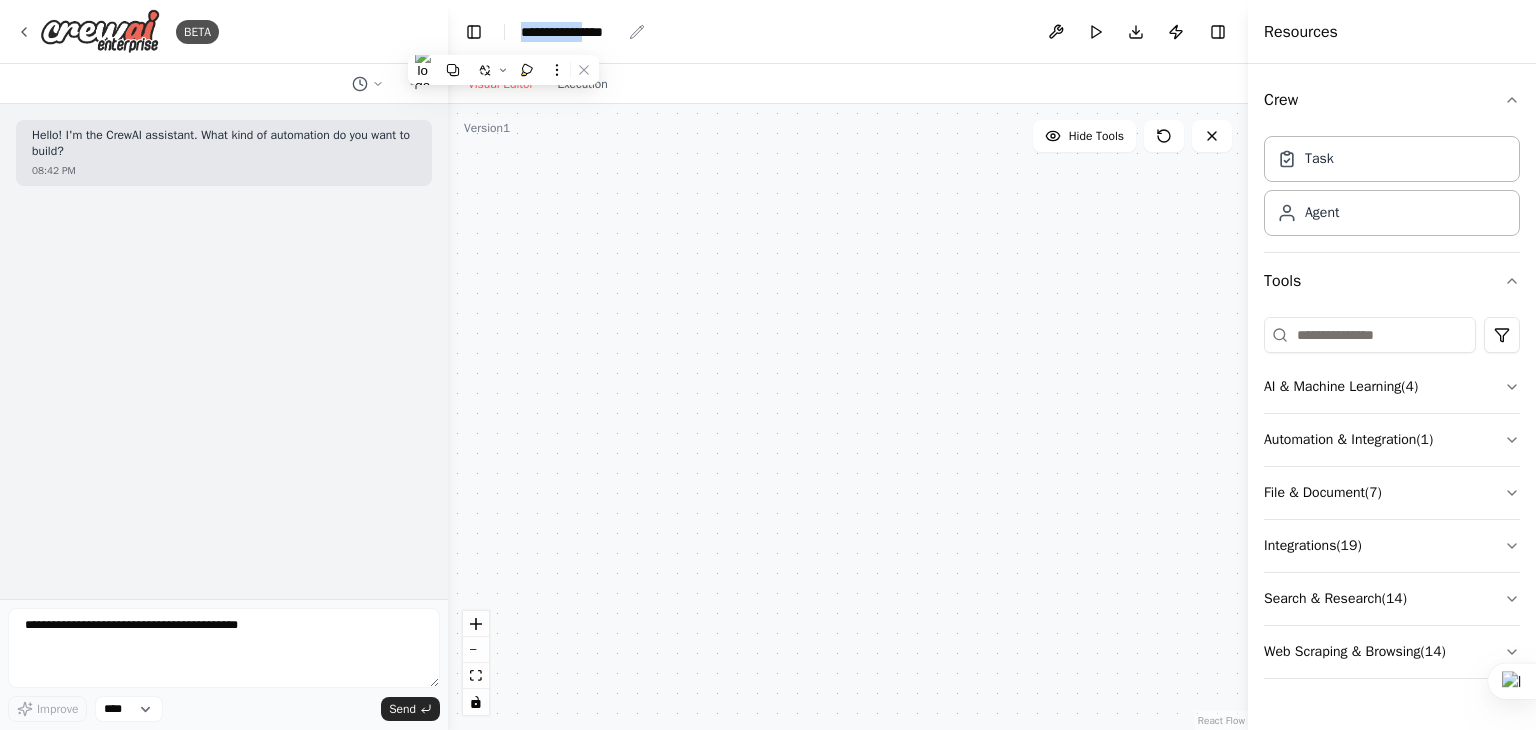 click on "**********" at bounding box center [571, 32] 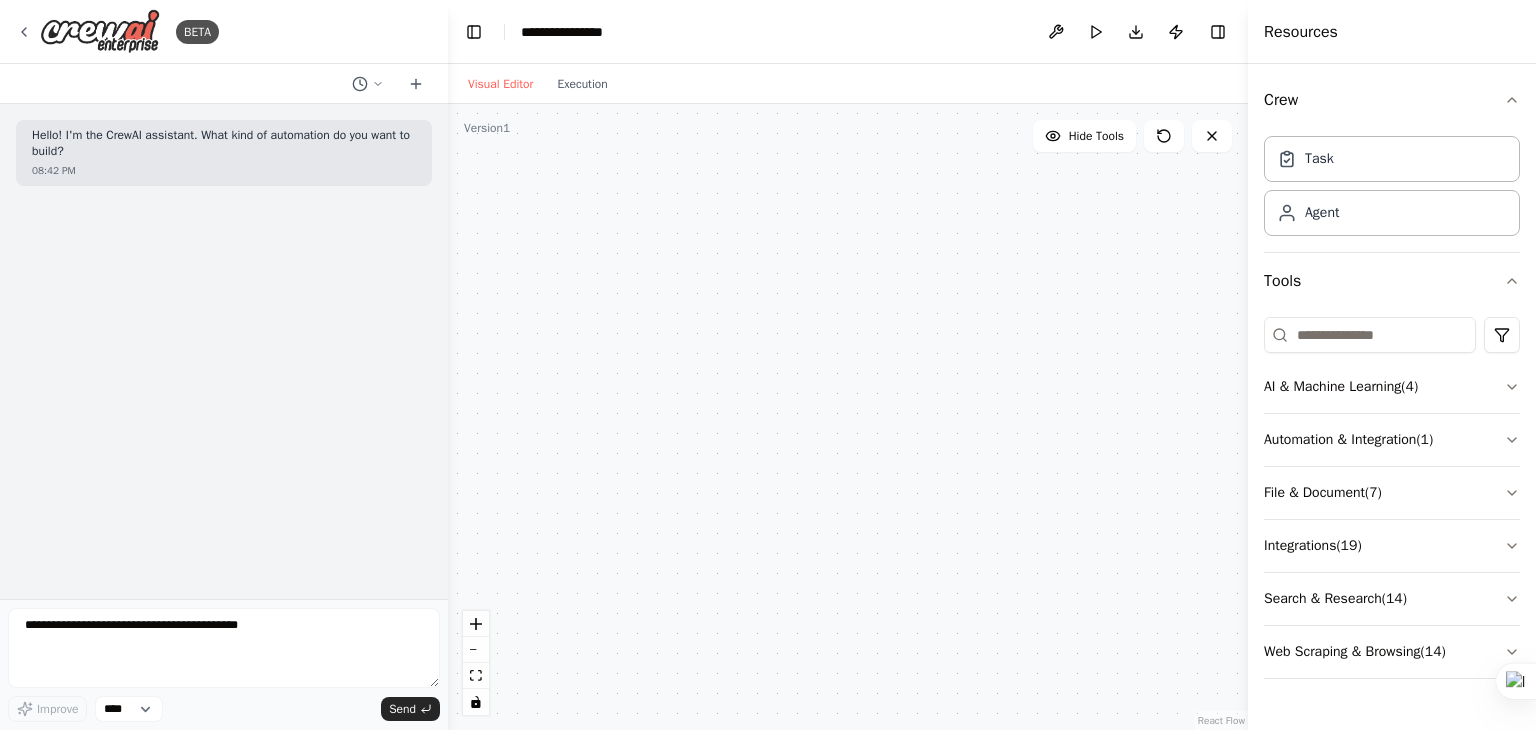 type 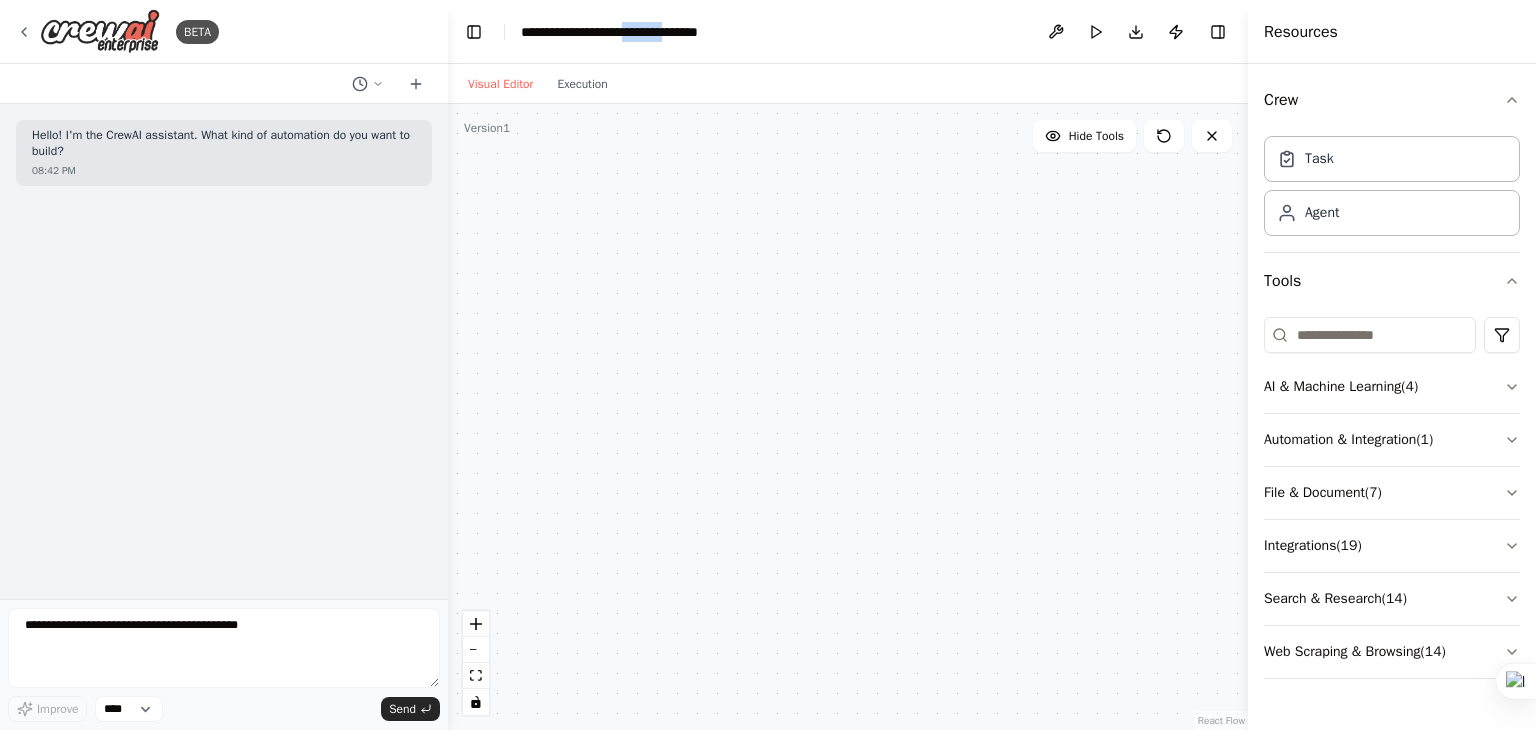drag, startPoint x: 652, startPoint y: 32, endPoint x: 696, endPoint y: 25, distance: 44.553337 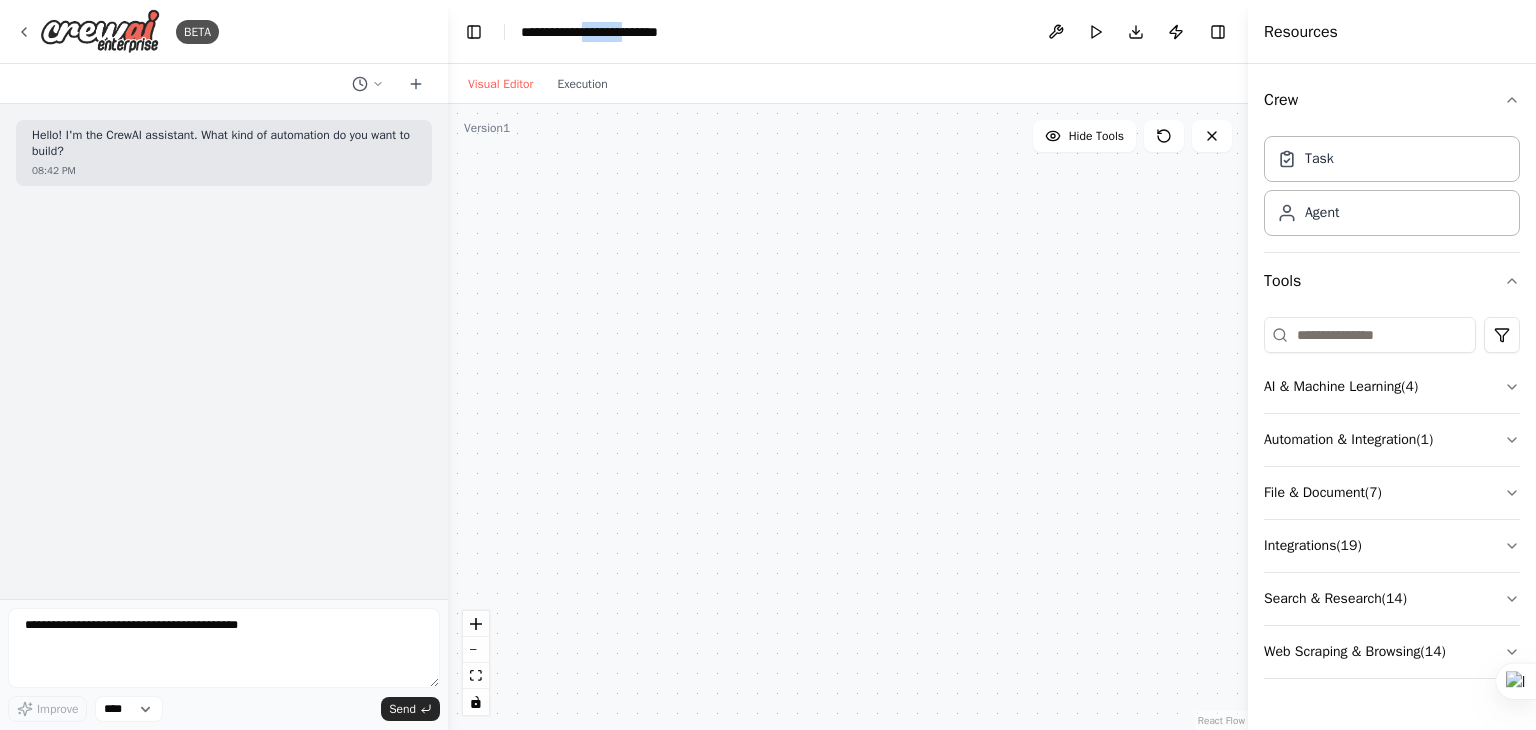 drag, startPoint x: 650, startPoint y: 33, endPoint x: 604, endPoint y: 40, distance: 46.52956 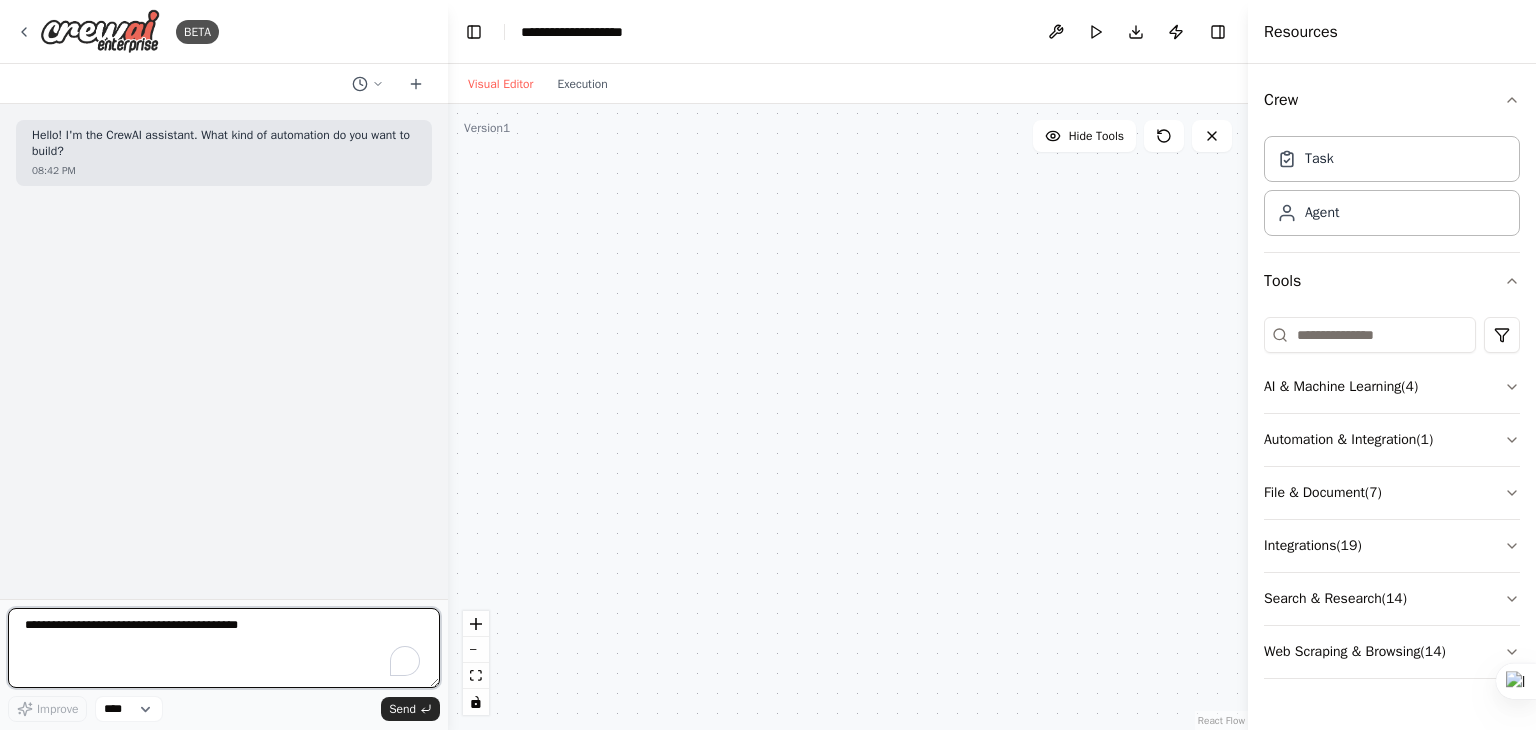 drag, startPoint x: 215, startPoint y: 627, endPoint x: 163, endPoint y: 627, distance: 52 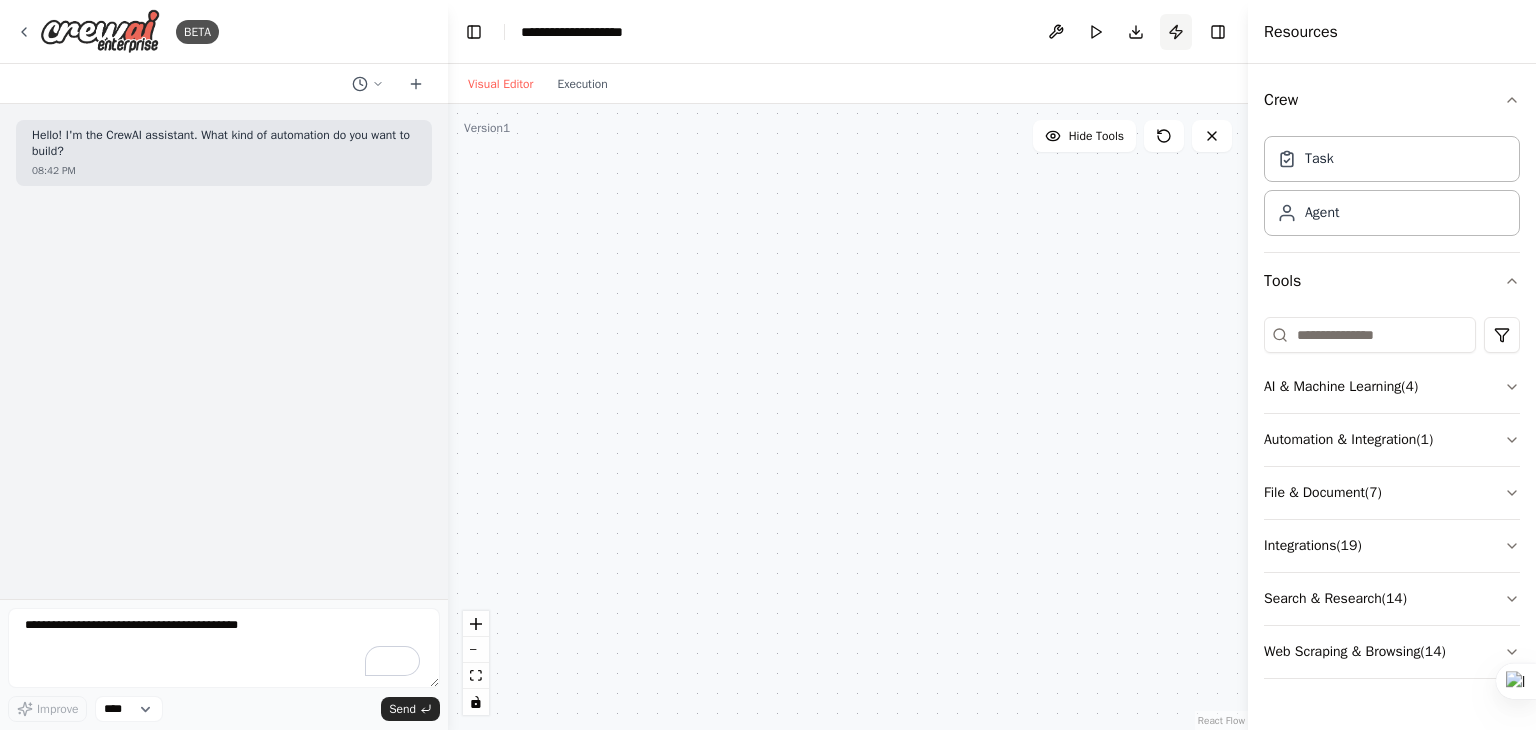 click on "Publish" at bounding box center (1176, 32) 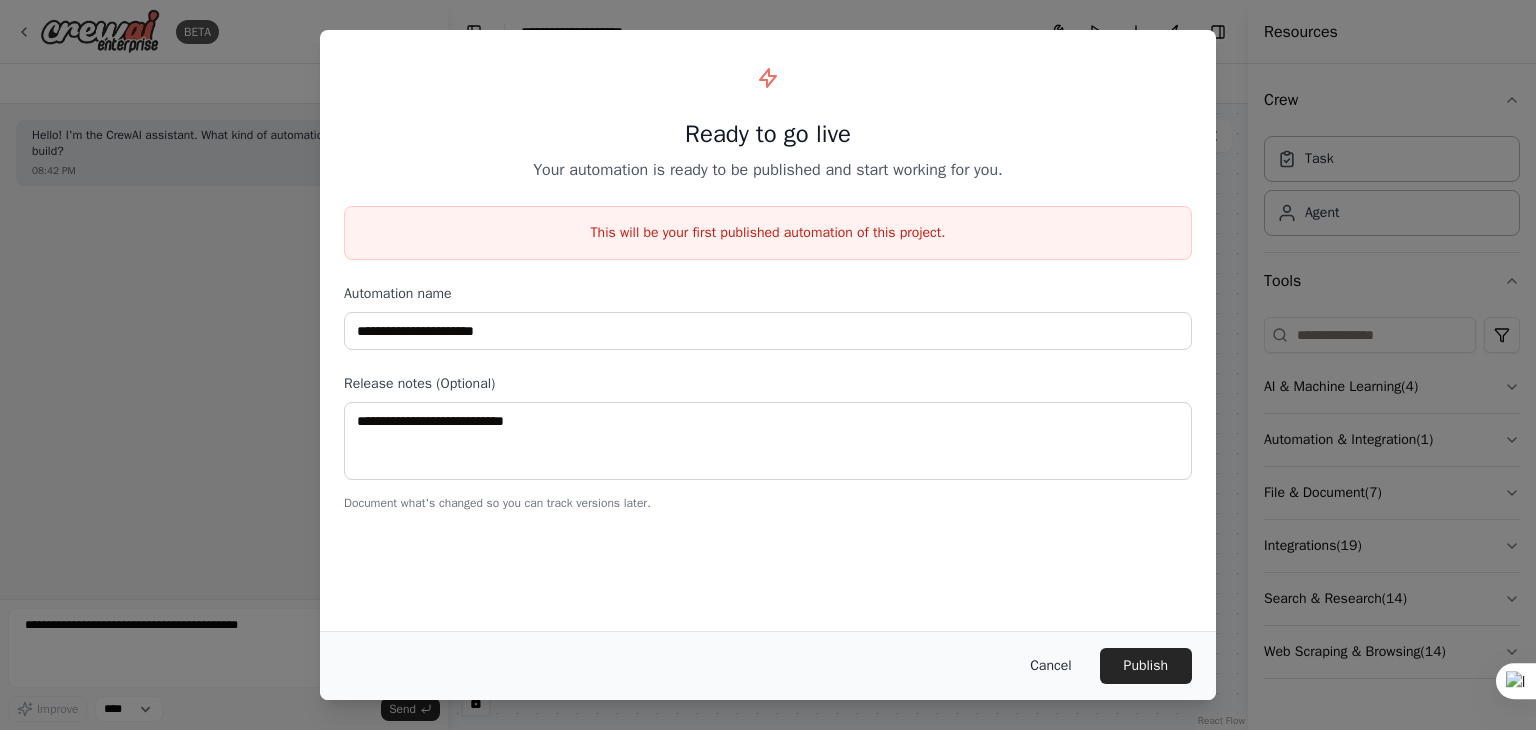 click on "Cancel" at bounding box center (1050, 666) 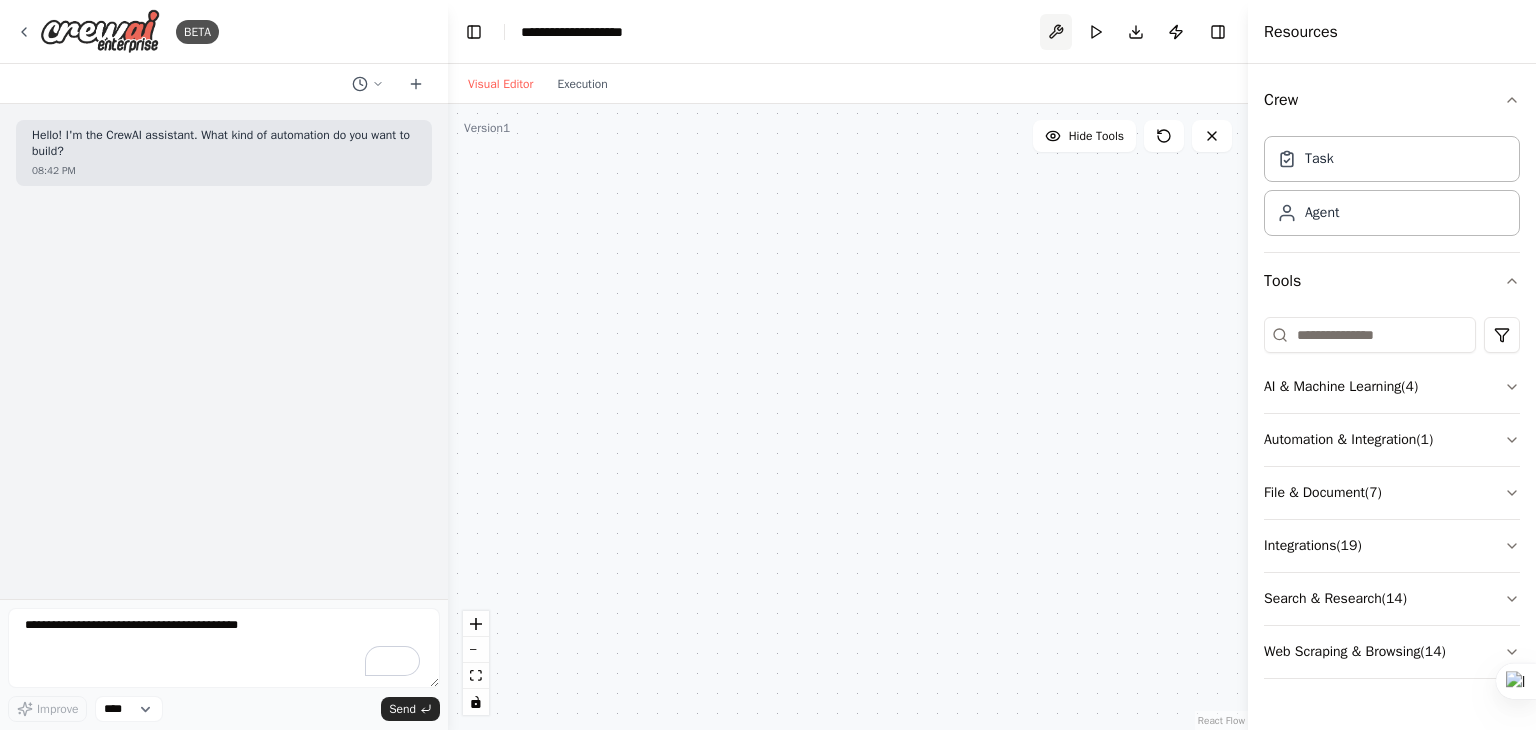 click at bounding box center (1056, 32) 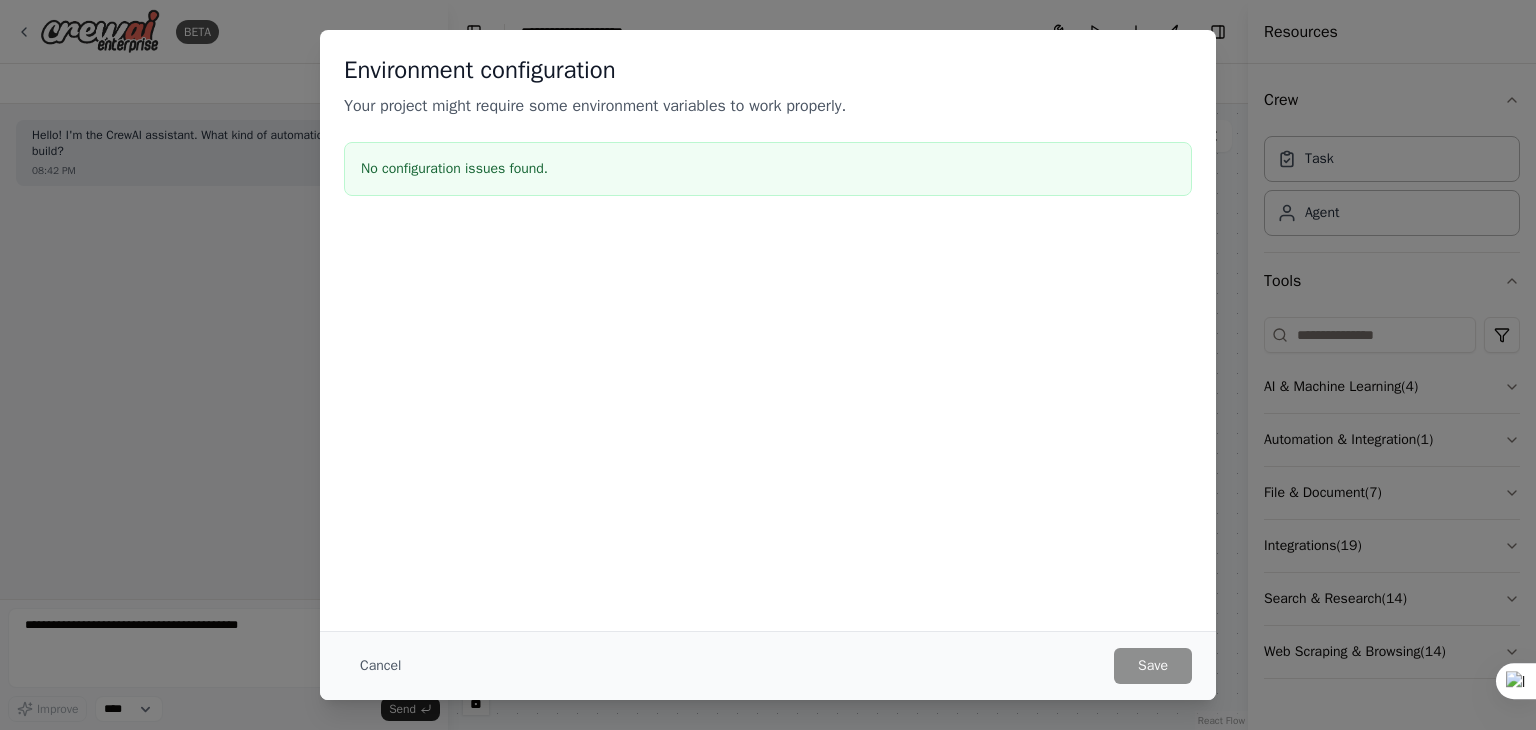 drag, startPoint x: 108, startPoint y: 321, endPoint x: 161, endPoint y: 289, distance: 61.91123 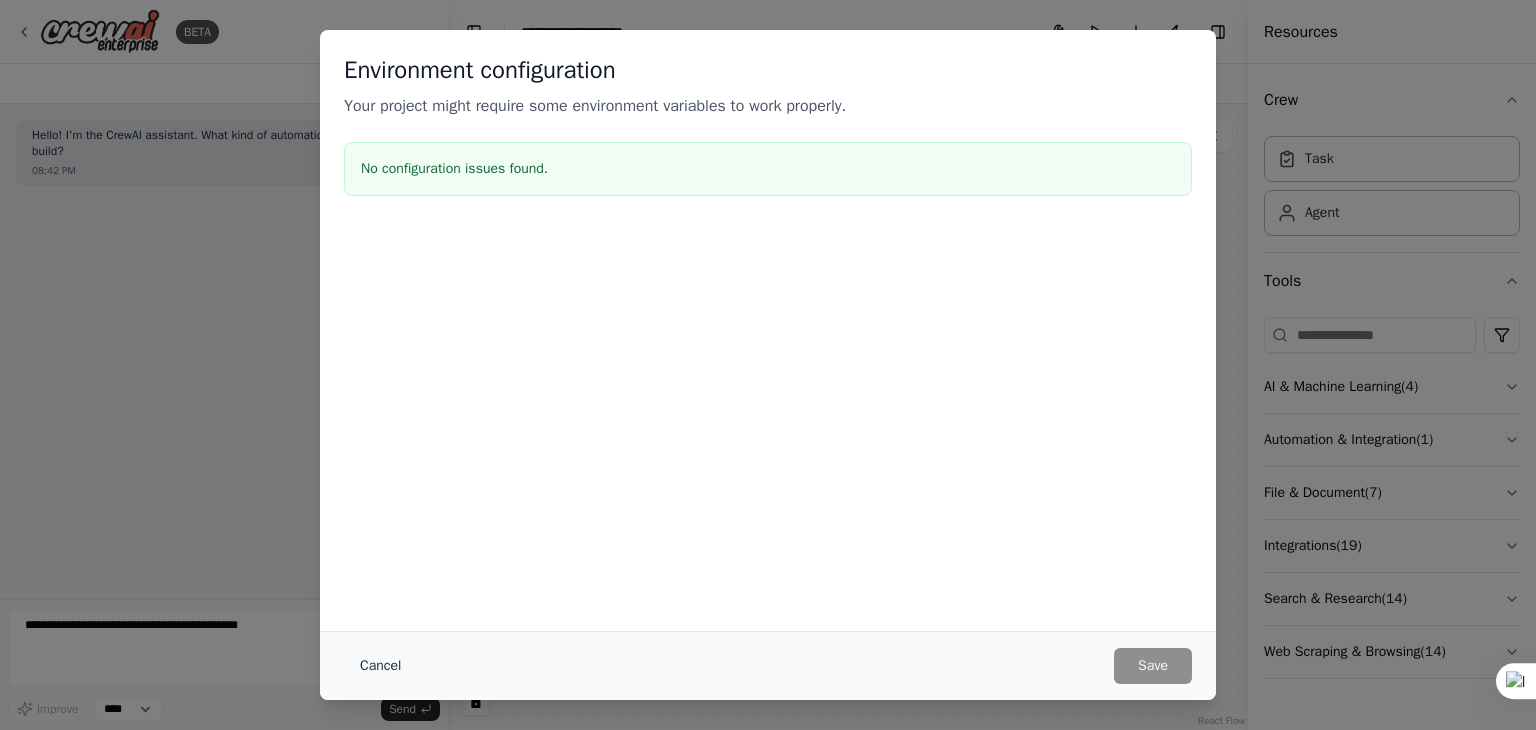 click on "Cancel" at bounding box center (380, 666) 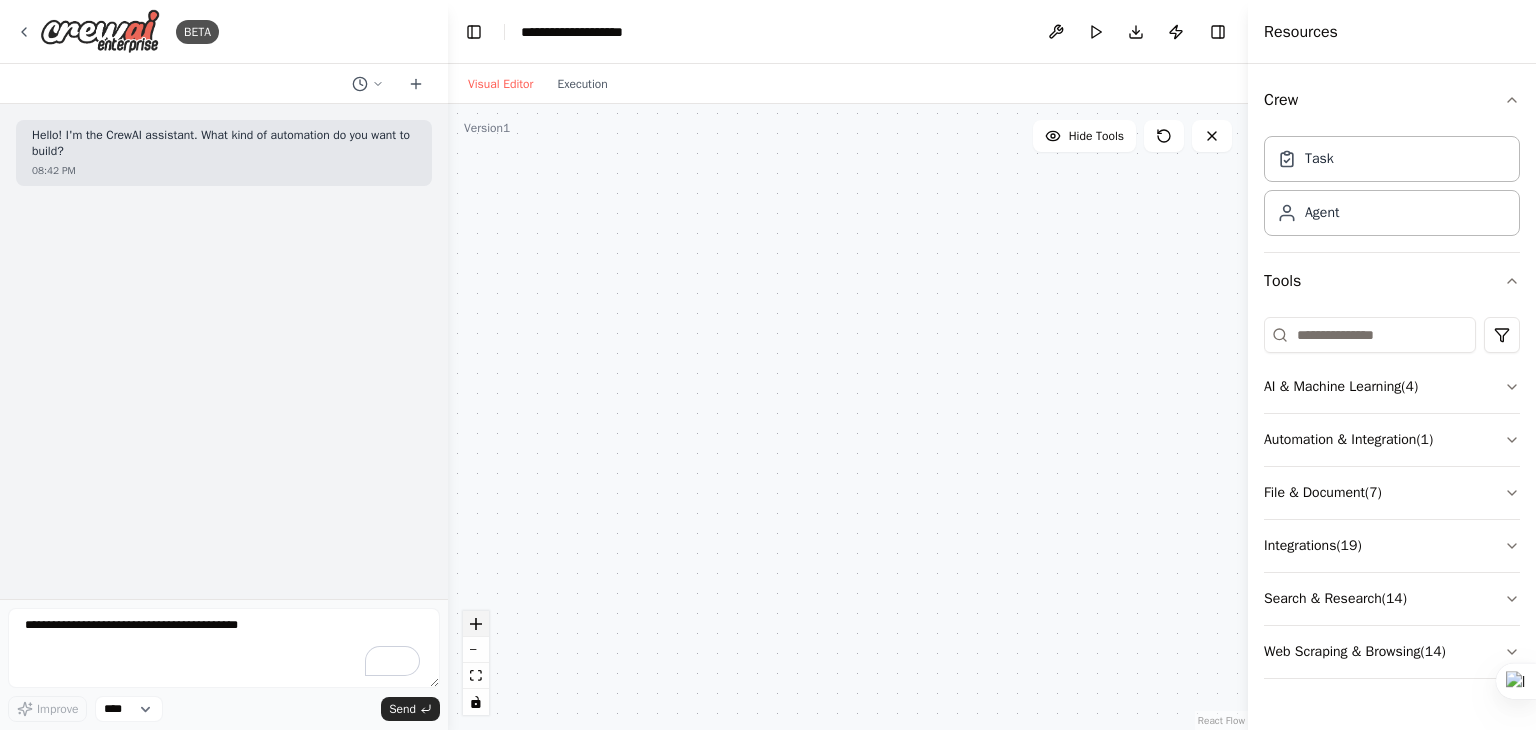 click 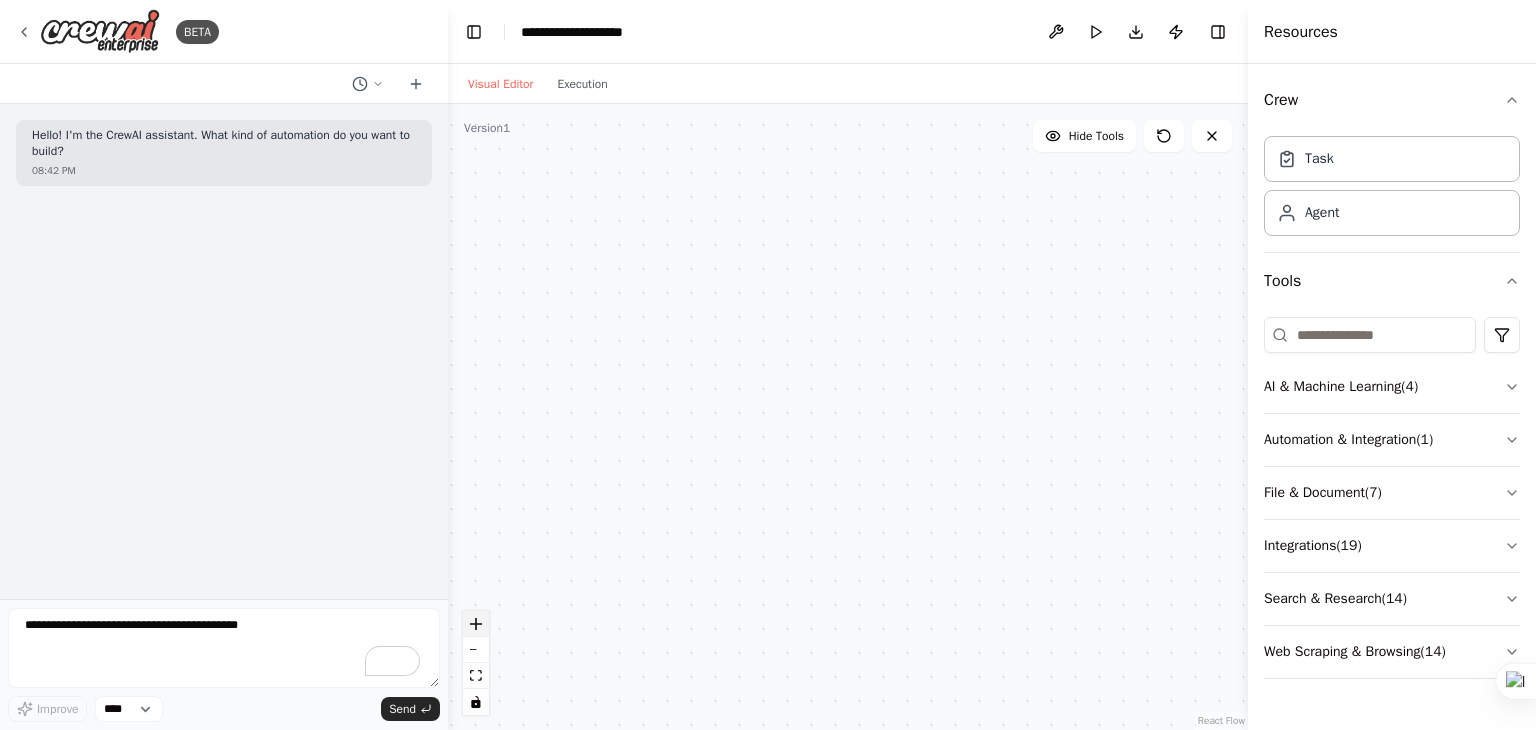 click 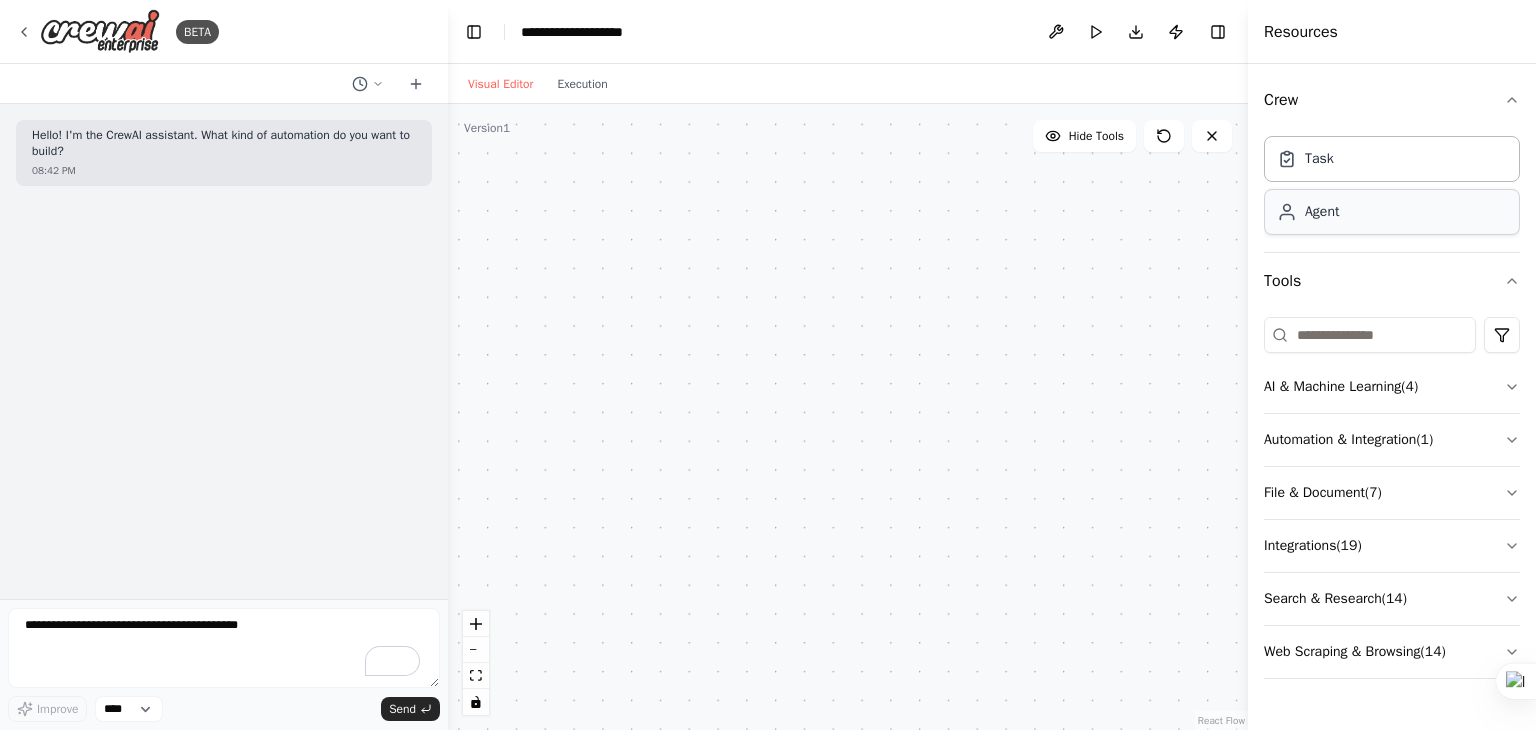 click on "Agent" at bounding box center [1322, 212] 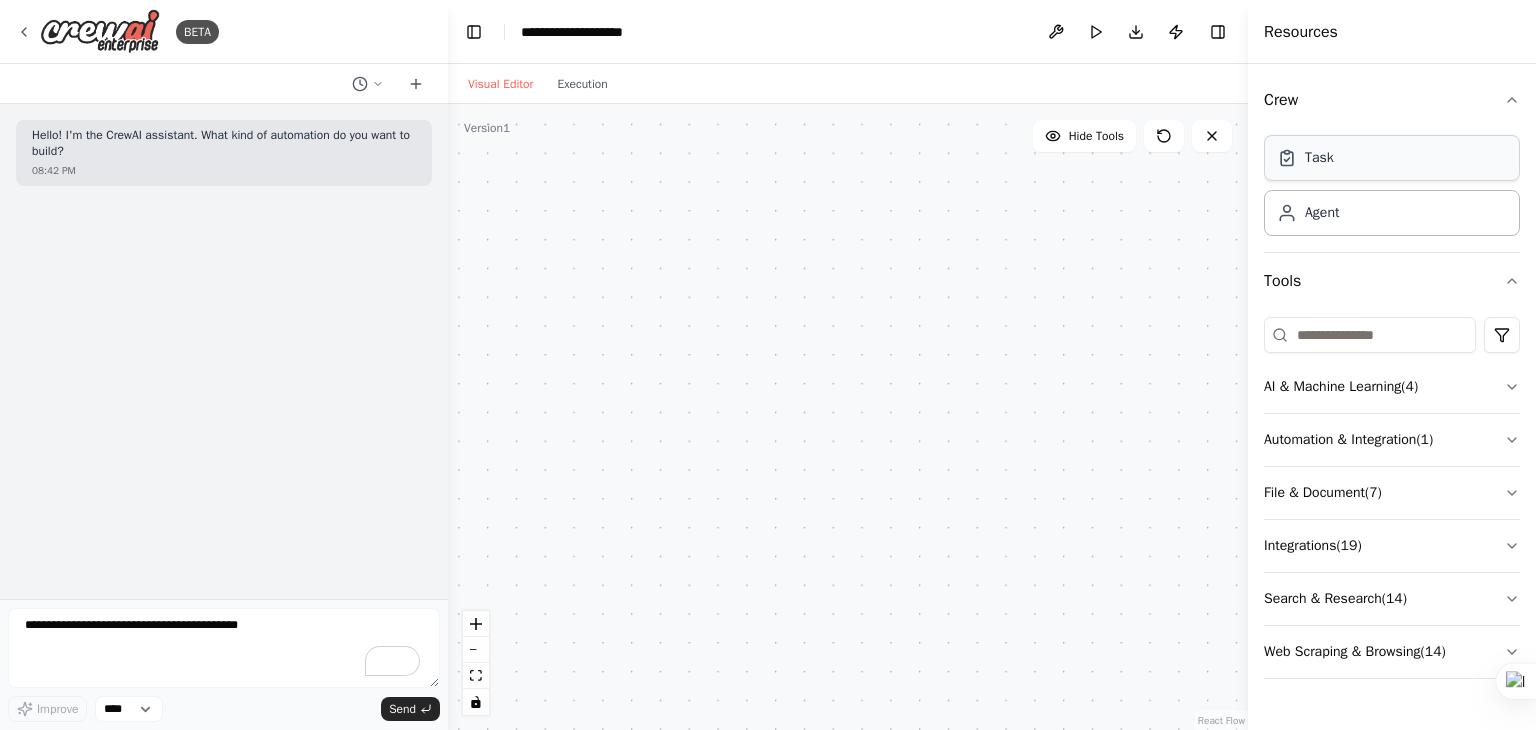 click on "Task" at bounding box center [1319, 158] 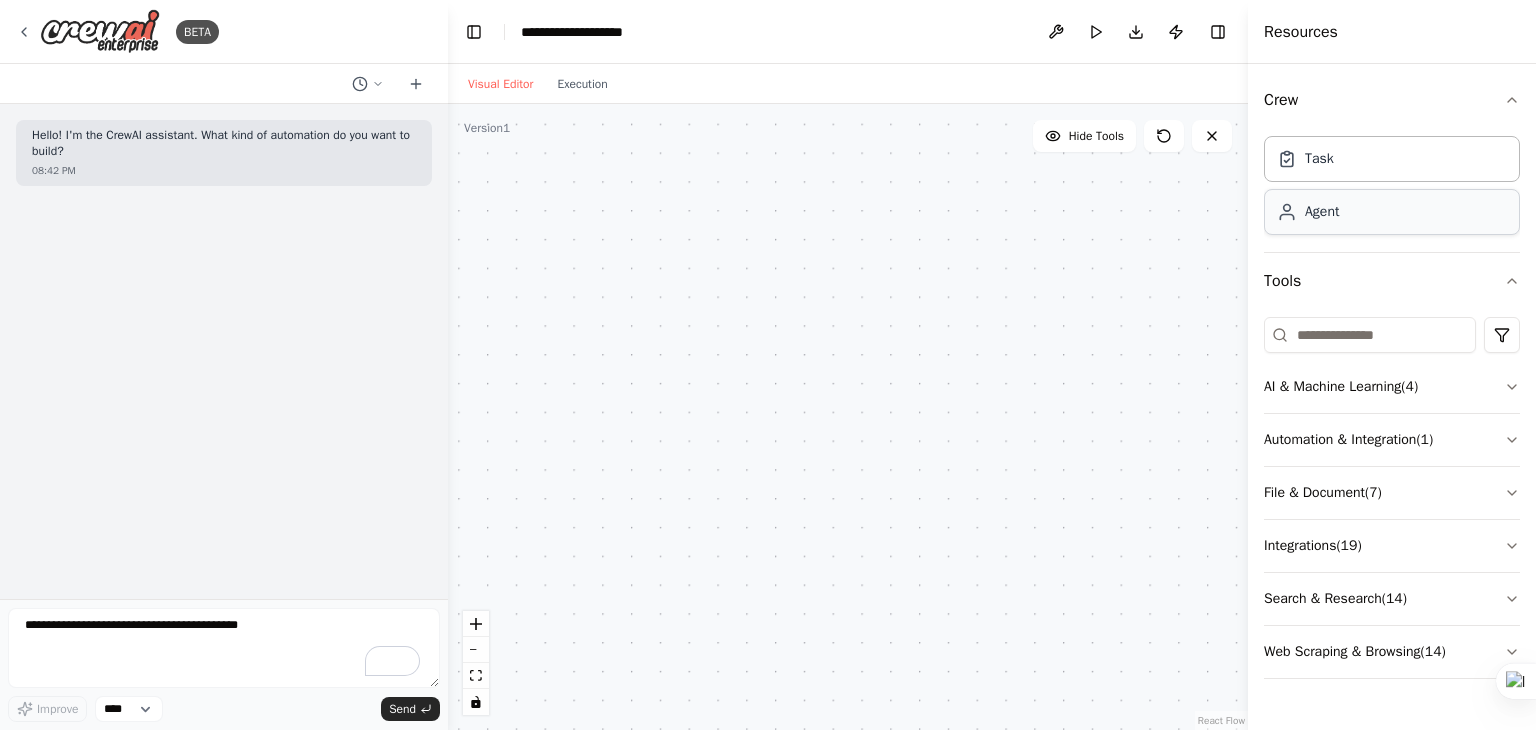 click on "Agent" at bounding box center (1392, 212) 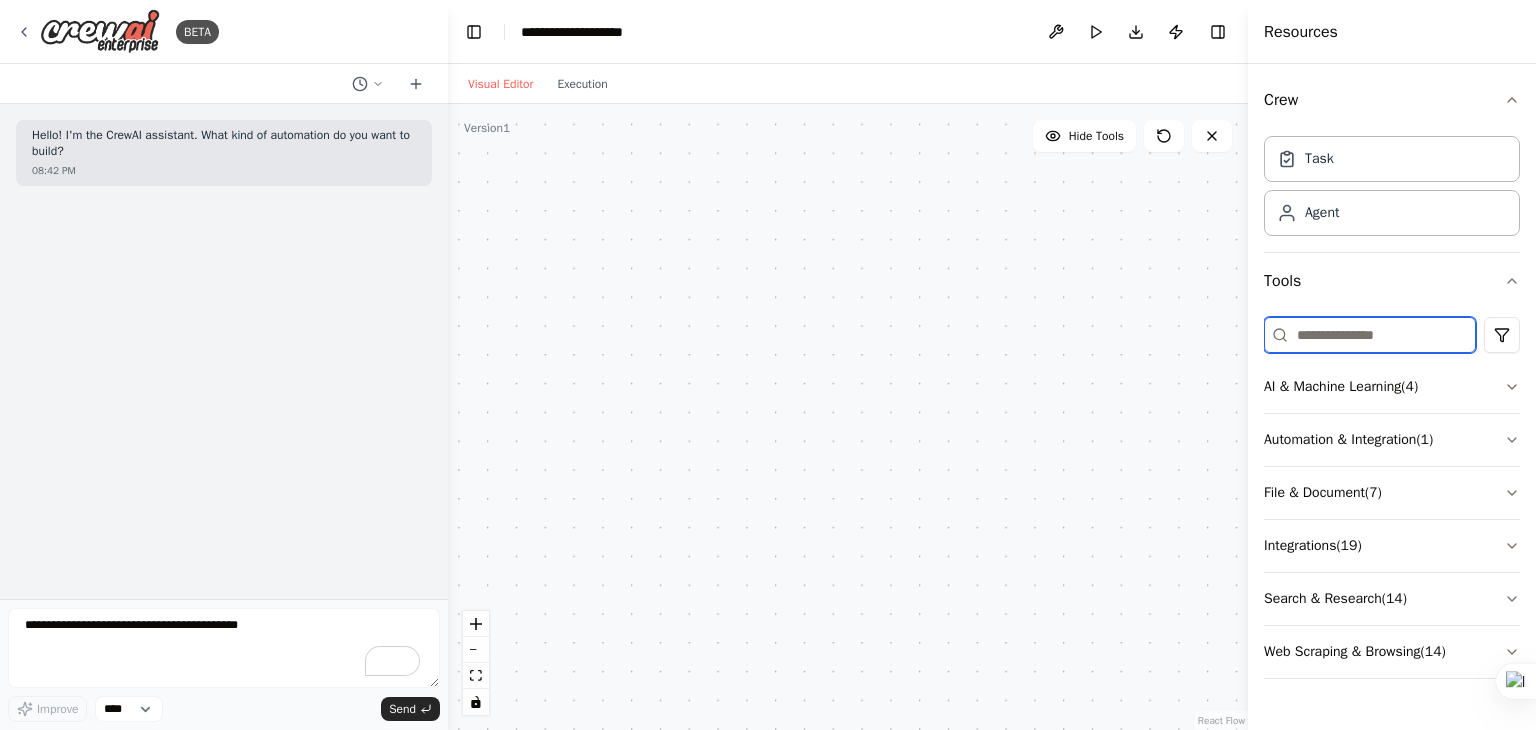 click at bounding box center (1370, 335) 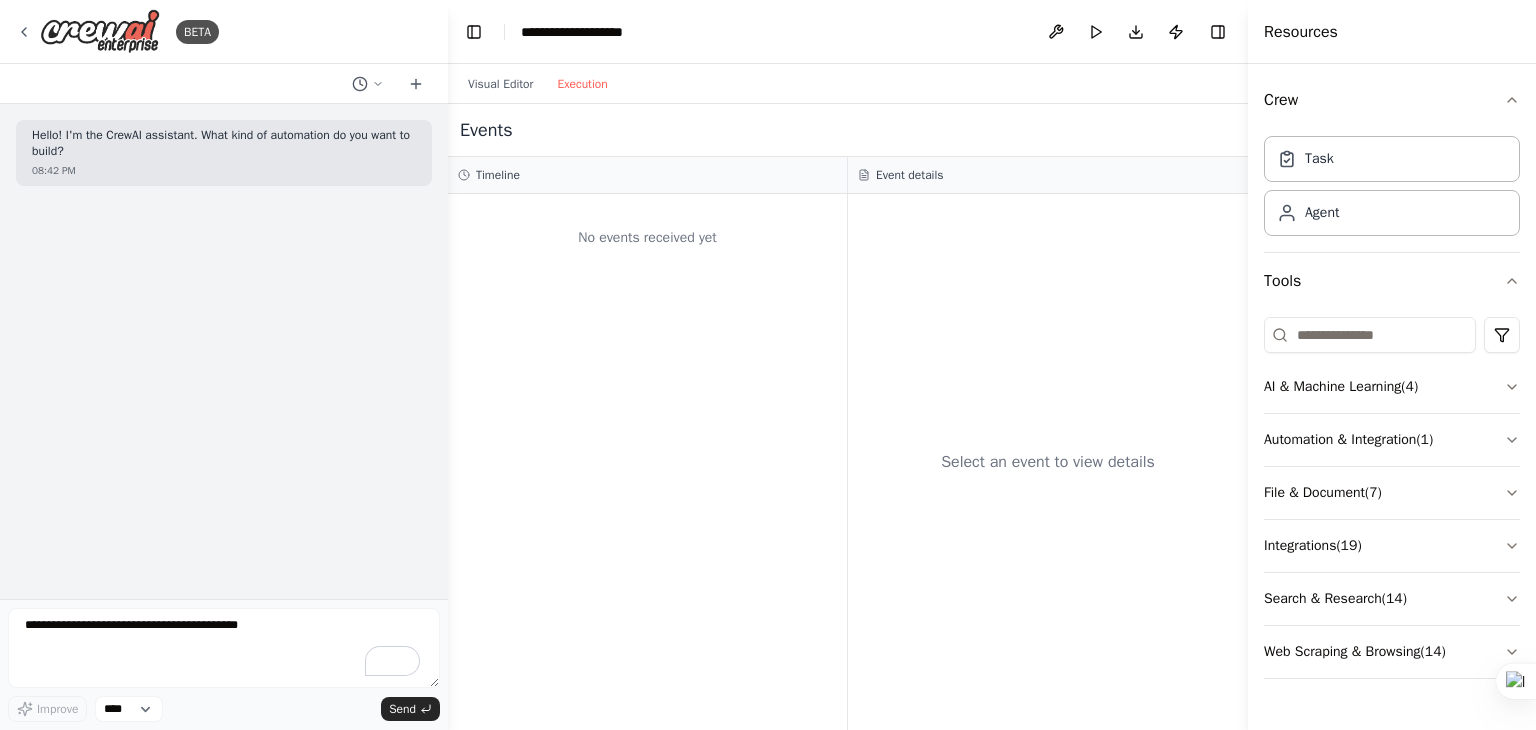 click on "Execution" at bounding box center [582, 84] 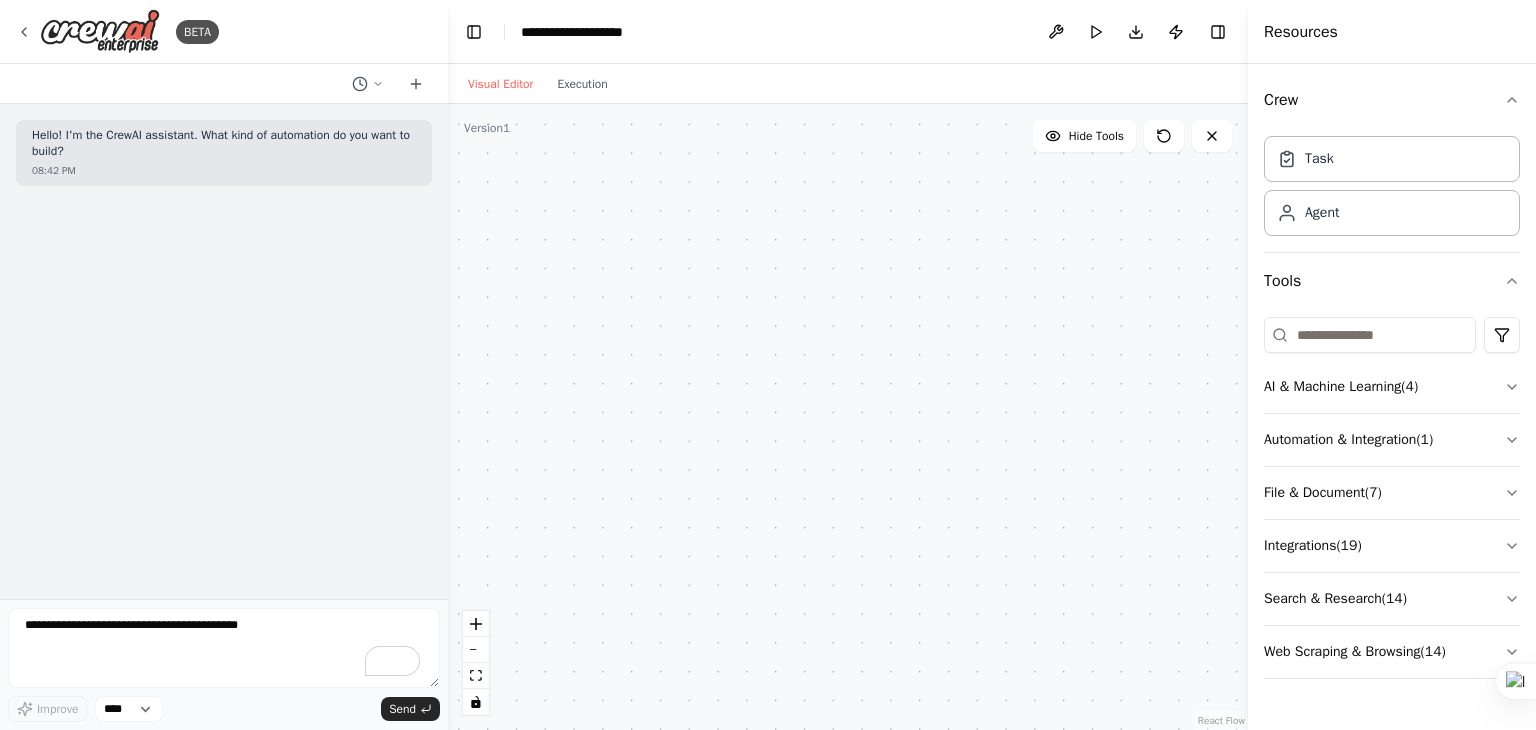 click on "Visual Editor" at bounding box center [500, 84] 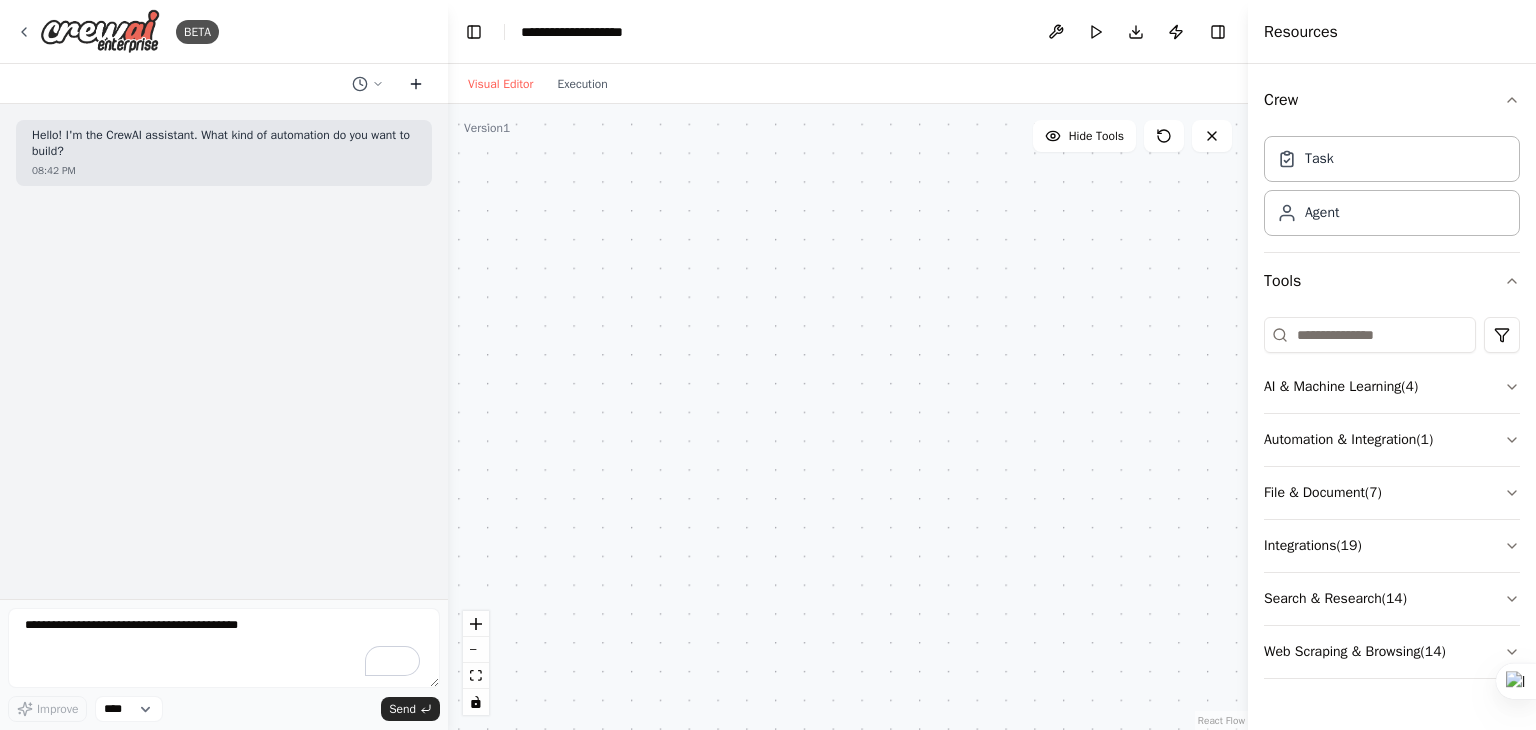 drag, startPoint x: 409, startPoint y: 68, endPoint x: 412, endPoint y: 82, distance: 14.3178215 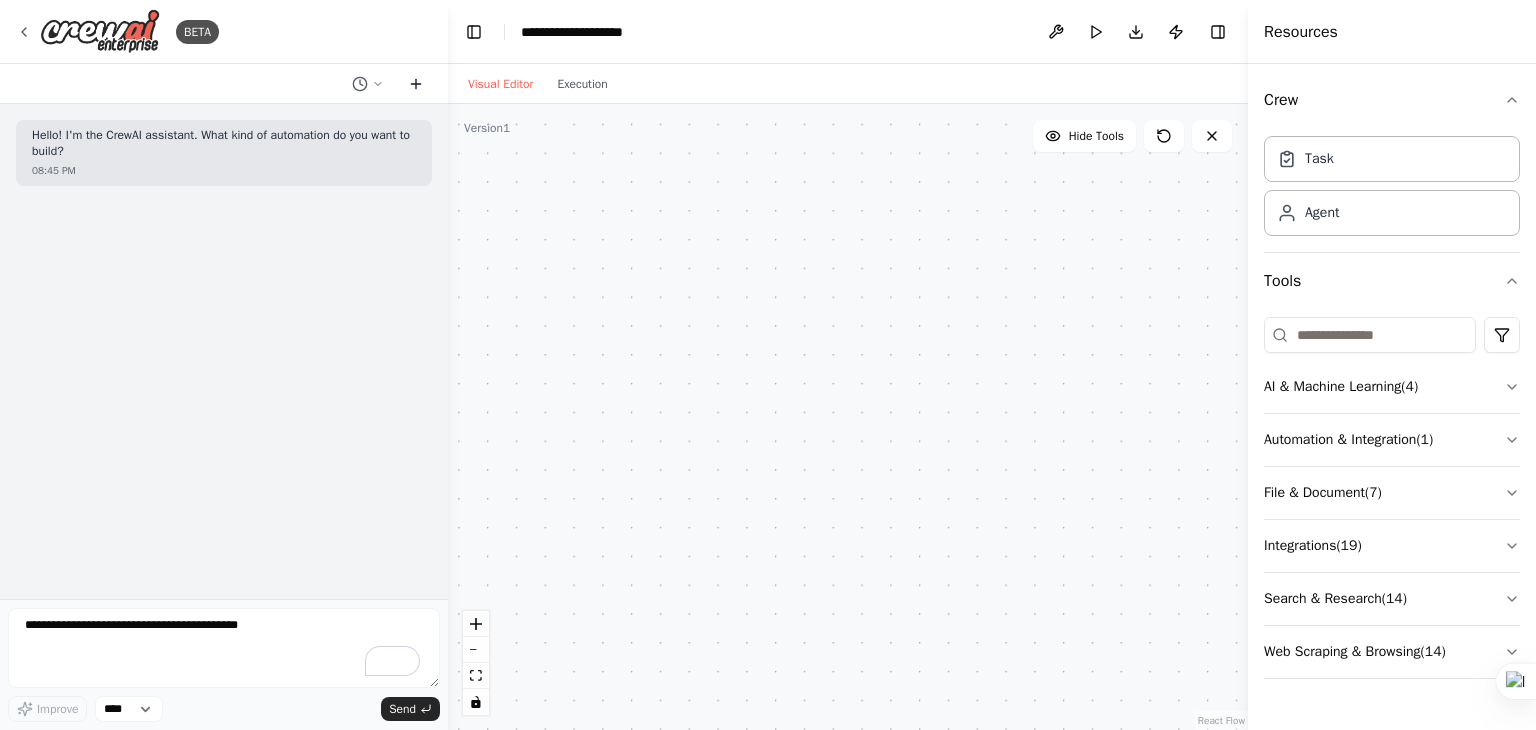 click 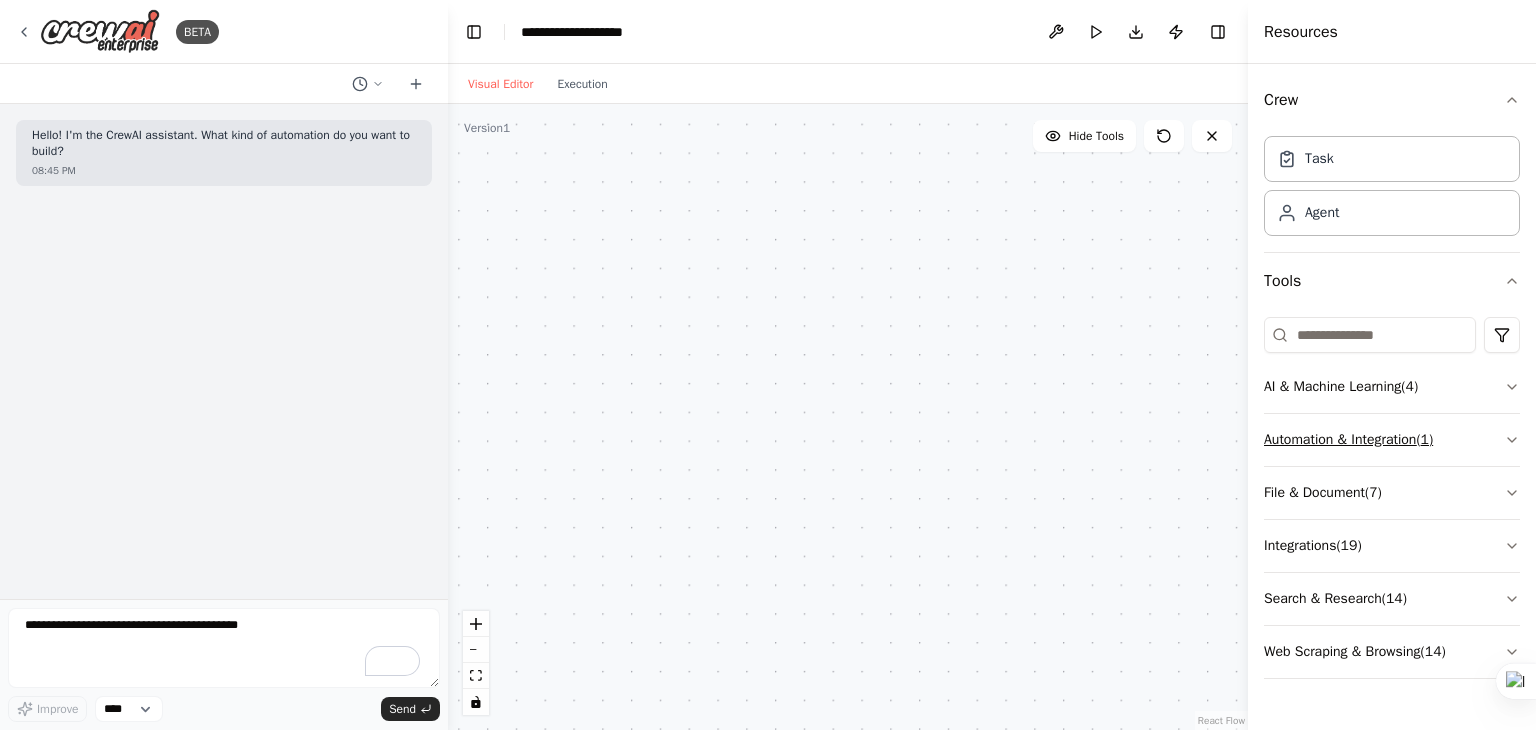click on "Automation & Integration  ( 1 )" at bounding box center (1392, 440) 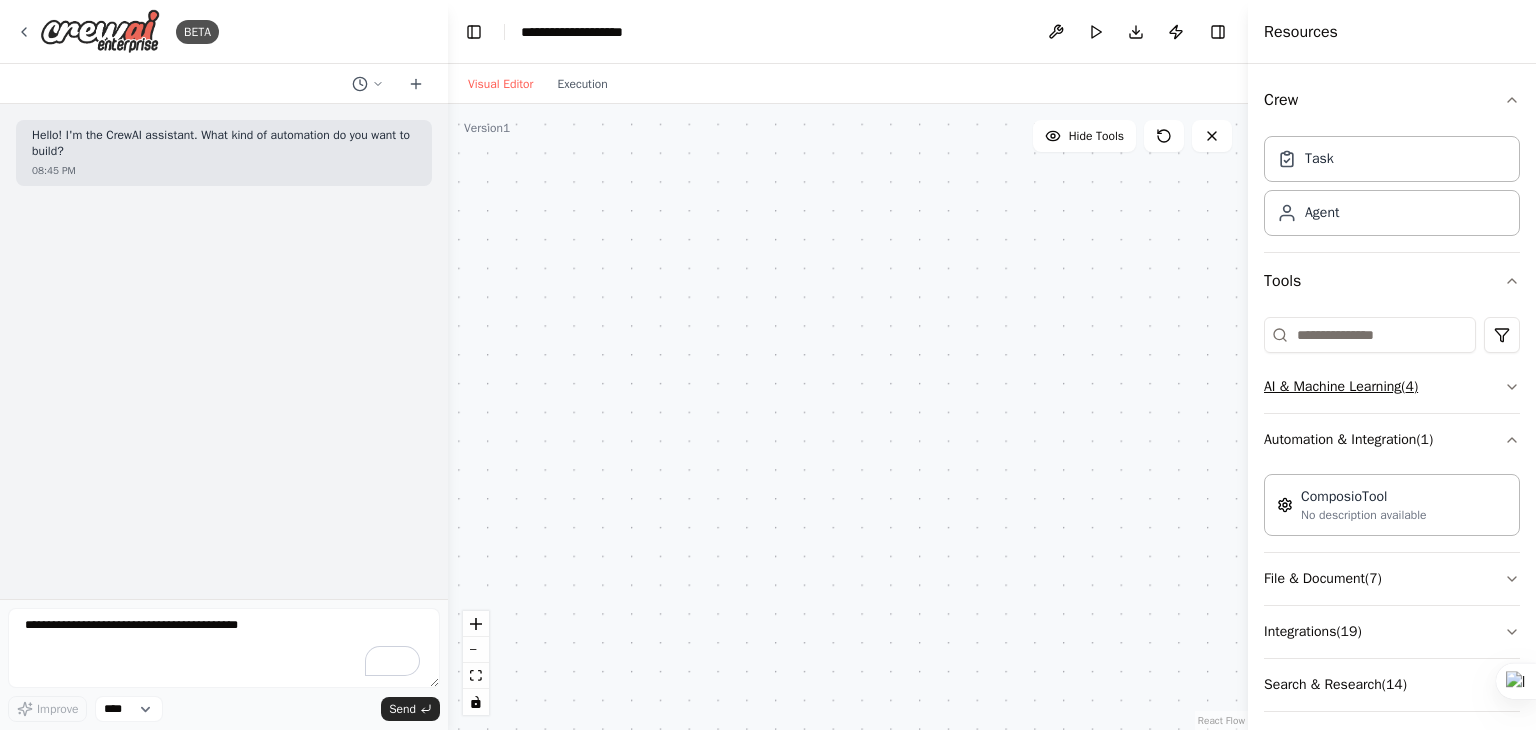 click on "AI & Machine Learning  ( 4 )" at bounding box center (1392, 387) 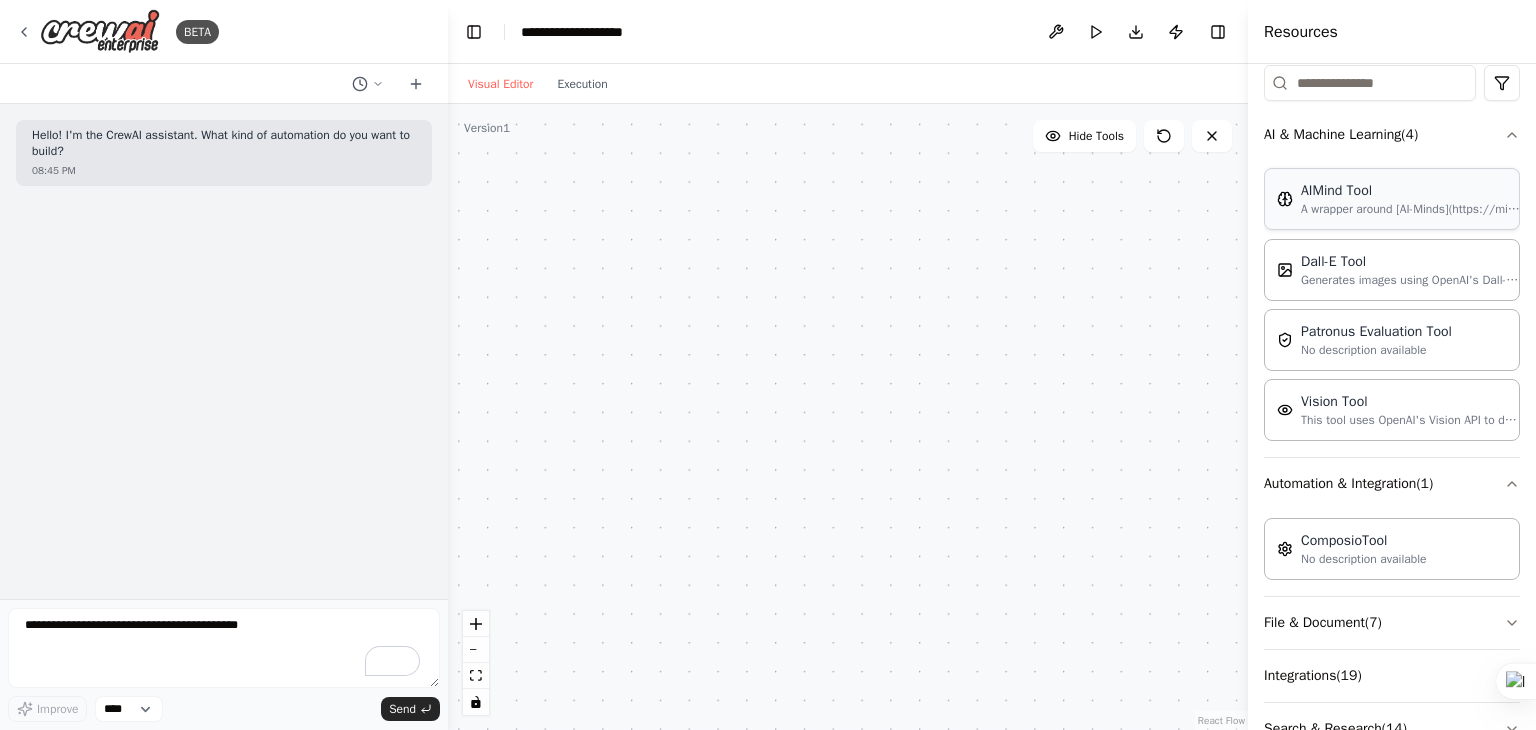 scroll, scrollTop: 359, scrollLeft: 0, axis: vertical 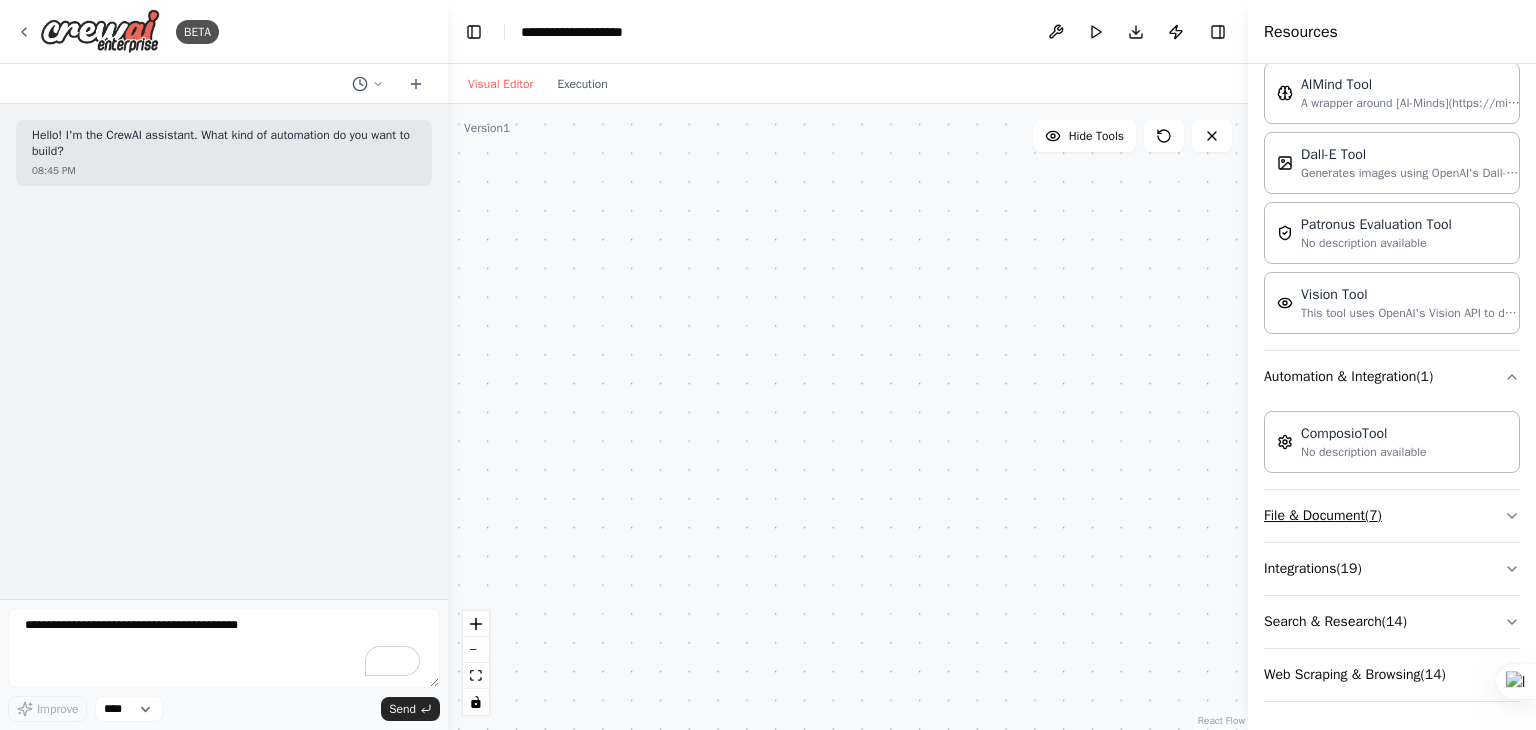 click on "File & Document  ( 7 )" at bounding box center (1392, 516) 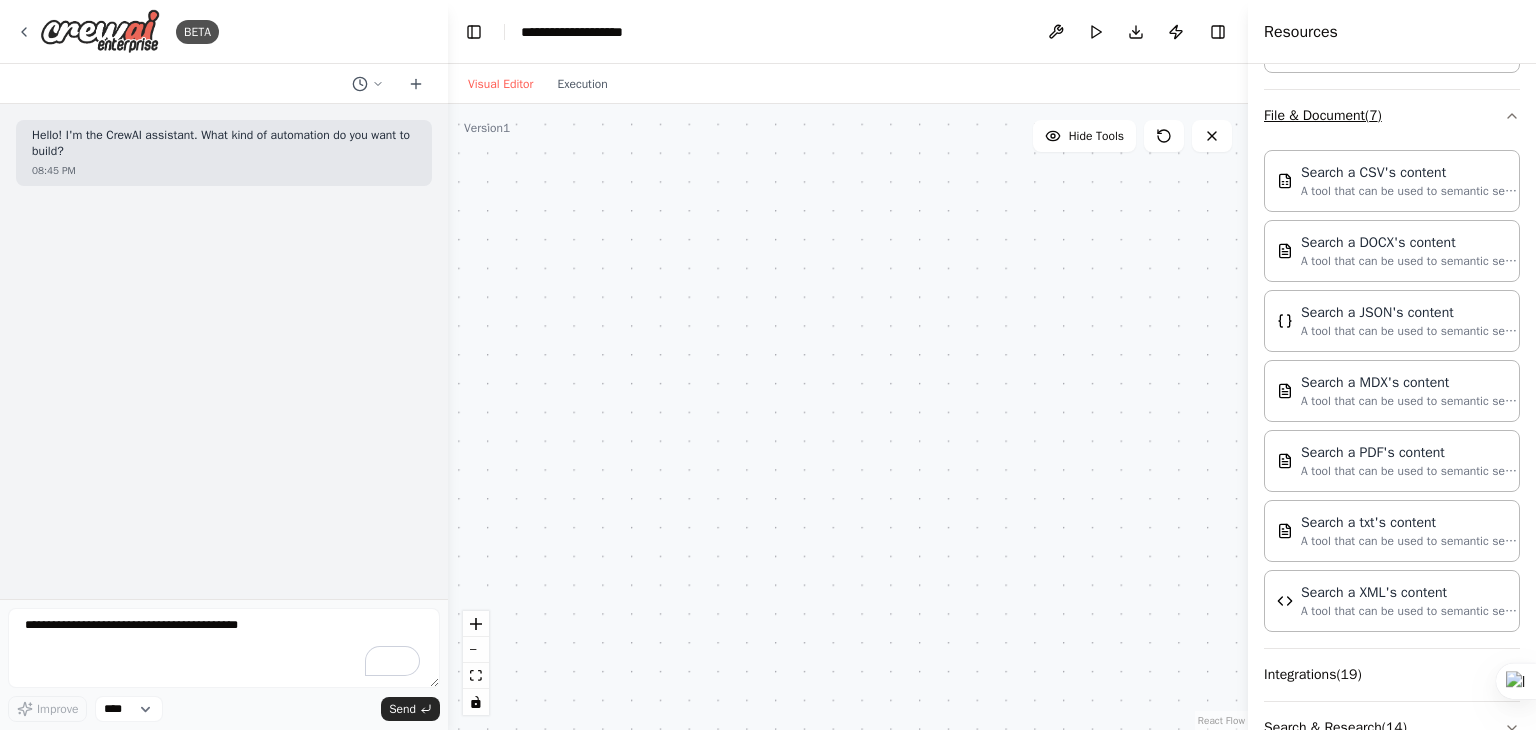 scroll, scrollTop: 862, scrollLeft: 0, axis: vertical 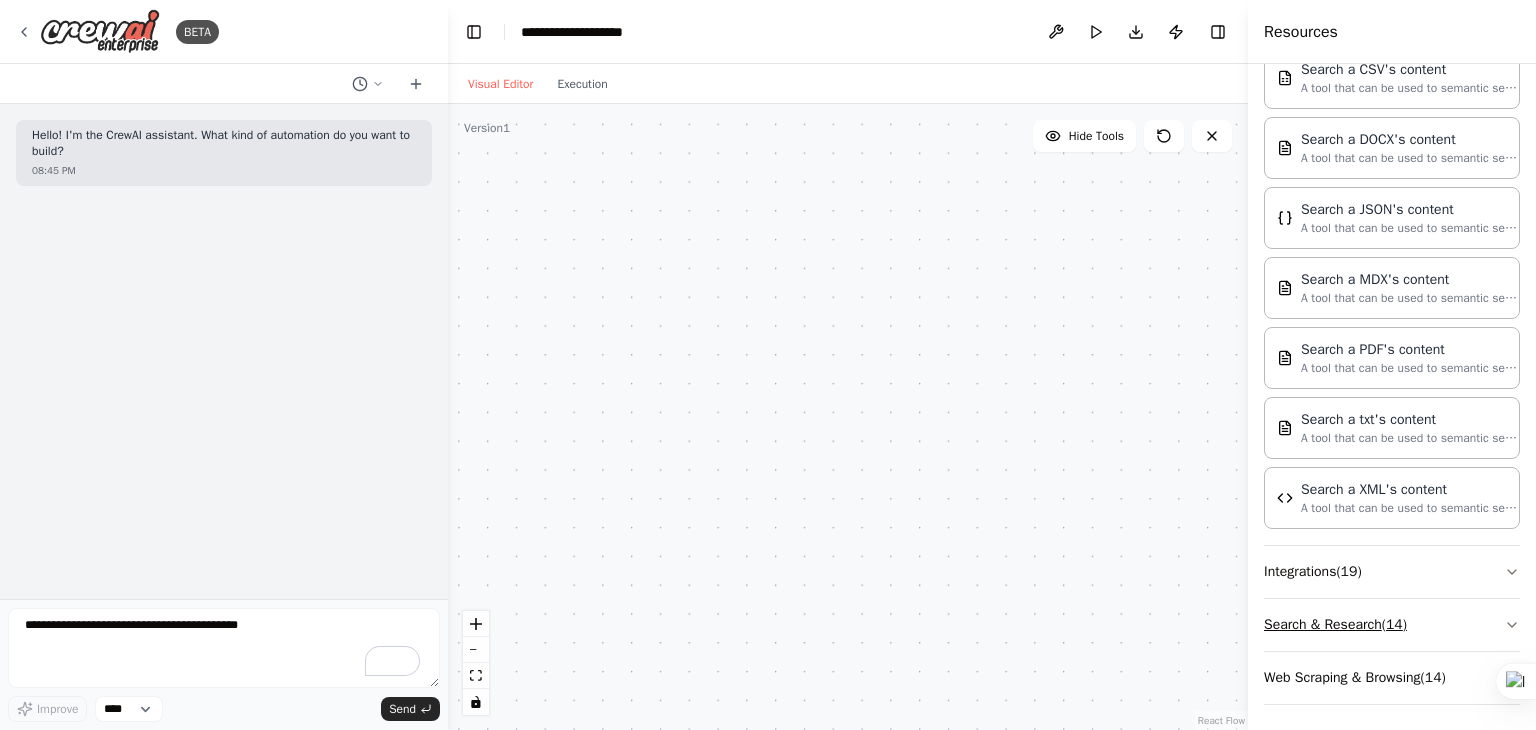 click on "Search & Research  ( 14 )" at bounding box center (1392, 625) 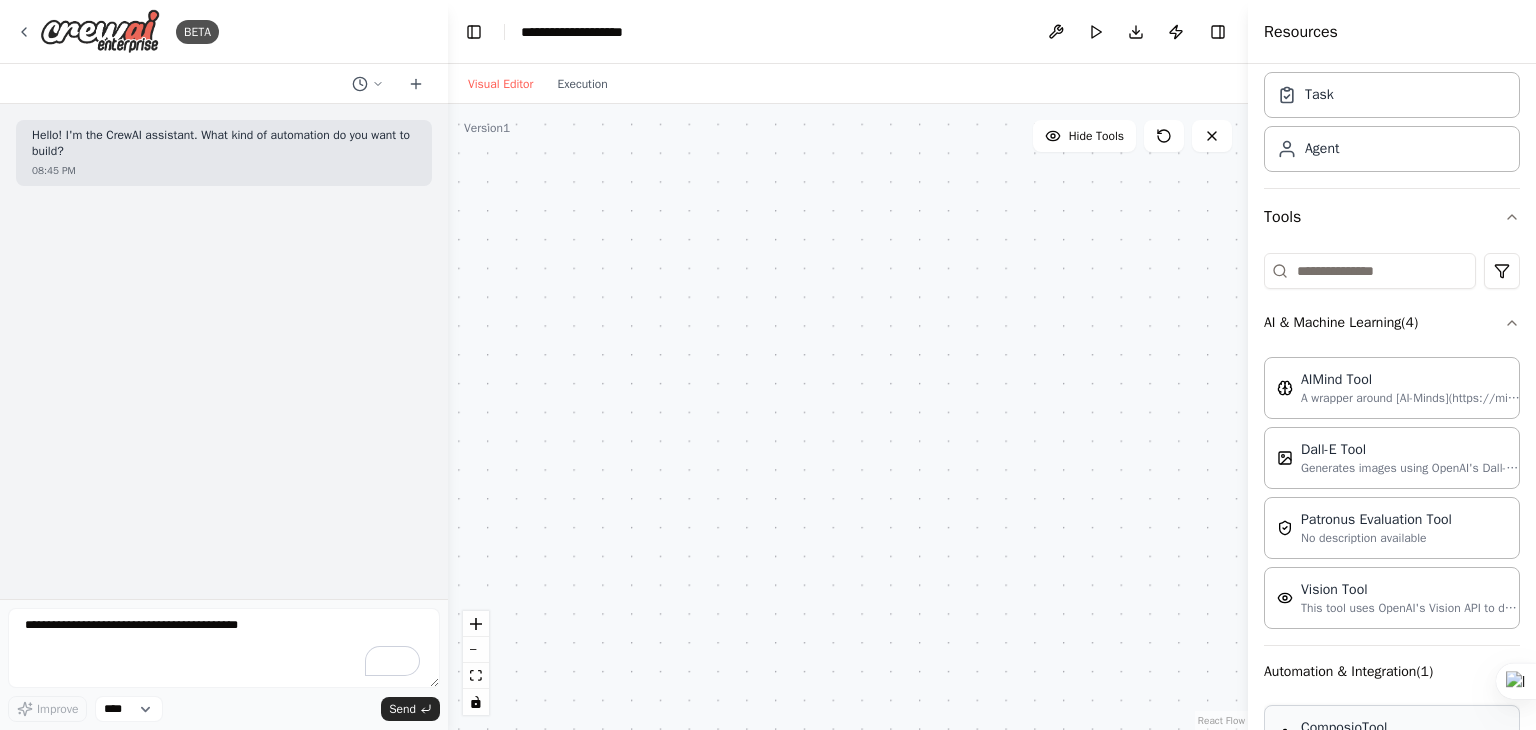 scroll, scrollTop: 0, scrollLeft: 0, axis: both 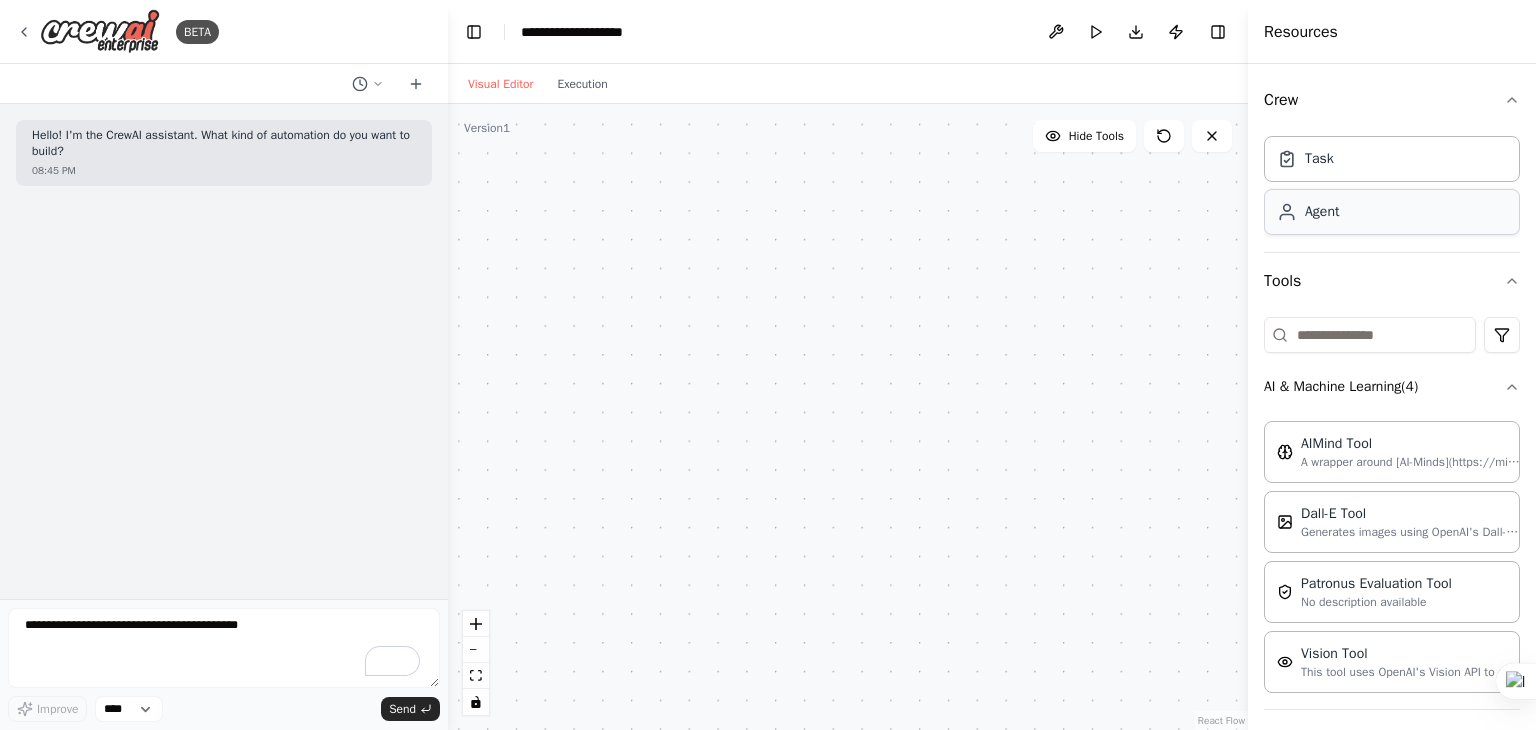 click on "Agent" at bounding box center [1392, 212] 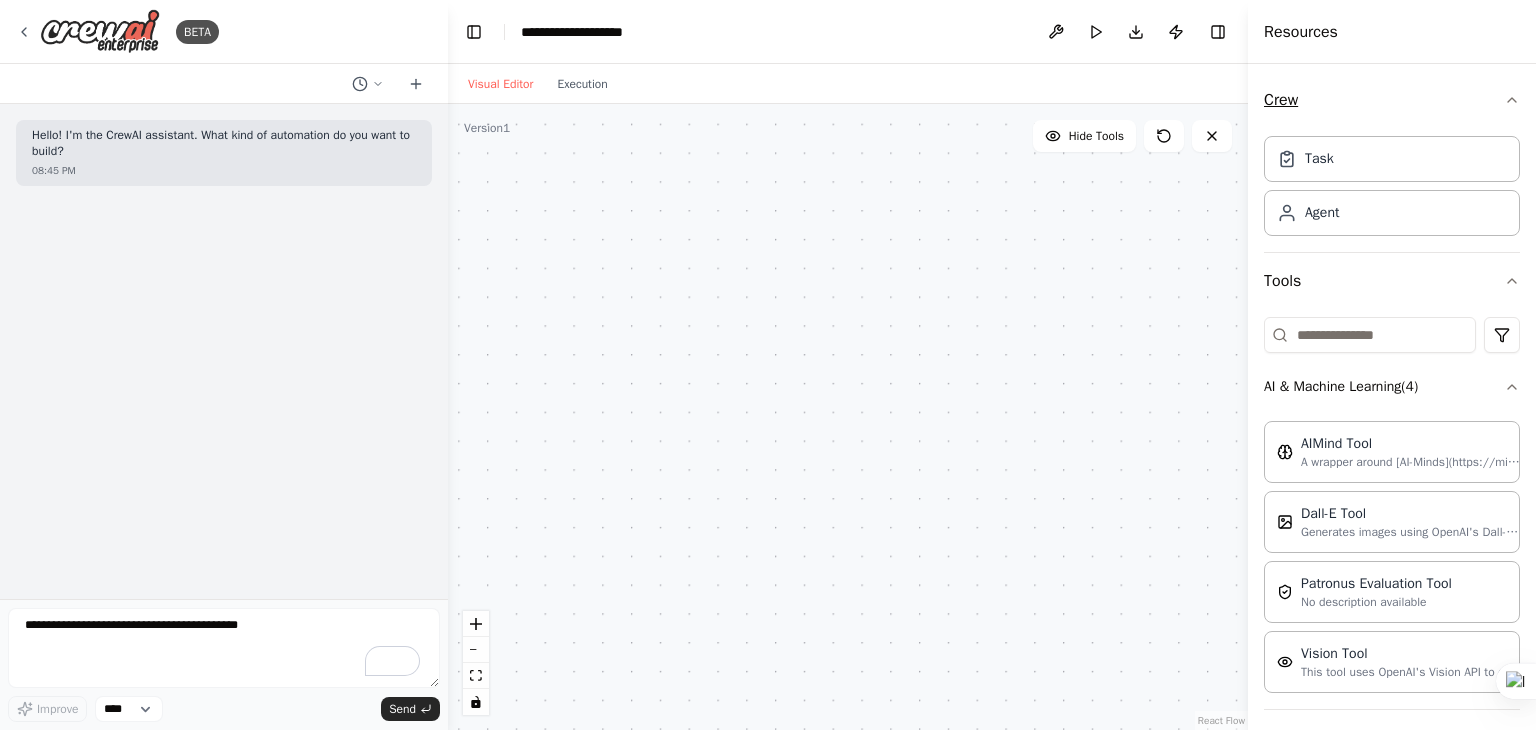click 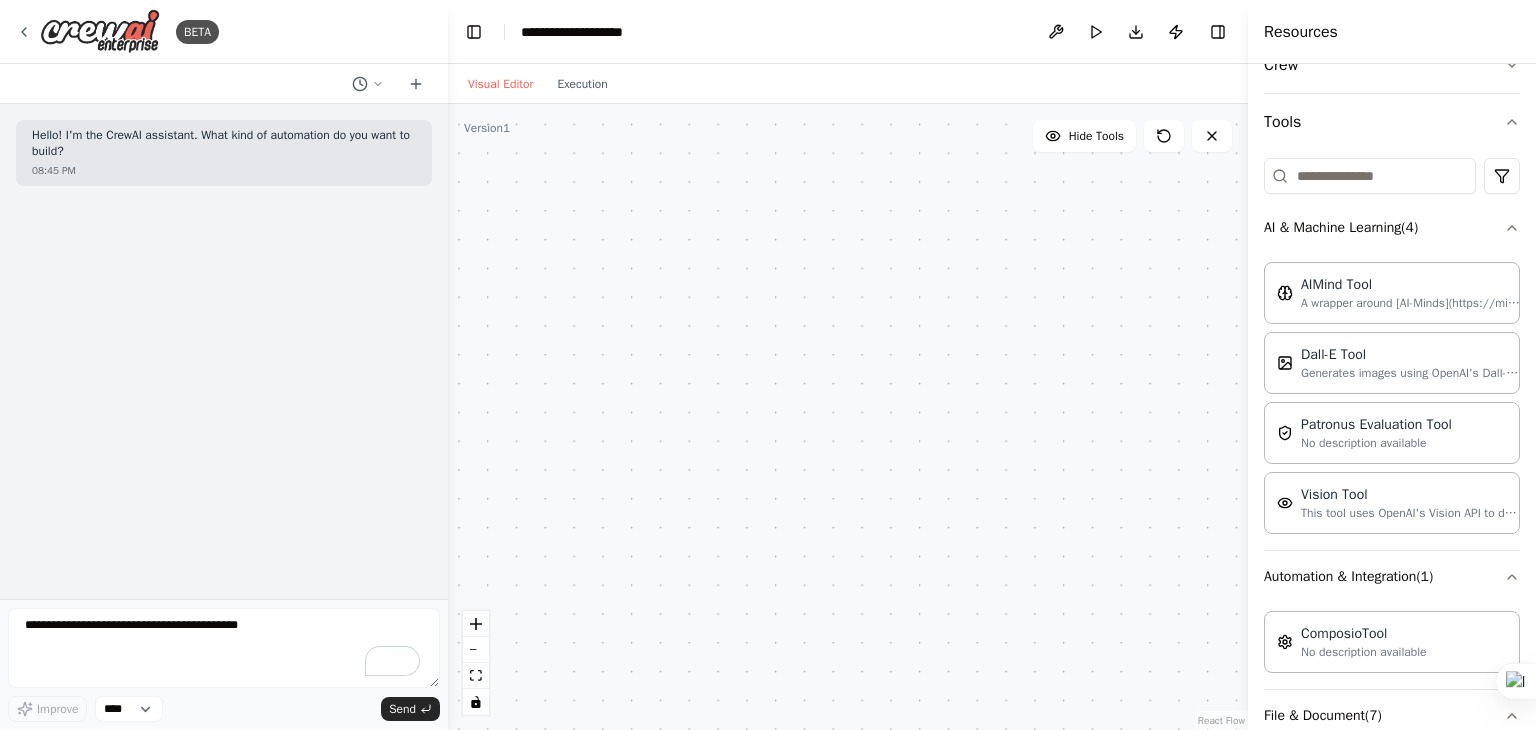 scroll, scrollTop: 0, scrollLeft: 0, axis: both 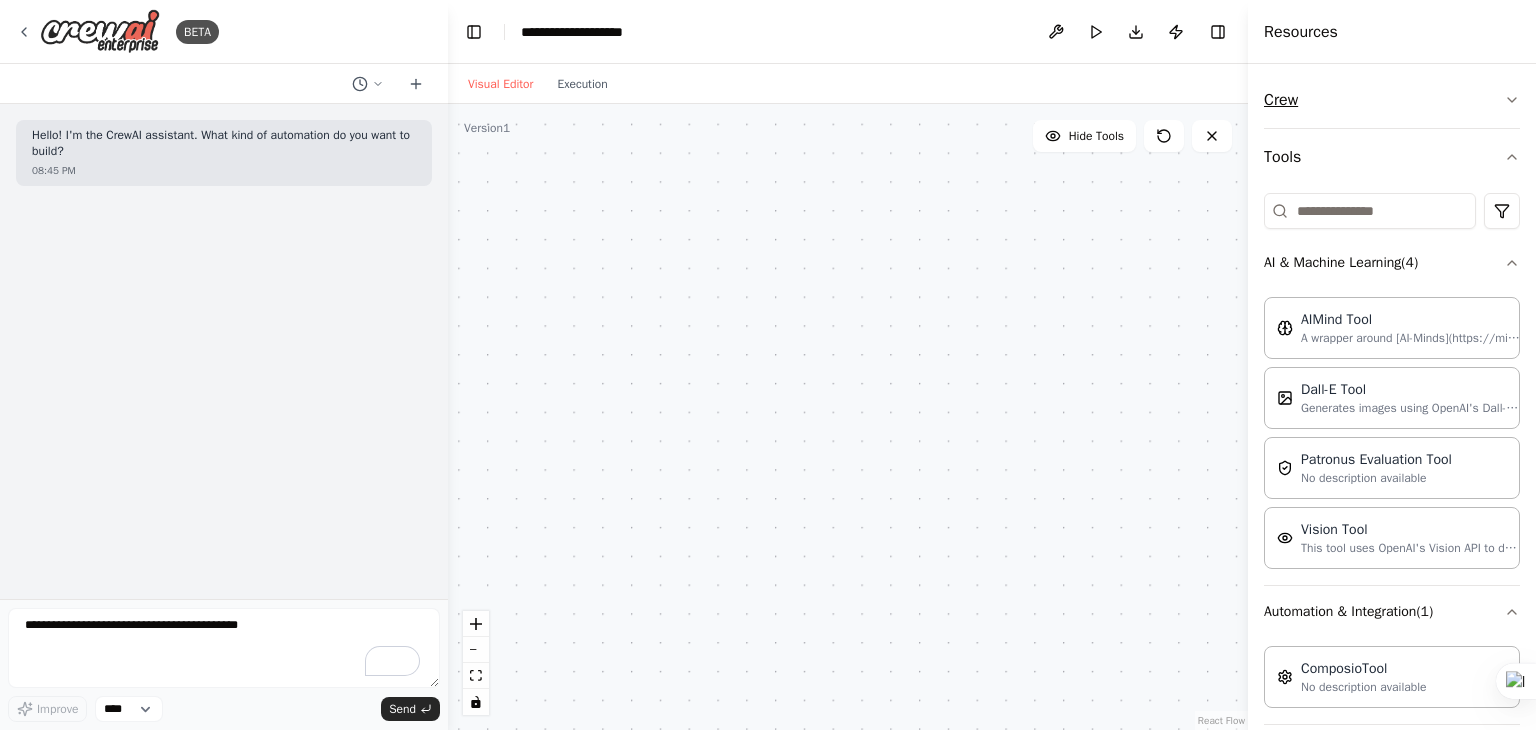 click 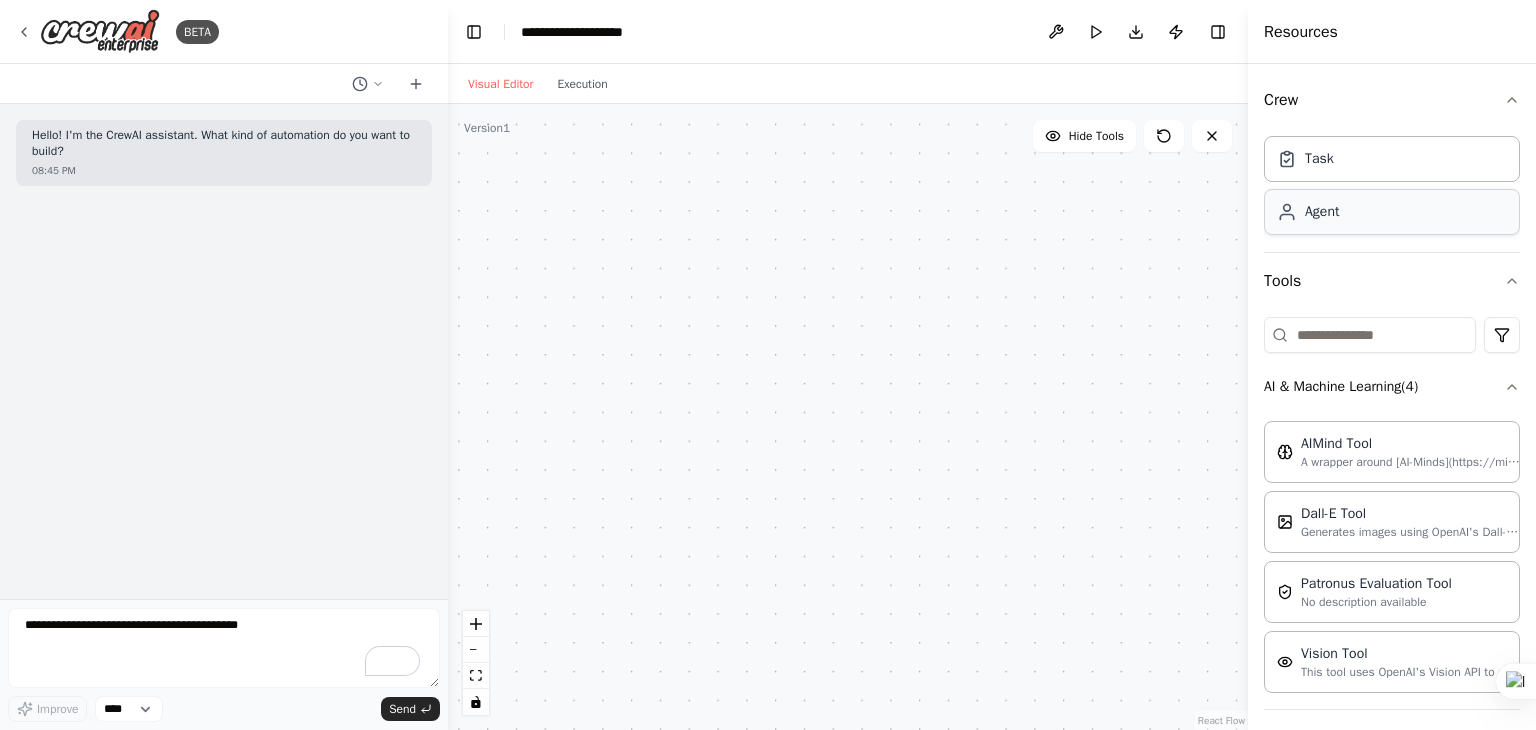 click on "Agent" at bounding box center [1322, 212] 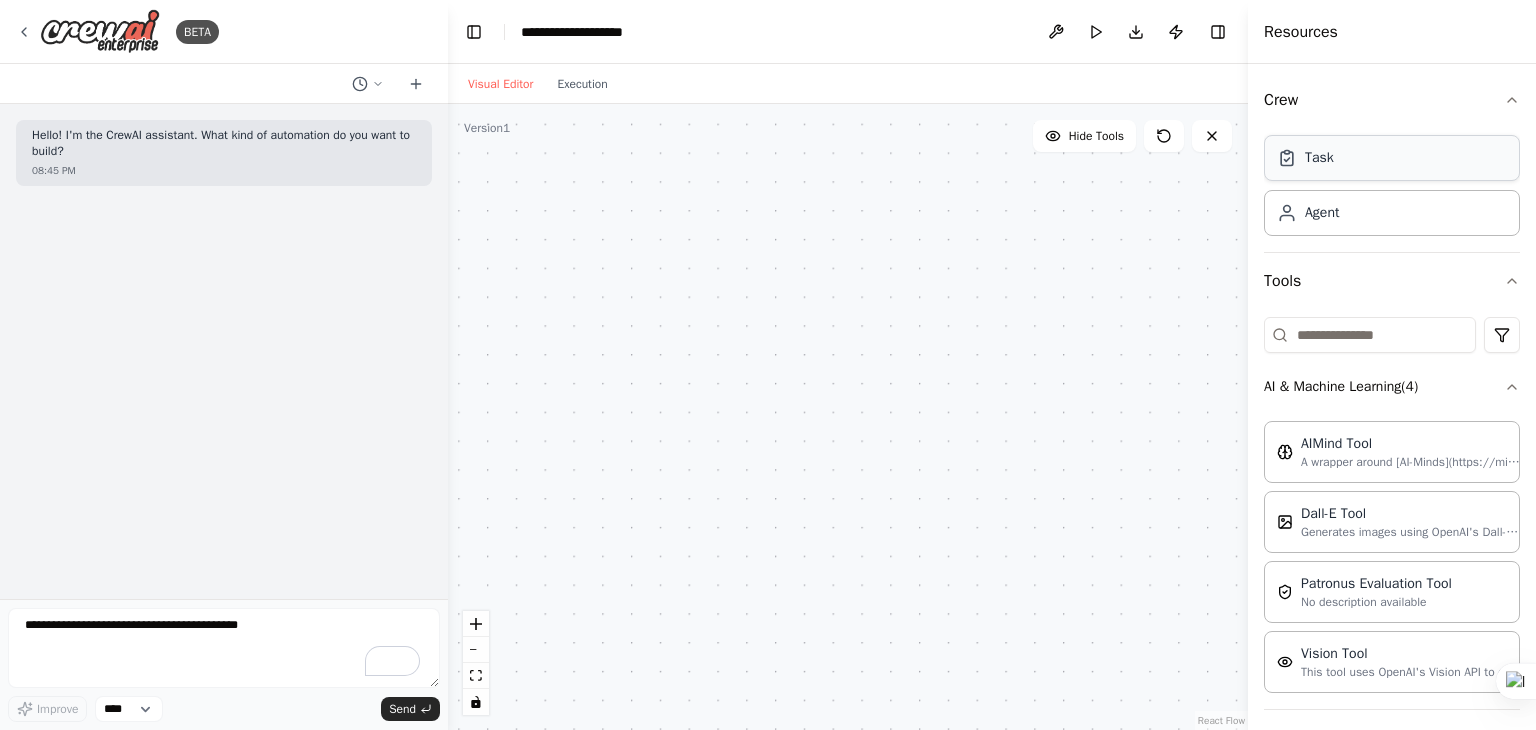 click 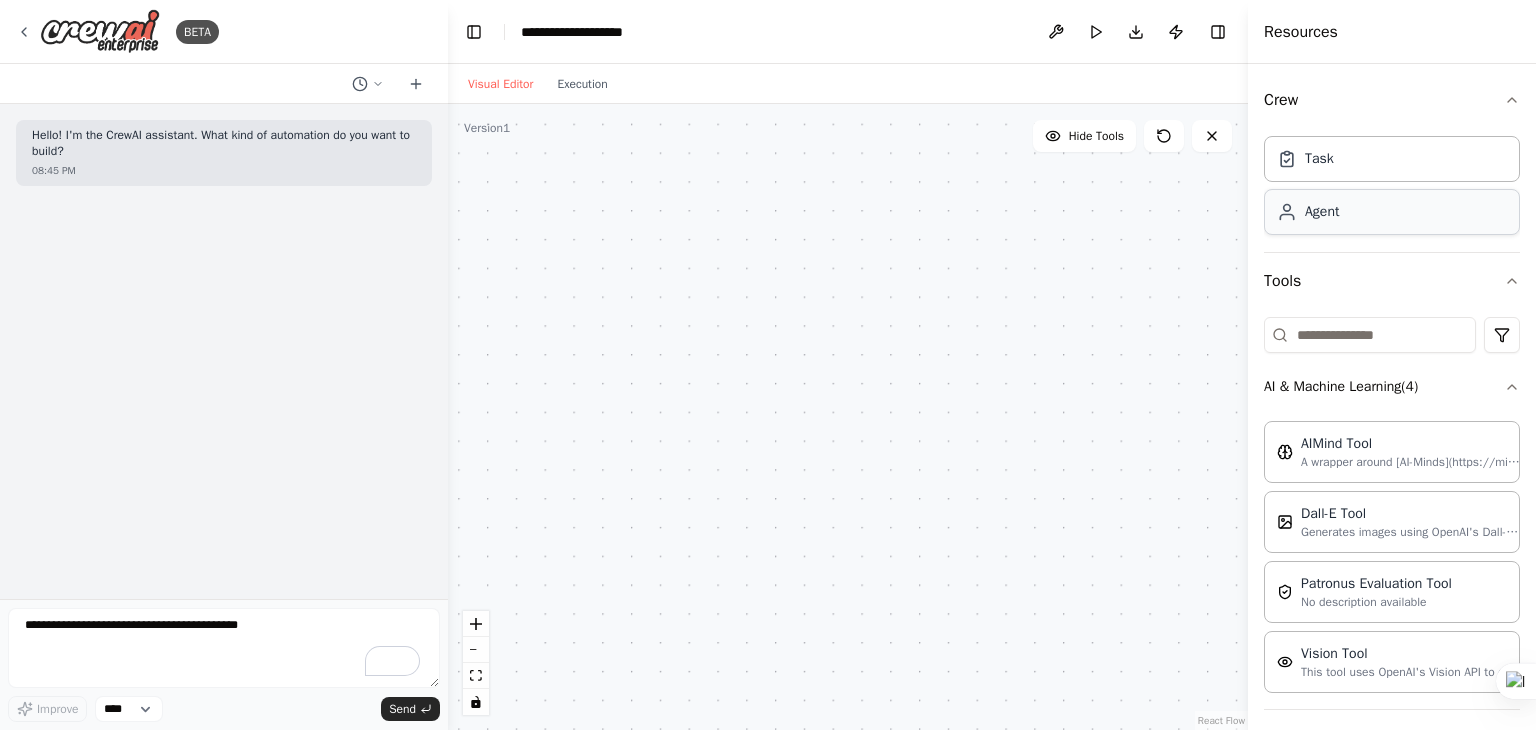 click on "Agent" at bounding box center [1392, 212] 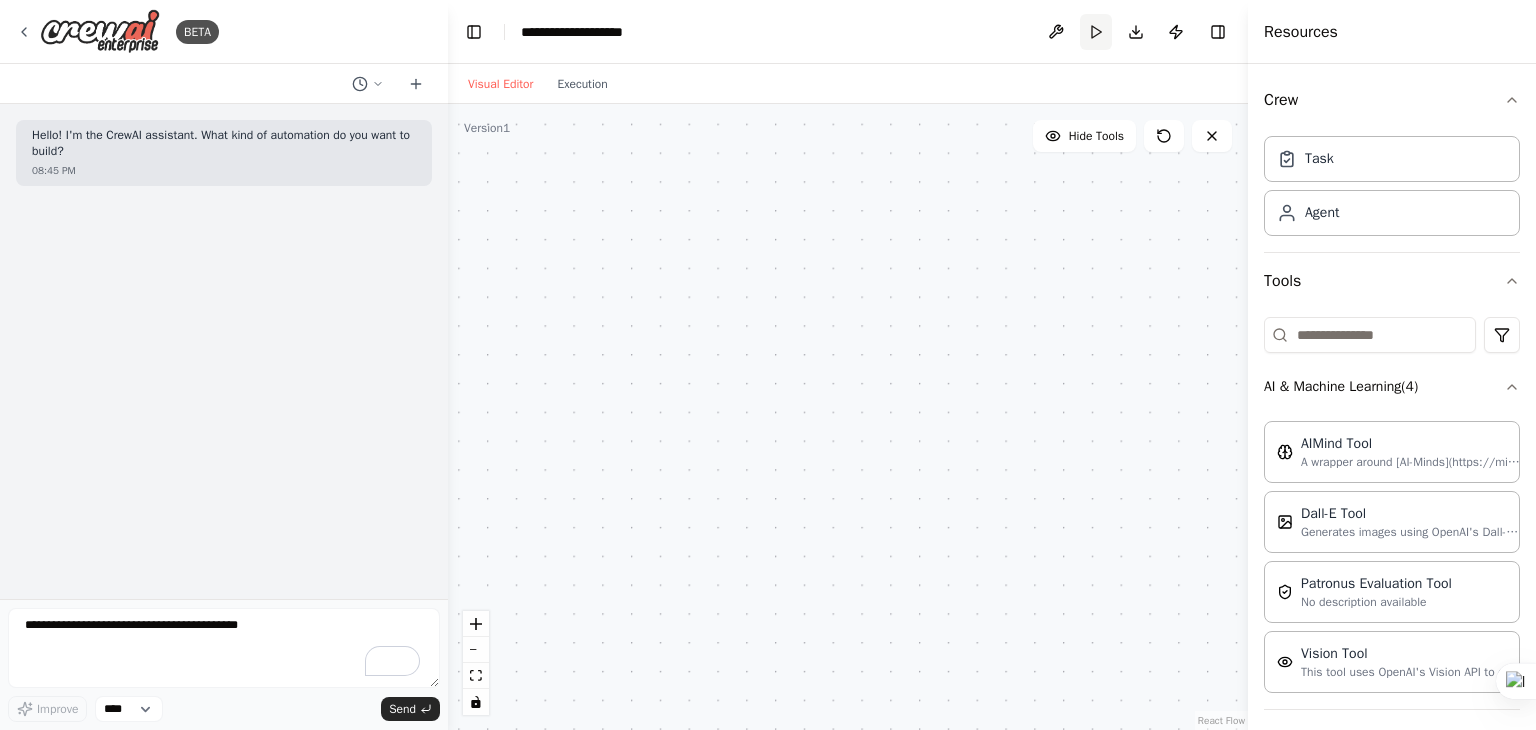 click on "Run" at bounding box center (1096, 32) 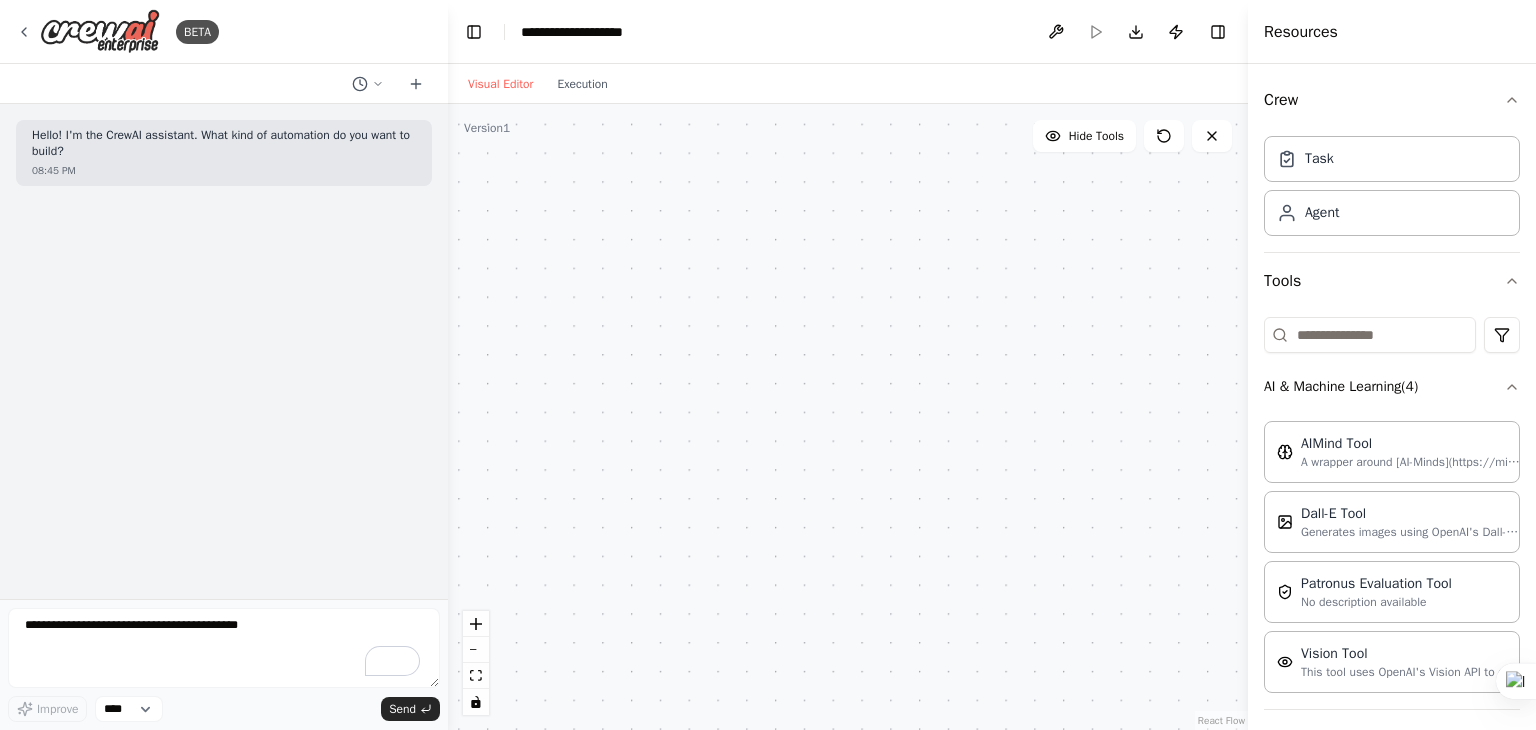 click at bounding box center [848, 417] 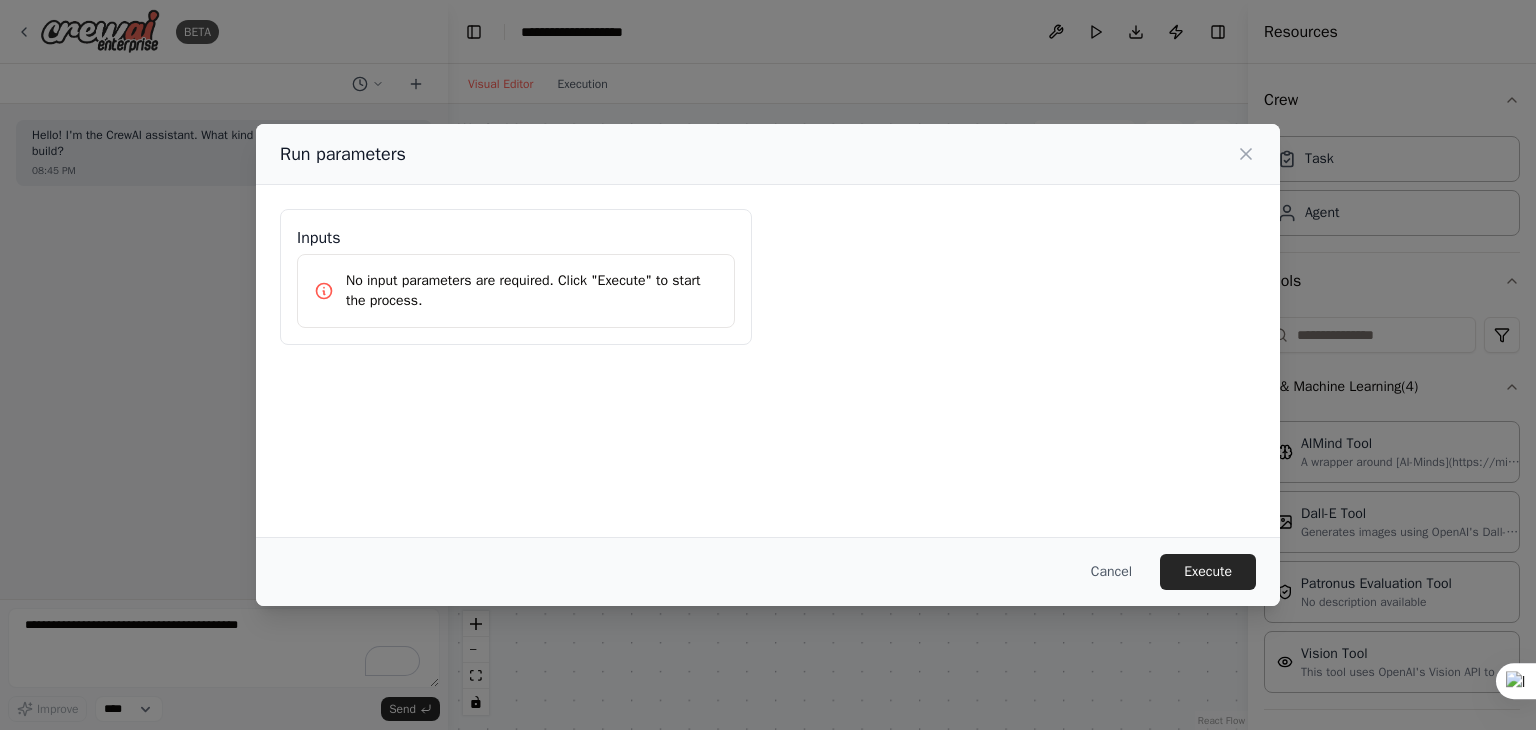 drag, startPoint x: 1122, startPoint y: 568, endPoint x: 1081, endPoint y: 559, distance: 41.976185 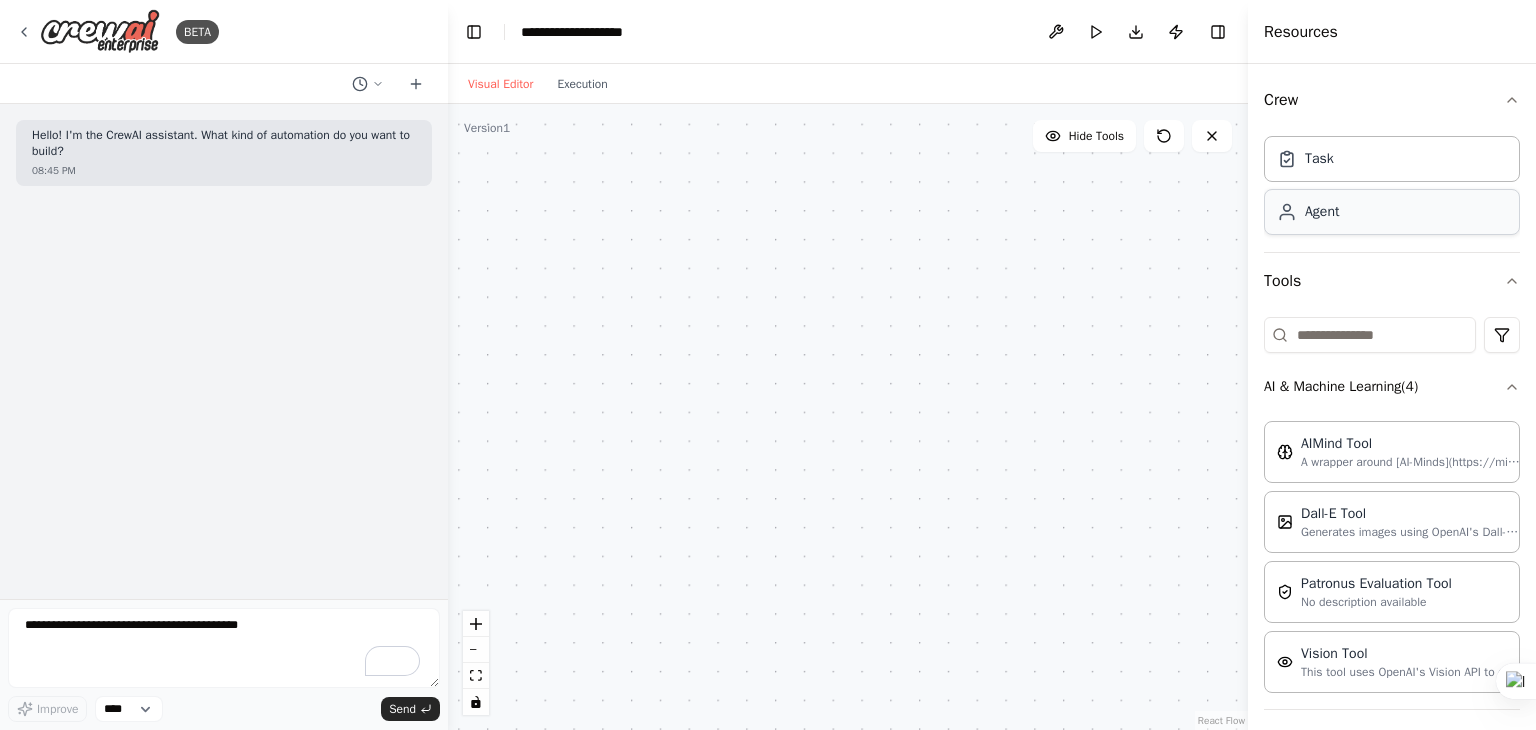 click on "Agent" at bounding box center [1392, 212] 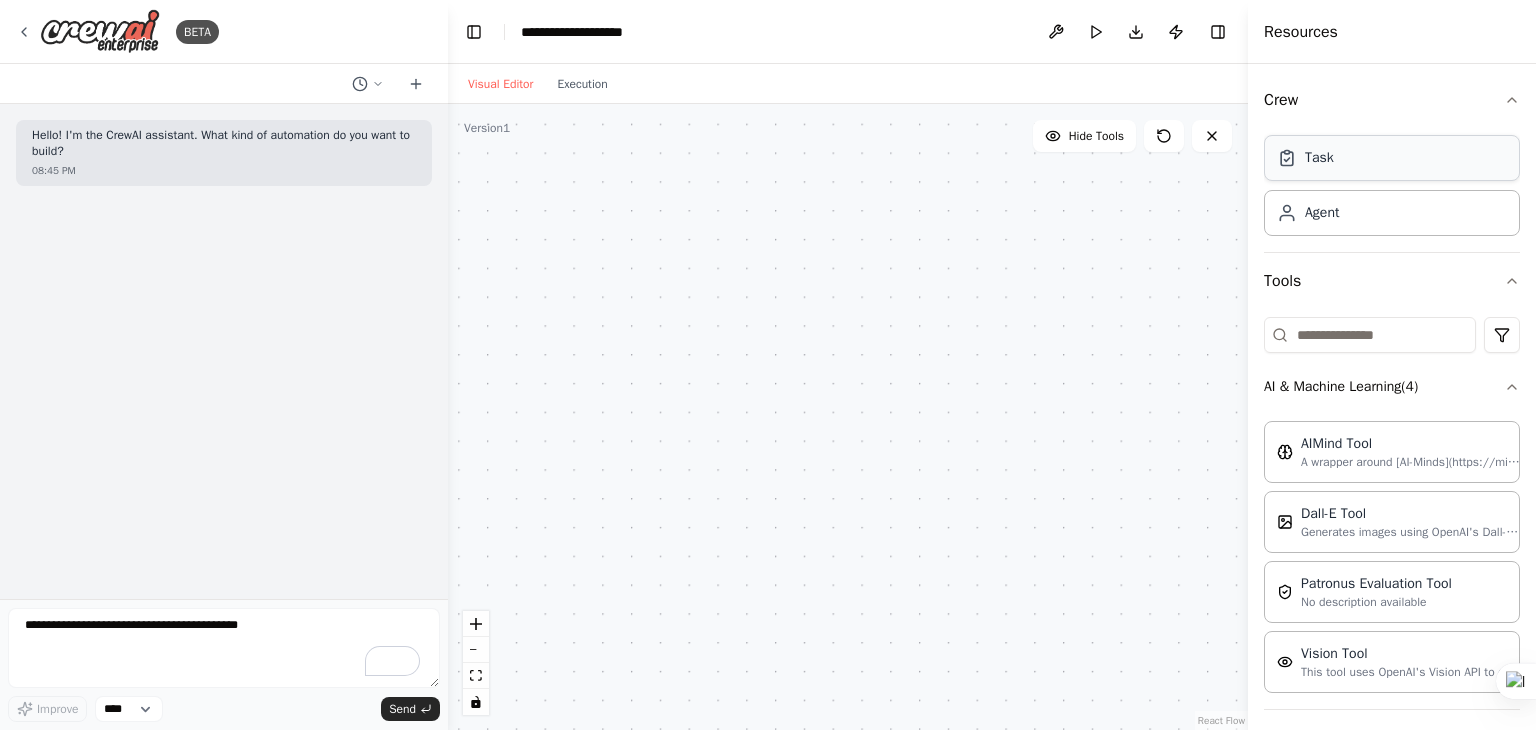click 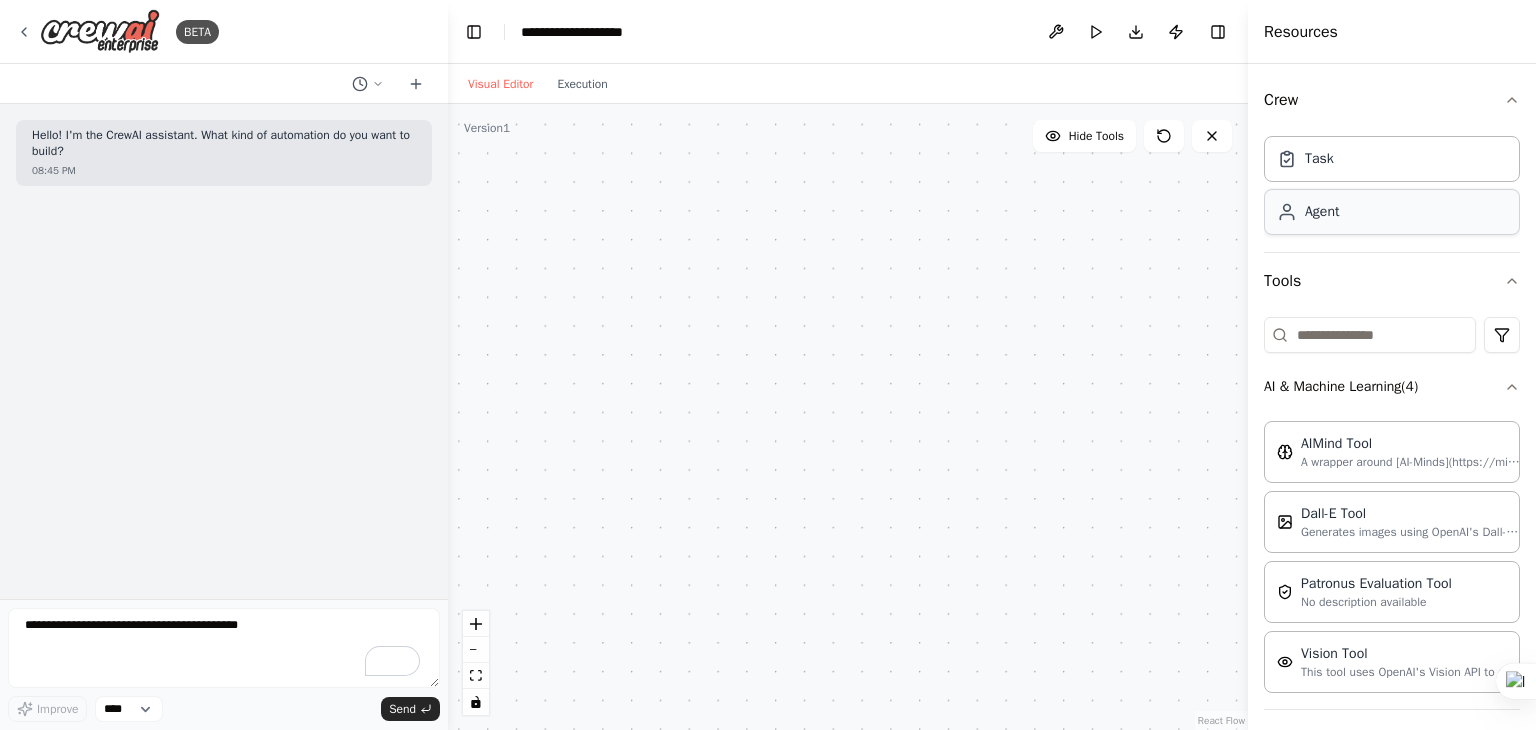 click on "Agent" at bounding box center (1322, 212) 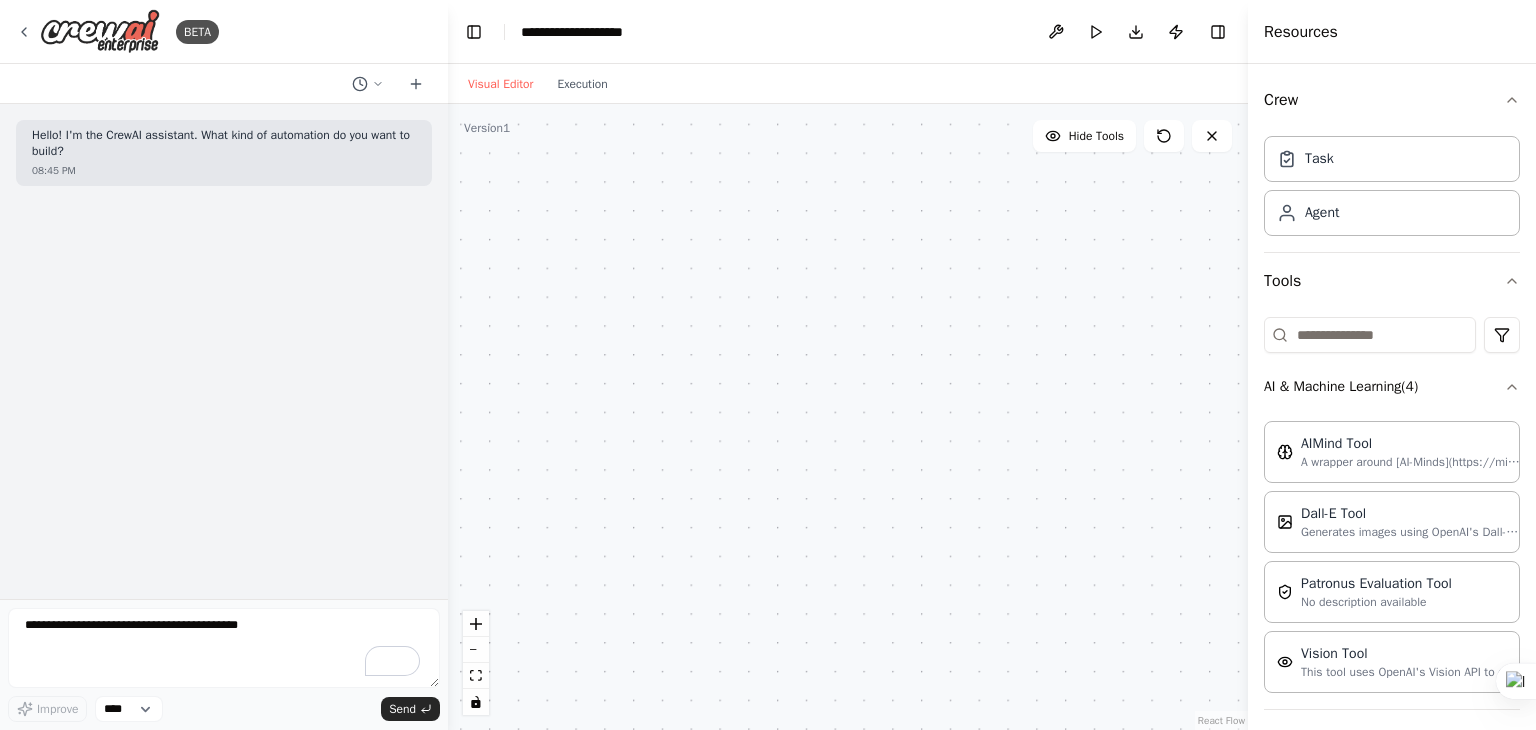 drag, startPoint x: 1401, startPoint y: 200, endPoint x: 479, endPoint y: 325, distance: 930.4348 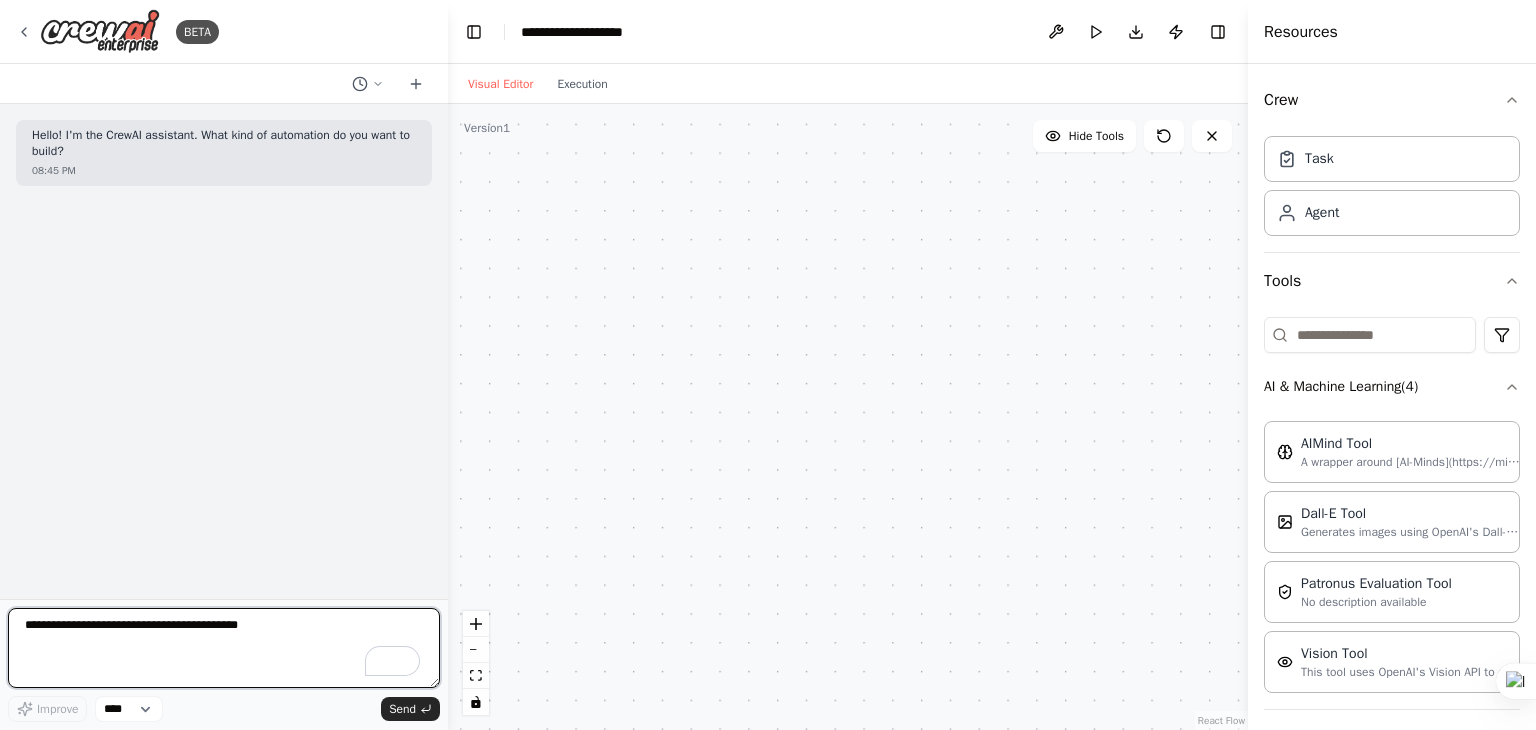click at bounding box center [224, 648] 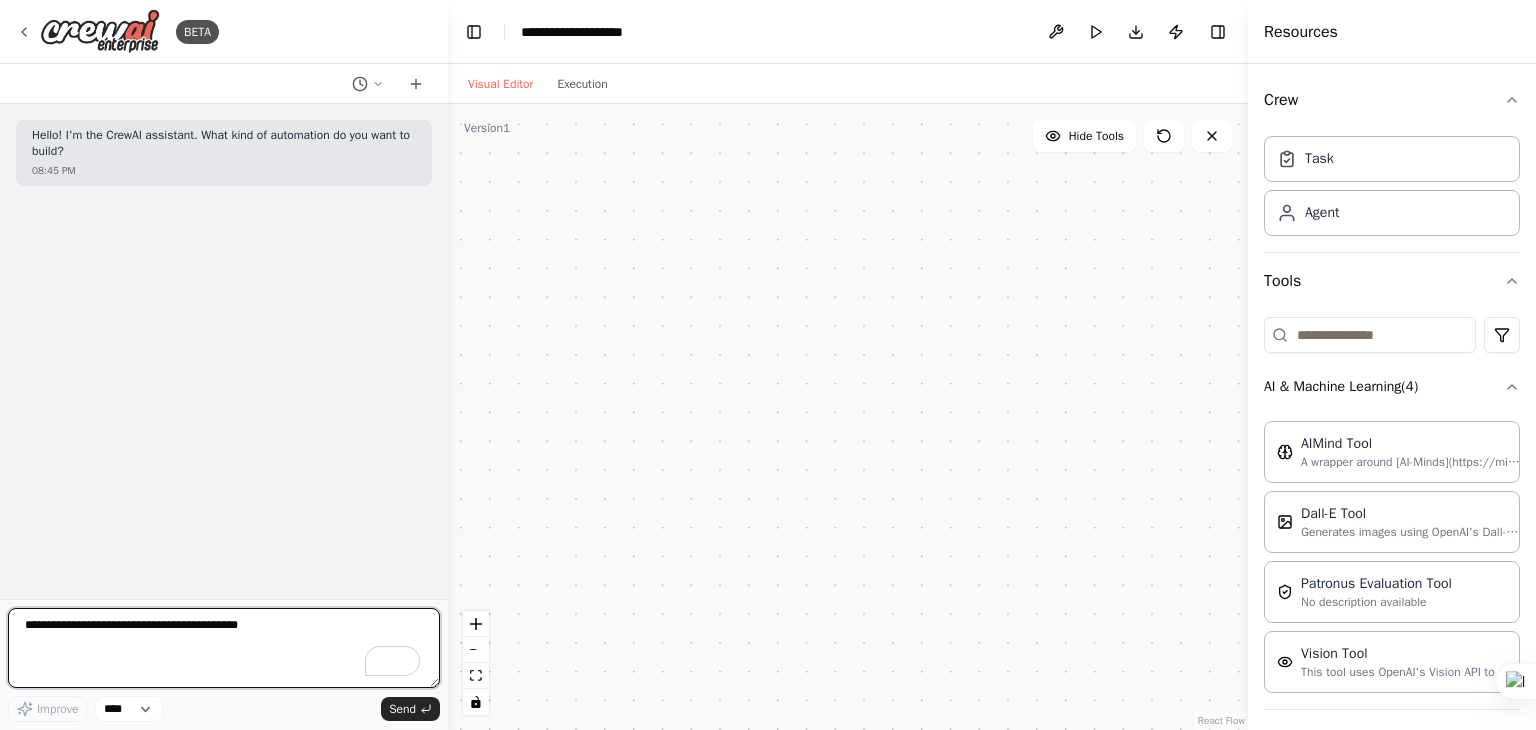 type on "*" 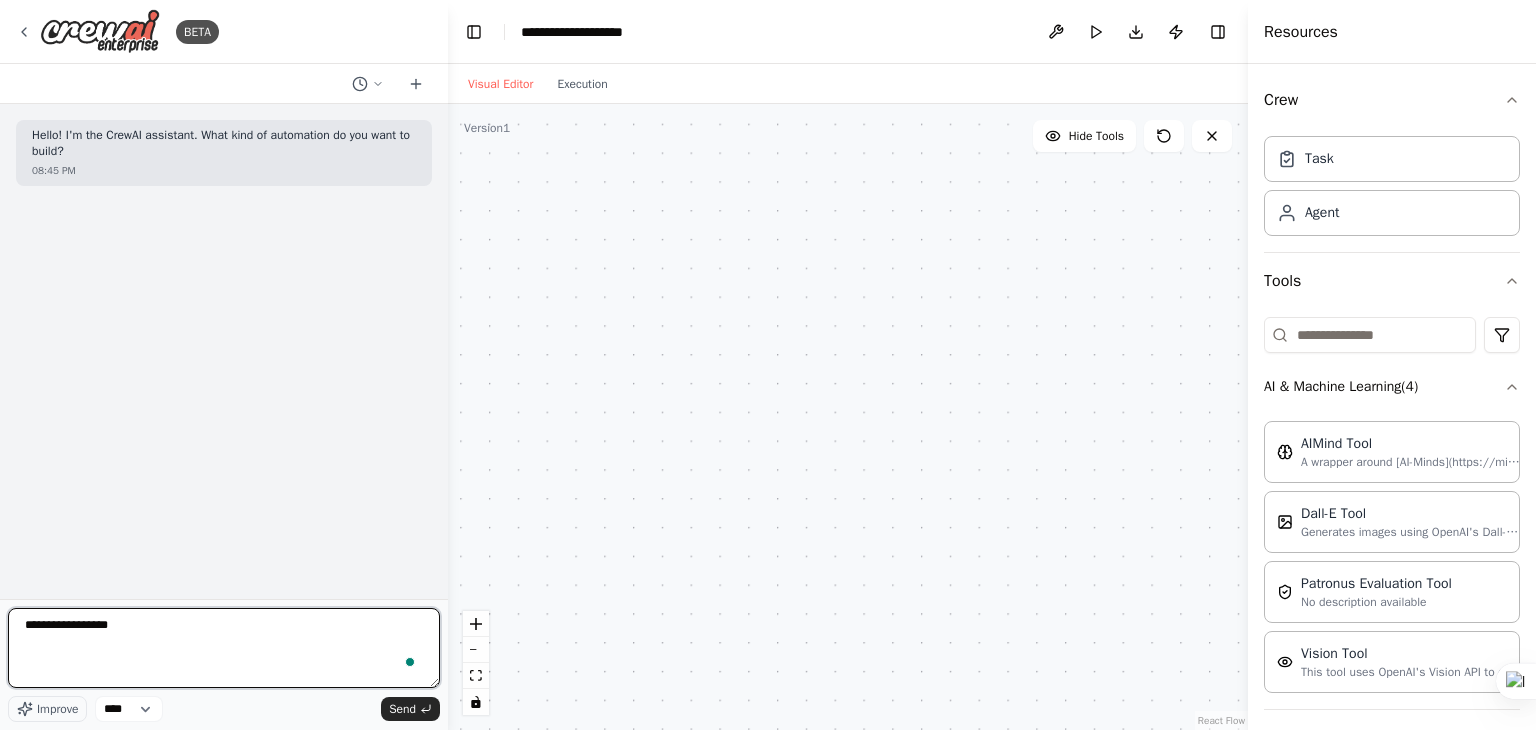 type on "**********" 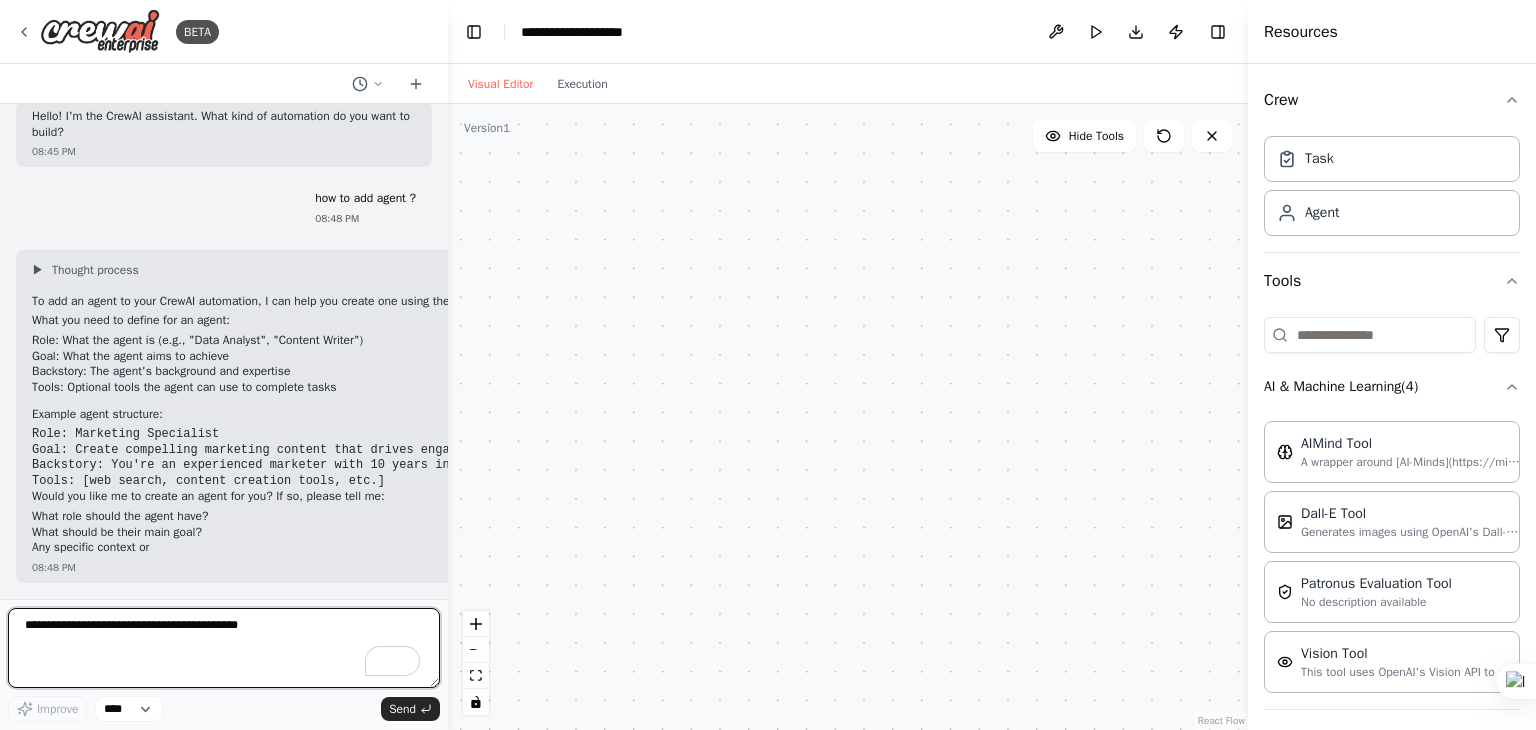 scroll, scrollTop: 49, scrollLeft: 0, axis: vertical 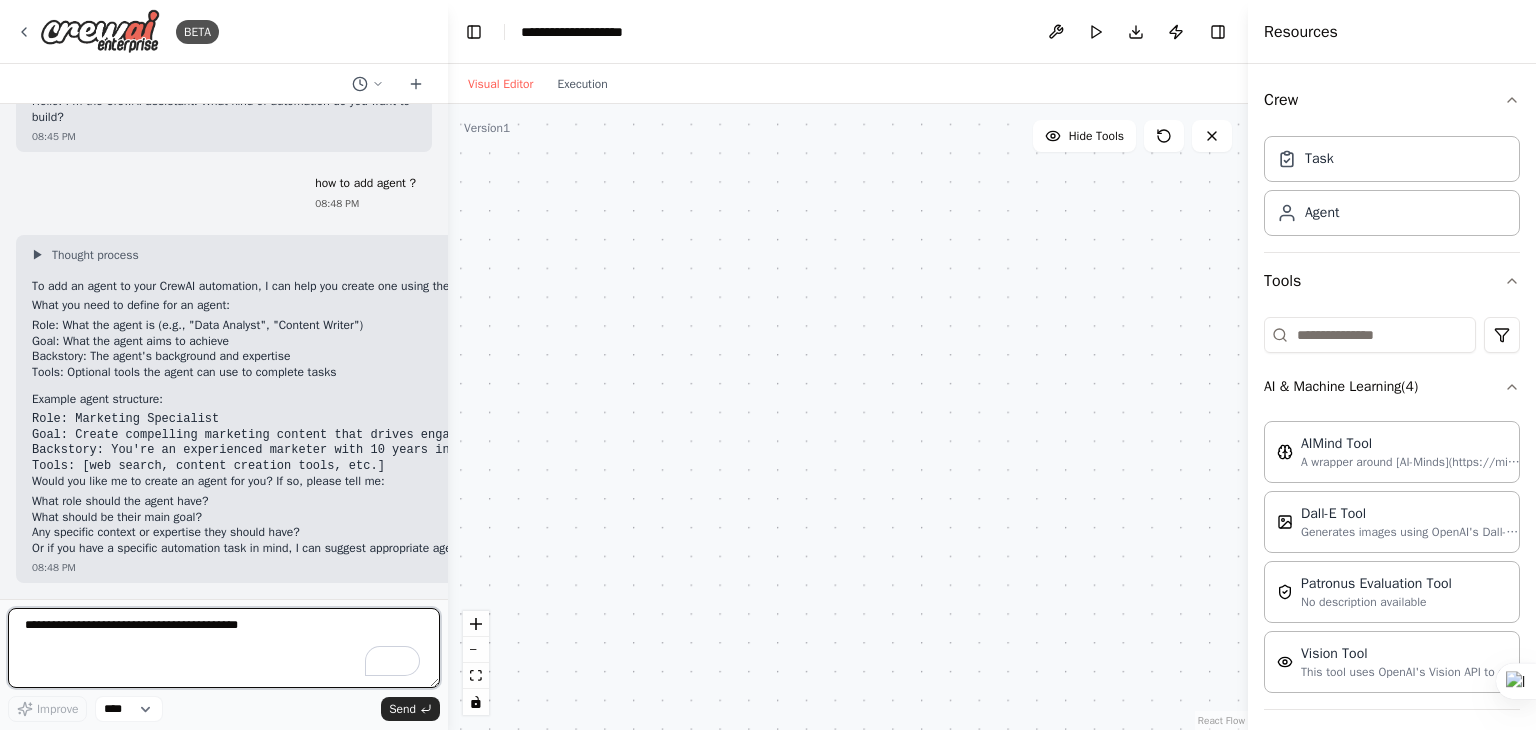 drag, startPoint x: 139, startPoint y: 613, endPoint x: 136, endPoint y: 636, distance: 23.194826 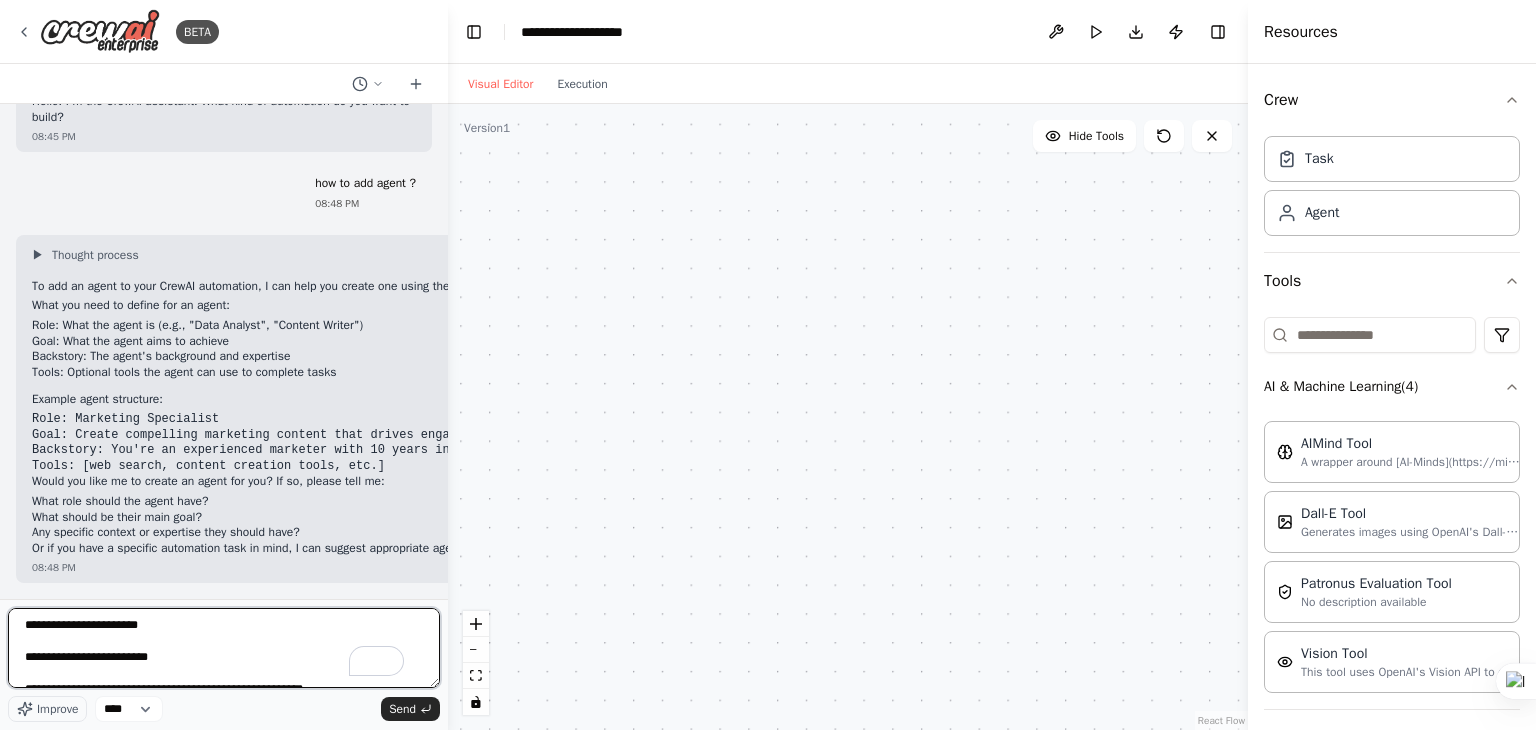 scroll, scrollTop: 41, scrollLeft: 0, axis: vertical 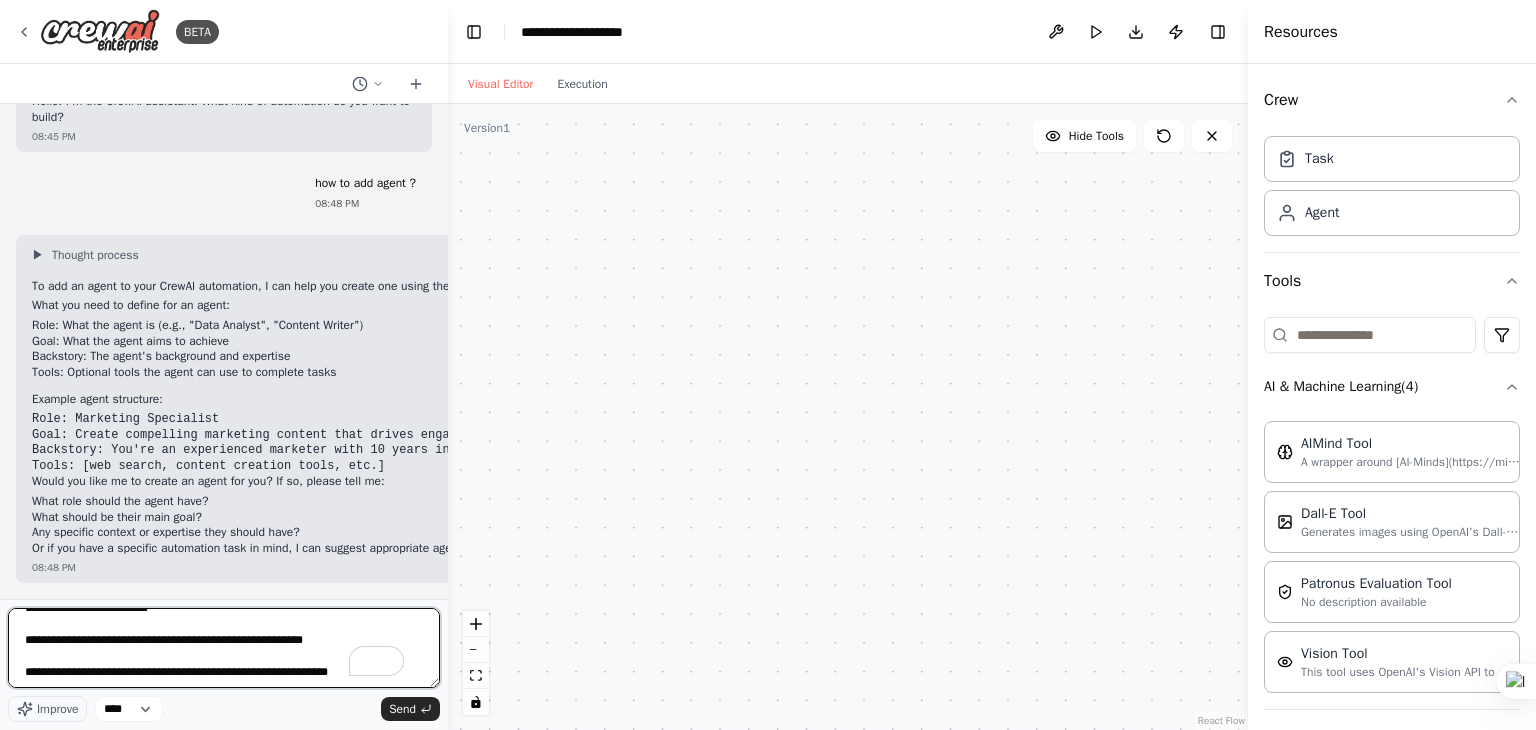 click on "**********" at bounding box center (224, 648) 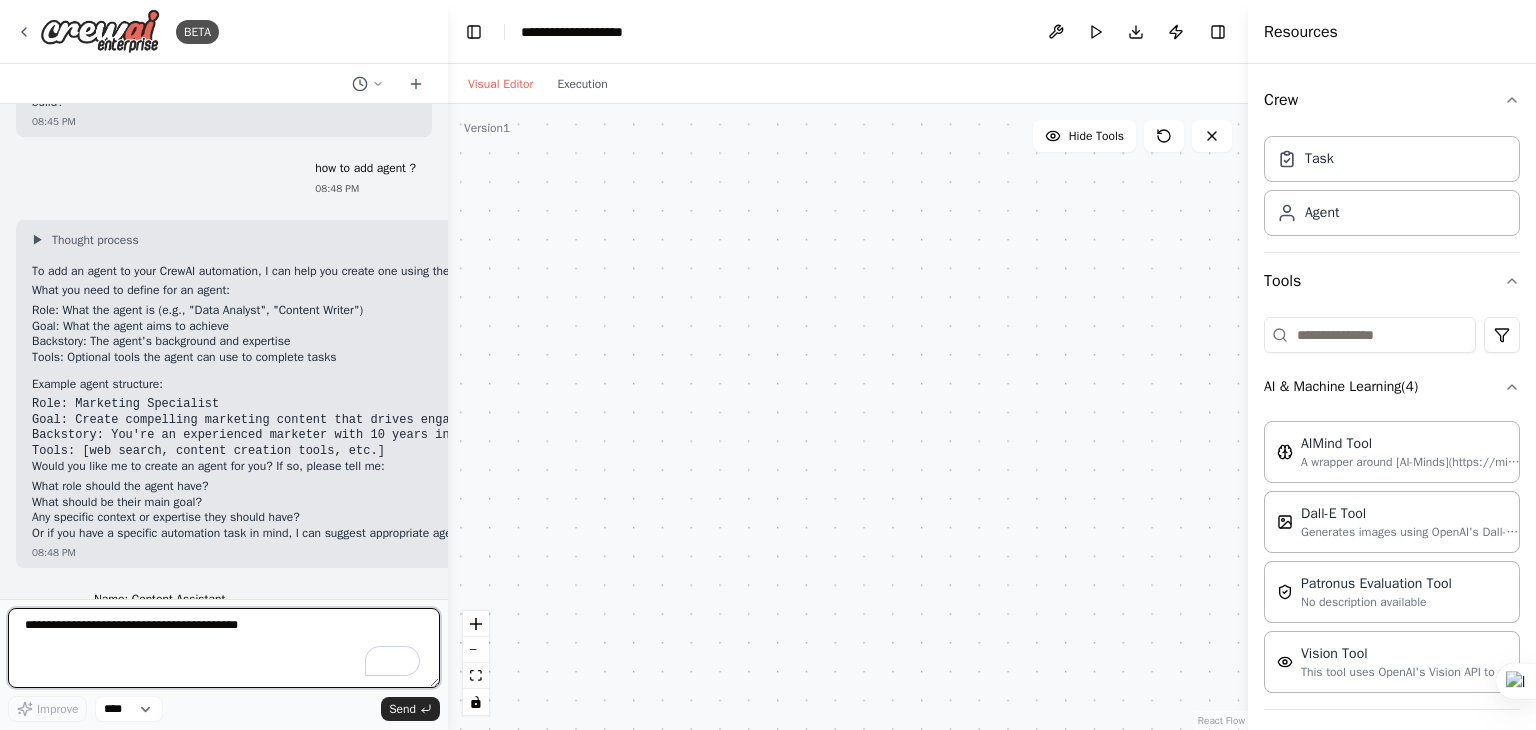 scroll, scrollTop: 100, scrollLeft: 0, axis: vertical 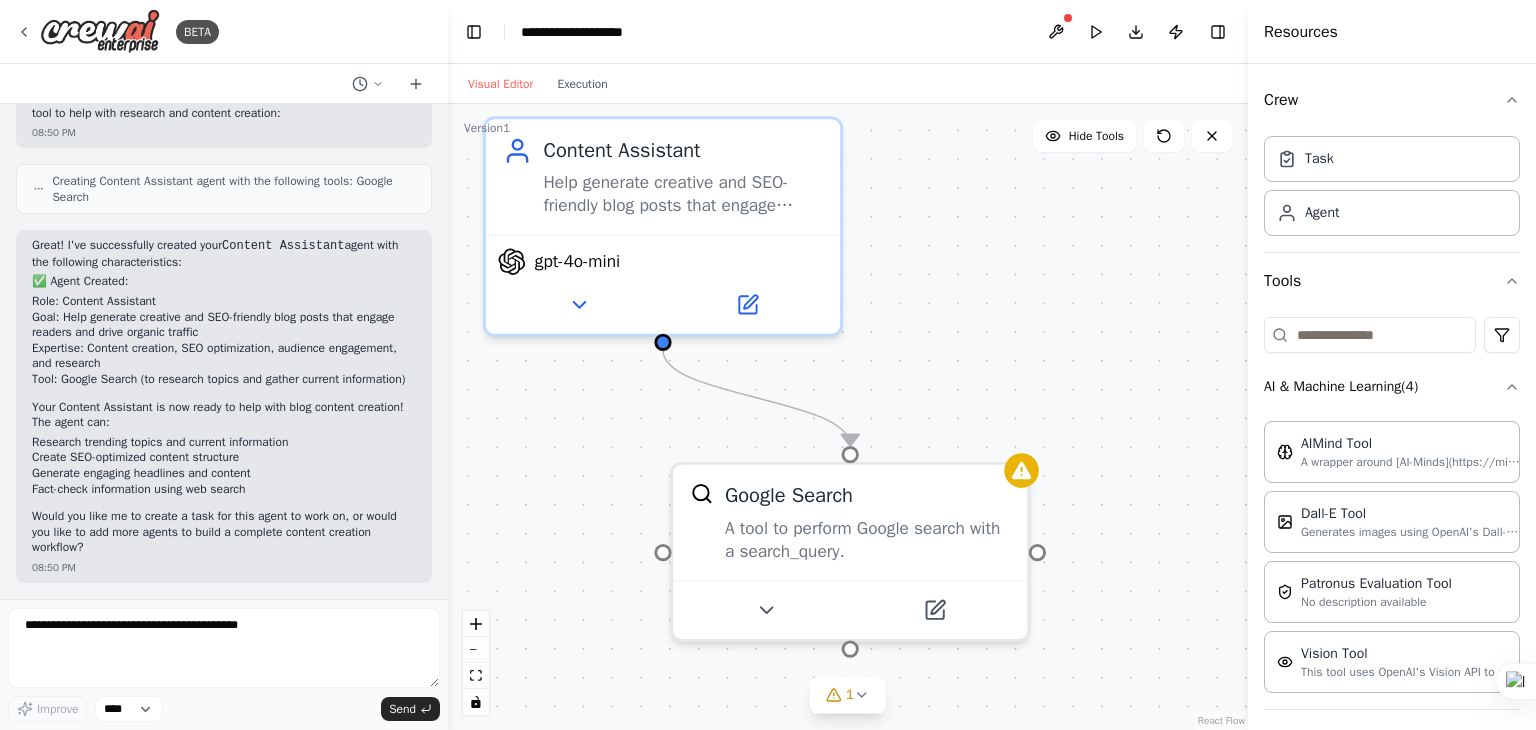 drag, startPoint x: 496, startPoint y: 412, endPoint x: 561, endPoint y: 418, distance: 65.27634 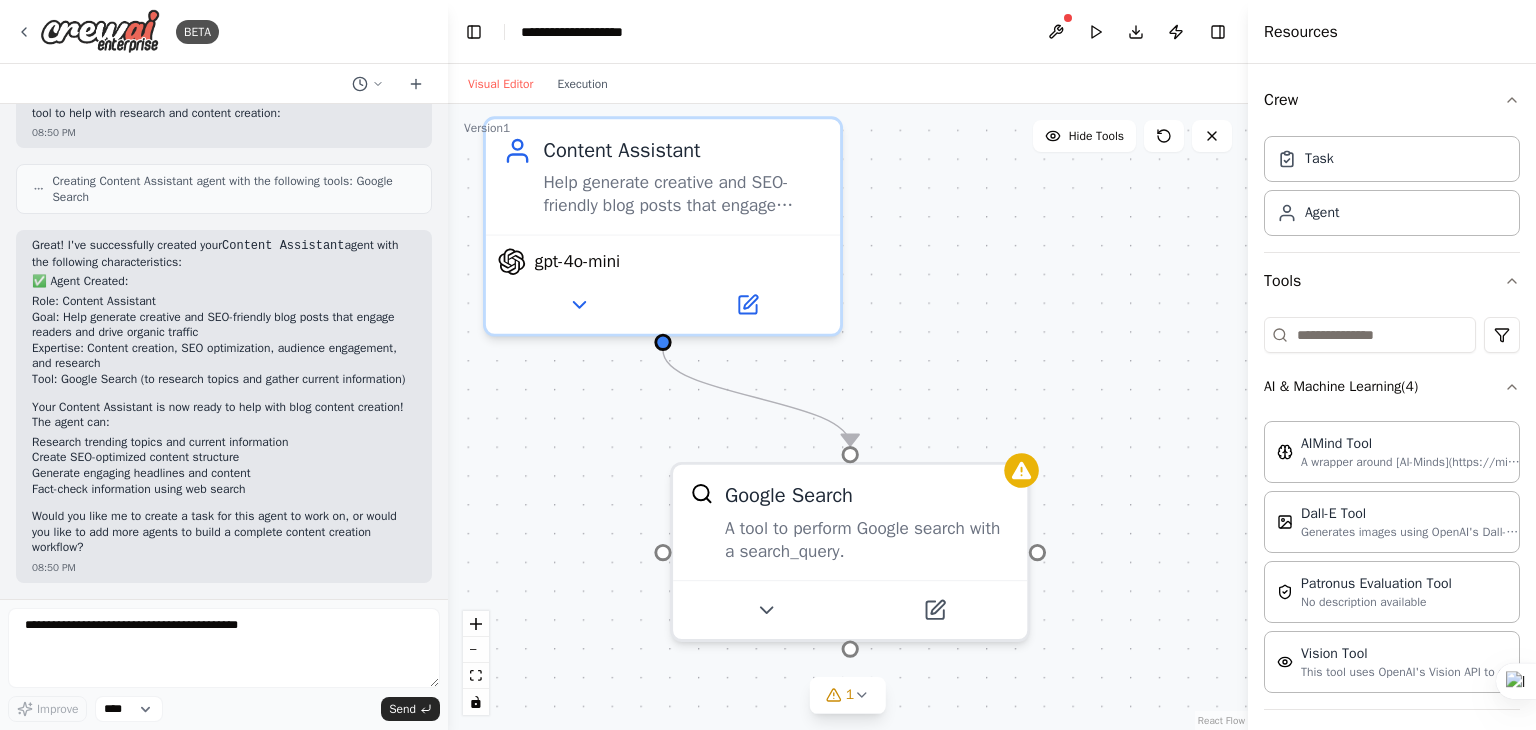 click on ".deletable-edge-delete-btn {
width: 20px;
height: 20px;
border: 0px solid #ffffff;
color: #6b7280;
background-color: #f8fafc;
cursor: pointer;
border-radius: 50%;
font-size: 12px;
padding: 3px;
display: flex;
align-items: center;
justify-content: center;
transition: all 0.2s cubic-bezier(0.4, 0, 0.2, 1);
box-shadow: 0 2px 4px rgba(0, 0, 0, 0.1);
}
.deletable-edge-delete-btn:hover {
background-color: #ef4444;
color: #ffffff;
border-color: #dc2626;
transform: scale(1.1);
box-shadow: 0 4px 12px rgba(239, 68, 68, 0.4);
}
.deletable-edge-delete-btn:active {
transform: scale(0.95);
box-shadow: 0 2px 4px rgba(239, 68, 68, 0.3);
}
Content Assistant gpt-4o-mini Google Search" at bounding box center [848, 417] 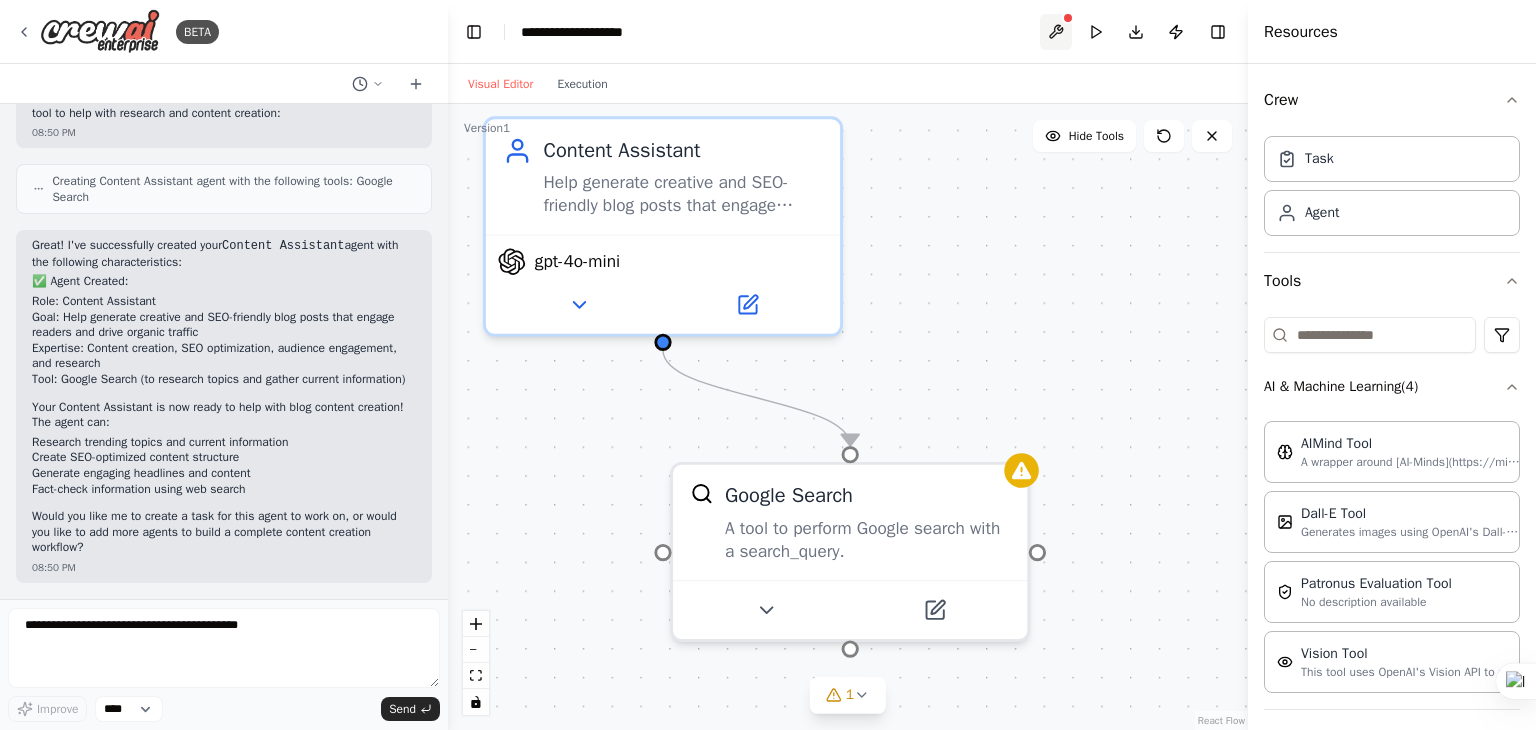 click at bounding box center (1056, 32) 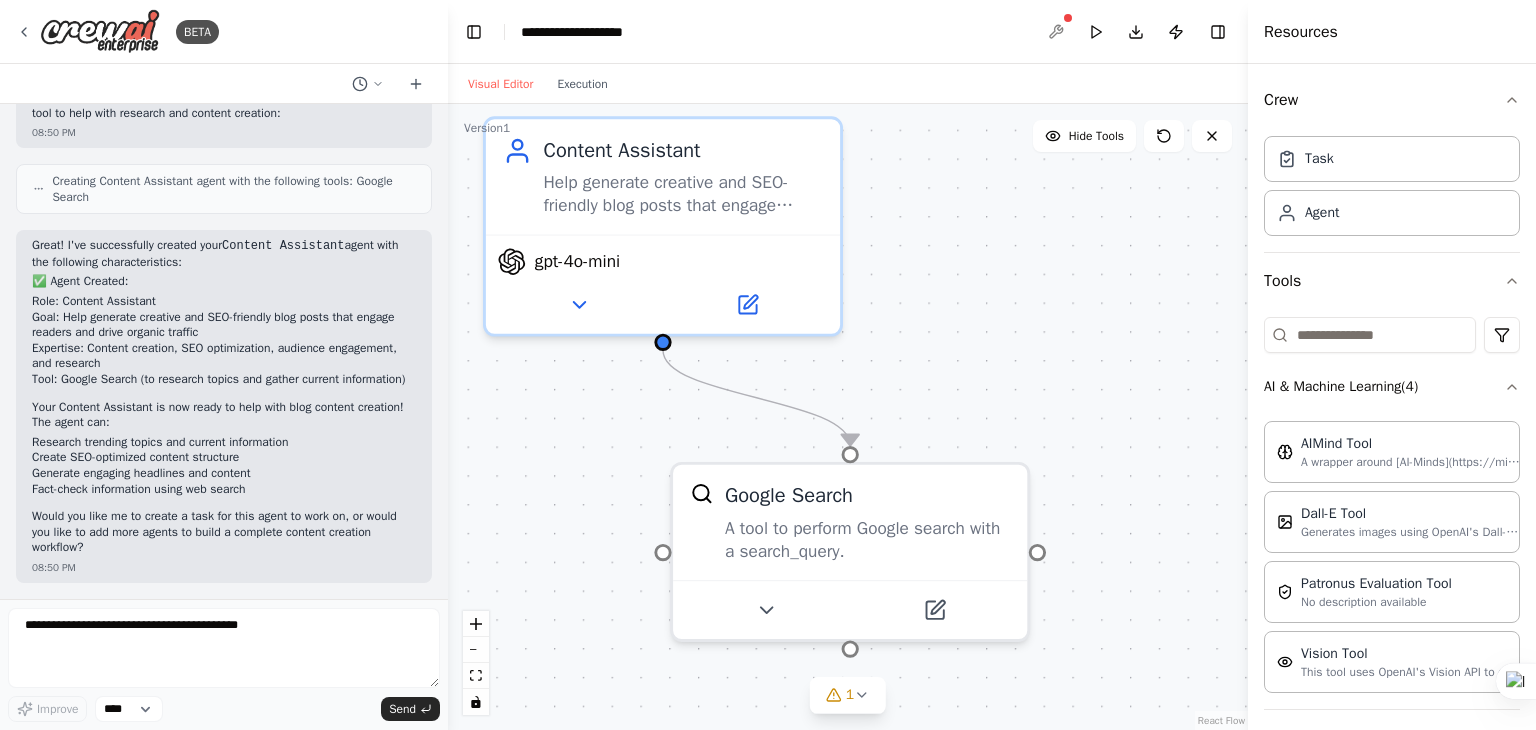 click at bounding box center (1056, 32) 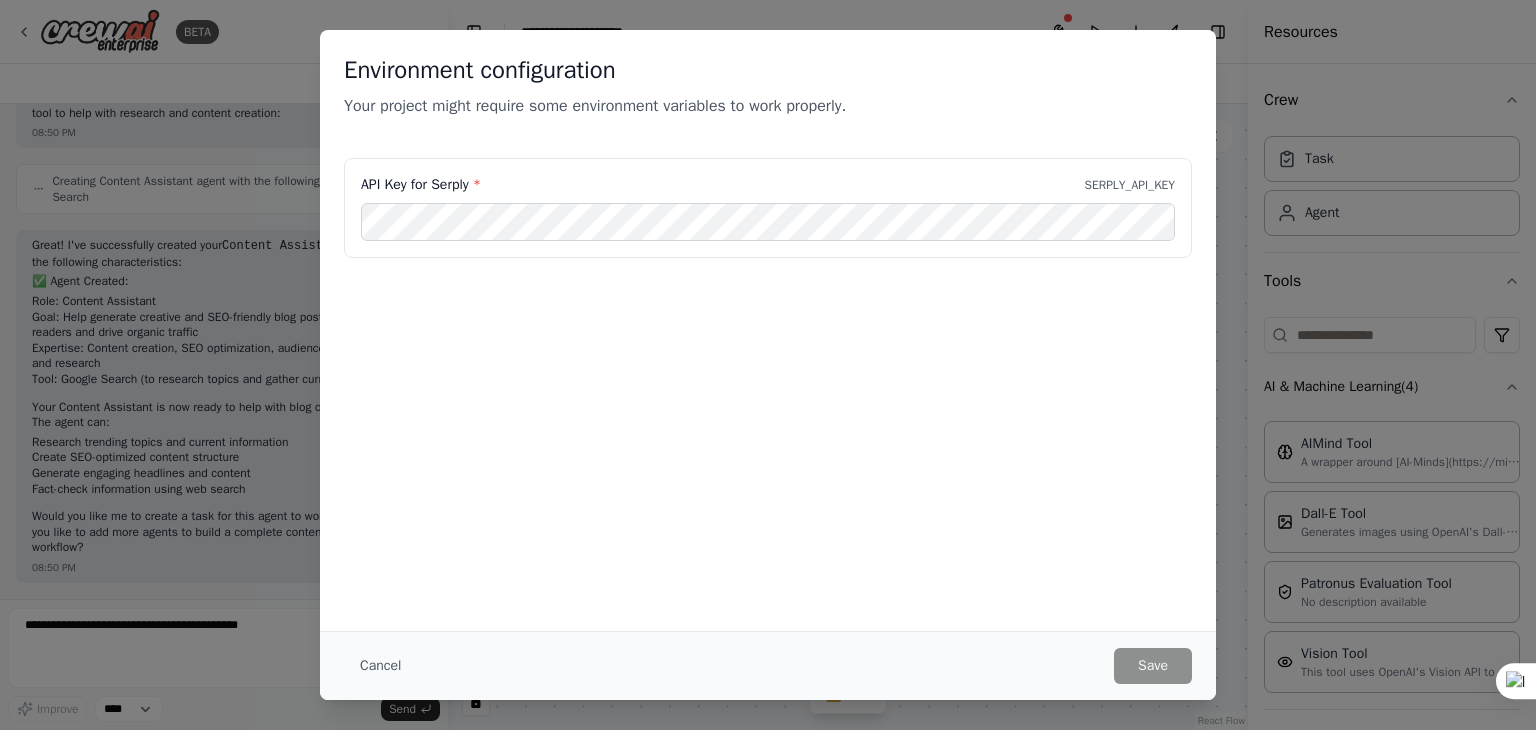 click on "Environment configuration Your project might require some environment variables to work properly." at bounding box center [768, 94] 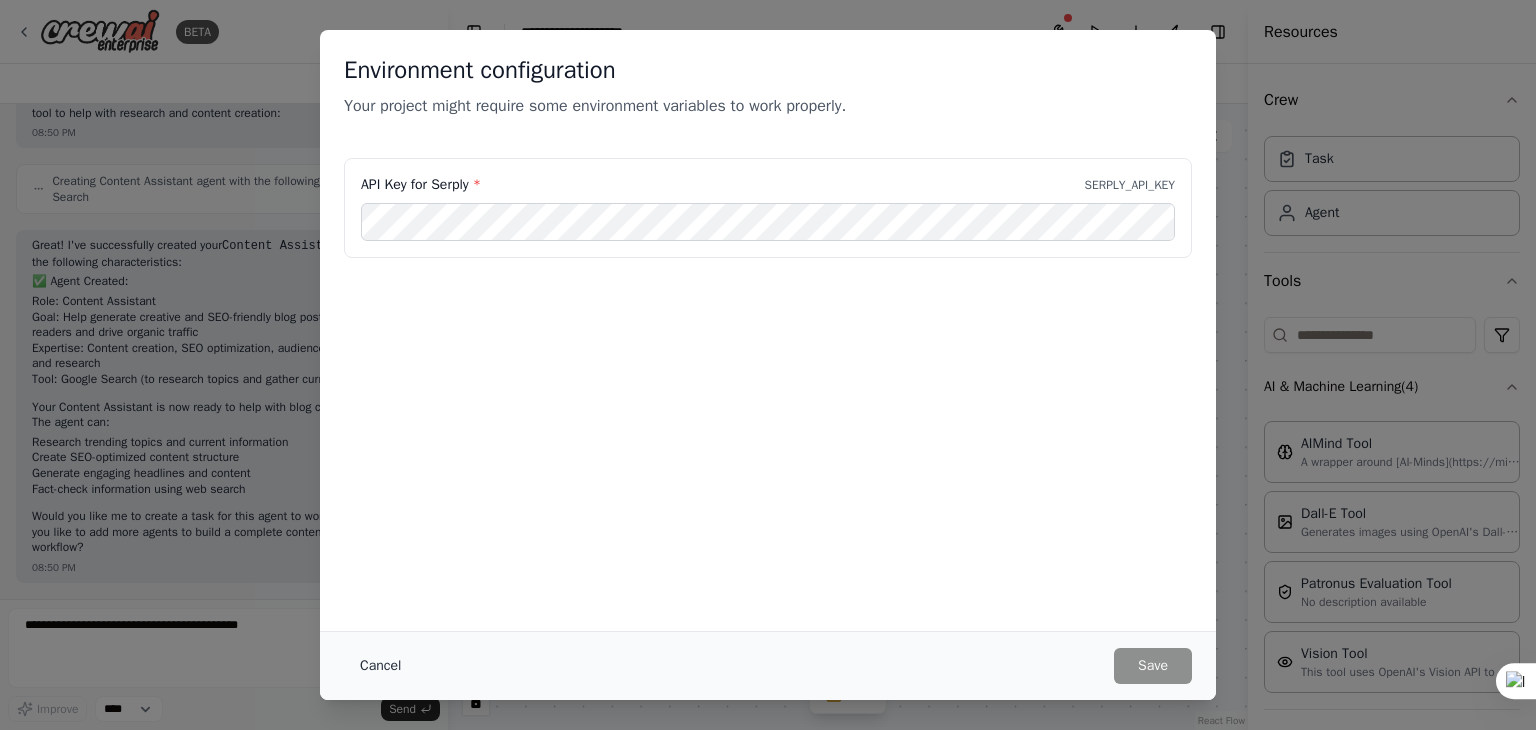click on "Cancel" at bounding box center (380, 666) 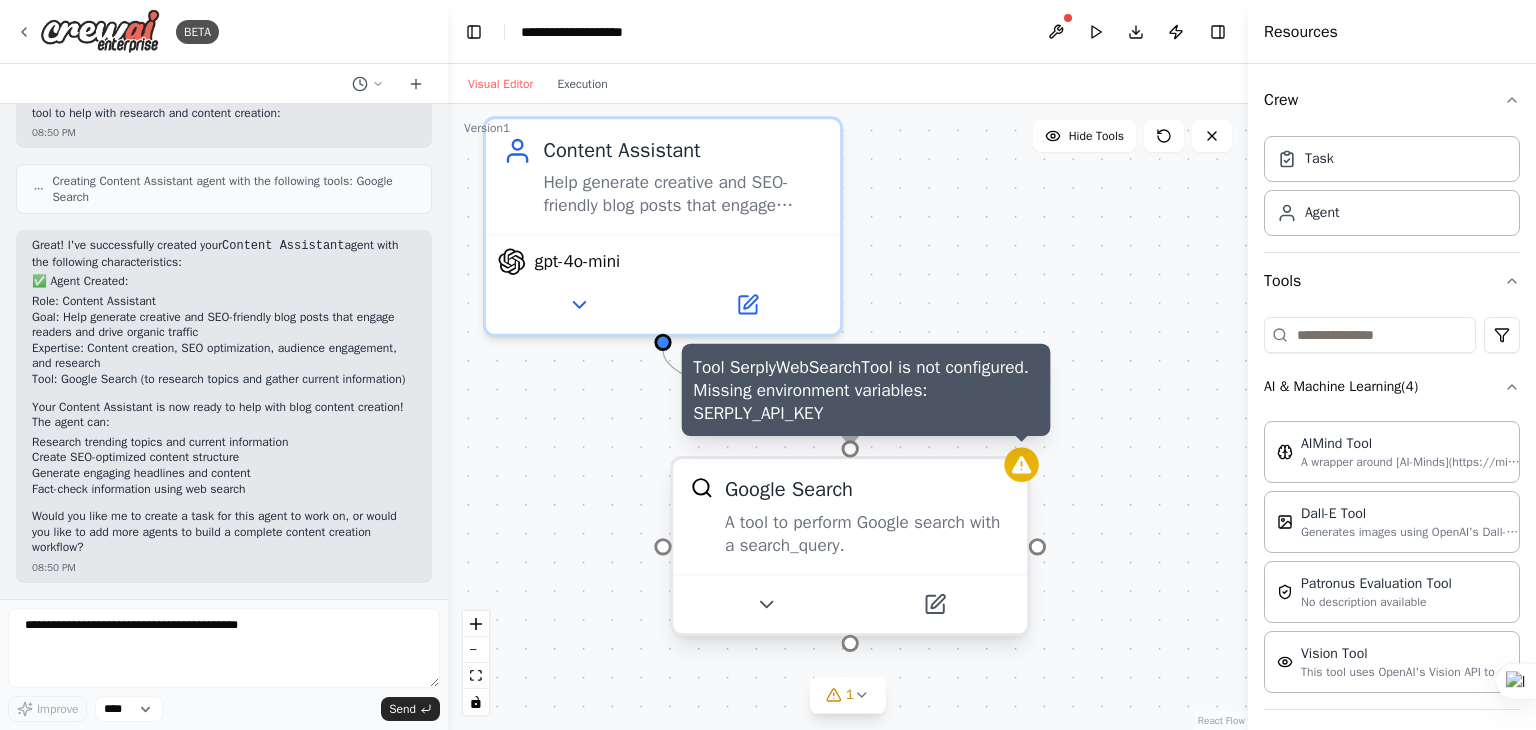 click 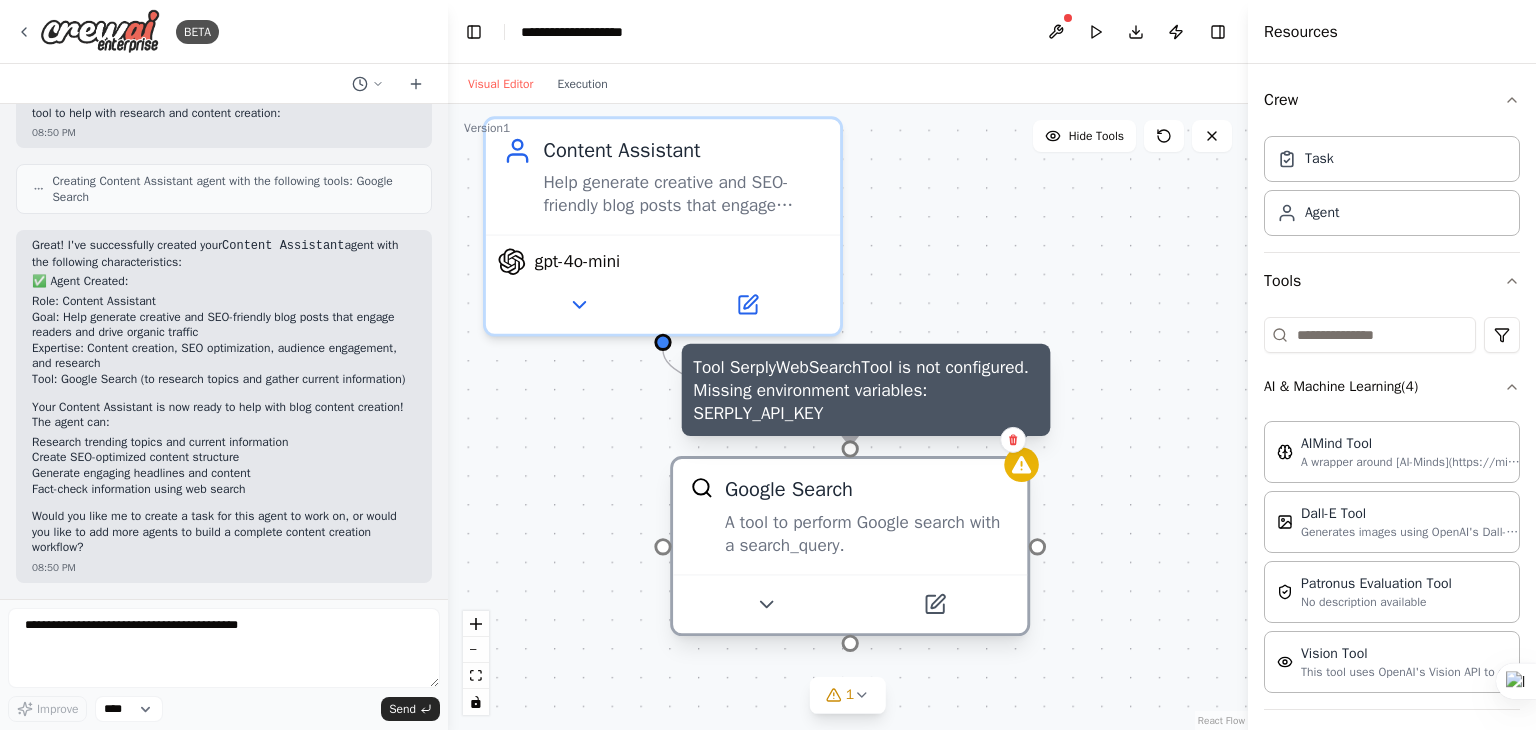 click 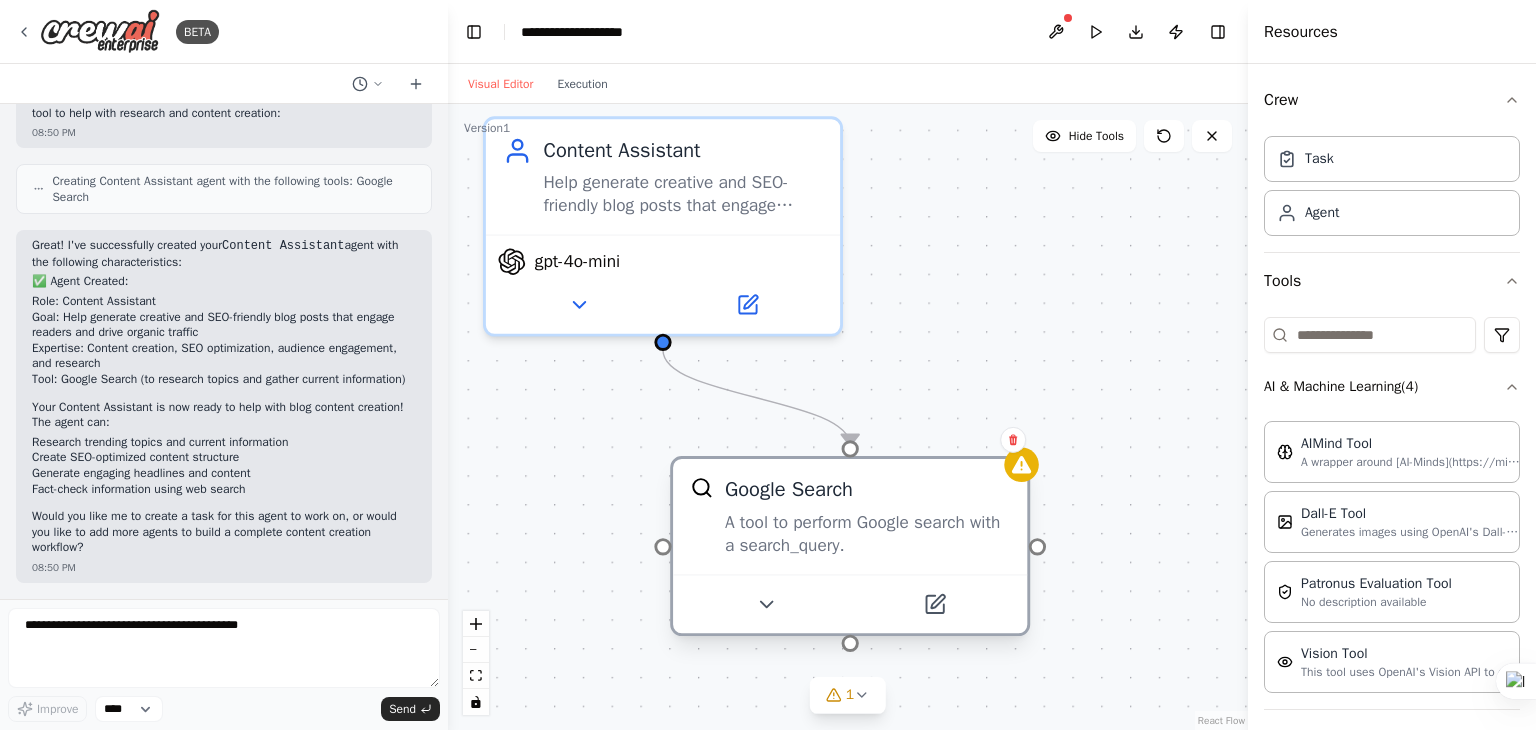 click at bounding box center (850, 603) 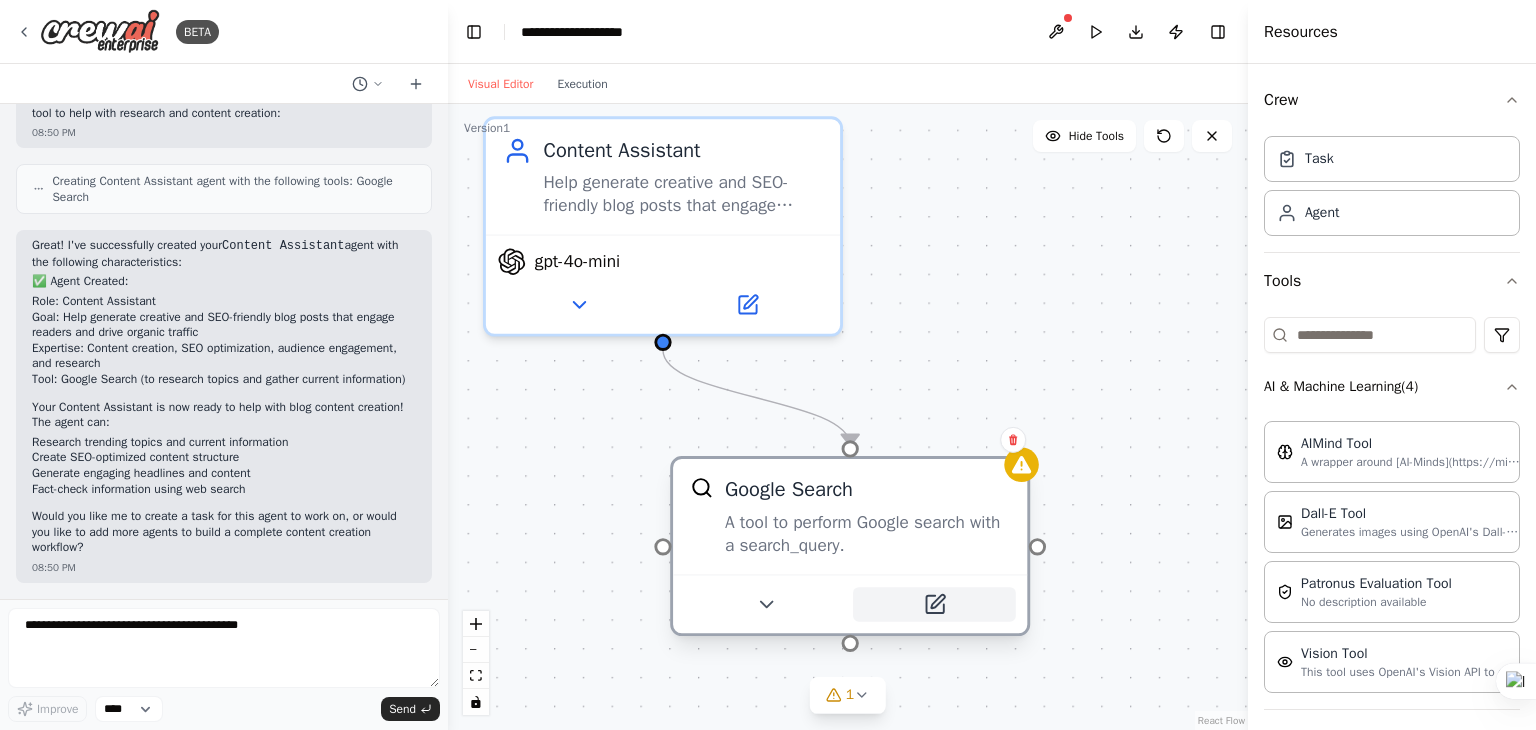 click 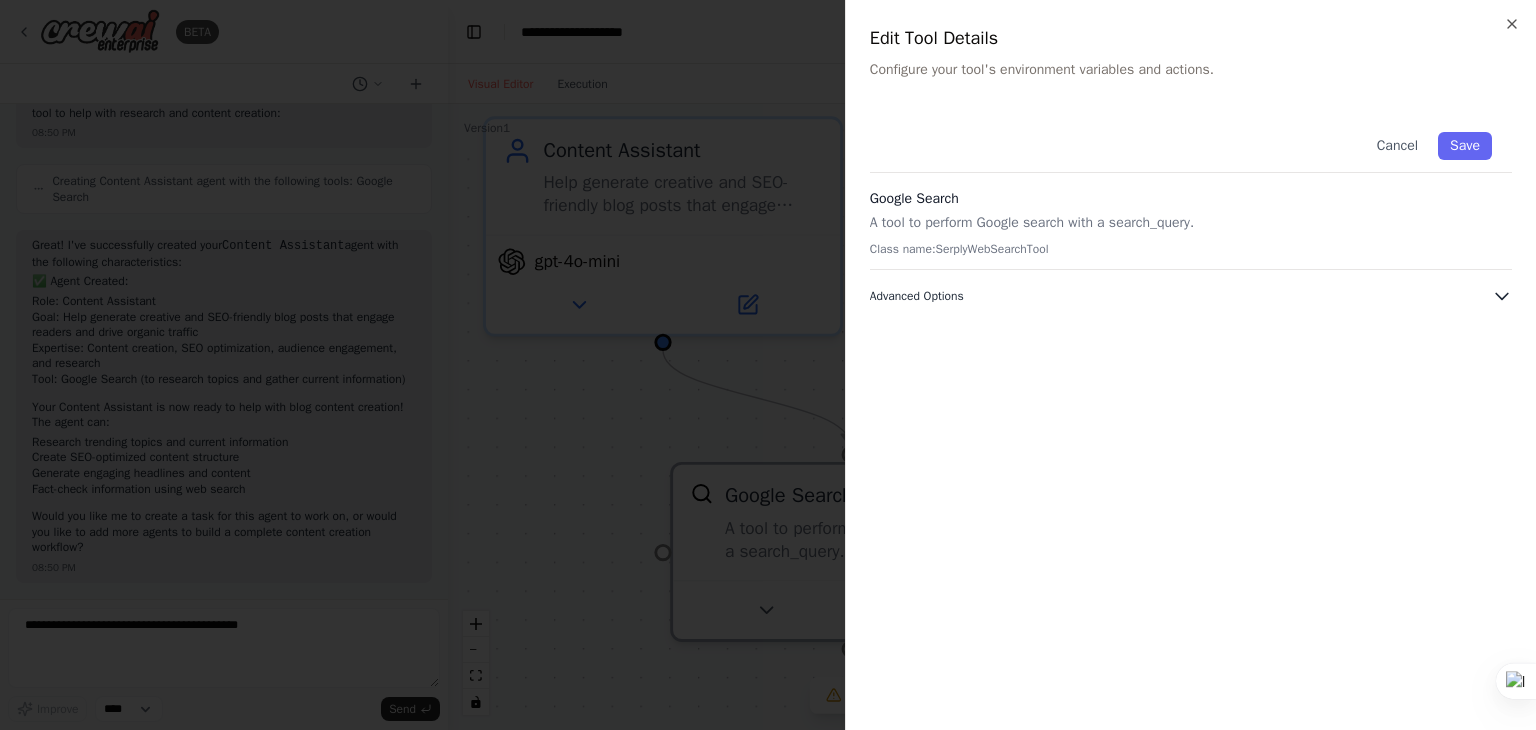 click on "Advanced Options" at bounding box center (1191, 296) 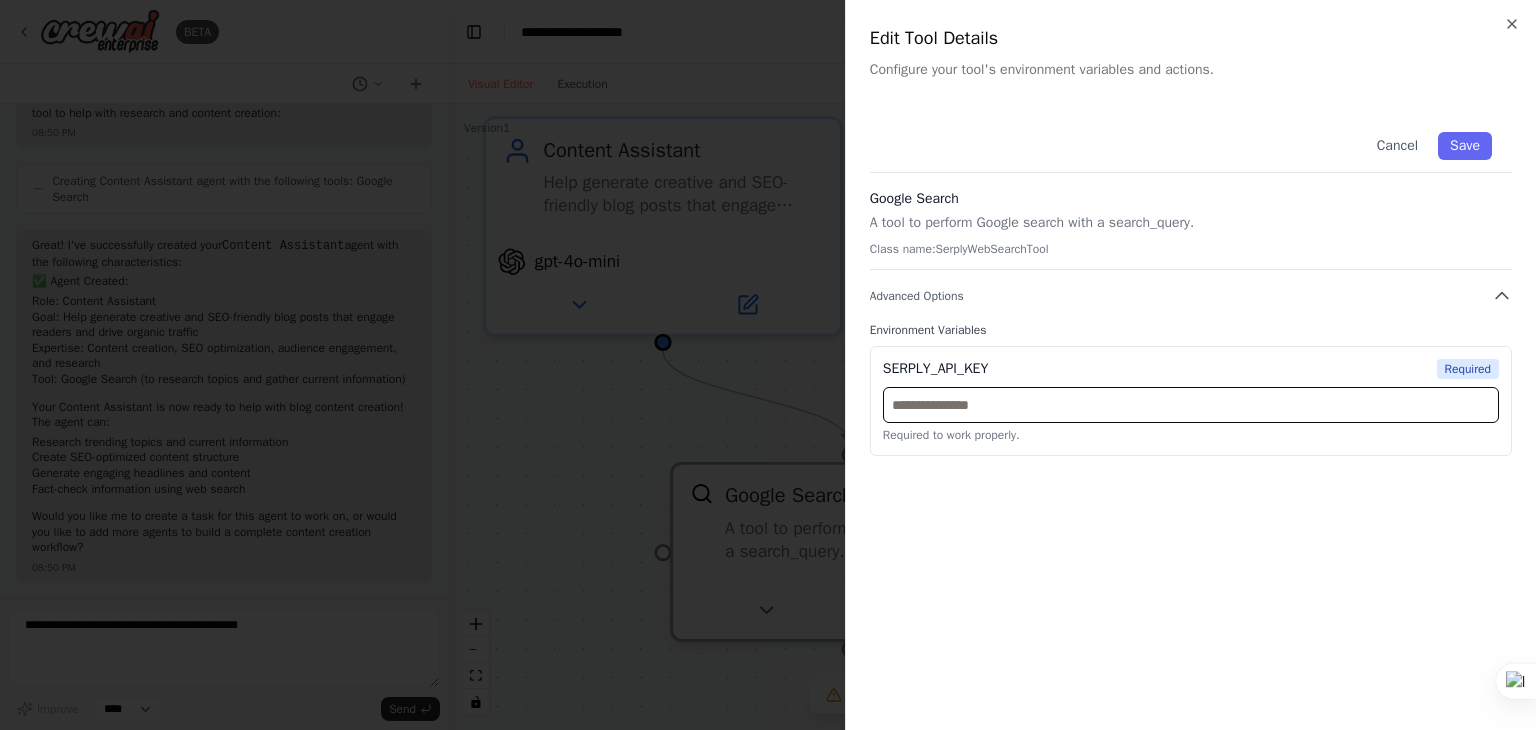 click at bounding box center (1191, 405) 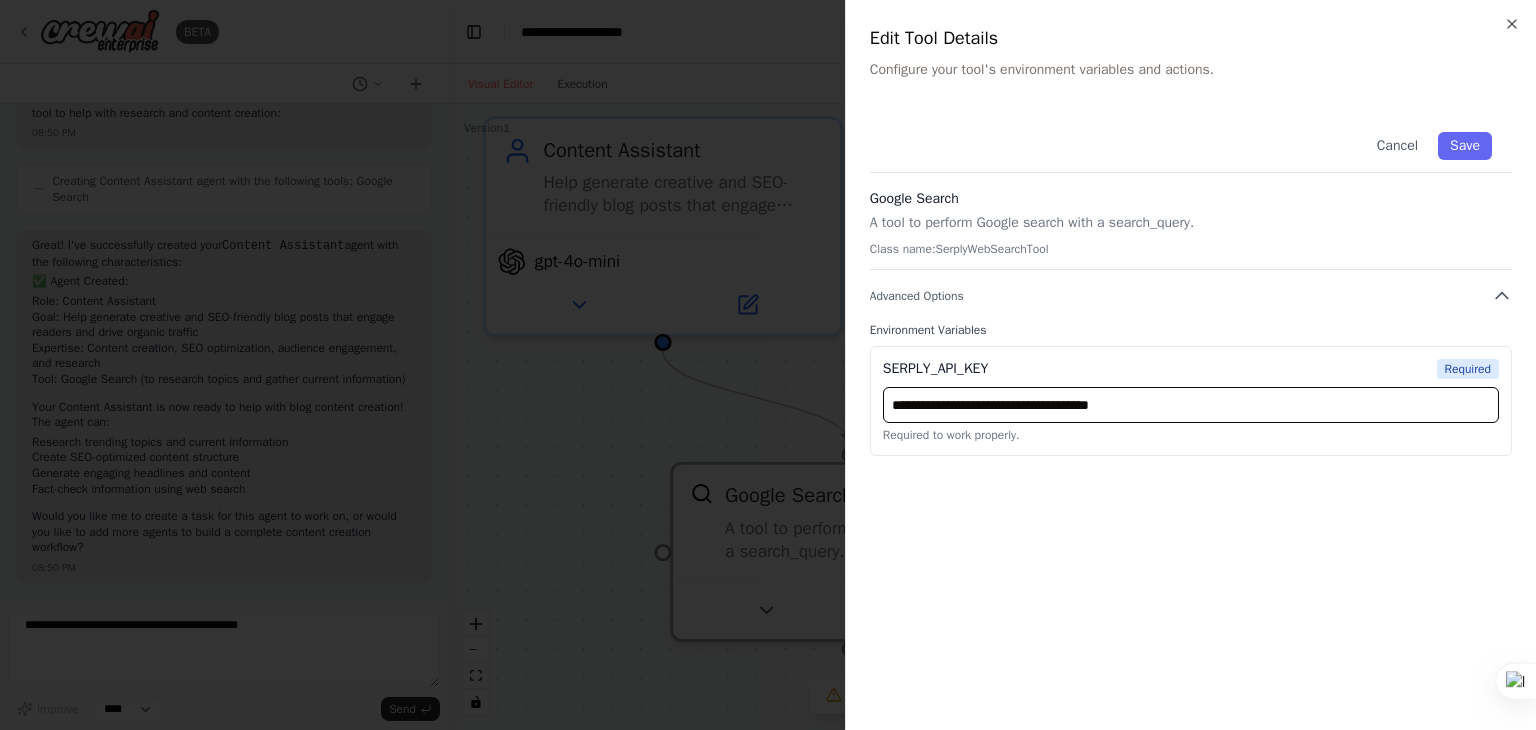 type on "**********" 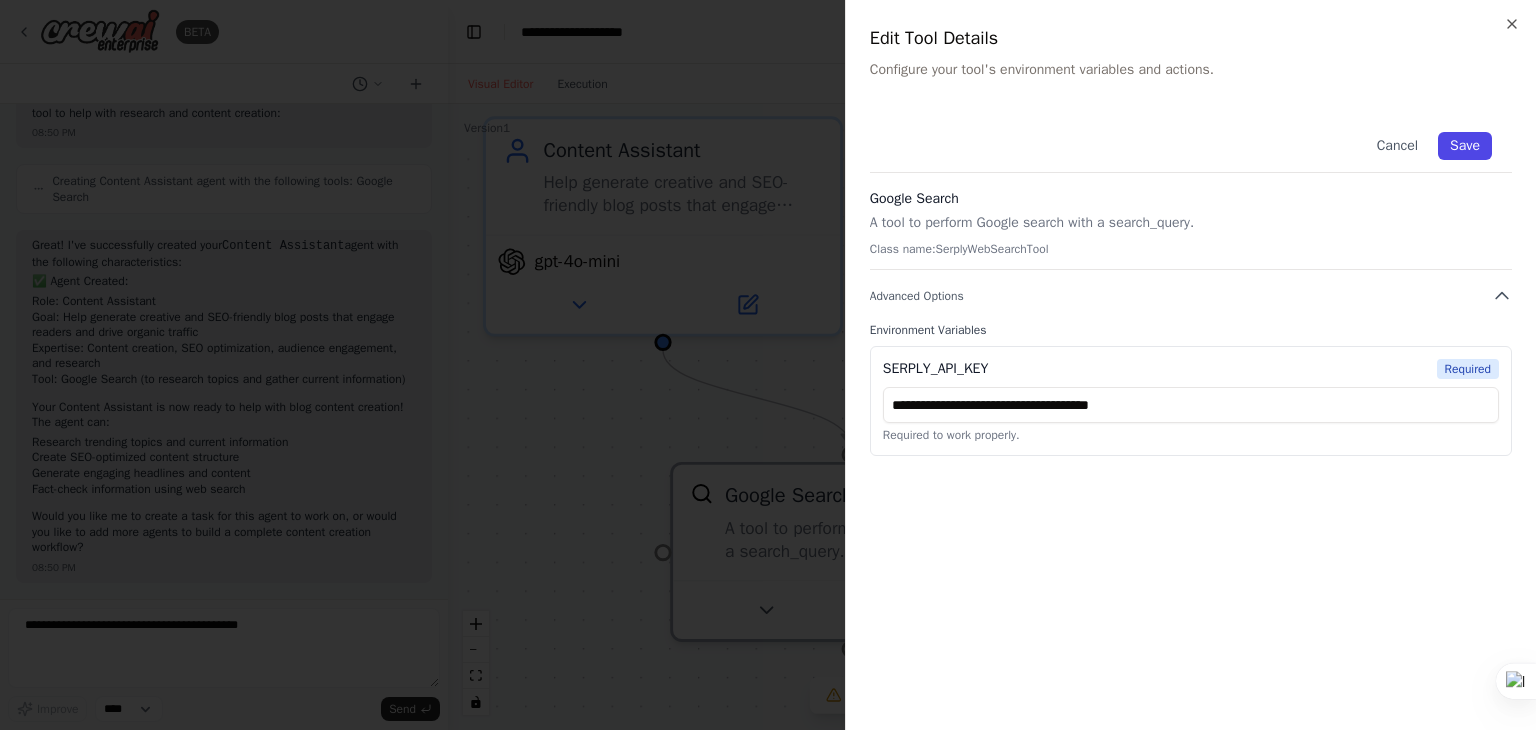 click on "Save" at bounding box center [1465, 146] 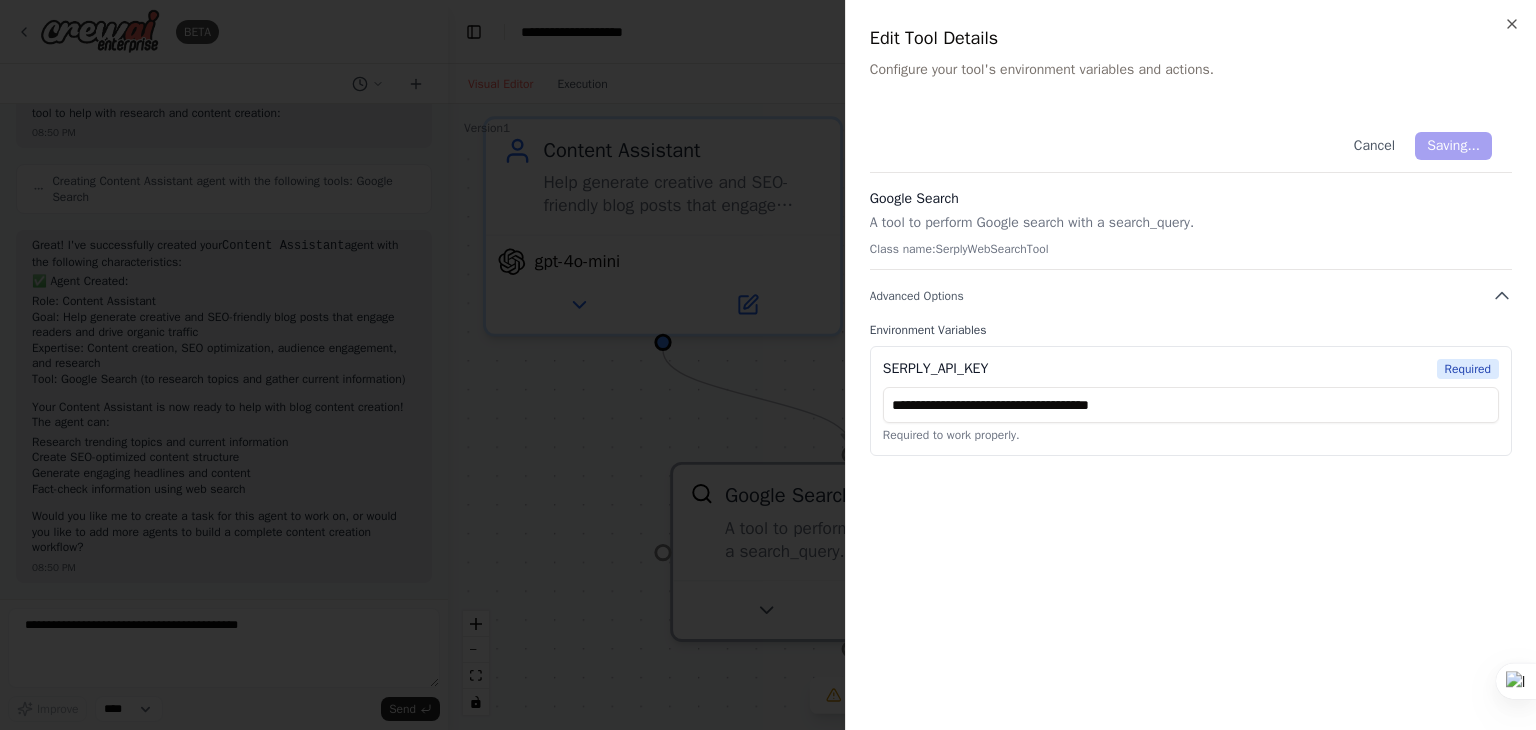 type 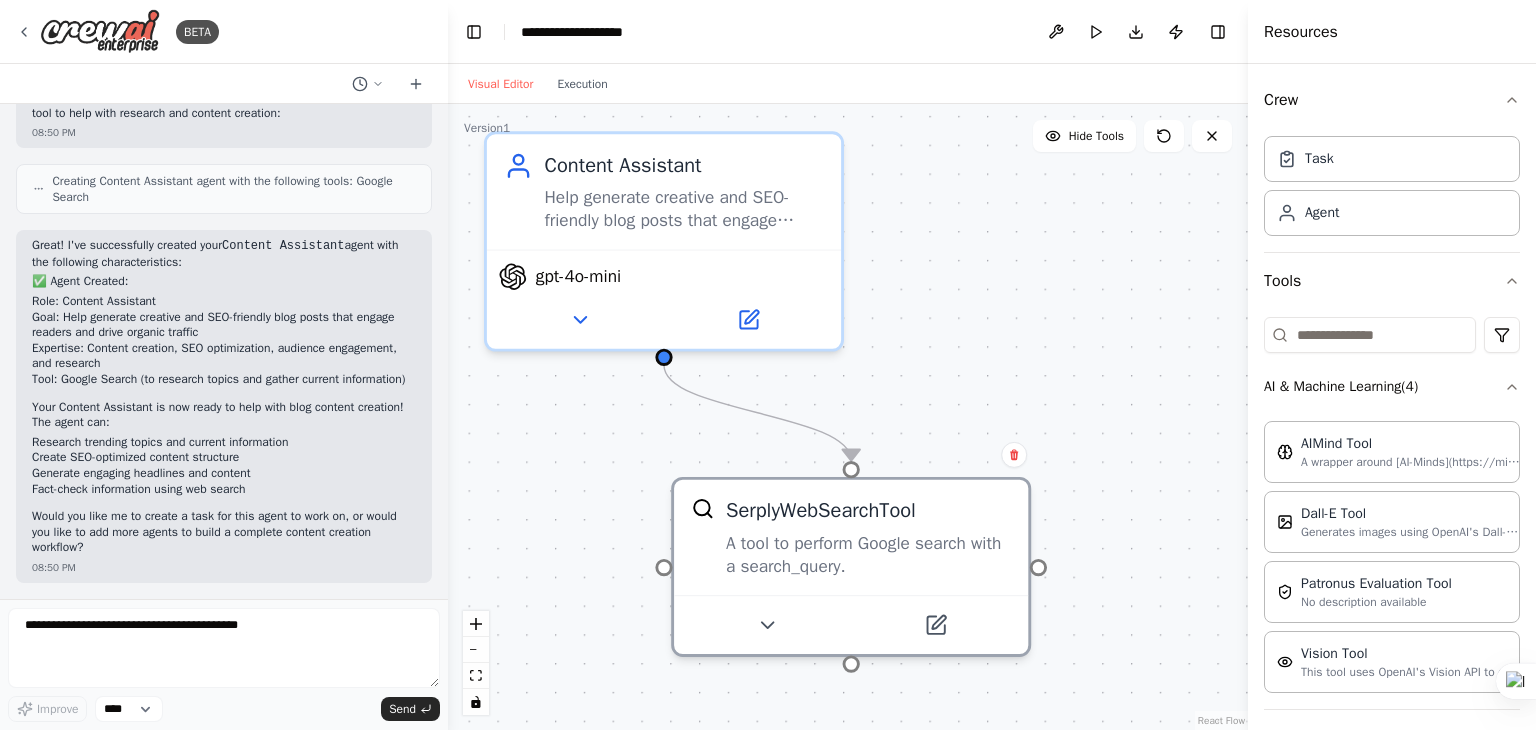 drag, startPoint x: 949, startPoint y: 346, endPoint x: 950, endPoint y: 361, distance: 15.033297 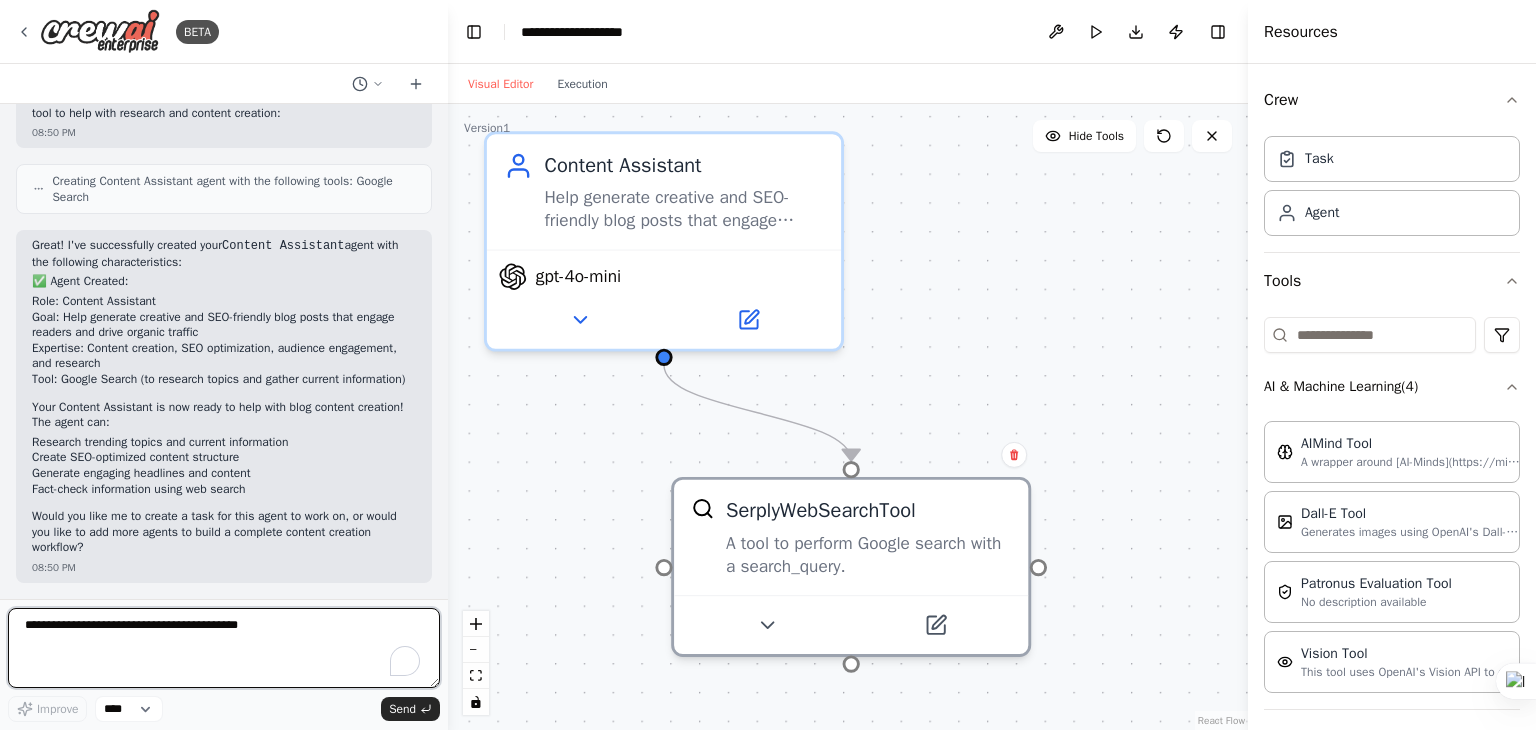 click at bounding box center [224, 648] 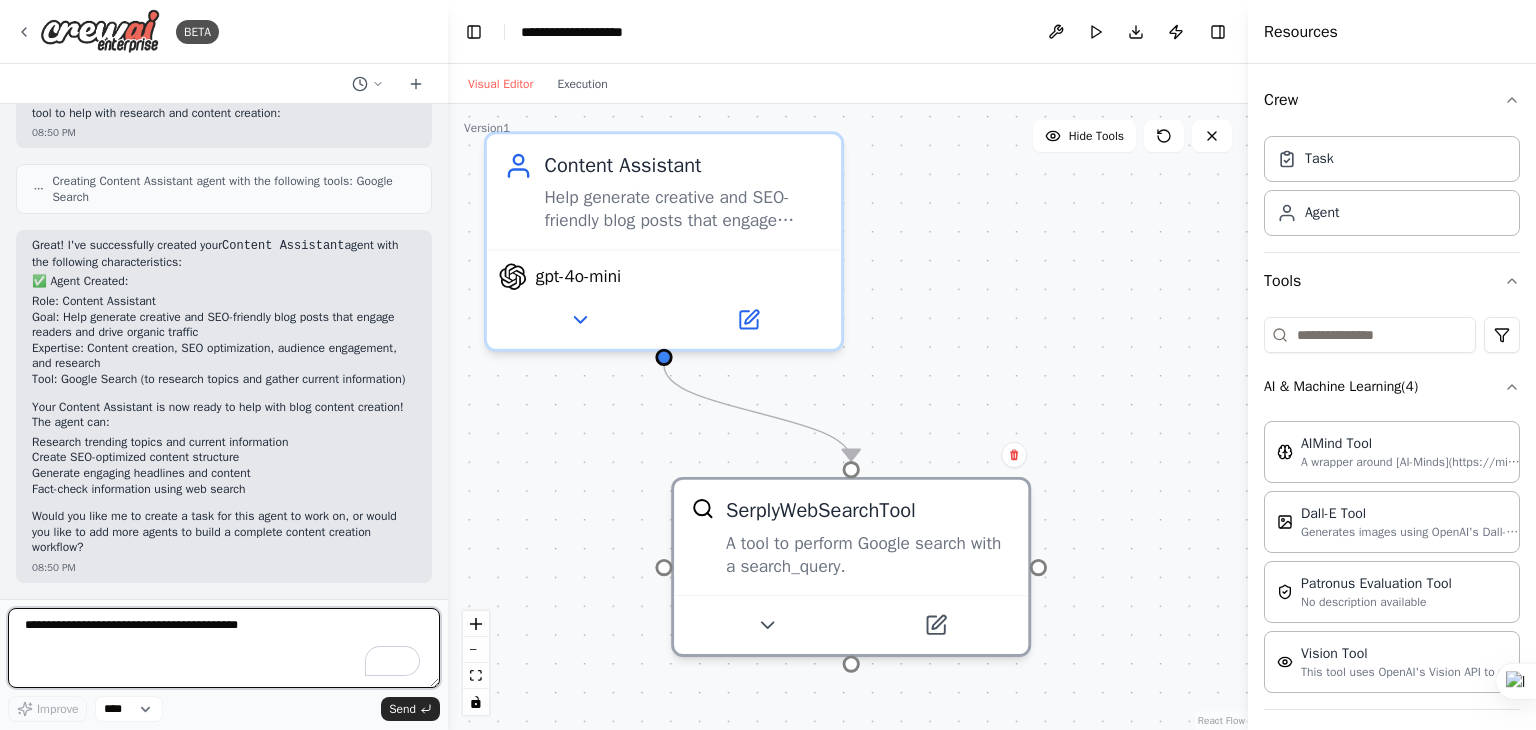 paste on "**********" 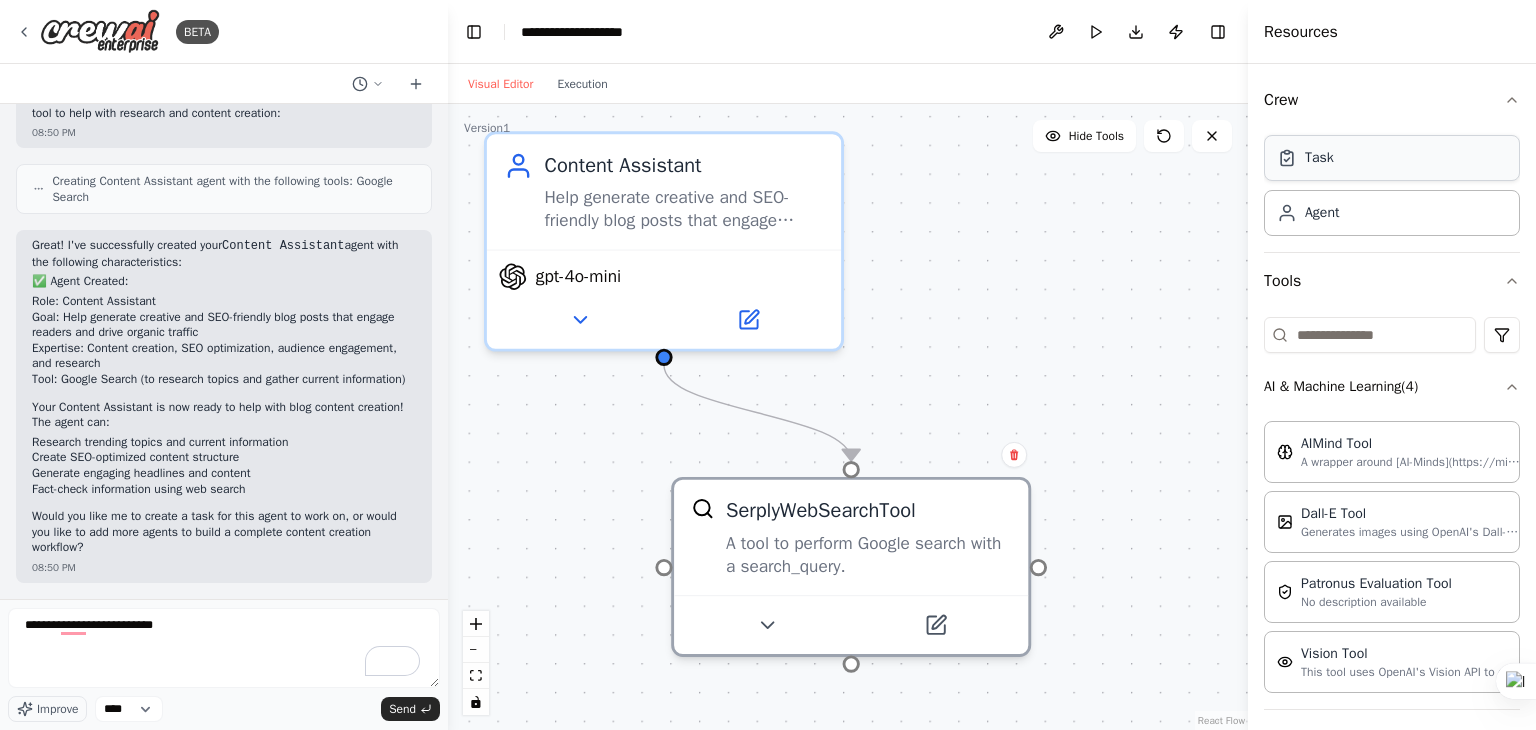 click on "Task" at bounding box center [1392, 158] 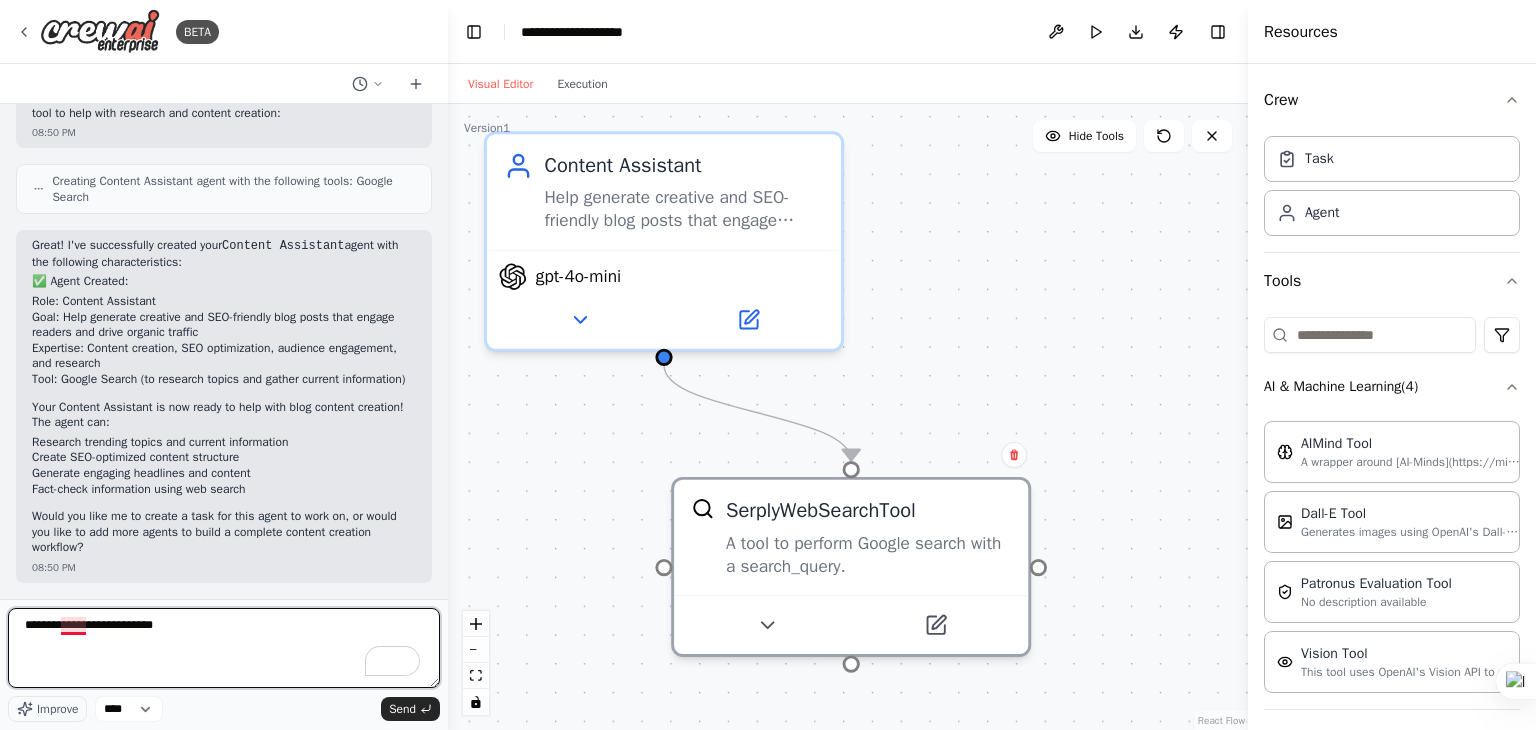 click on "**********" at bounding box center [224, 648] 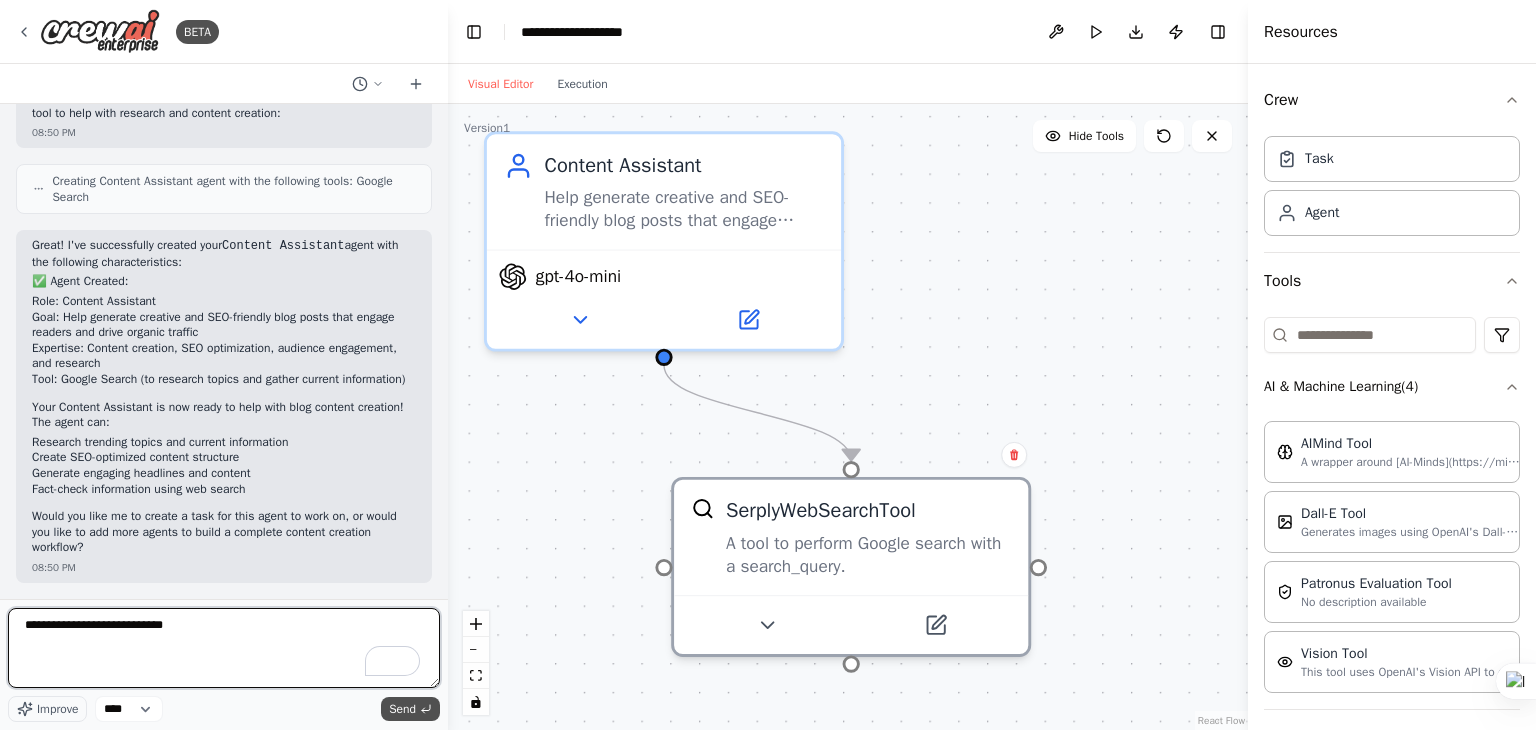 type on "**********" 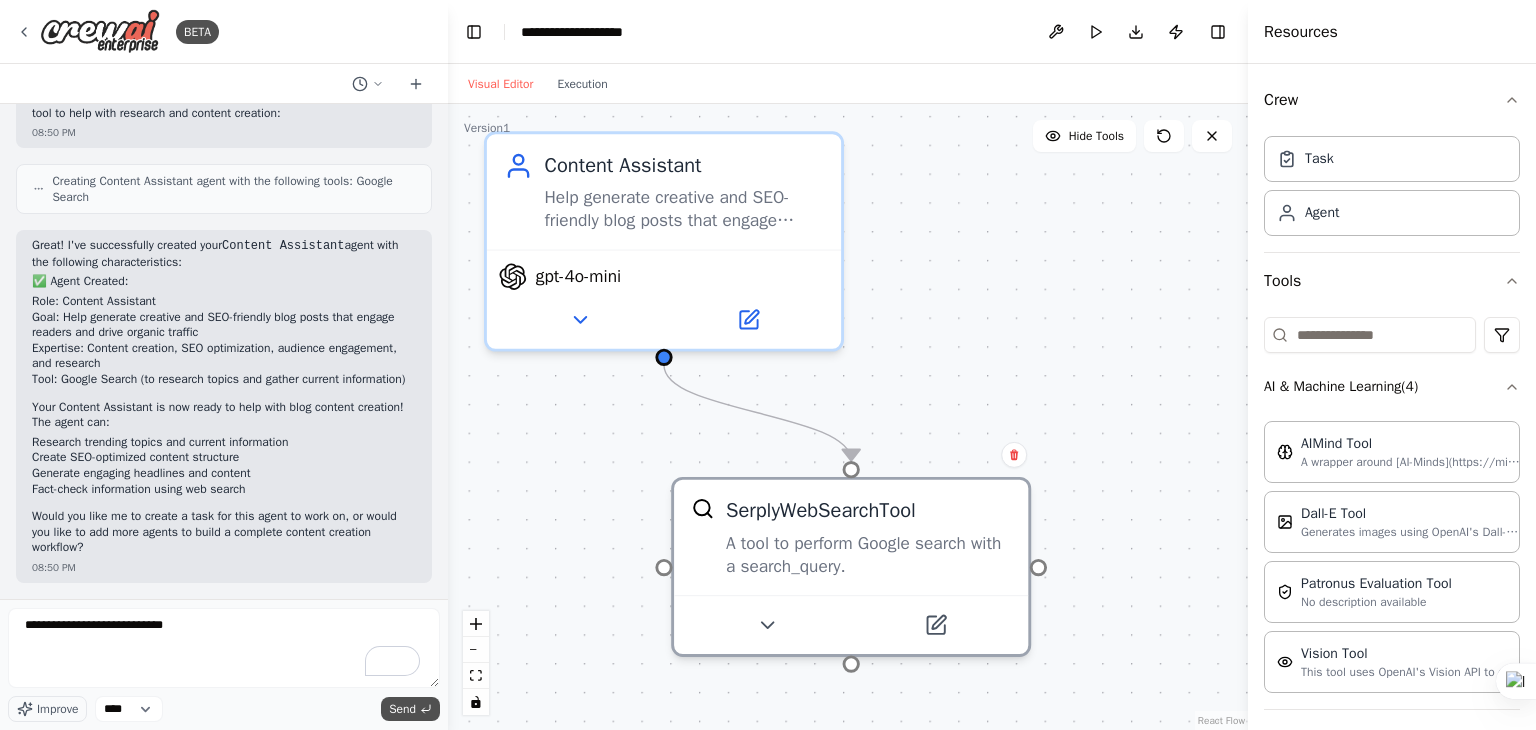 click on "Send" at bounding box center [402, 709] 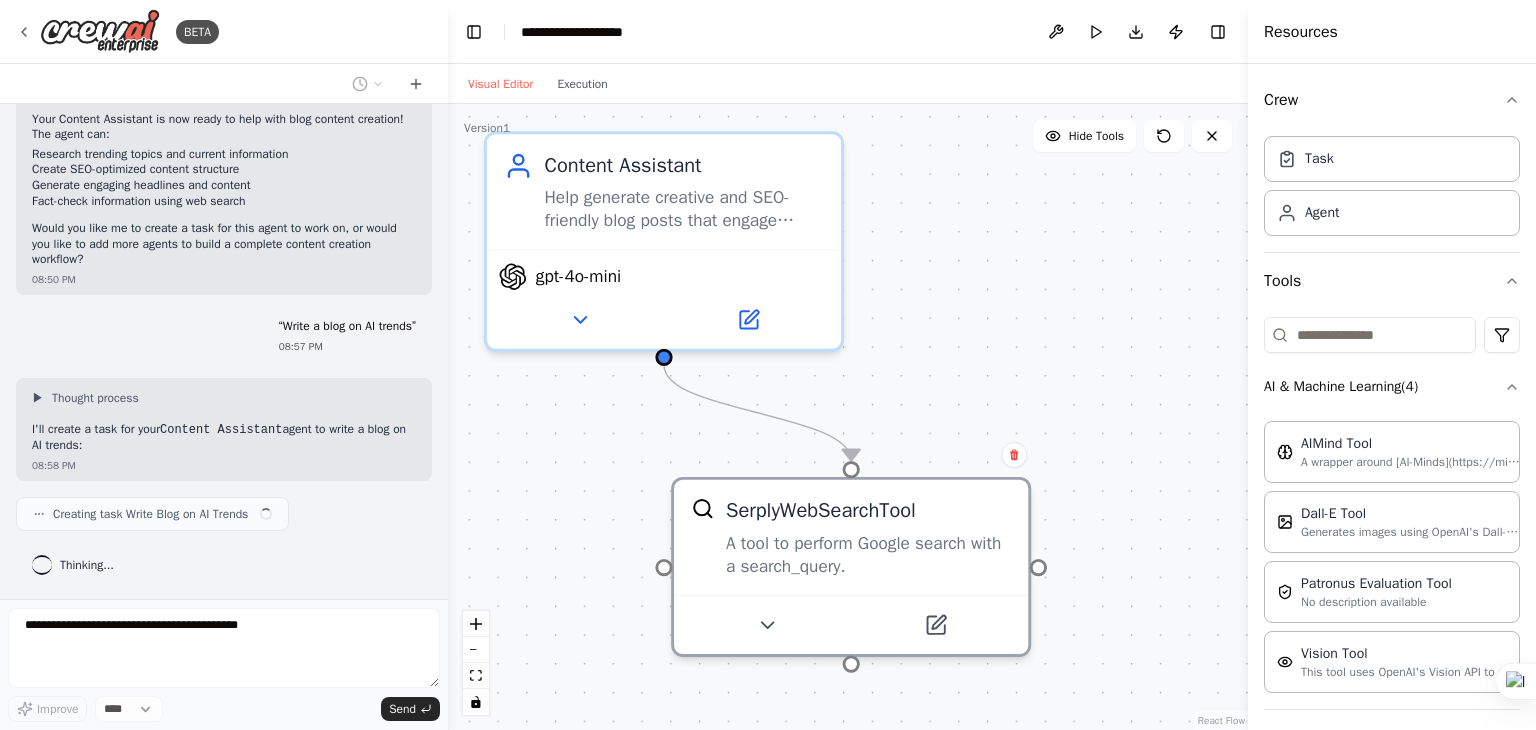 scroll, scrollTop: 1410, scrollLeft: 0, axis: vertical 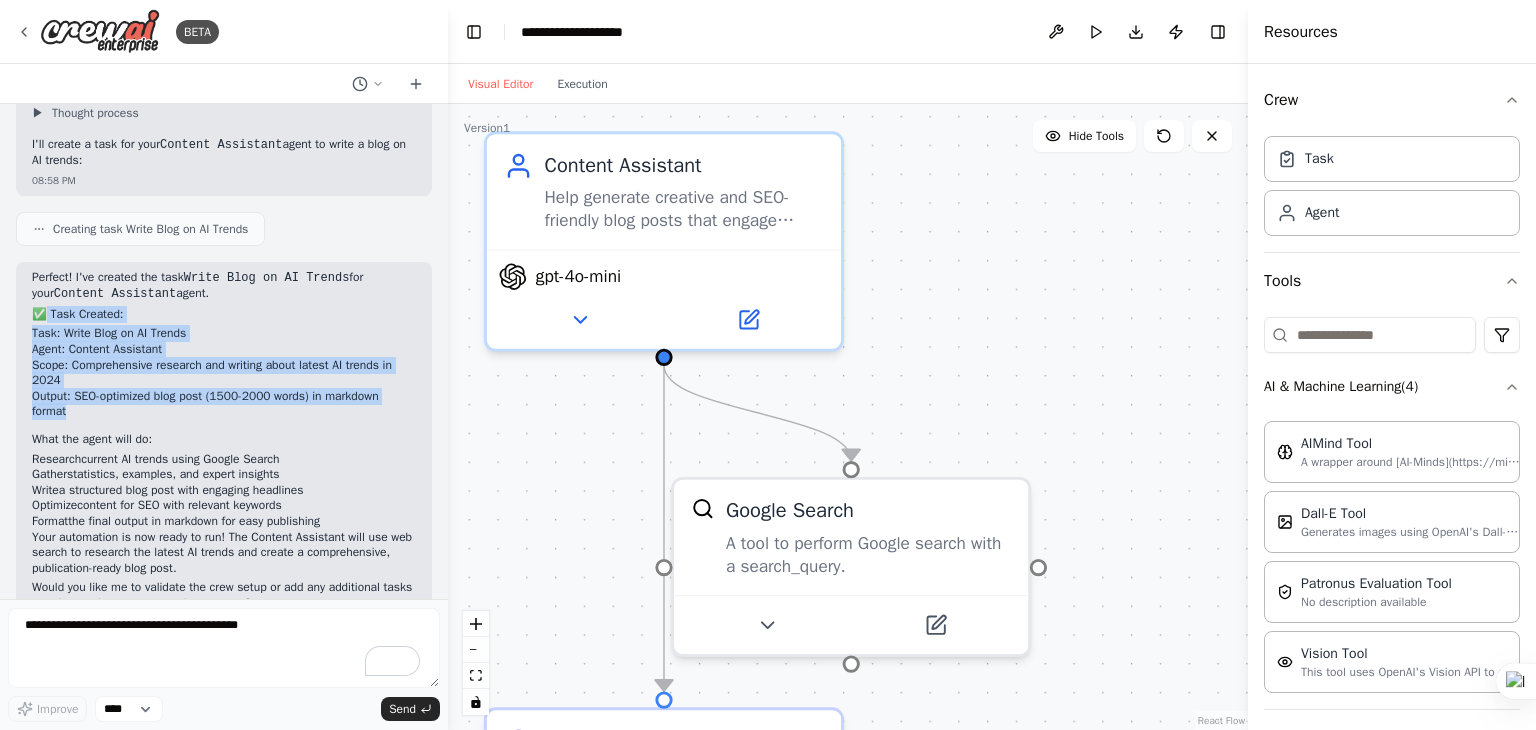 drag, startPoint x: 45, startPoint y: 360, endPoint x: 110, endPoint y: 451, distance: 111.83023 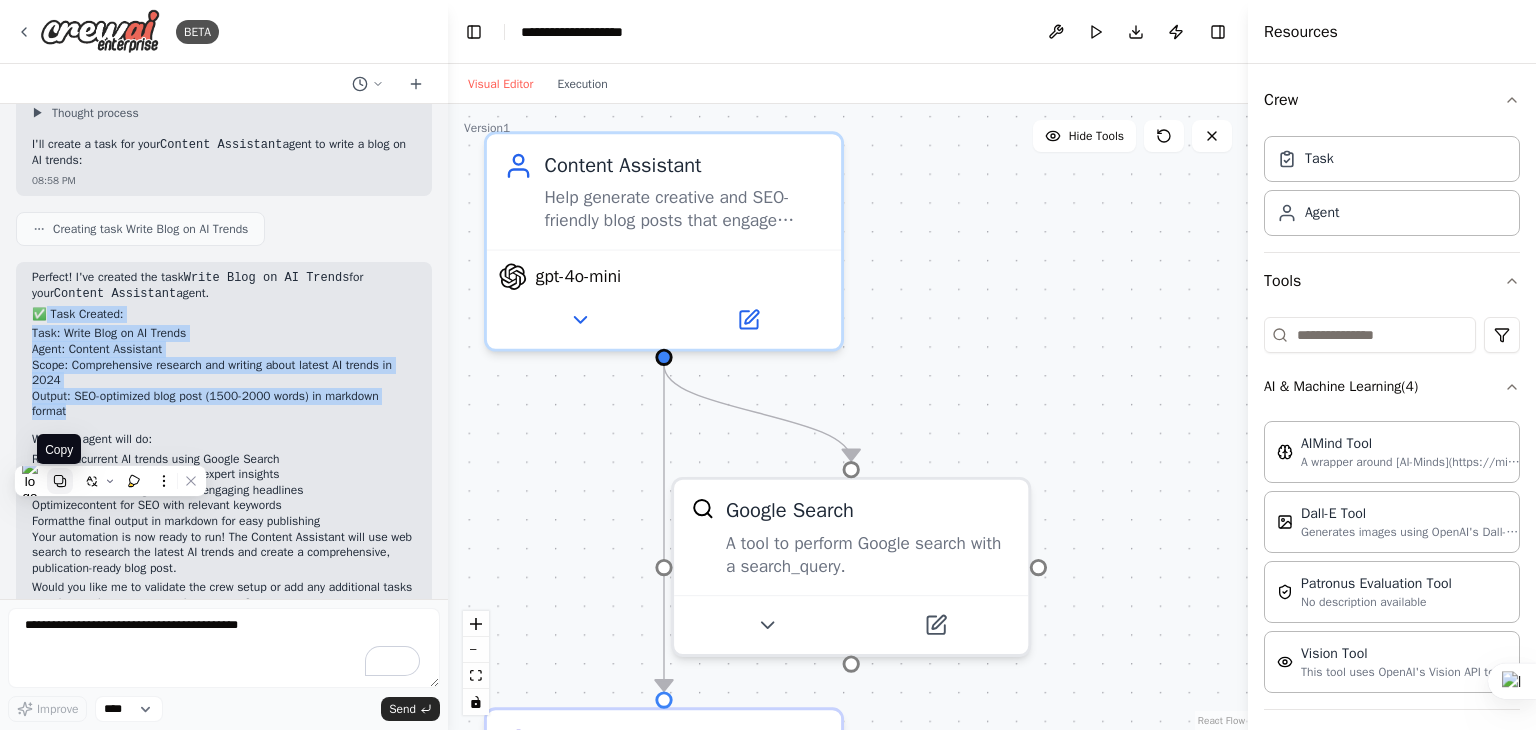click 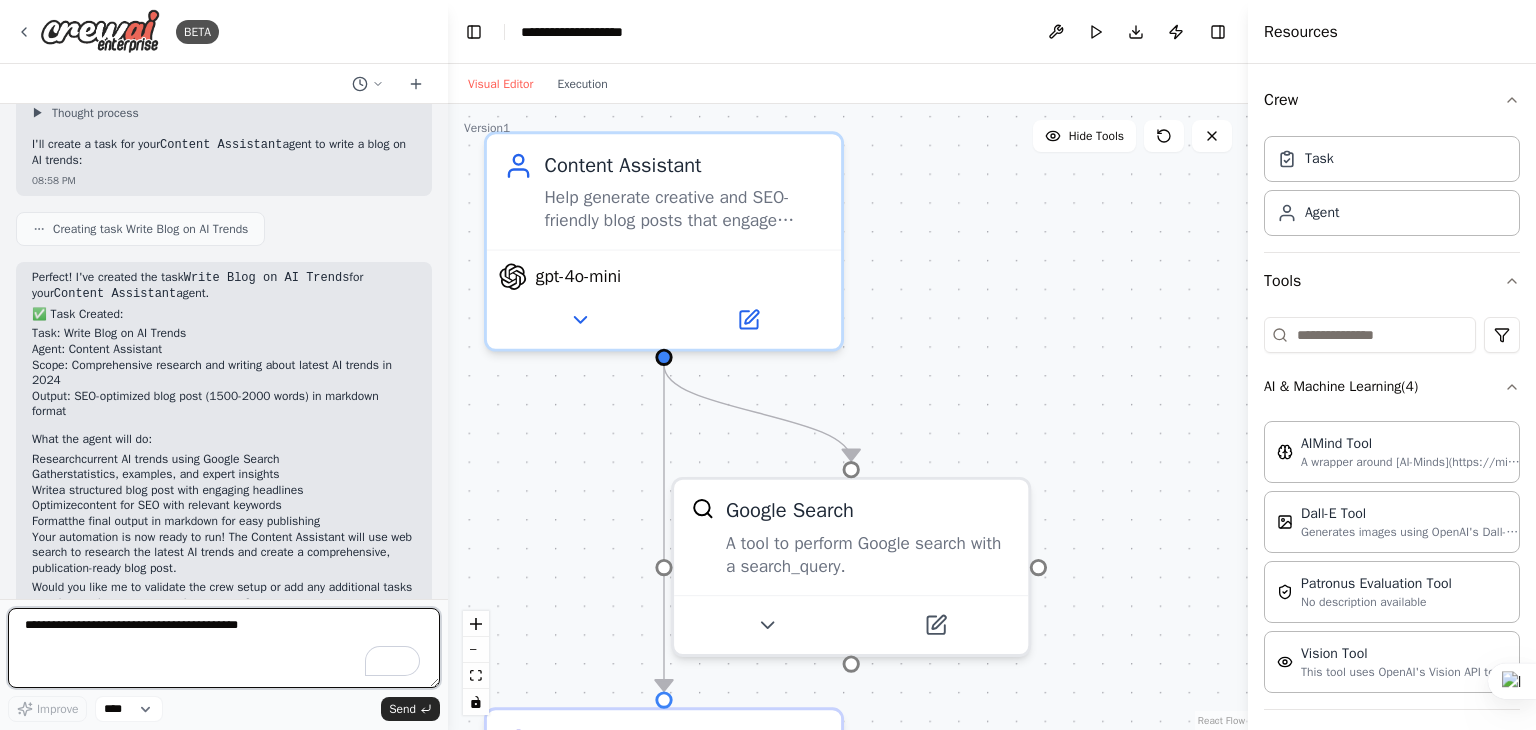 click at bounding box center (224, 648) 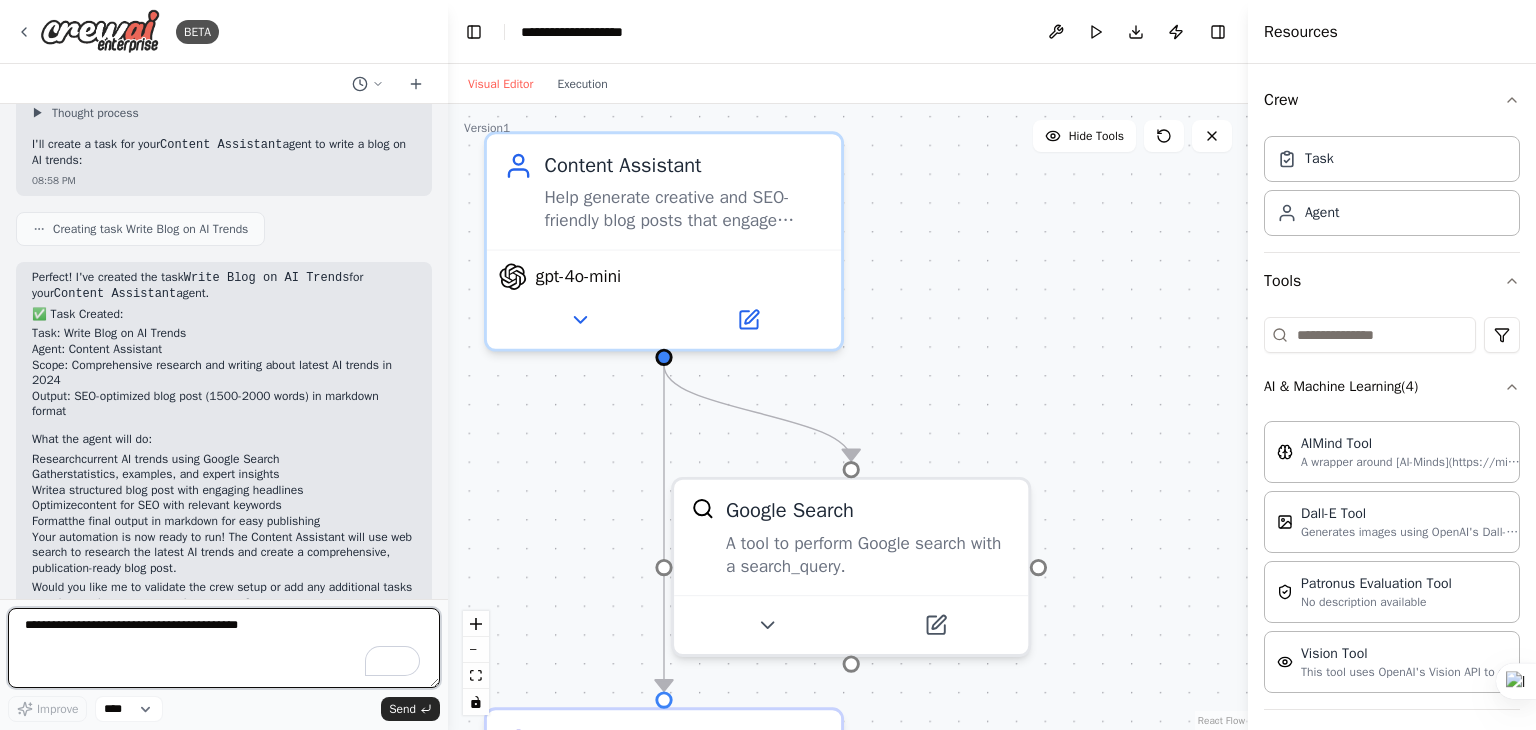 paste on "**********" 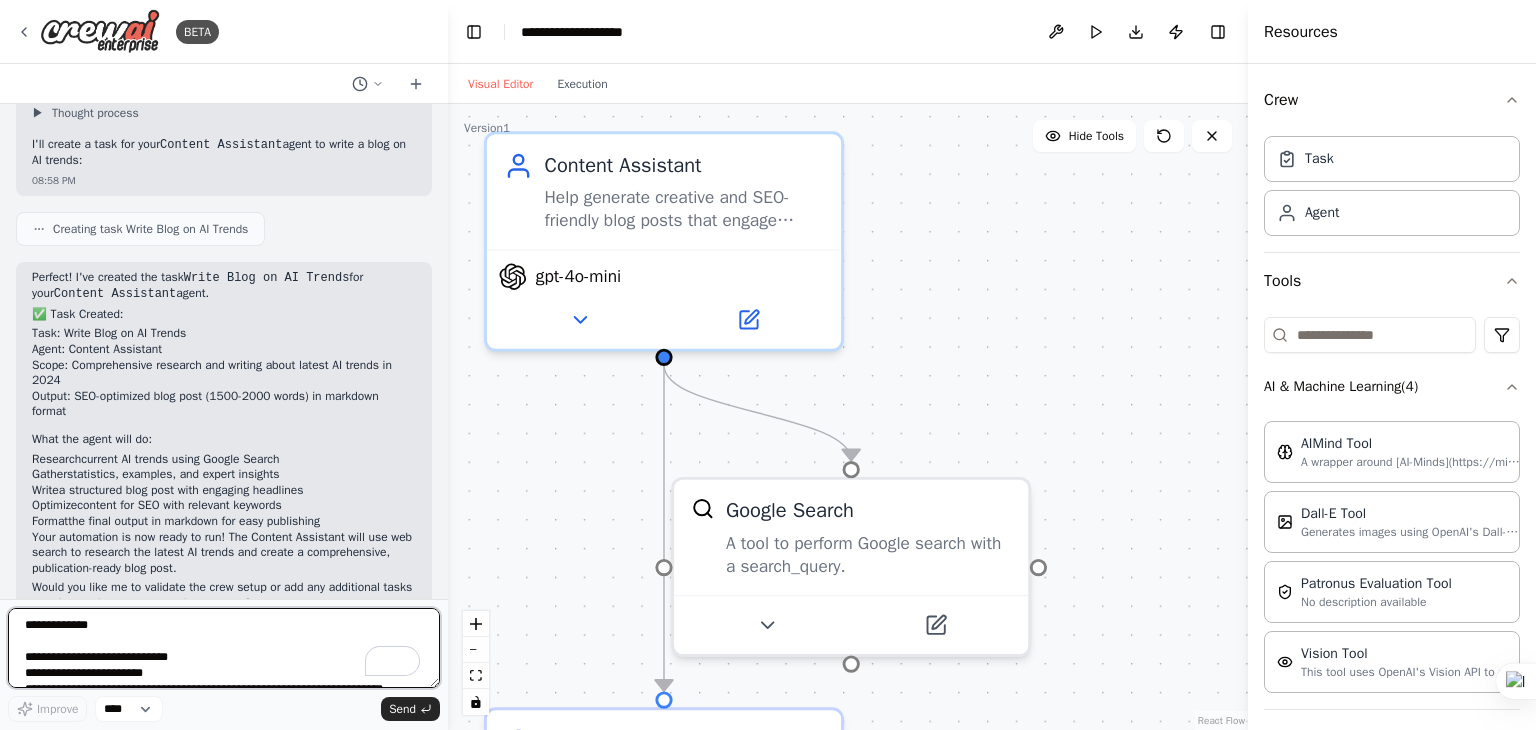 scroll, scrollTop: 57, scrollLeft: 0, axis: vertical 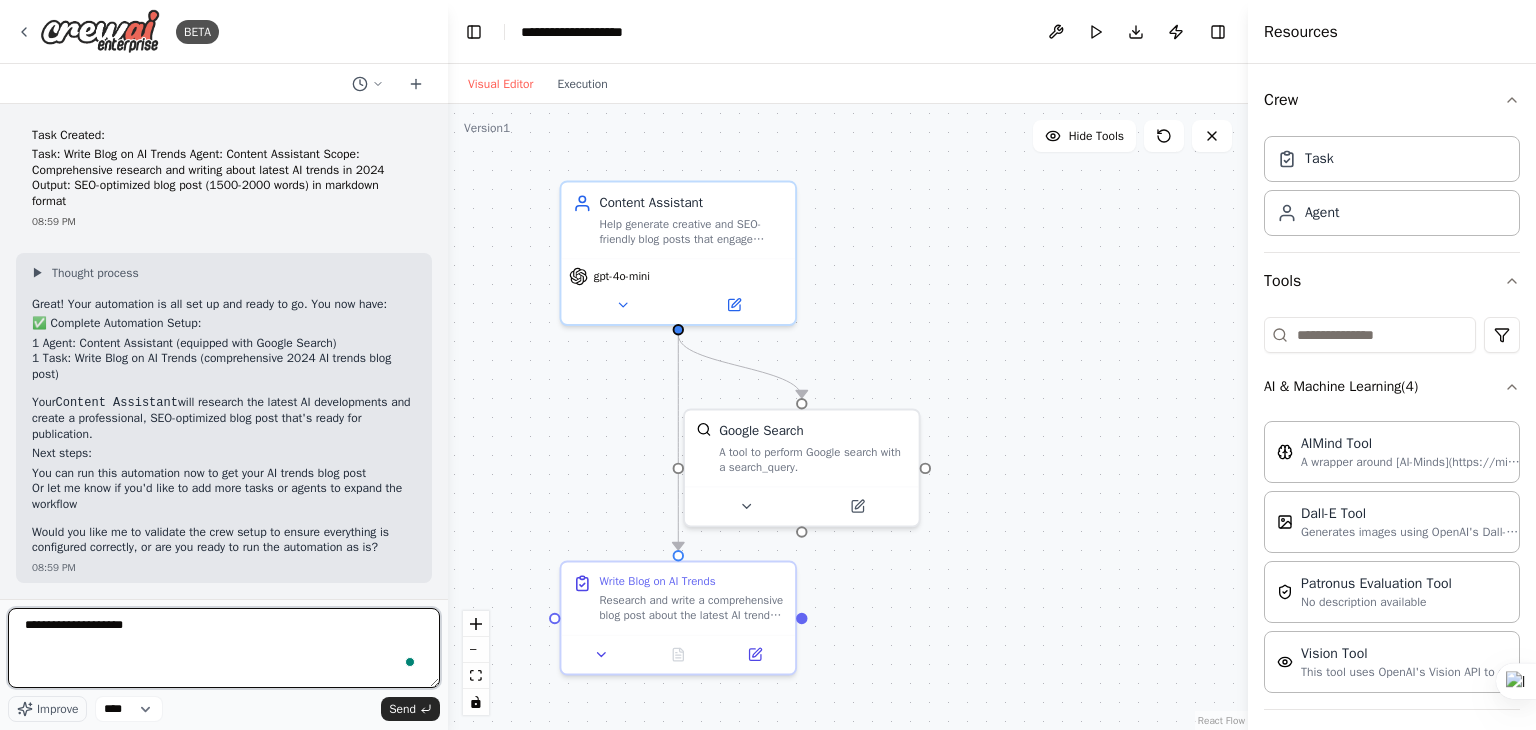 type on "**********" 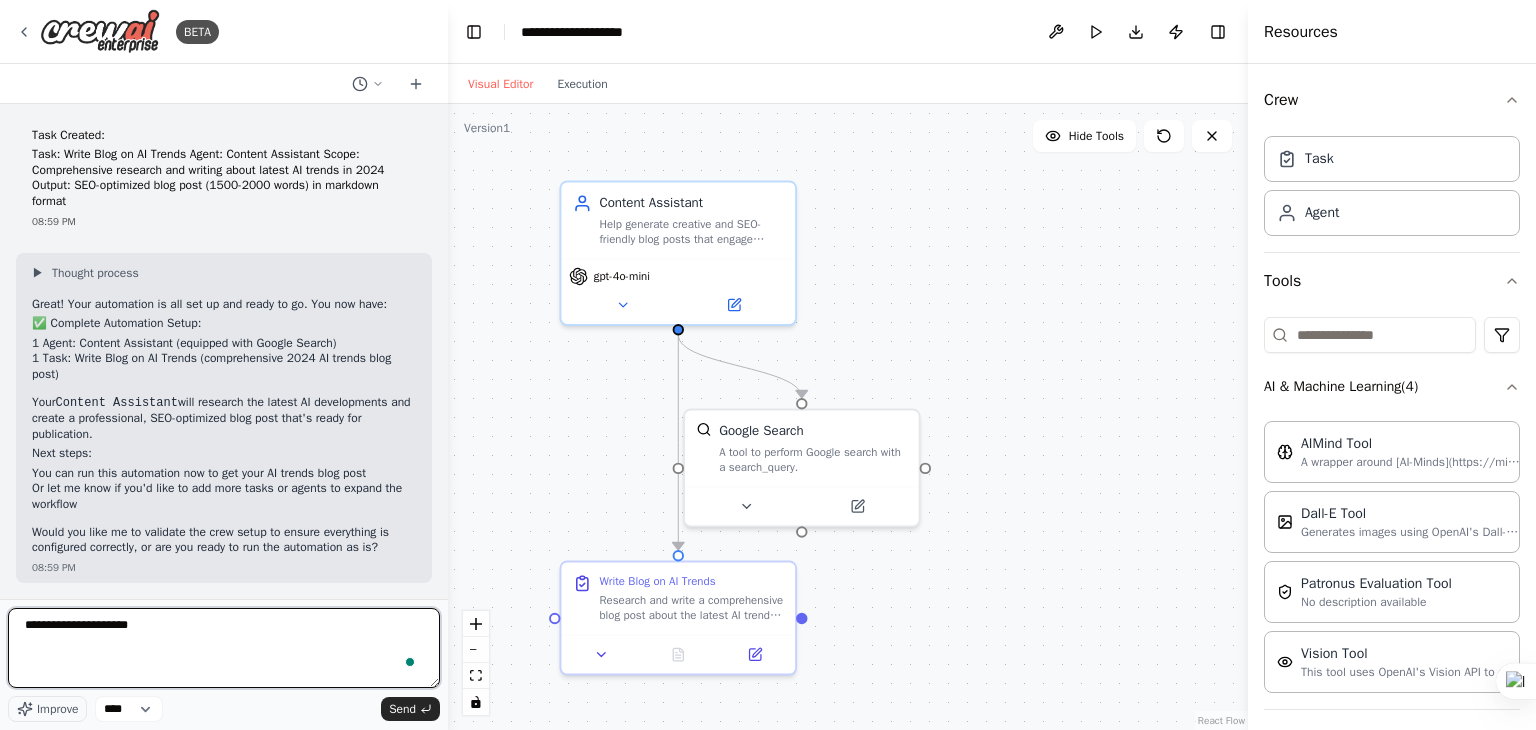 type 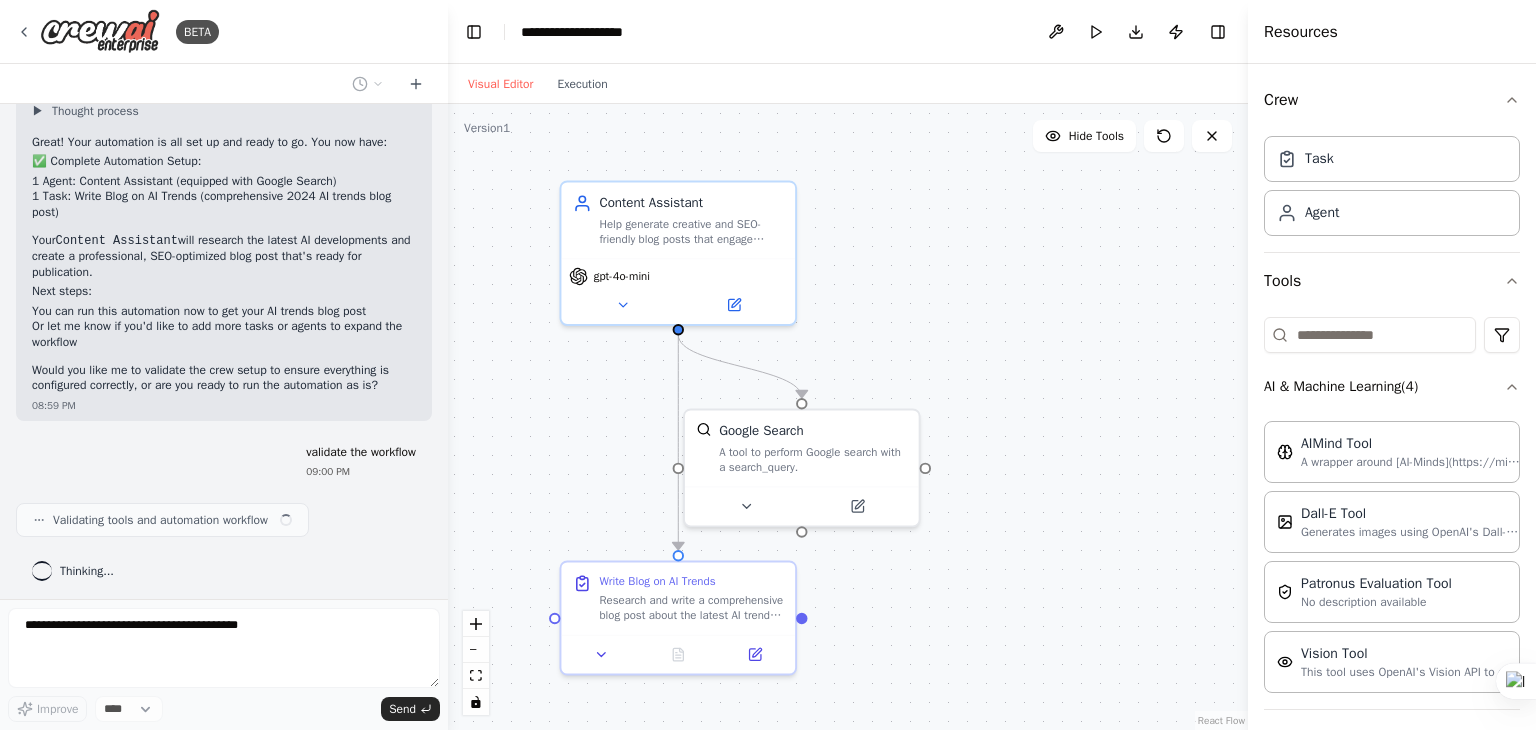 scroll, scrollTop: 2398, scrollLeft: 0, axis: vertical 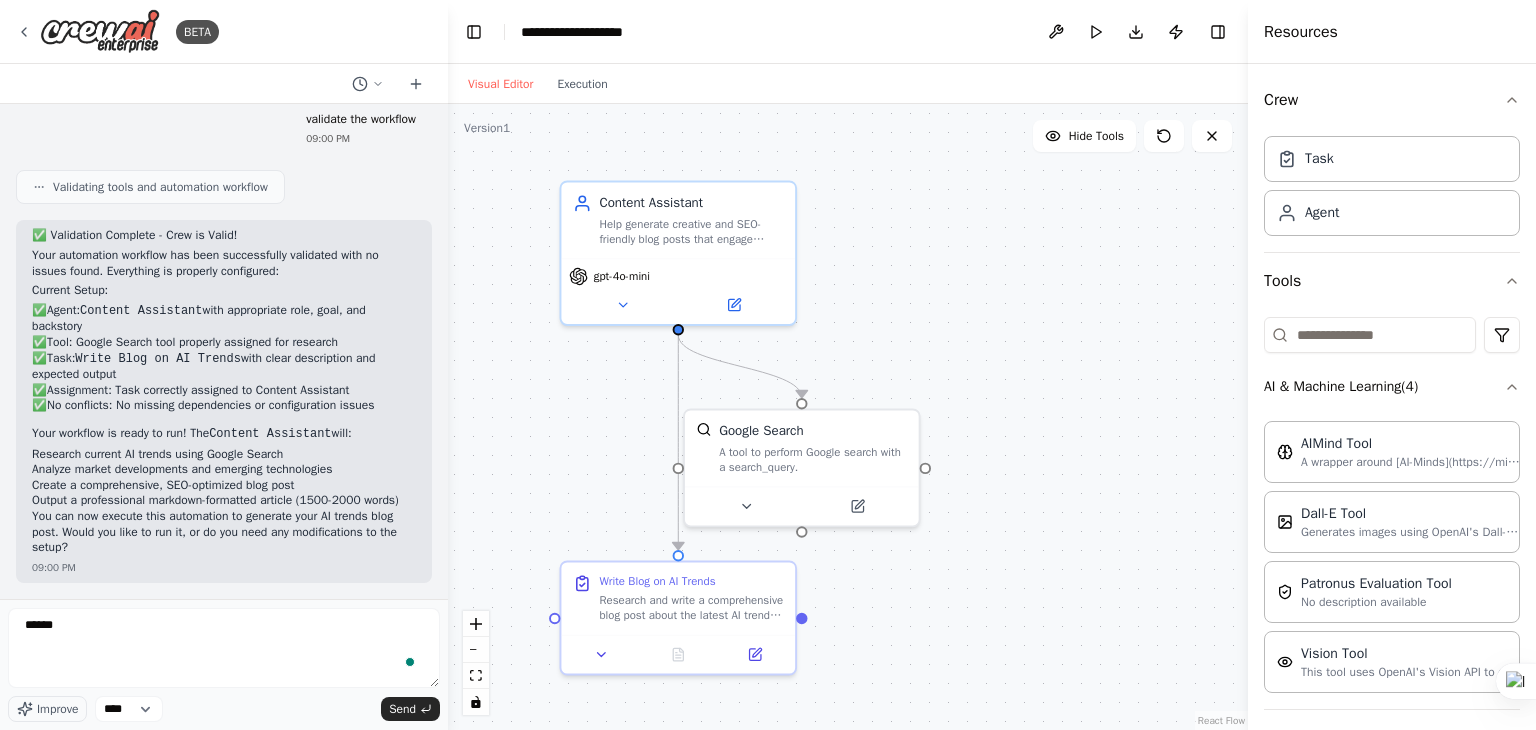 type on "******" 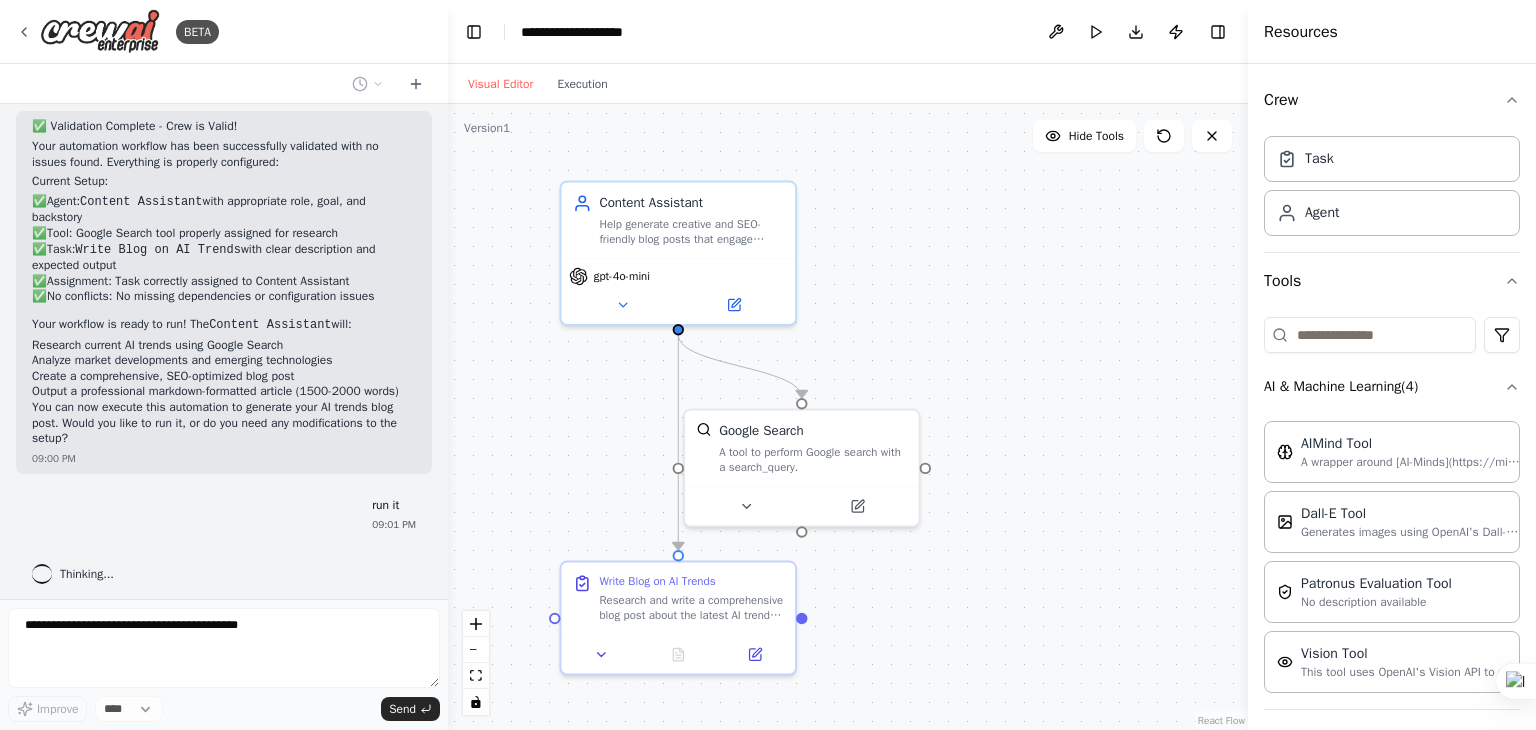 scroll, scrollTop: 2858, scrollLeft: 0, axis: vertical 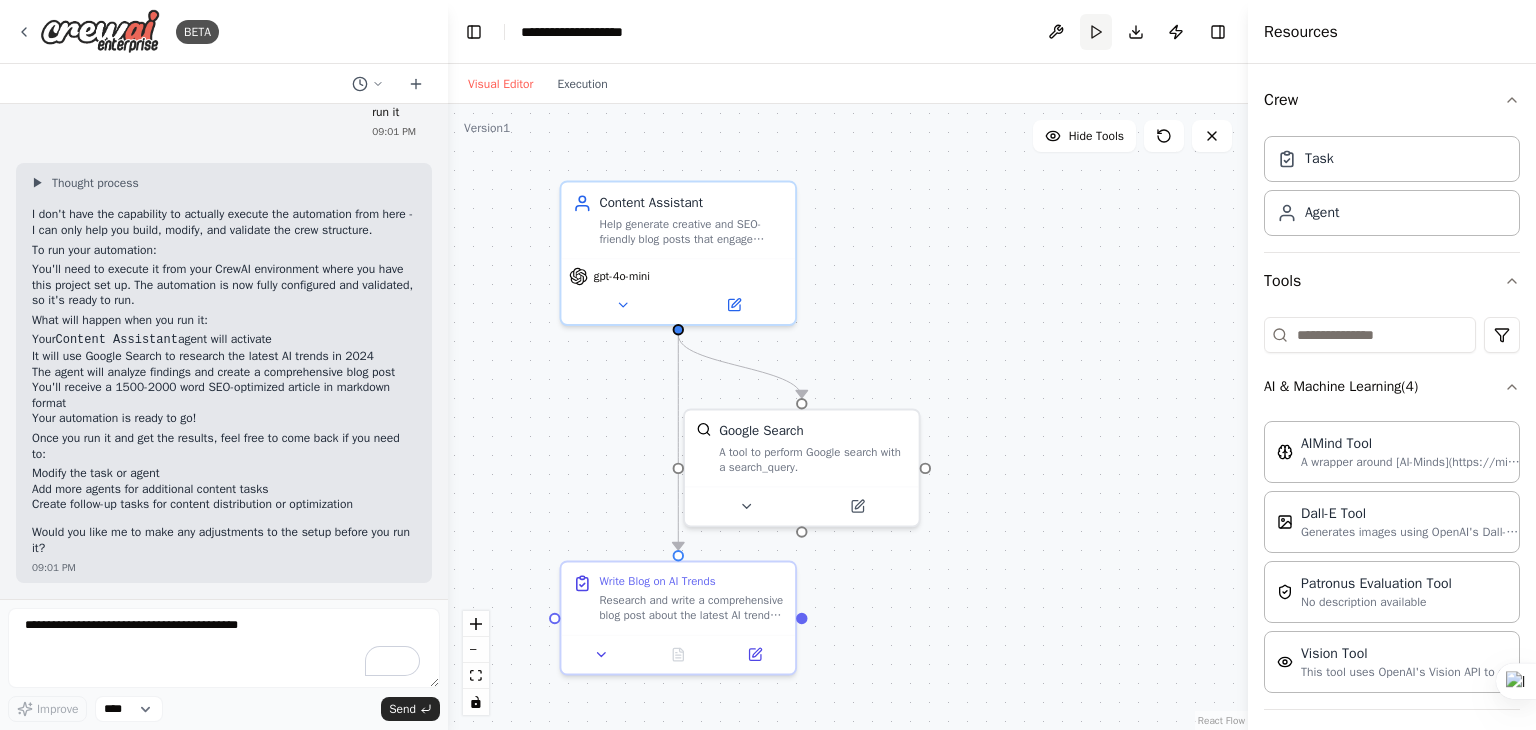 click on "Run" at bounding box center (1096, 32) 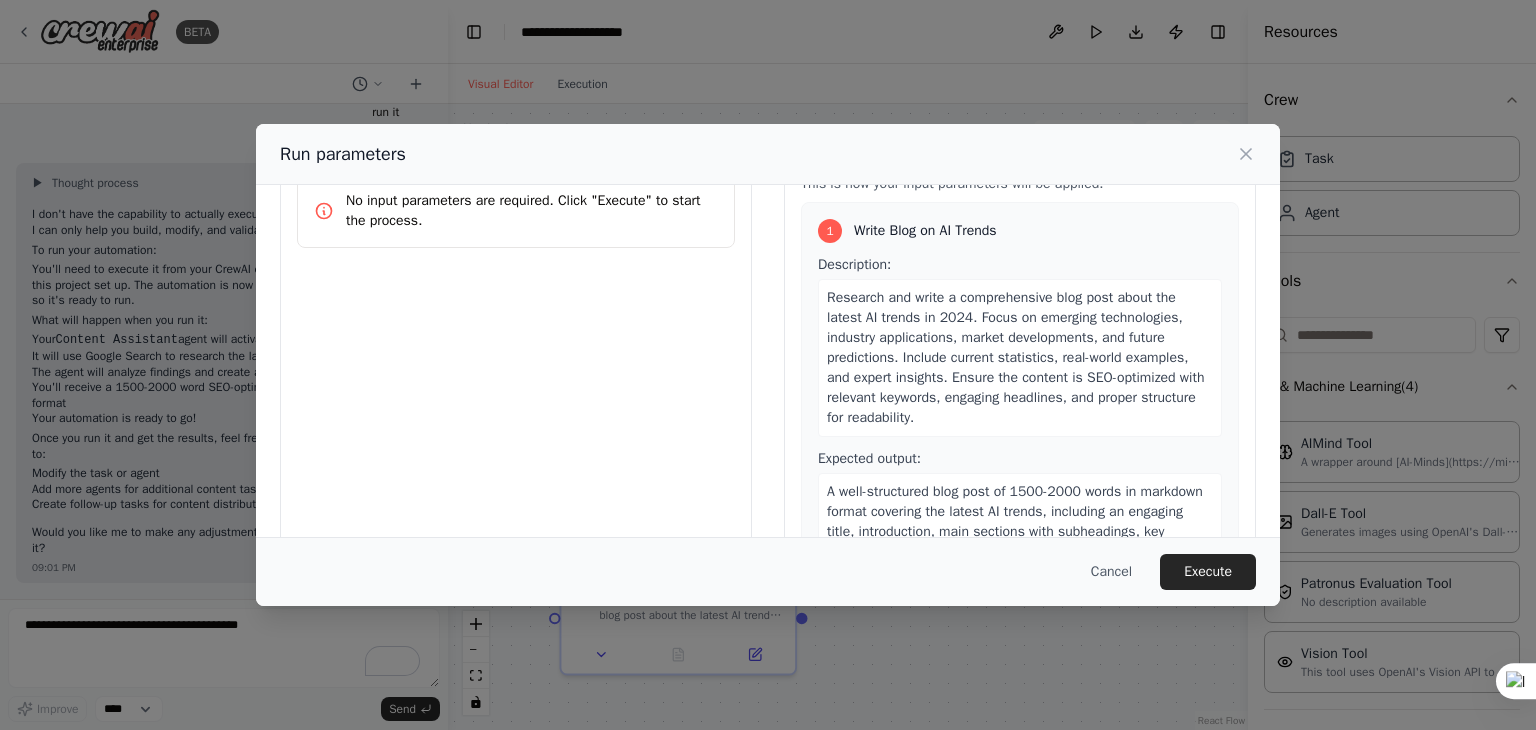 scroll, scrollTop: 100, scrollLeft: 0, axis: vertical 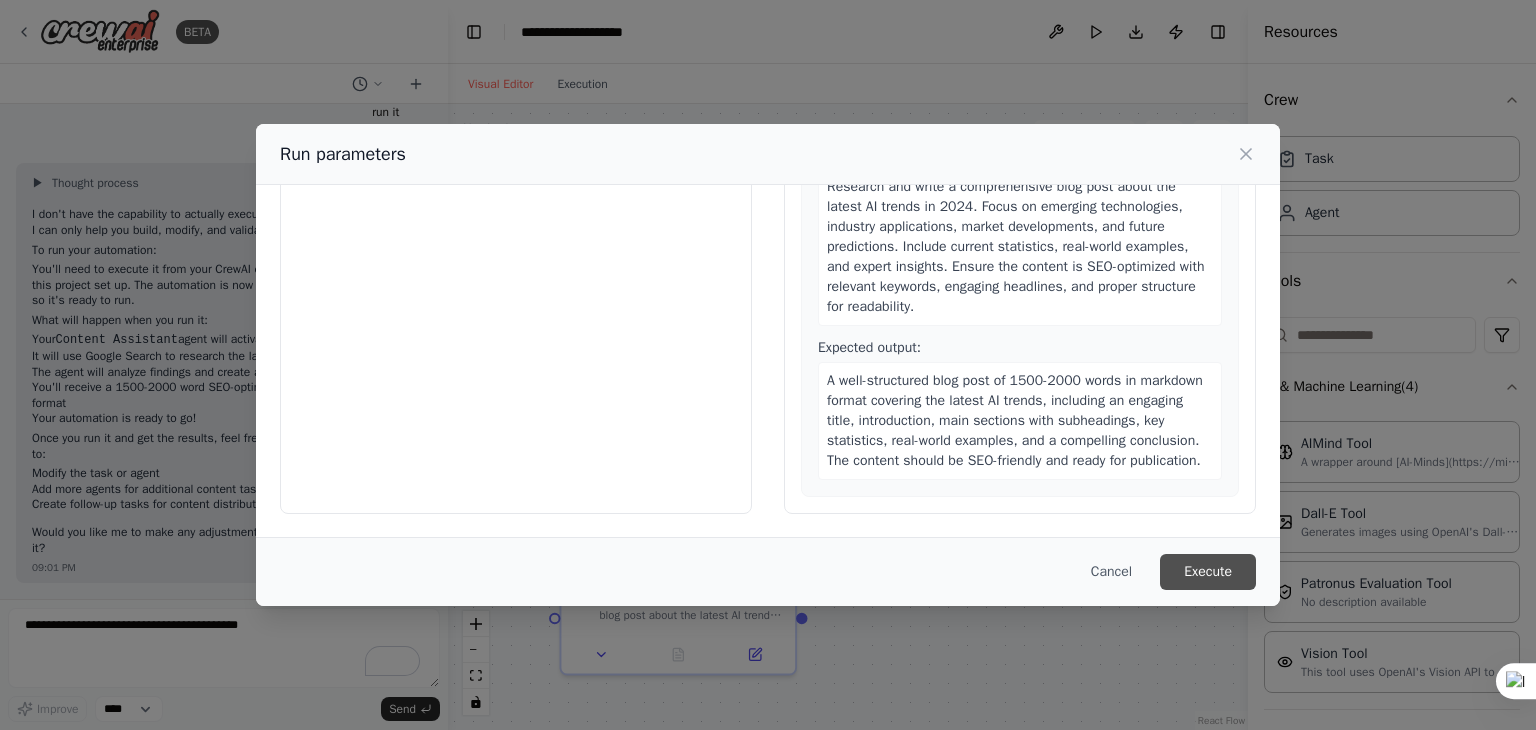 click on "Execute" at bounding box center (1208, 572) 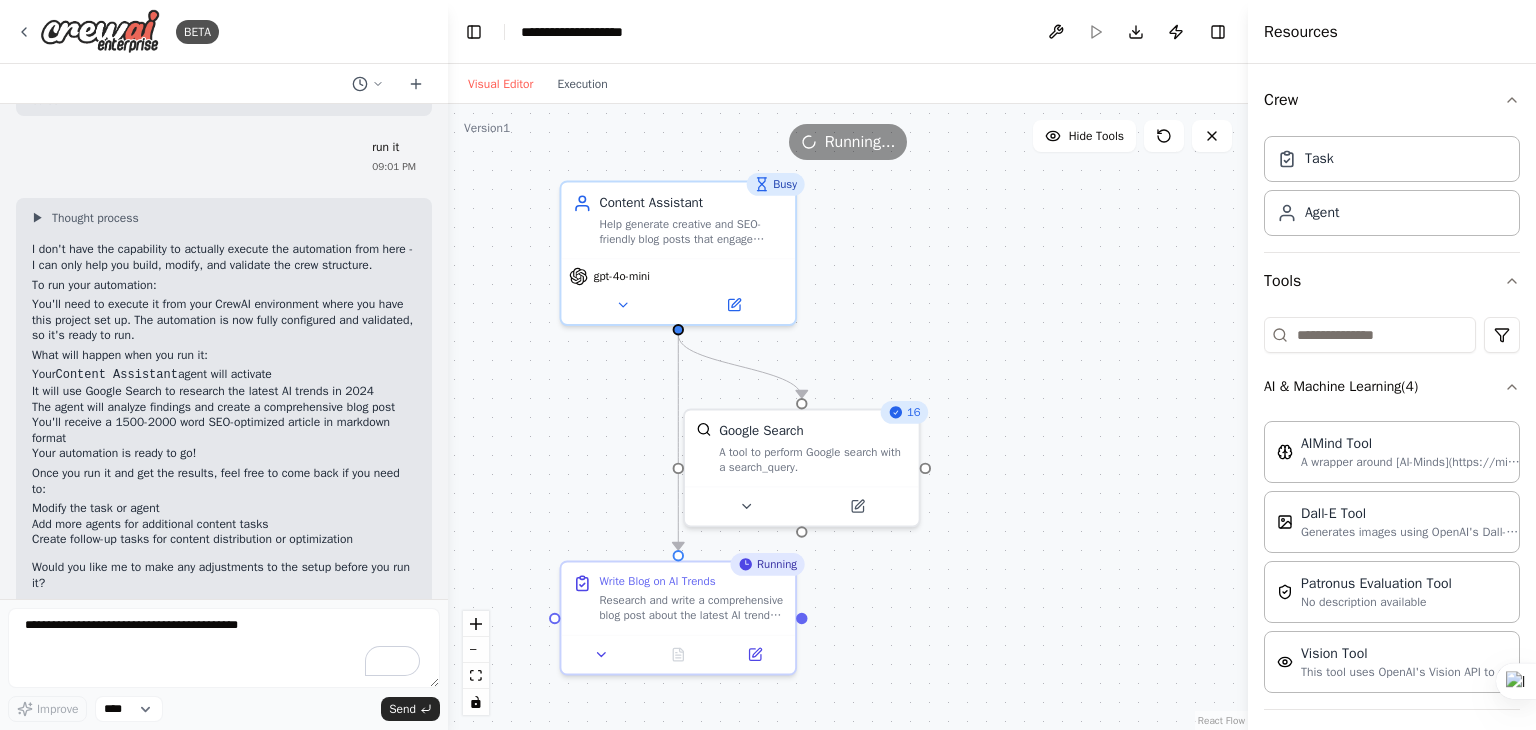 scroll, scrollTop: 3257, scrollLeft: 0, axis: vertical 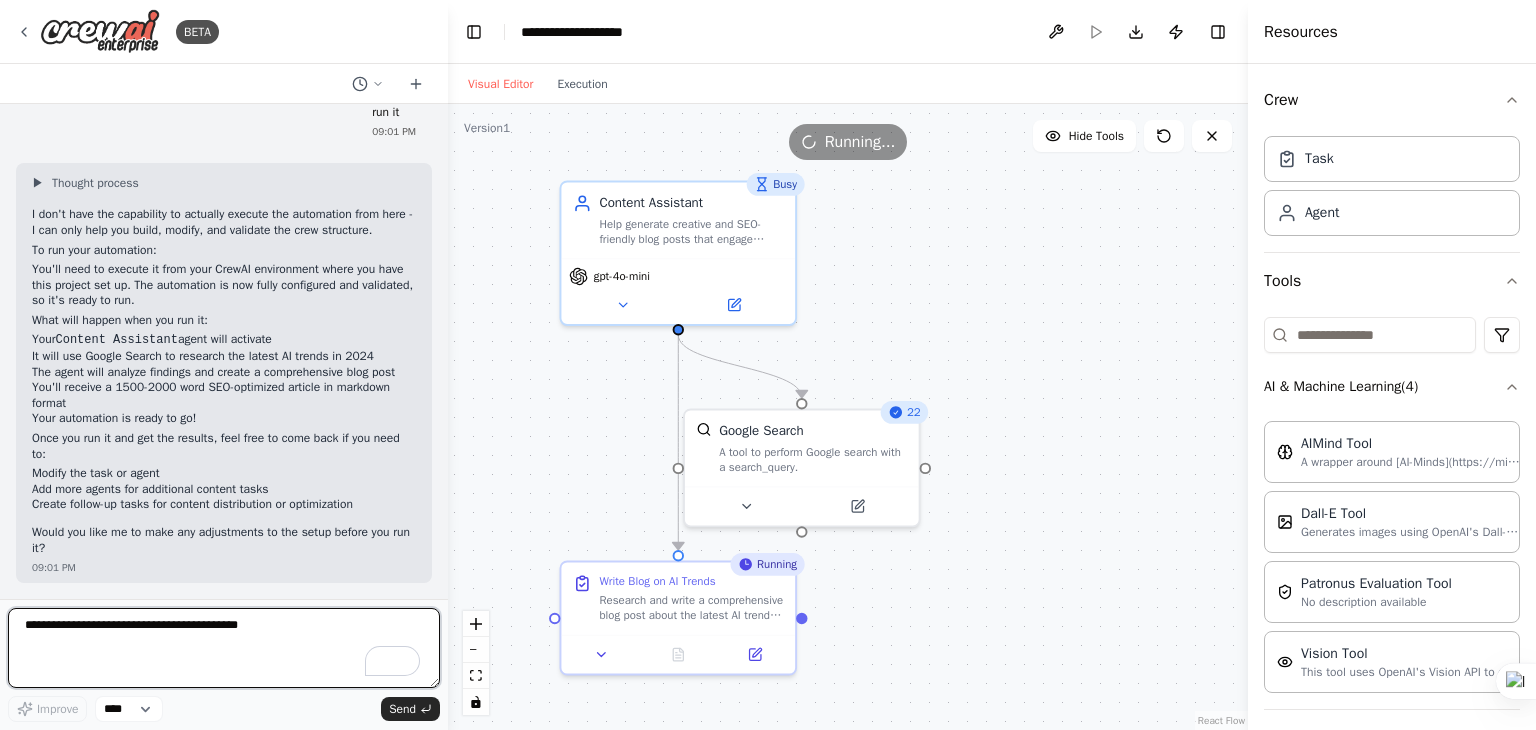 click at bounding box center (224, 648) 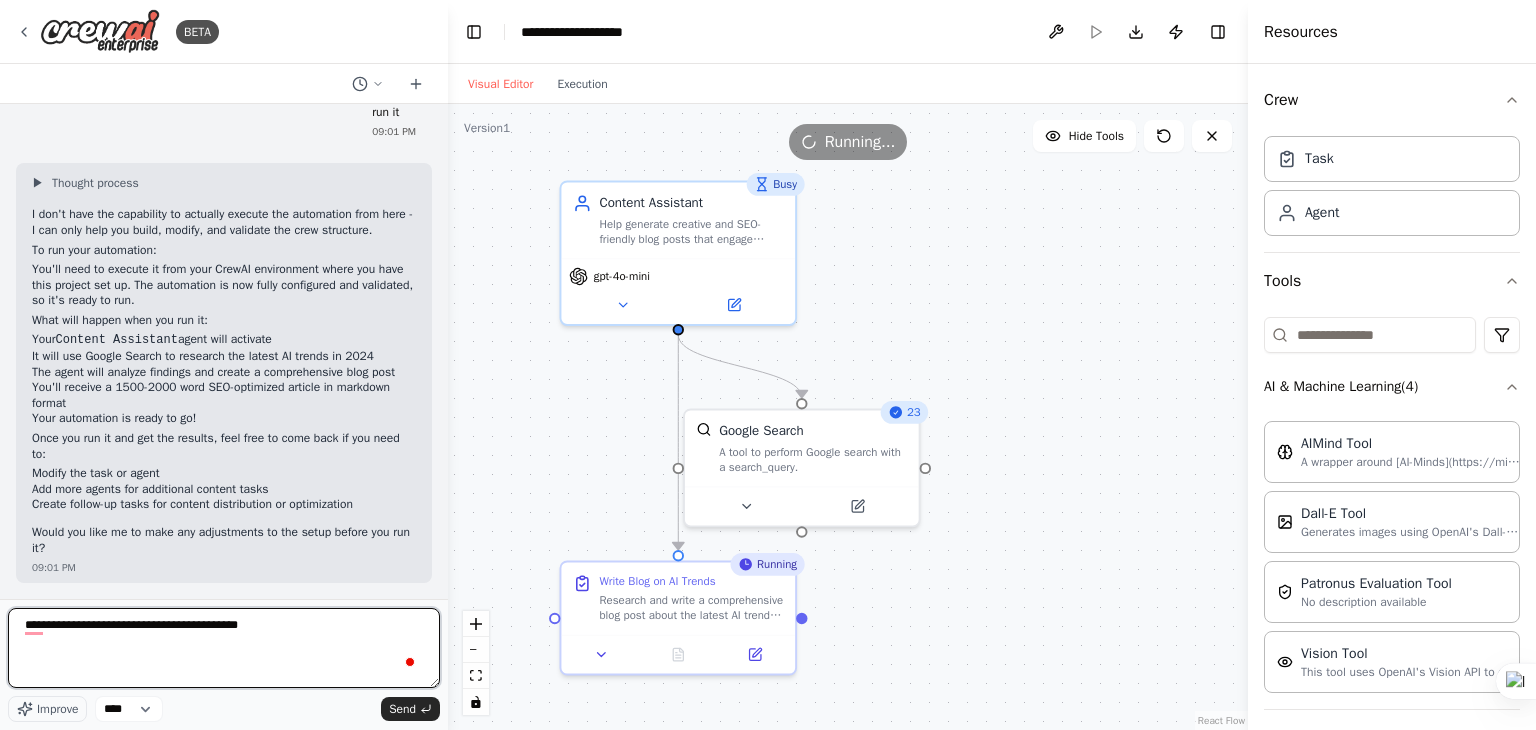 type on "**********" 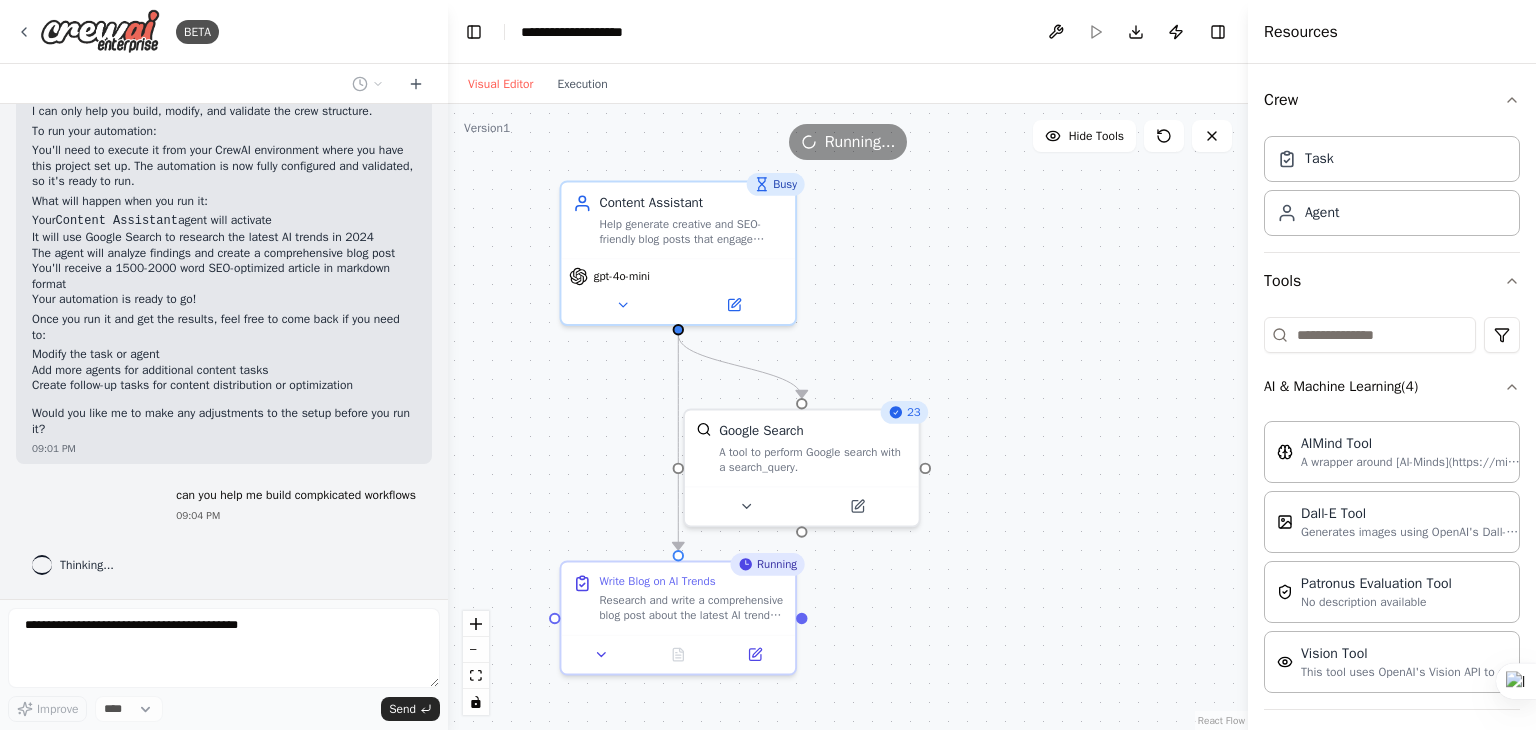 scroll, scrollTop: 3376, scrollLeft: 0, axis: vertical 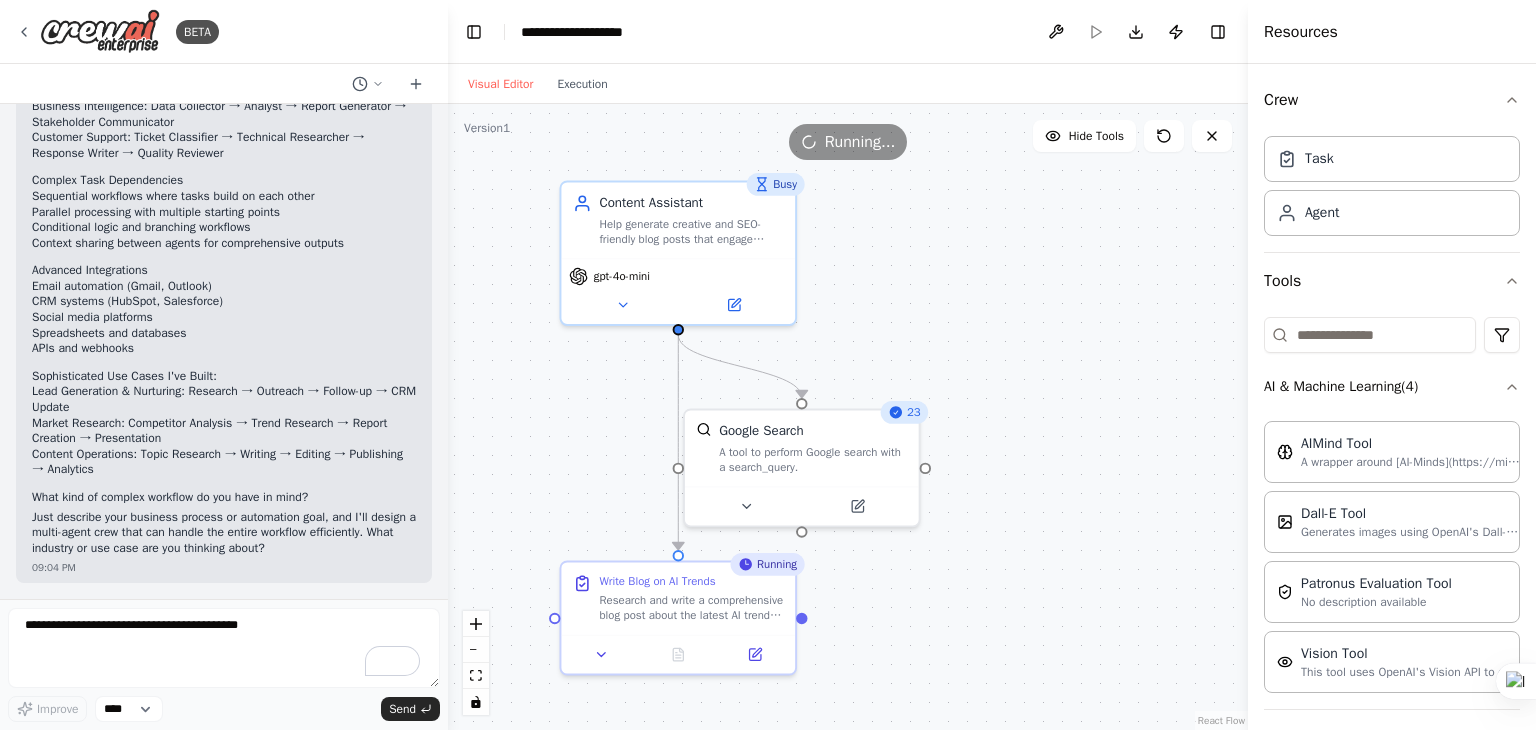 drag, startPoint x: 42, startPoint y: 708, endPoint x: 403, endPoint y: 479, distance: 427.5067 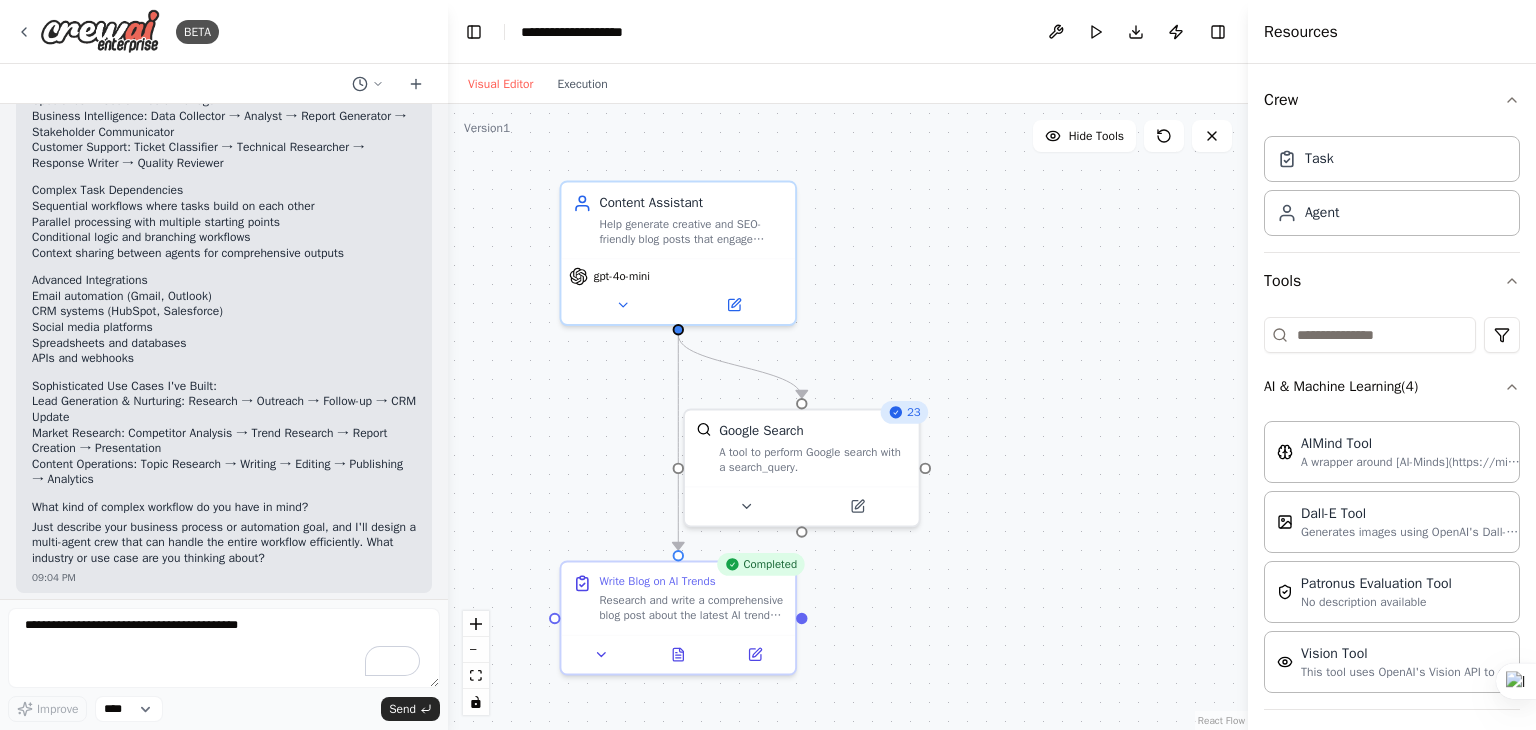 scroll, scrollTop: 4001, scrollLeft: 0, axis: vertical 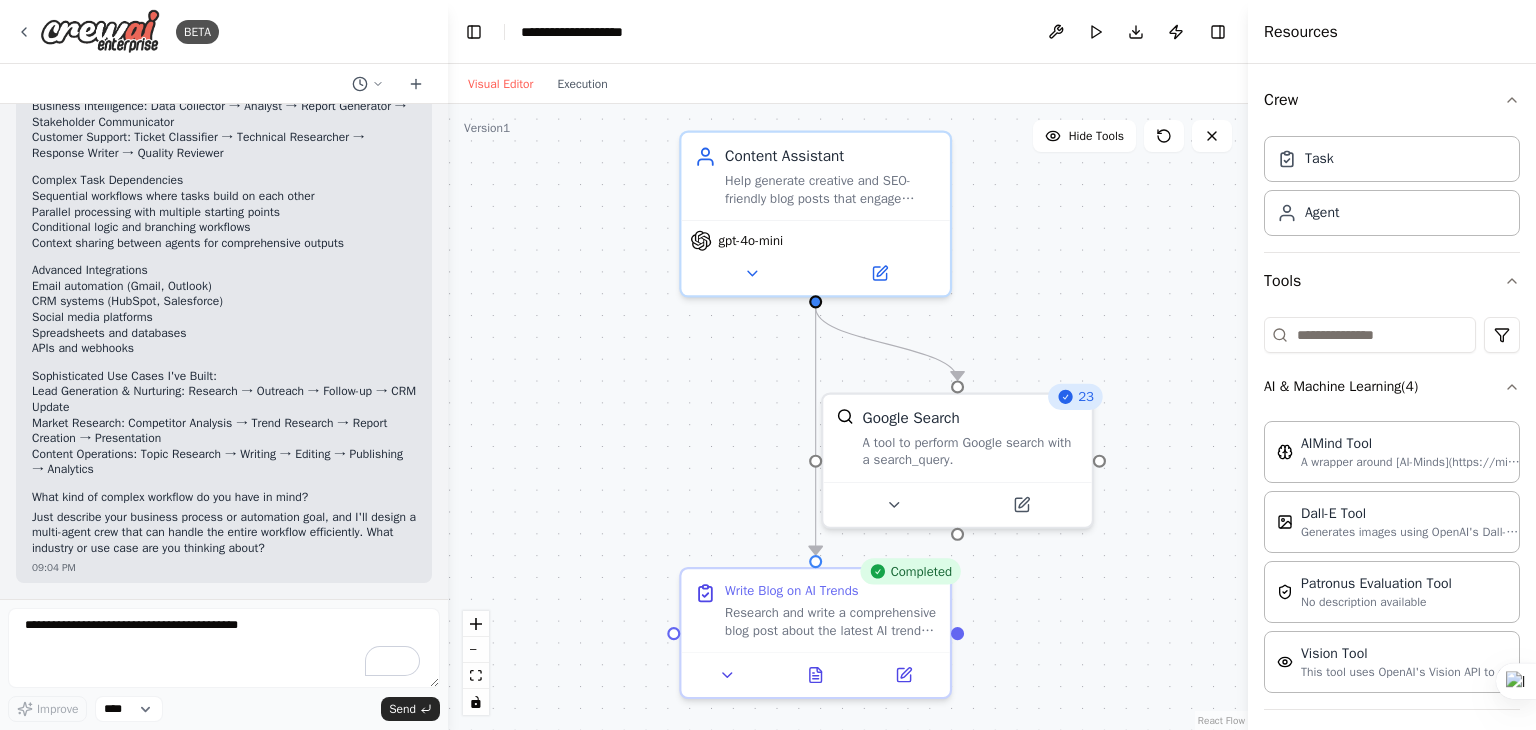 drag, startPoint x: 946, startPoint y: 315, endPoint x: 1111, endPoint y: 321, distance: 165.10905 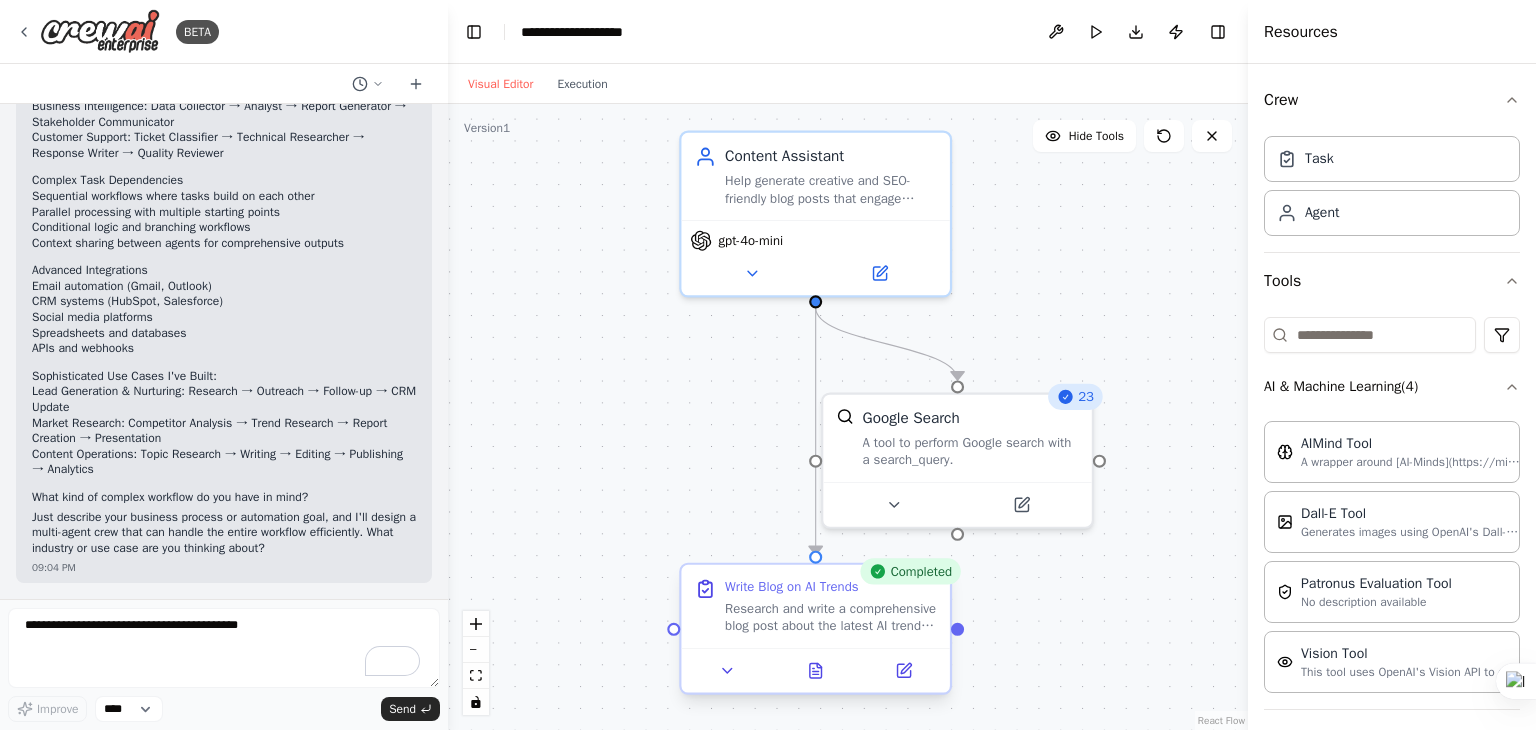 click at bounding box center [815, 670] 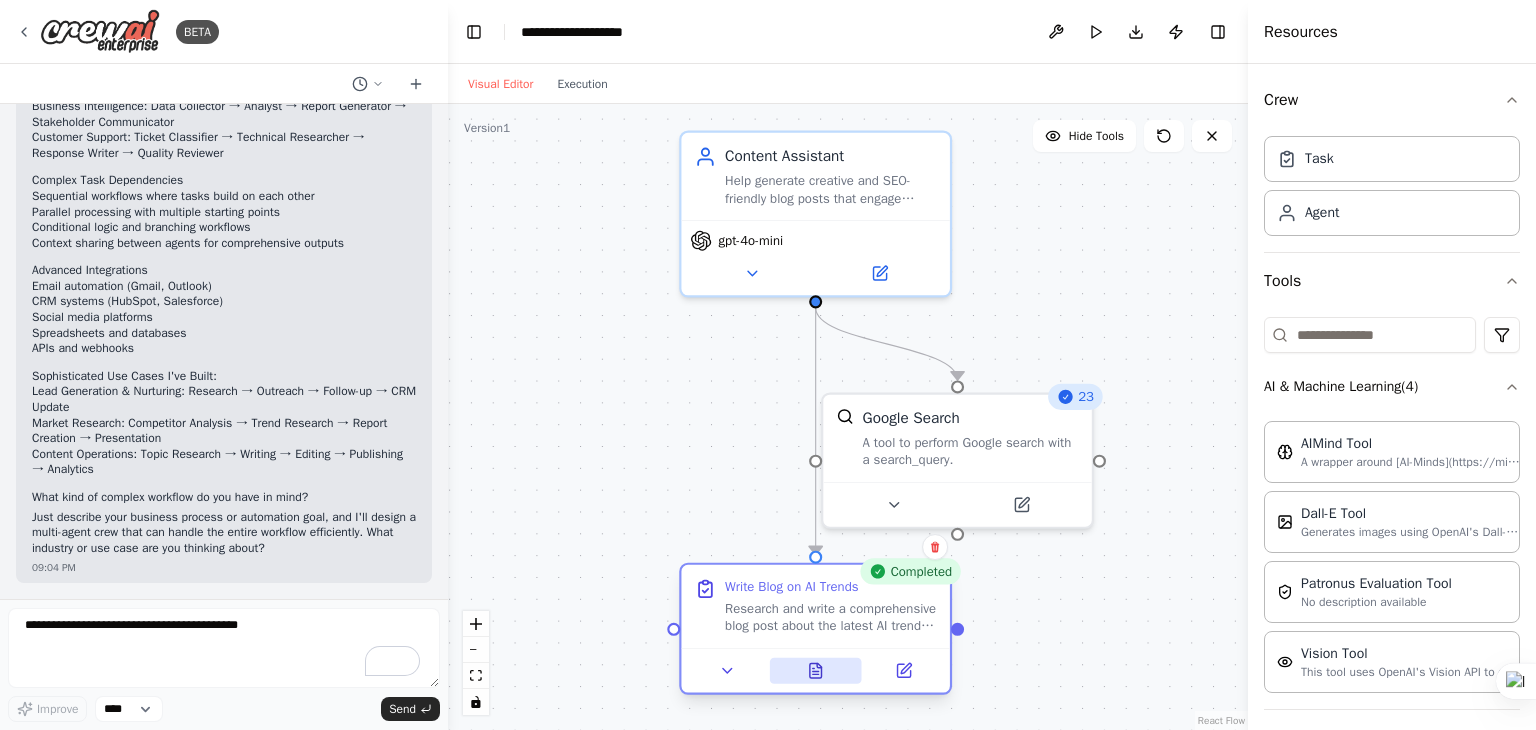 click 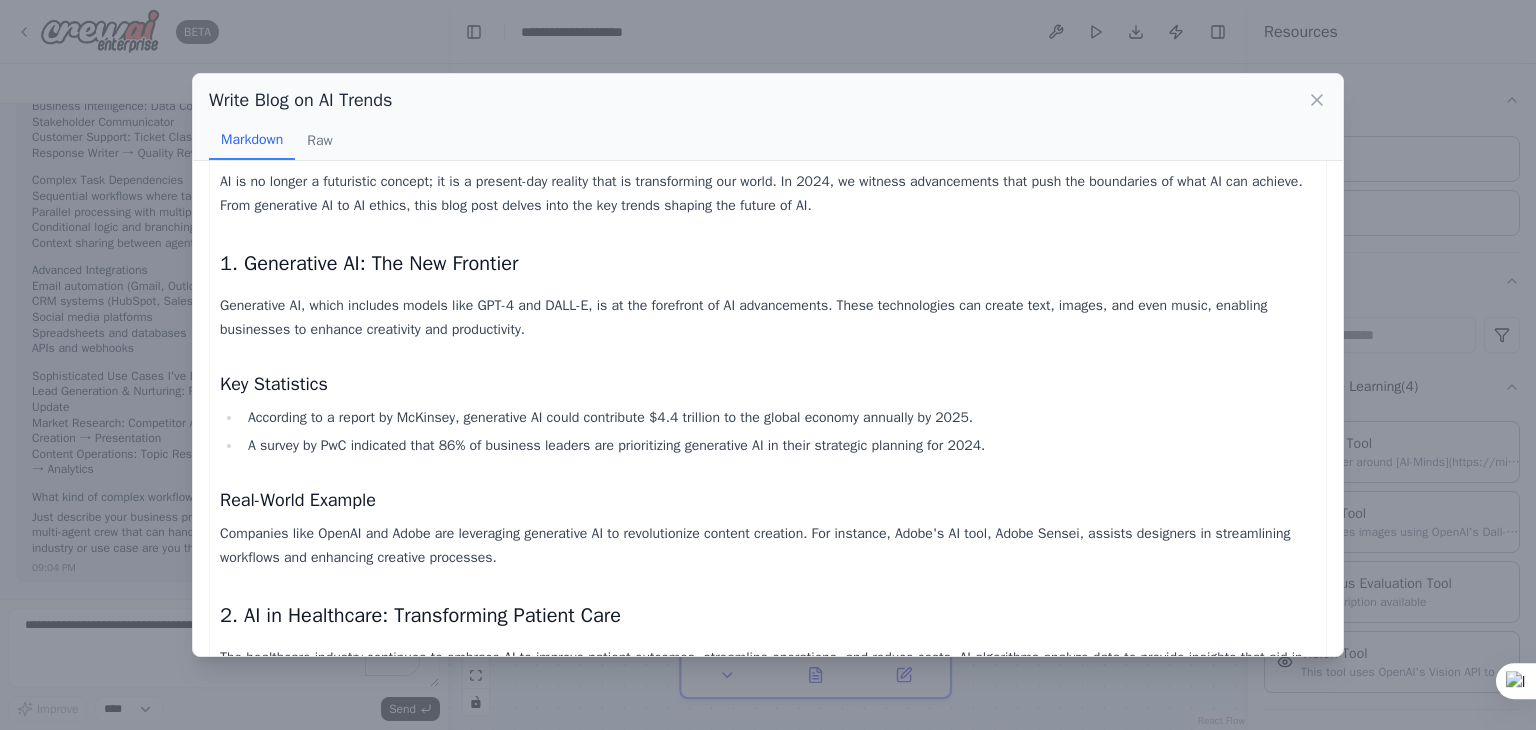 scroll, scrollTop: 0, scrollLeft: 0, axis: both 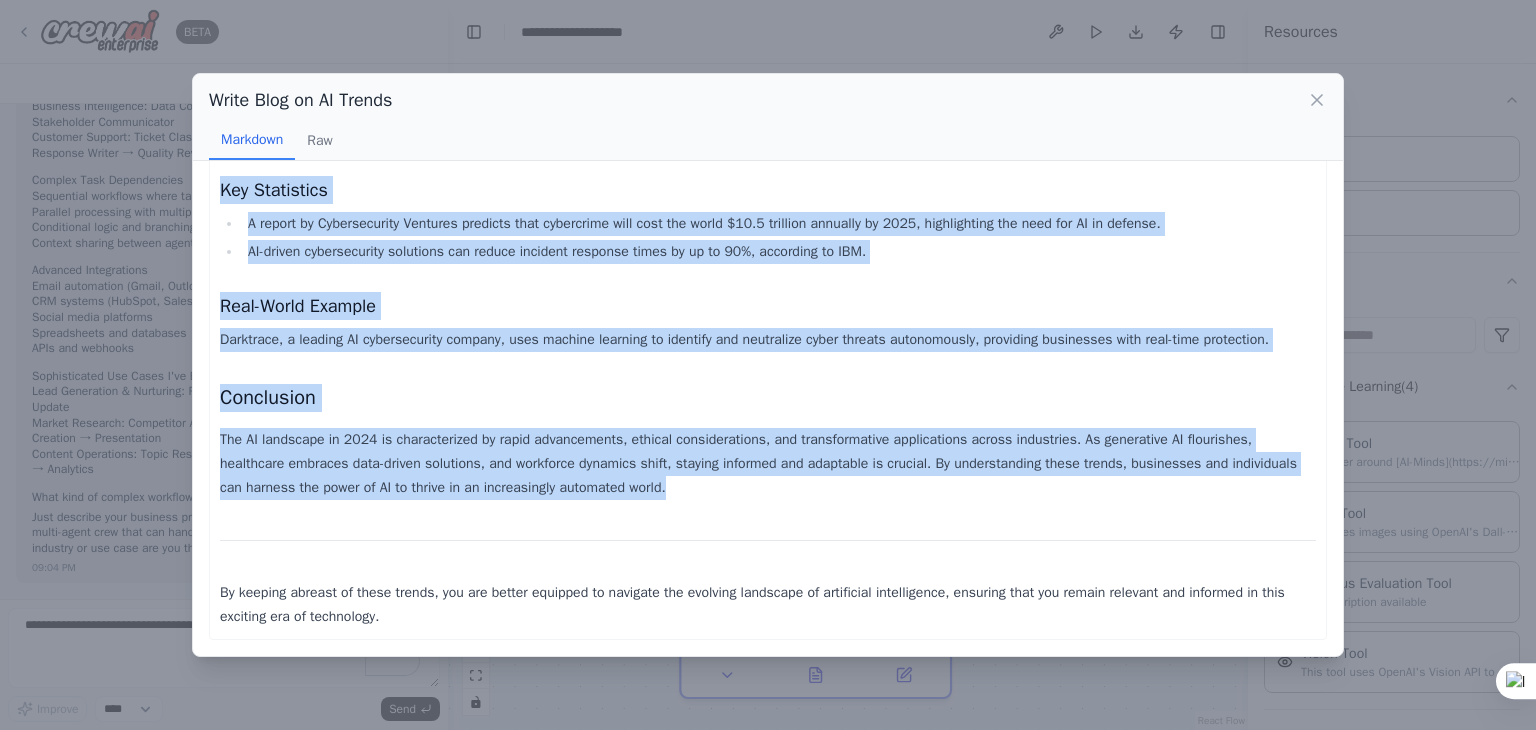 drag, startPoint x: 220, startPoint y: 196, endPoint x: 736, endPoint y: 477, distance: 587.5517 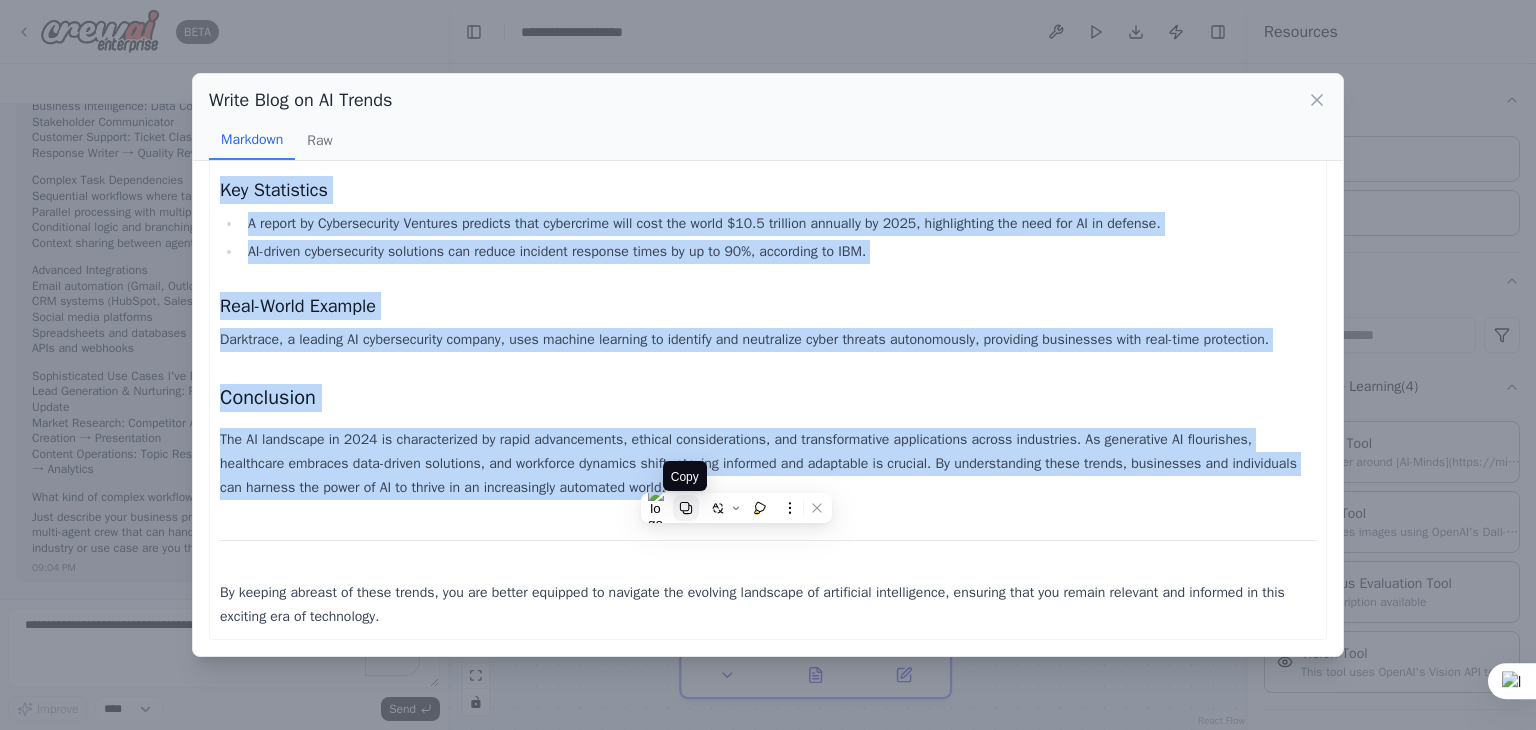 click at bounding box center [686, 508] 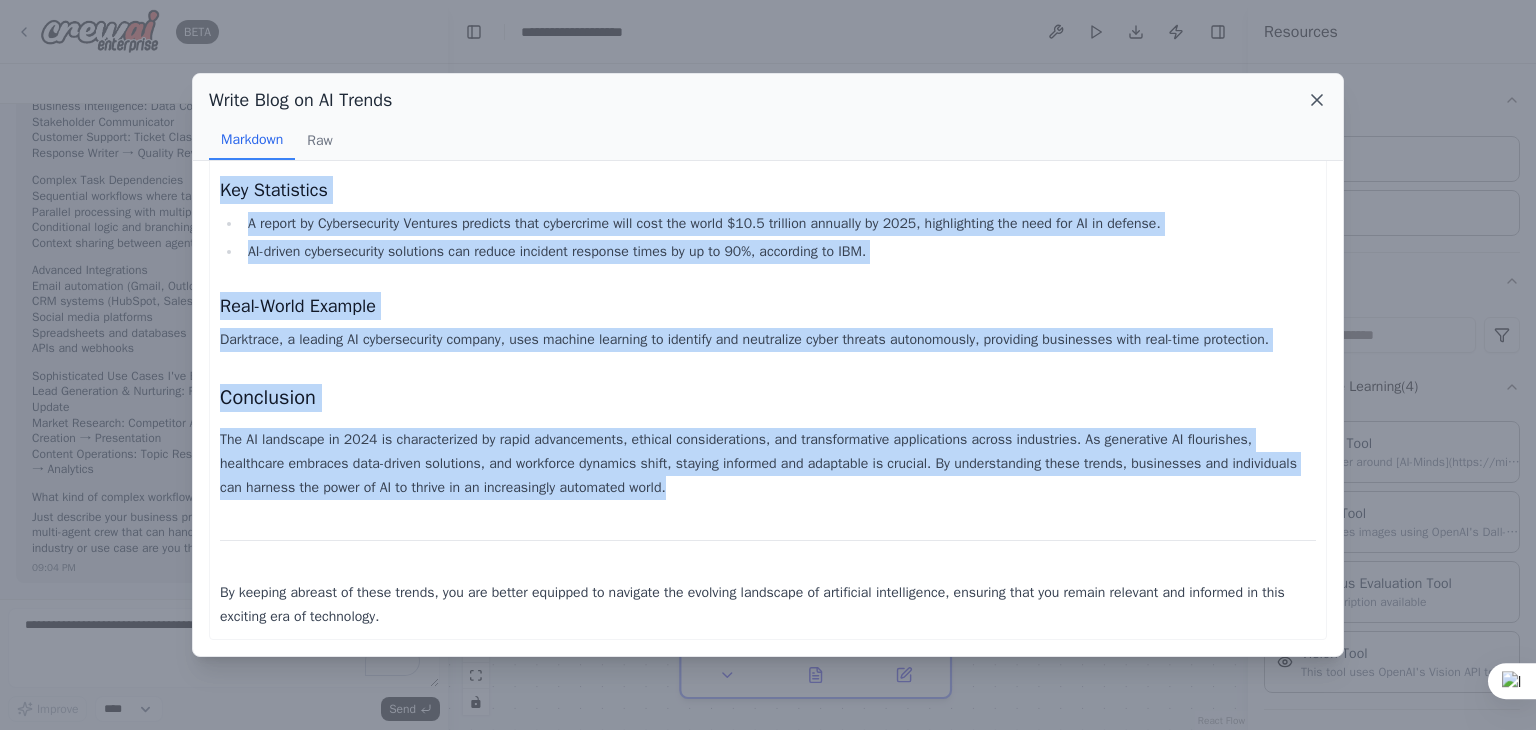 click 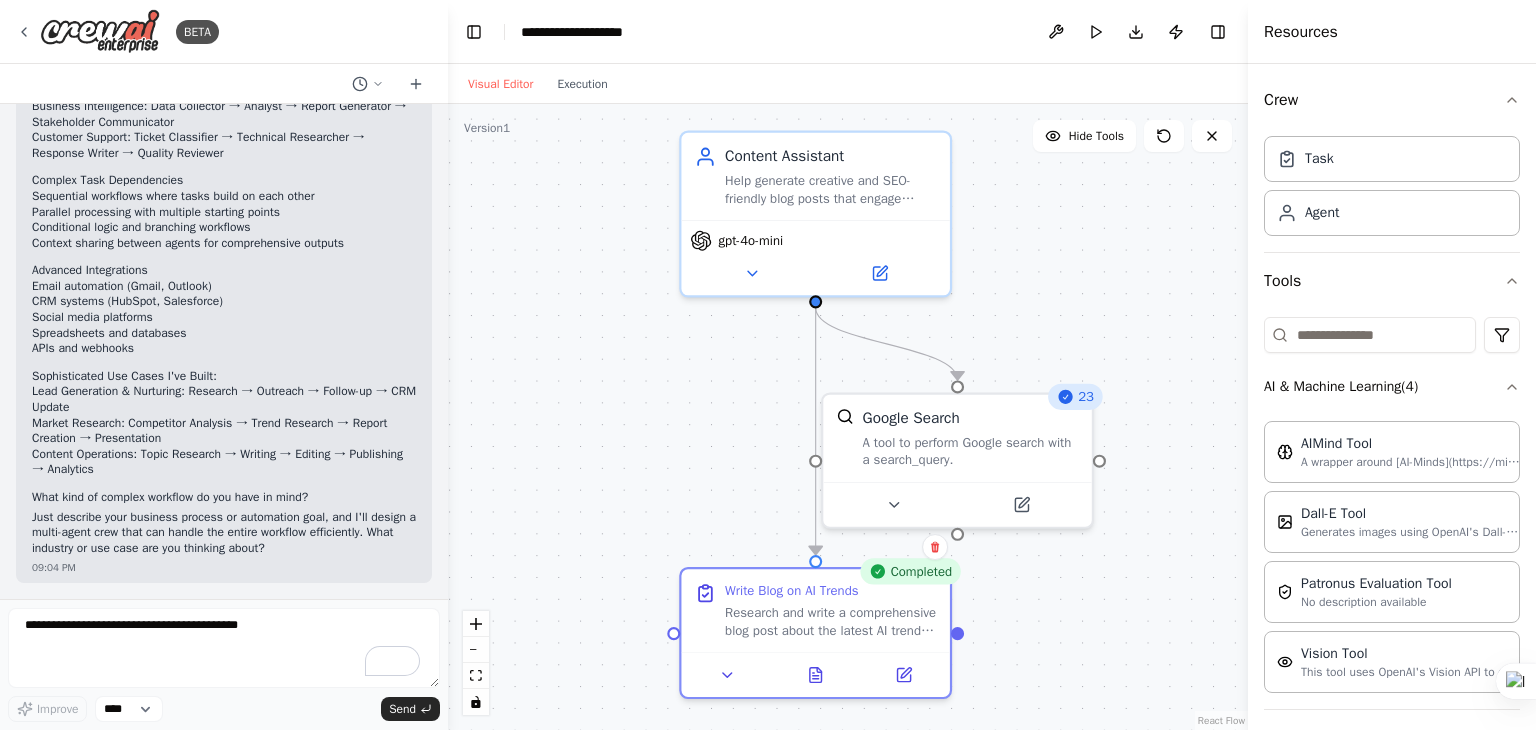 scroll, scrollTop: 4001, scrollLeft: 0, axis: vertical 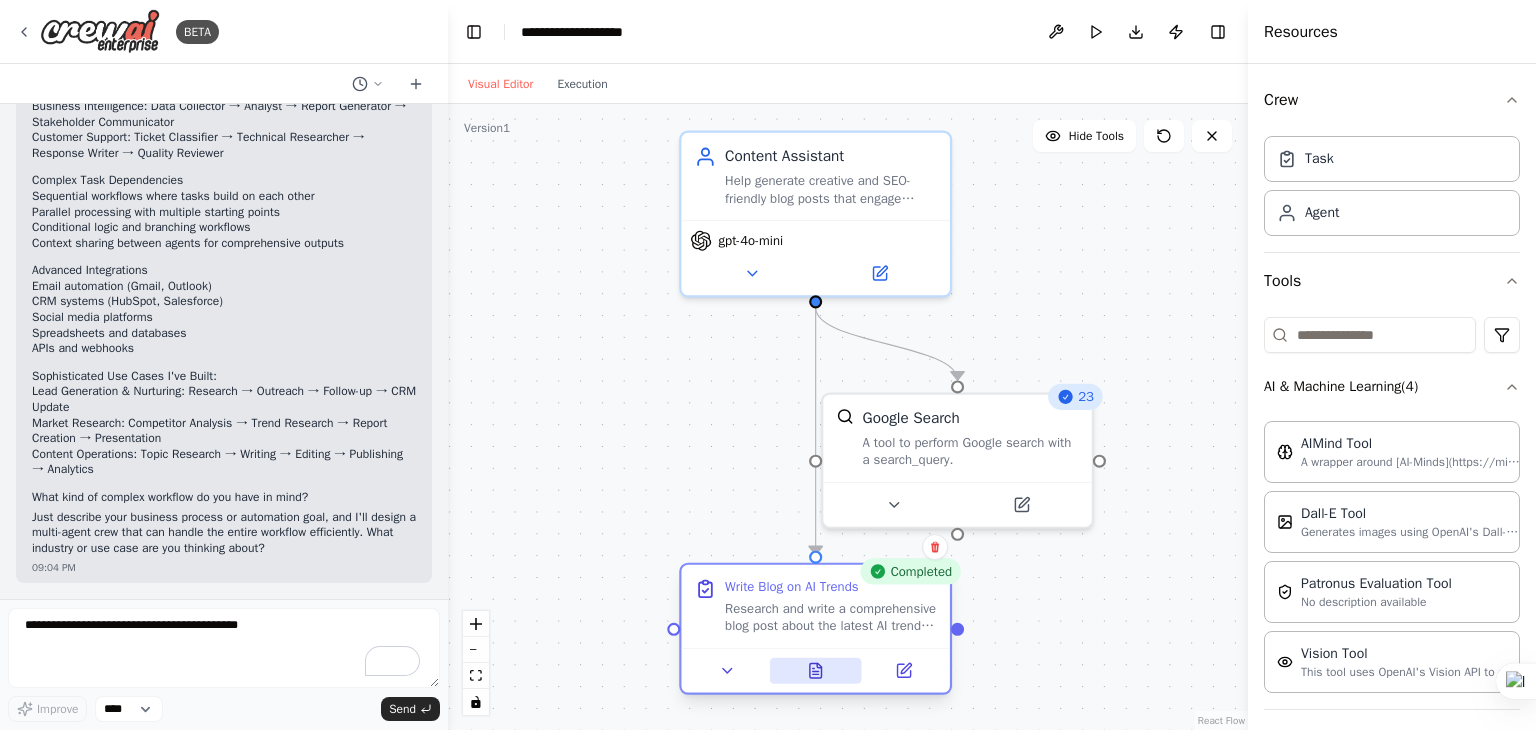 click 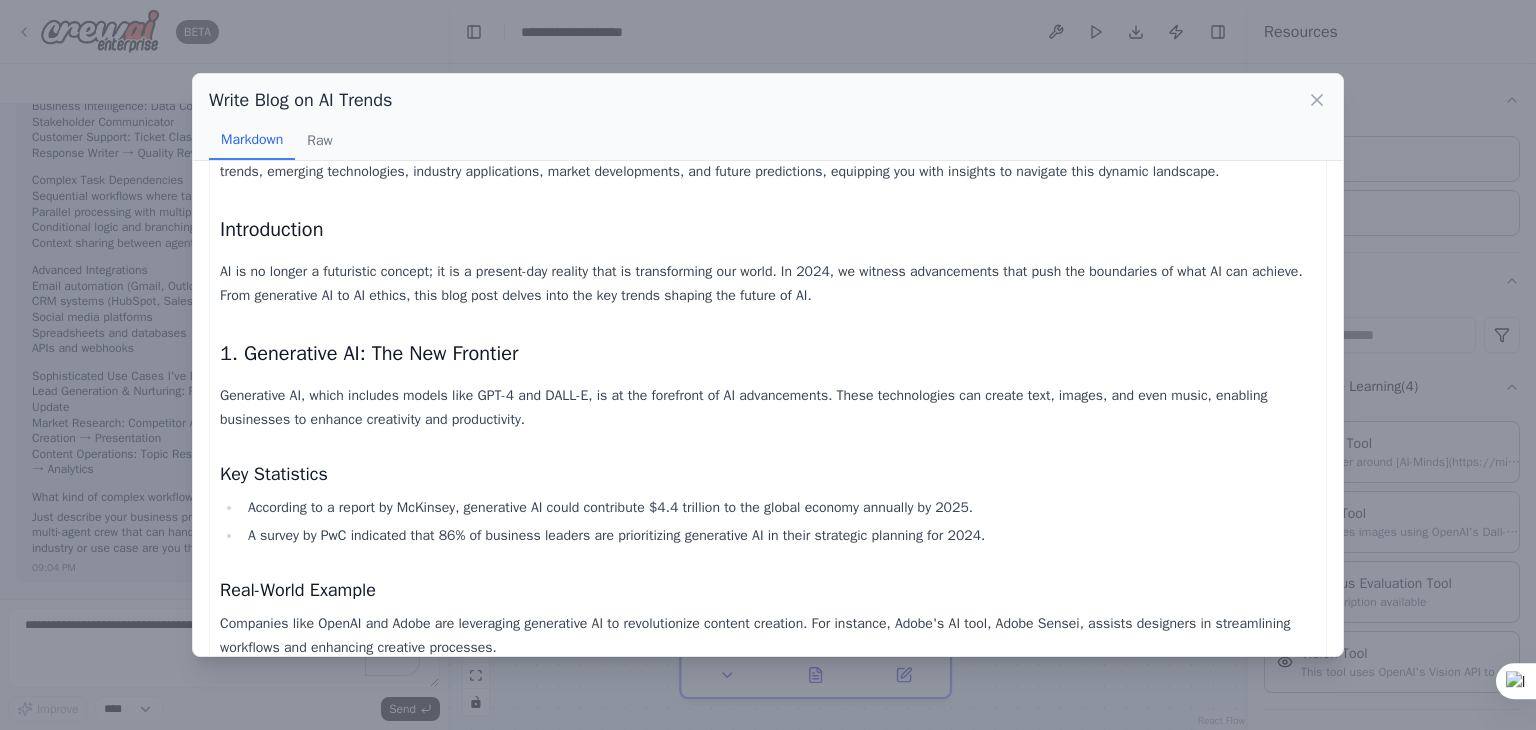 scroll, scrollTop: 0, scrollLeft: 0, axis: both 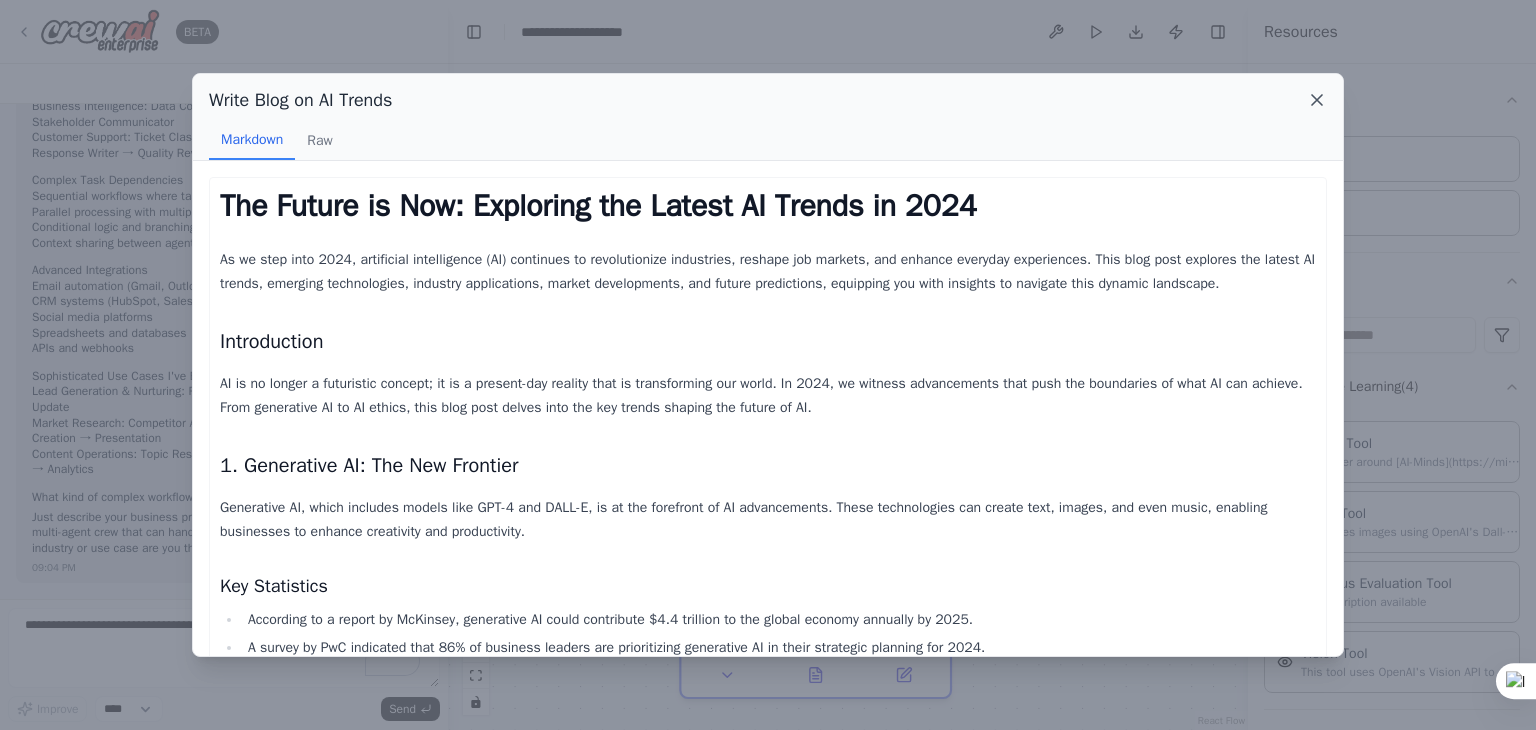 click 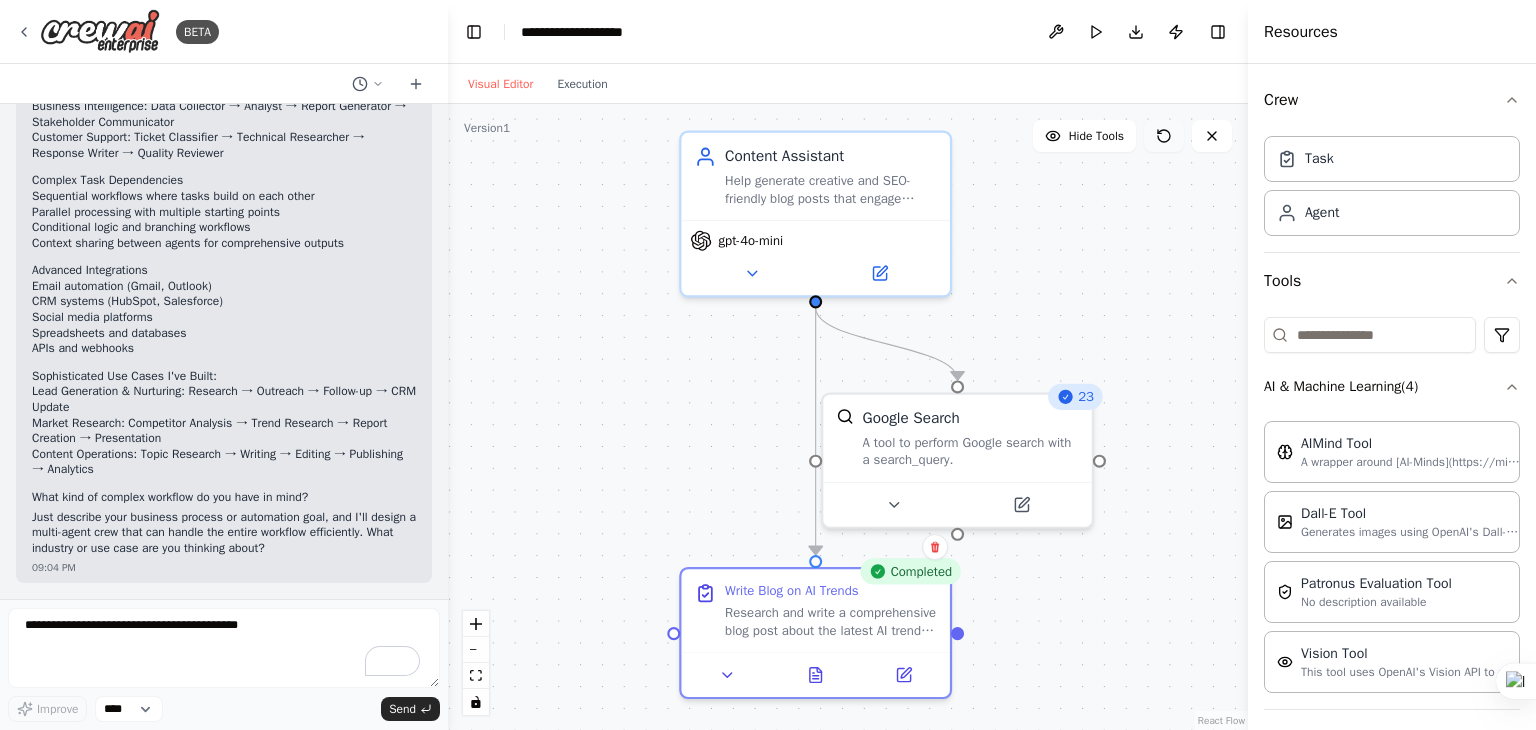 click 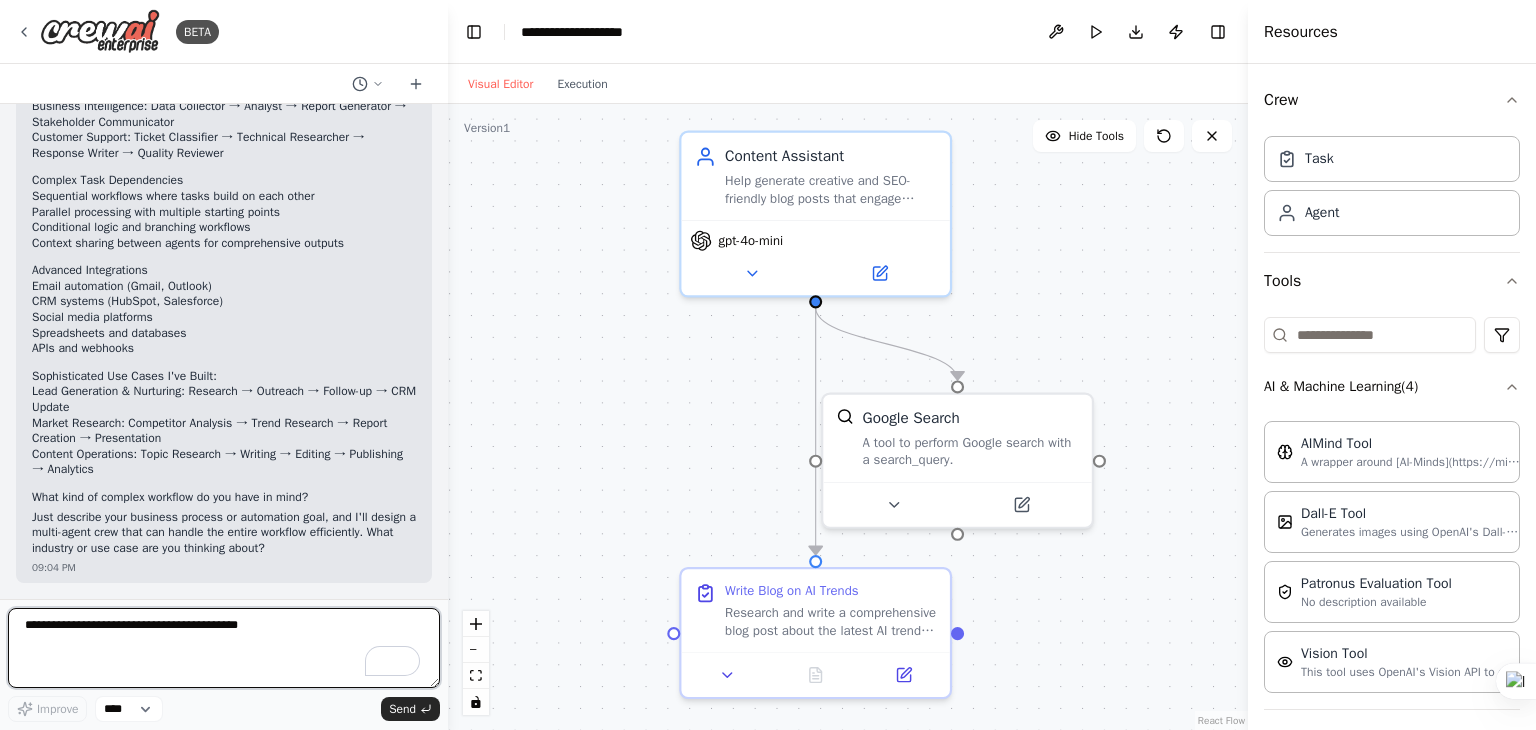 click at bounding box center [224, 648] 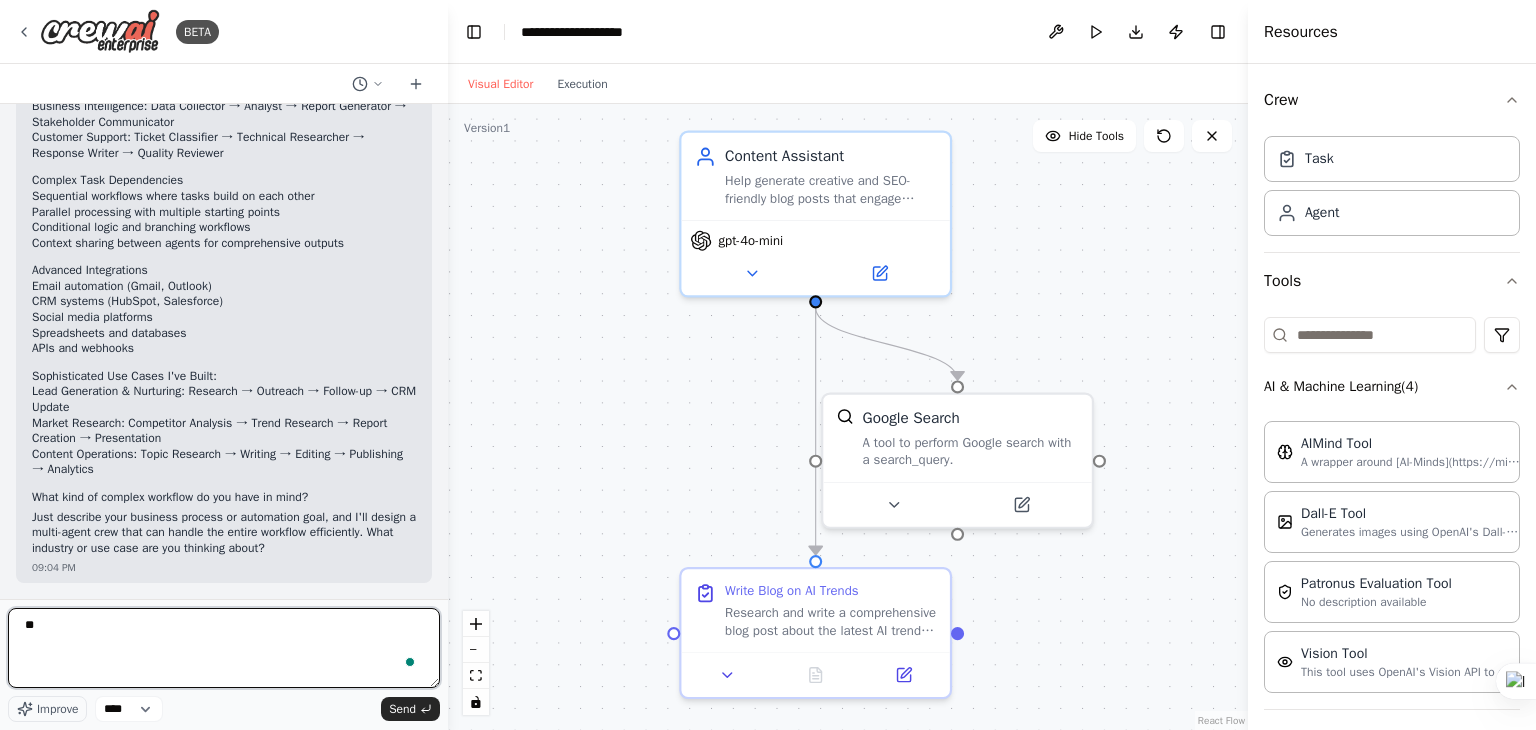 type on "*" 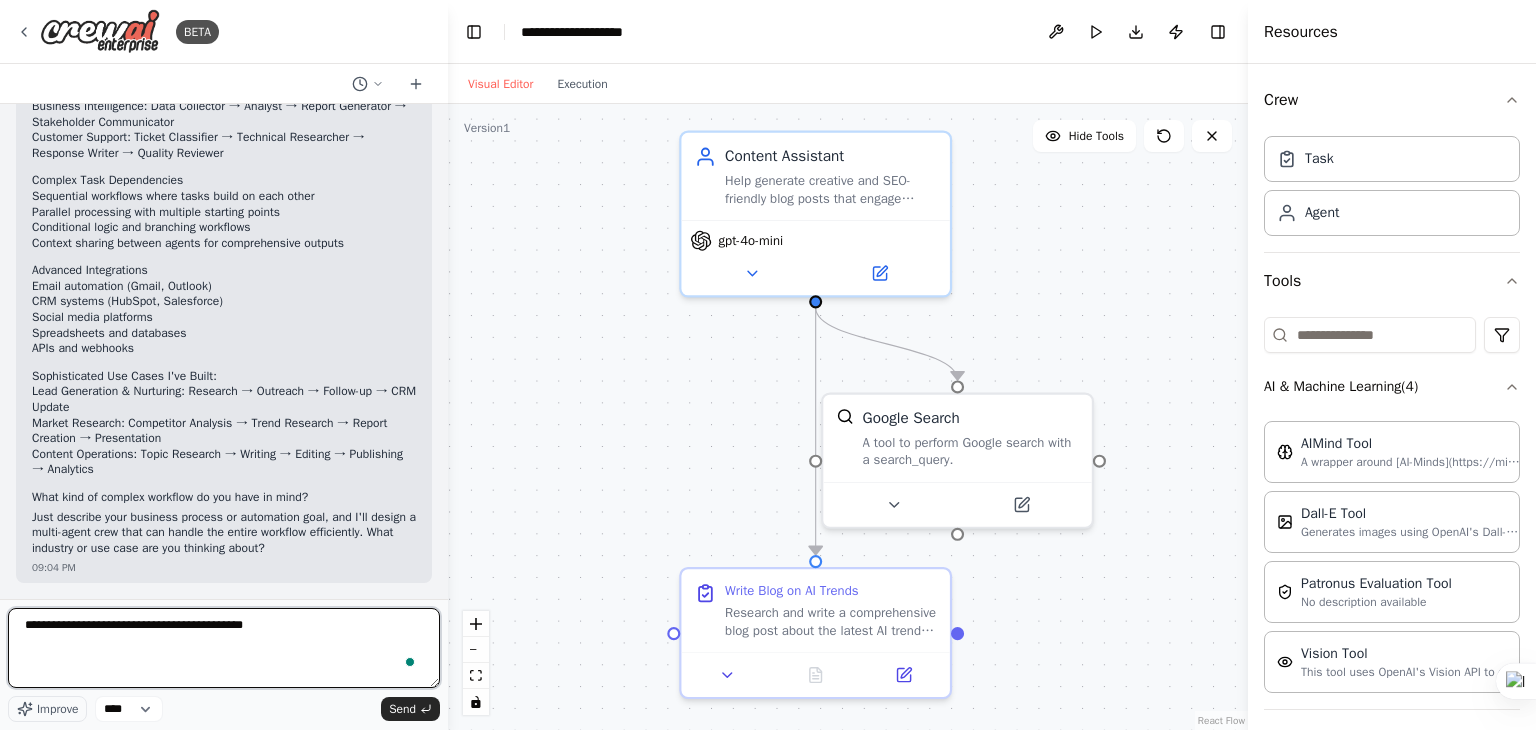 type on "**********" 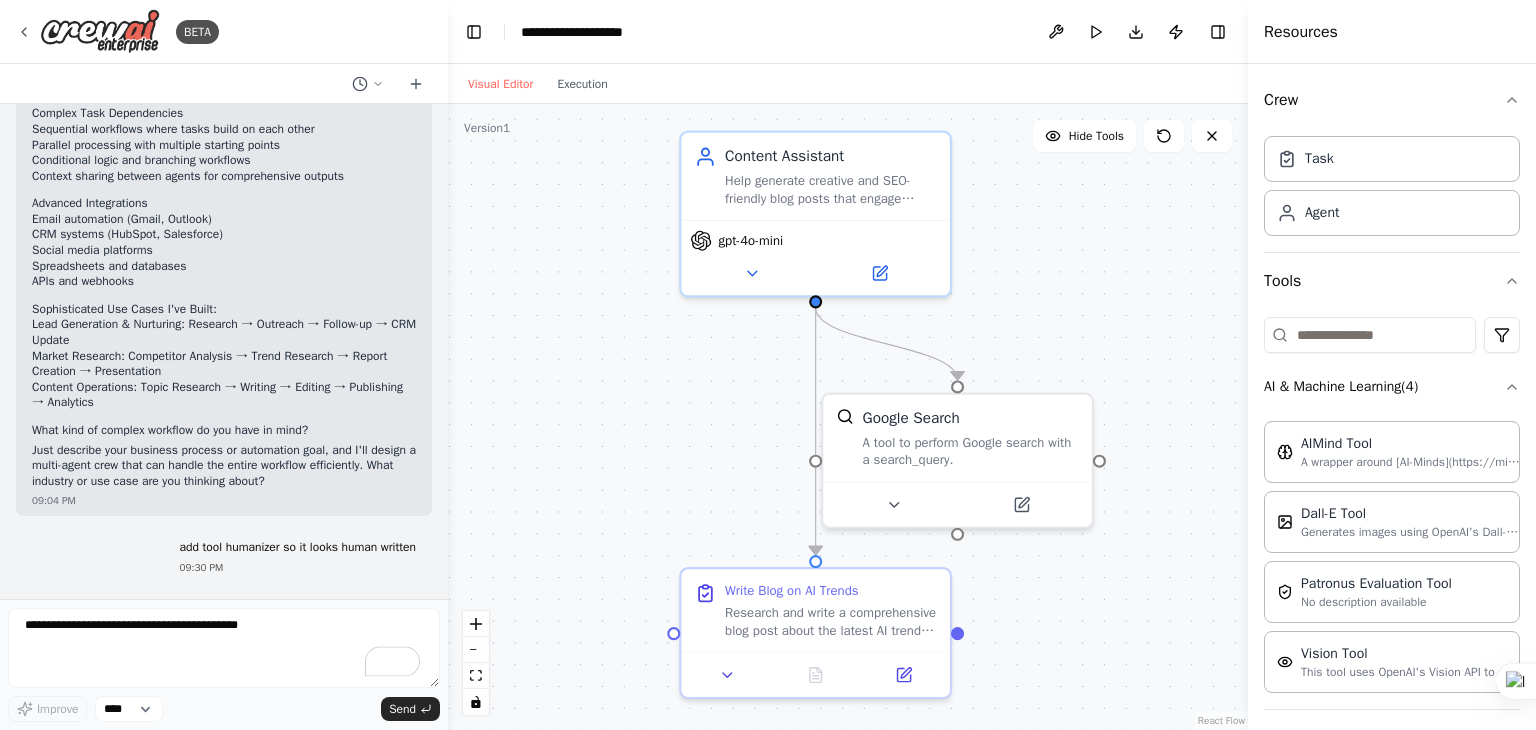 scroll, scrollTop: 4120, scrollLeft: 0, axis: vertical 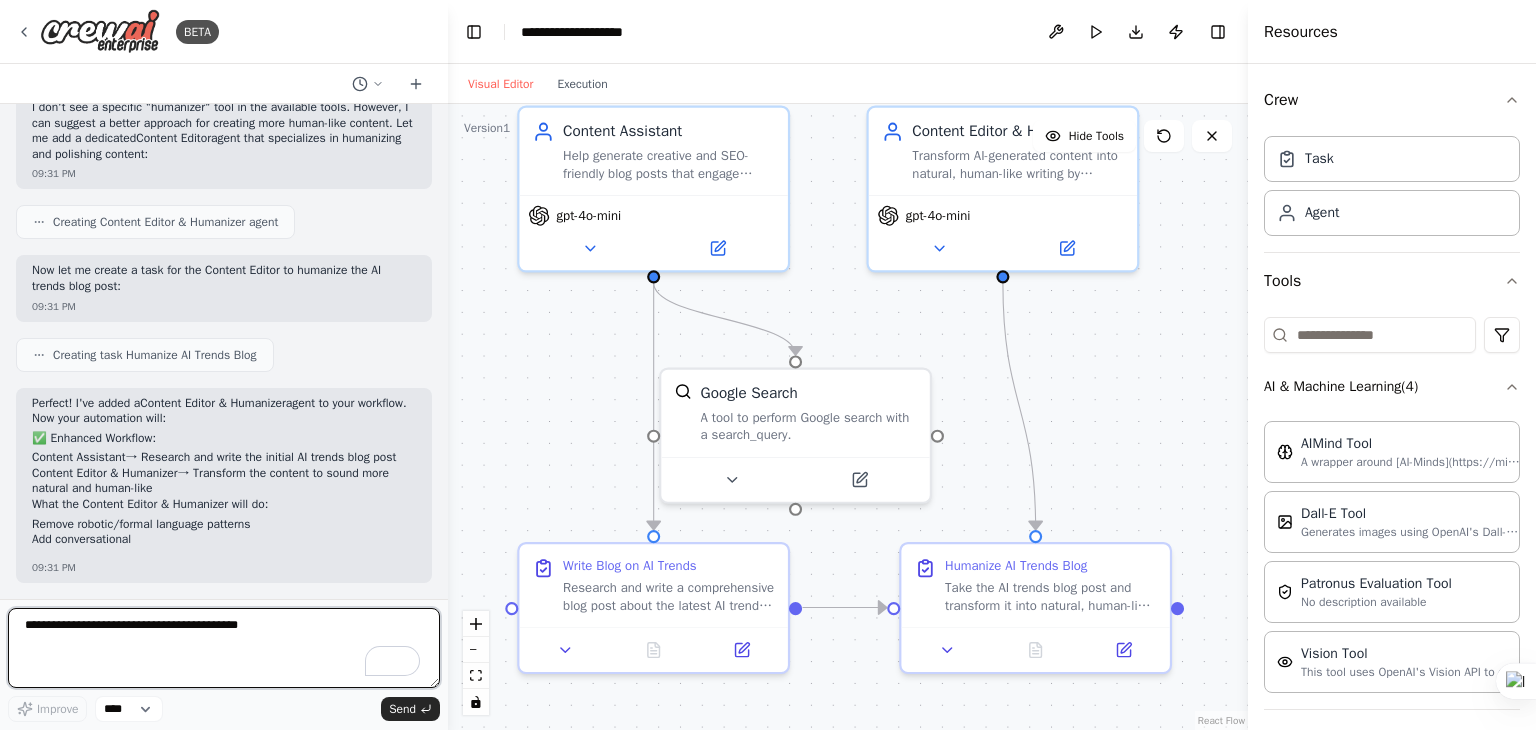 drag, startPoint x: 988, startPoint y: 350, endPoint x: 826, endPoint y: 325, distance: 163.91766 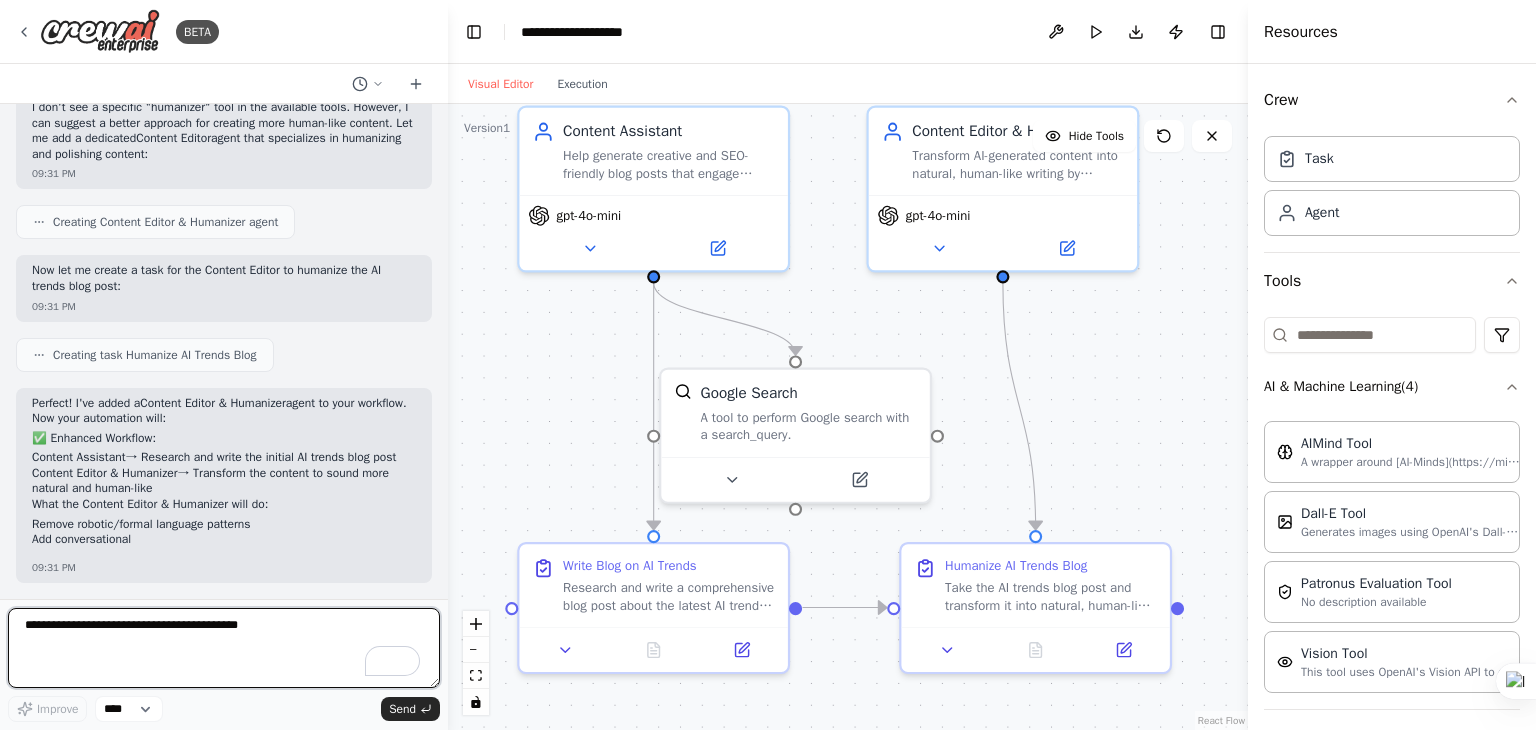 click on ".deletable-edge-delete-btn {
width: 20px;
height: 20px;
border: 0px solid #ffffff;
color: #6b7280;
background-color: #f8fafc;
cursor: pointer;
border-radius: 50%;
font-size: 12px;
padding: 3px;
display: flex;
align-items: center;
justify-content: center;
transition: all 0.2s cubic-bezier(0.4, 0, 0.2, 1);
box-shadow: 0 2px 4px rgba(0, 0, 0, 0.1);
}
.deletable-edge-delete-btn:hover {
background-color: #ef4444;
color: #ffffff;
border-color: #dc2626;
transform: scale(1.1);
box-shadow: 0 4px 12px rgba(239, 68, 68, 0.4);
}
.deletable-edge-delete-btn:active {
transform: scale(0.95);
box-shadow: 0 2px 4px rgba(239, 68, 68, 0.3);
}
Content Assistant gpt-4o-mini Google Search Write Blog on AI Trends" at bounding box center (848, 417) 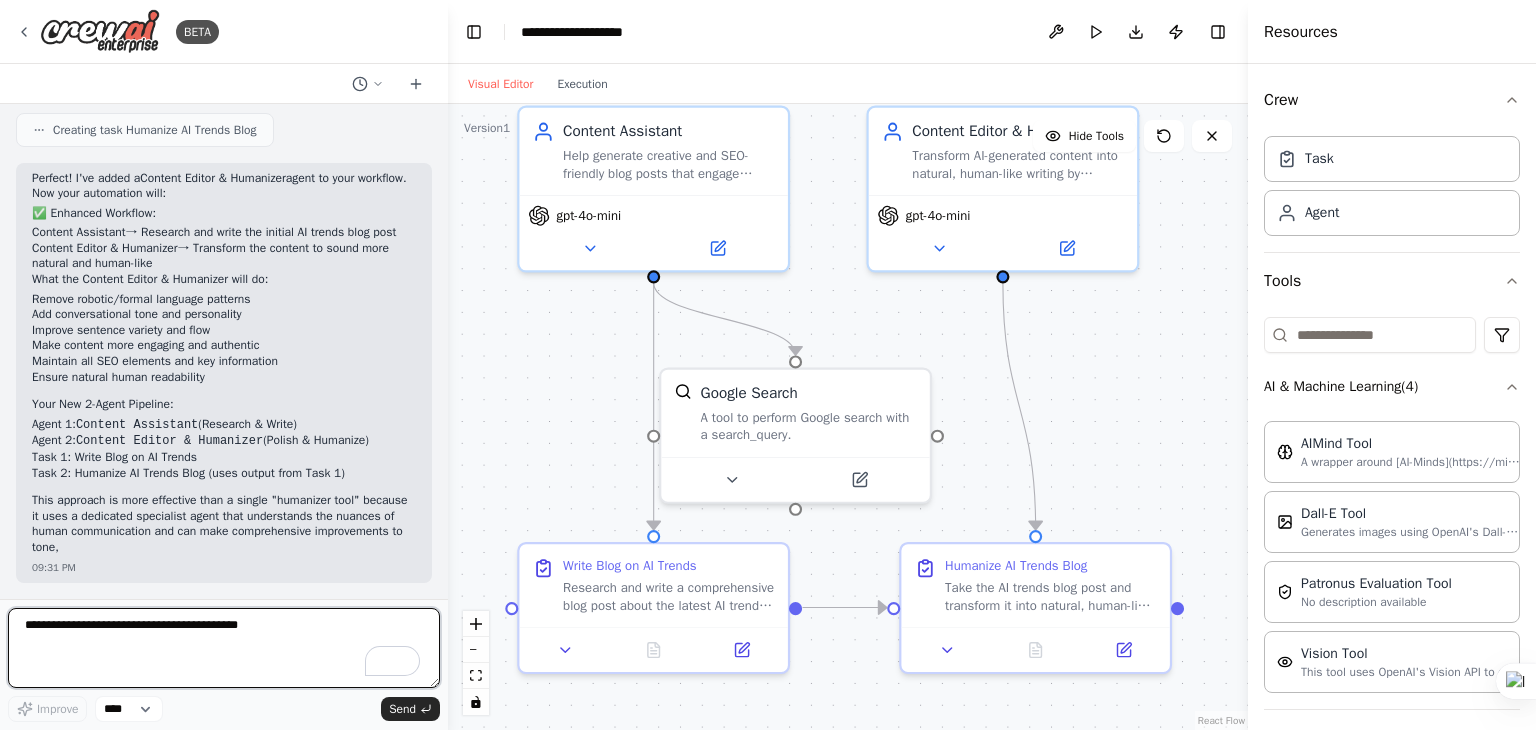 scroll, scrollTop: 5216, scrollLeft: 0, axis: vertical 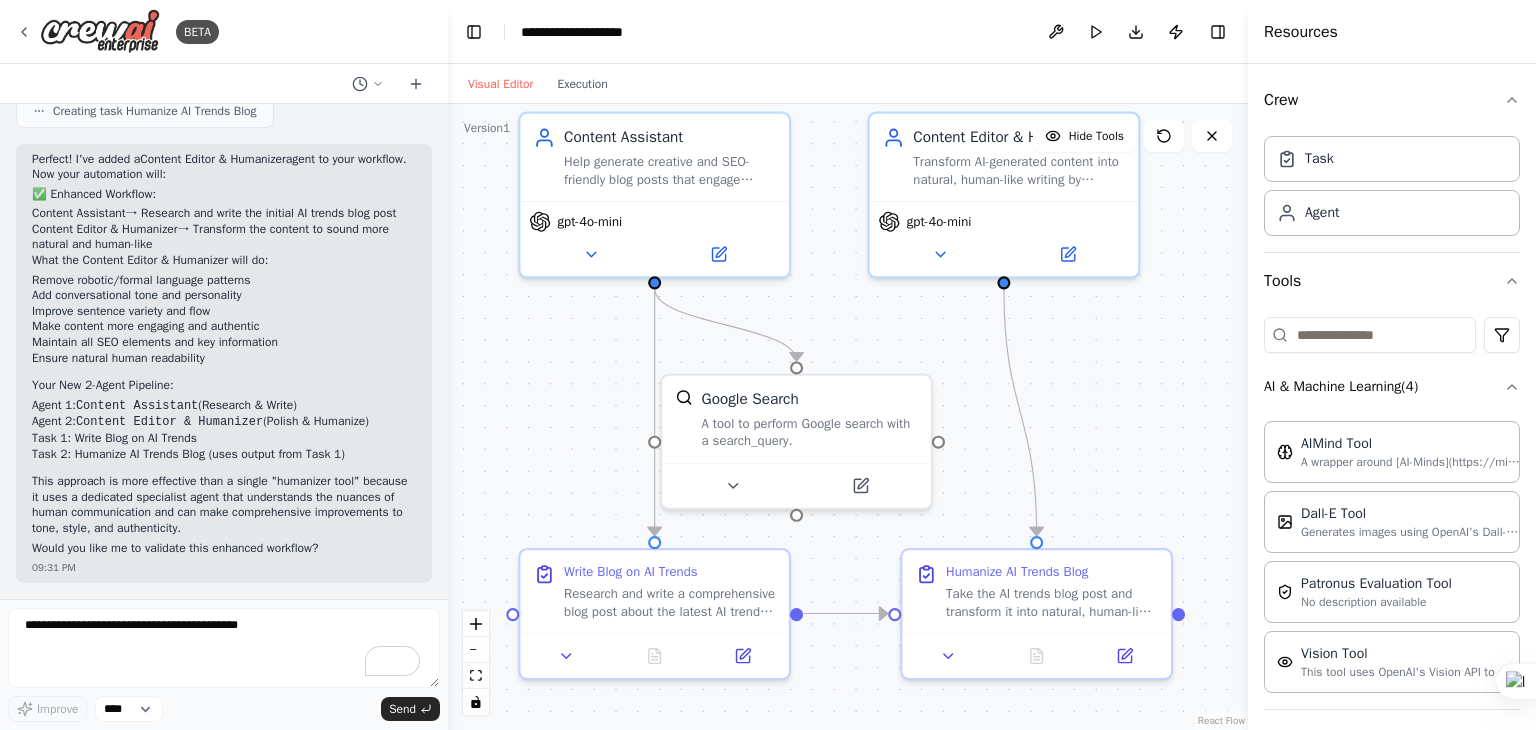 click on ".deletable-edge-delete-btn {
width: 20px;
height: 20px;
border: 0px solid #ffffff;
color: #6b7280;
background-color: #f8fafc;
cursor: pointer;
border-radius: 50%;
font-size: 12px;
padding: 3px;
display: flex;
align-items: center;
justify-content: center;
transition: all 0.2s cubic-bezier(0.4, 0, 0.2, 1);
box-shadow: 0 2px 4px rgba(0, 0, 0, 0.1);
}
.deletable-edge-delete-btn:hover {
background-color: #ef4444;
color: #ffffff;
border-color: #dc2626;
transform: scale(1.1);
box-shadow: 0 4px 12px rgba(239, 68, 68, 0.4);
}
.deletable-edge-delete-btn:active {
transform: scale(0.95);
box-shadow: 0 2px 4px rgba(239, 68, 68, 0.3);
}
Content Assistant gpt-4o-mini Google Search Write Blog on AI Trends" at bounding box center [848, 417] 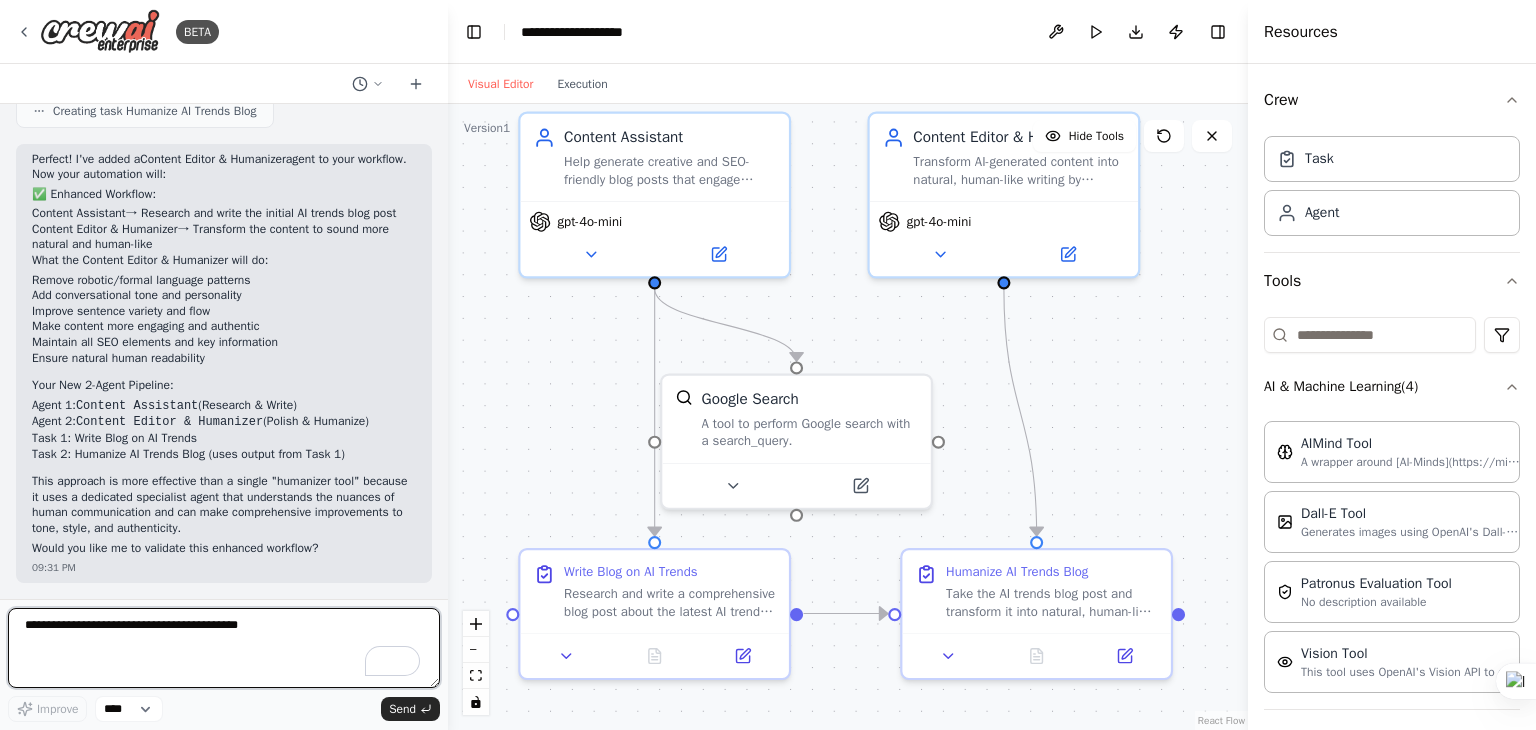 click at bounding box center [224, 648] 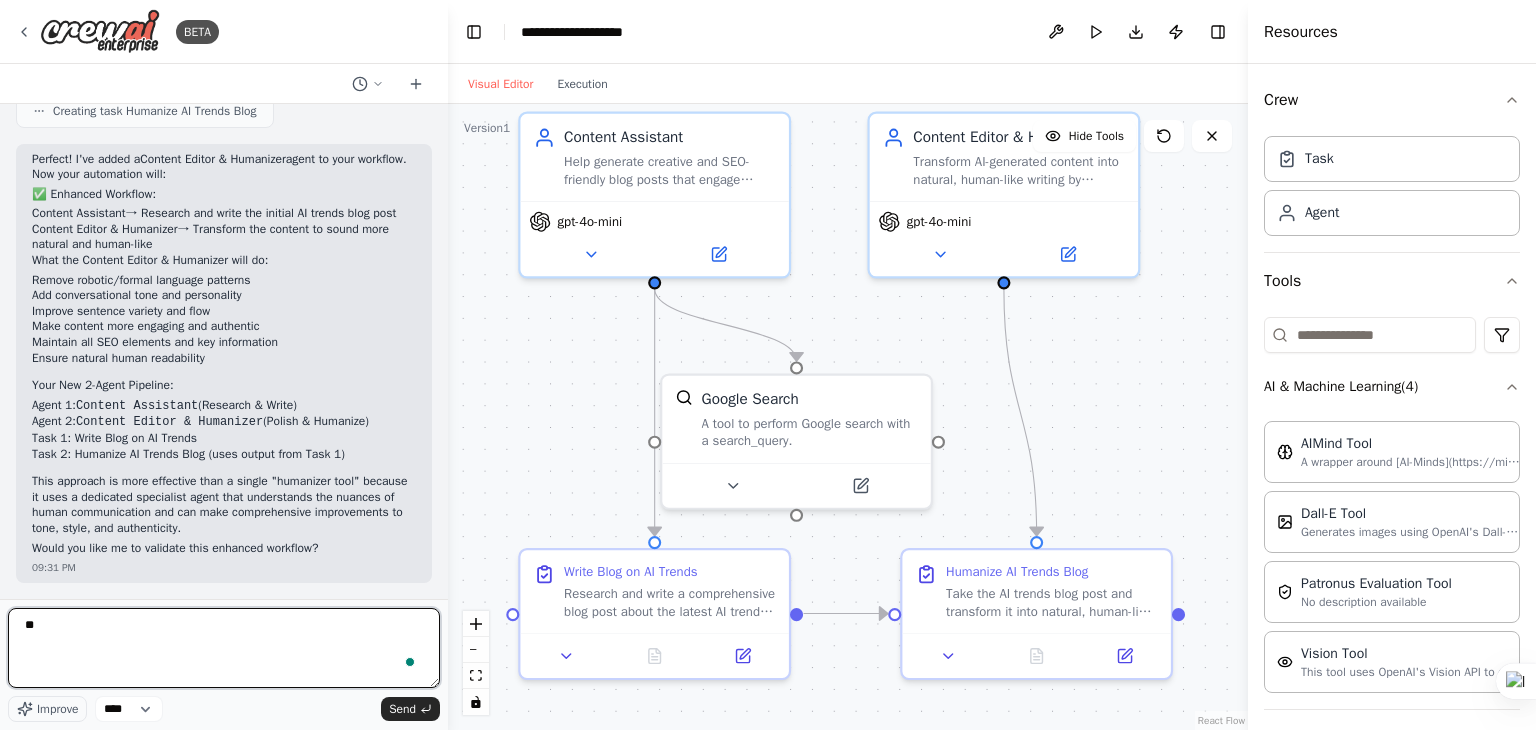 type on "*" 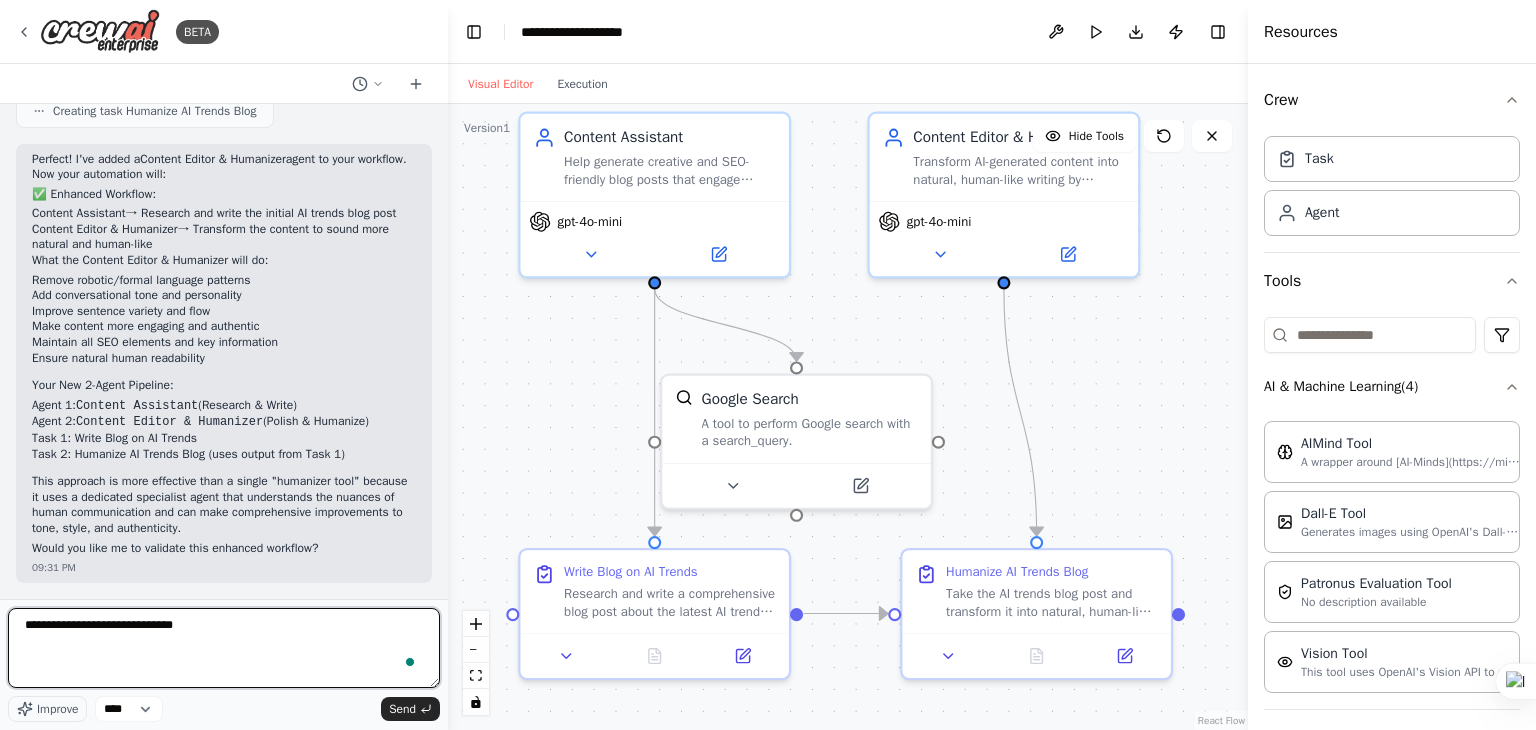 type on "**********" 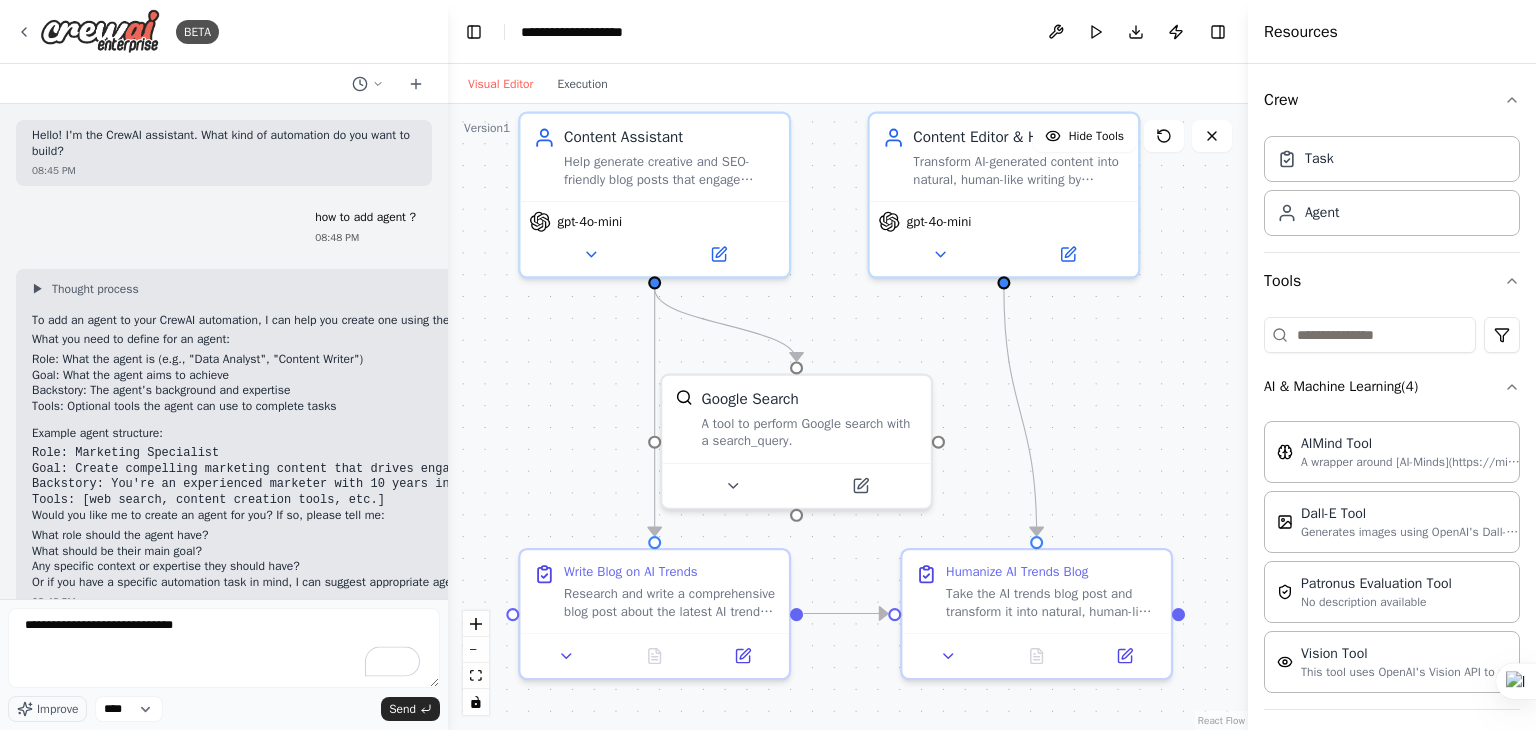 scroll, scrollTop: 0, scrollLeft: 0, axis: both 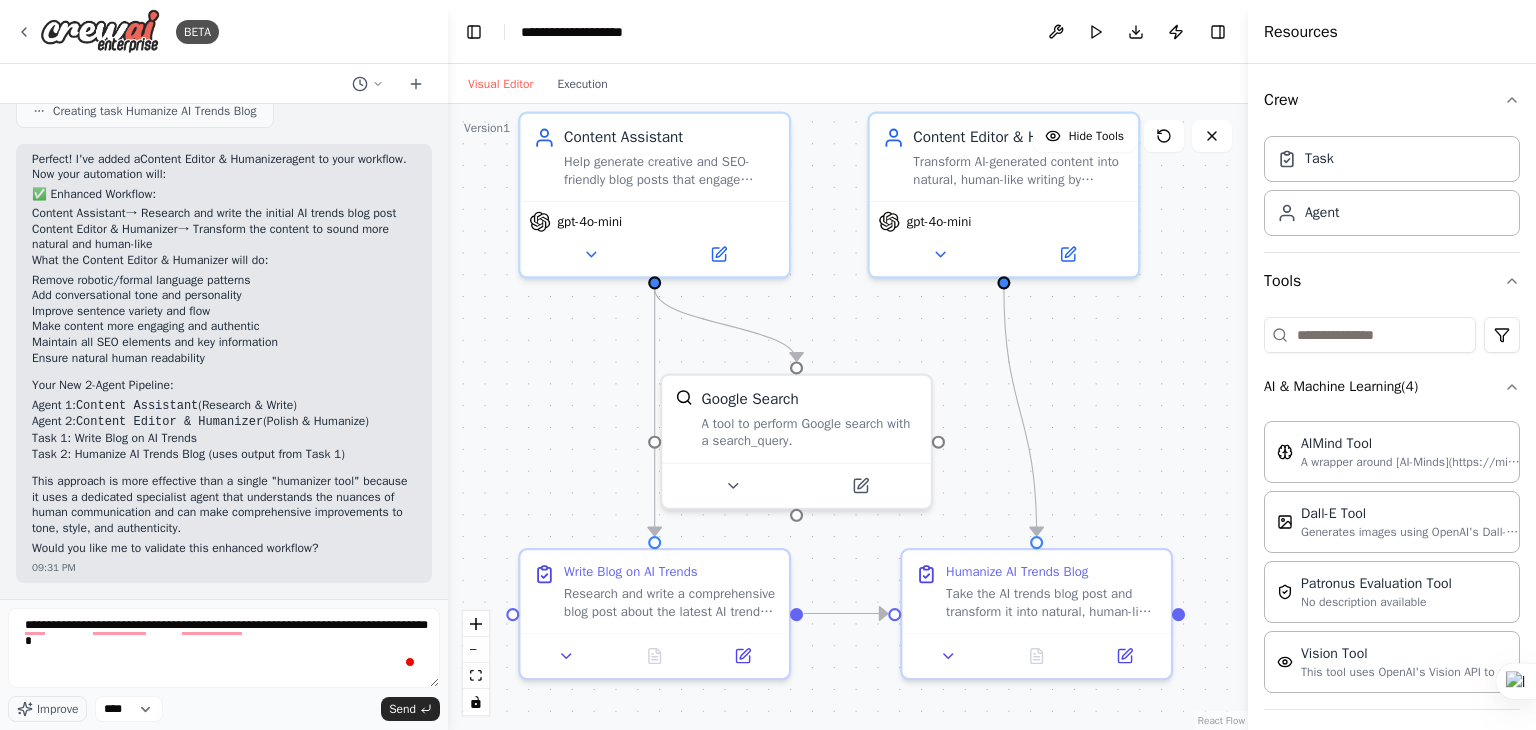 type on "**********" 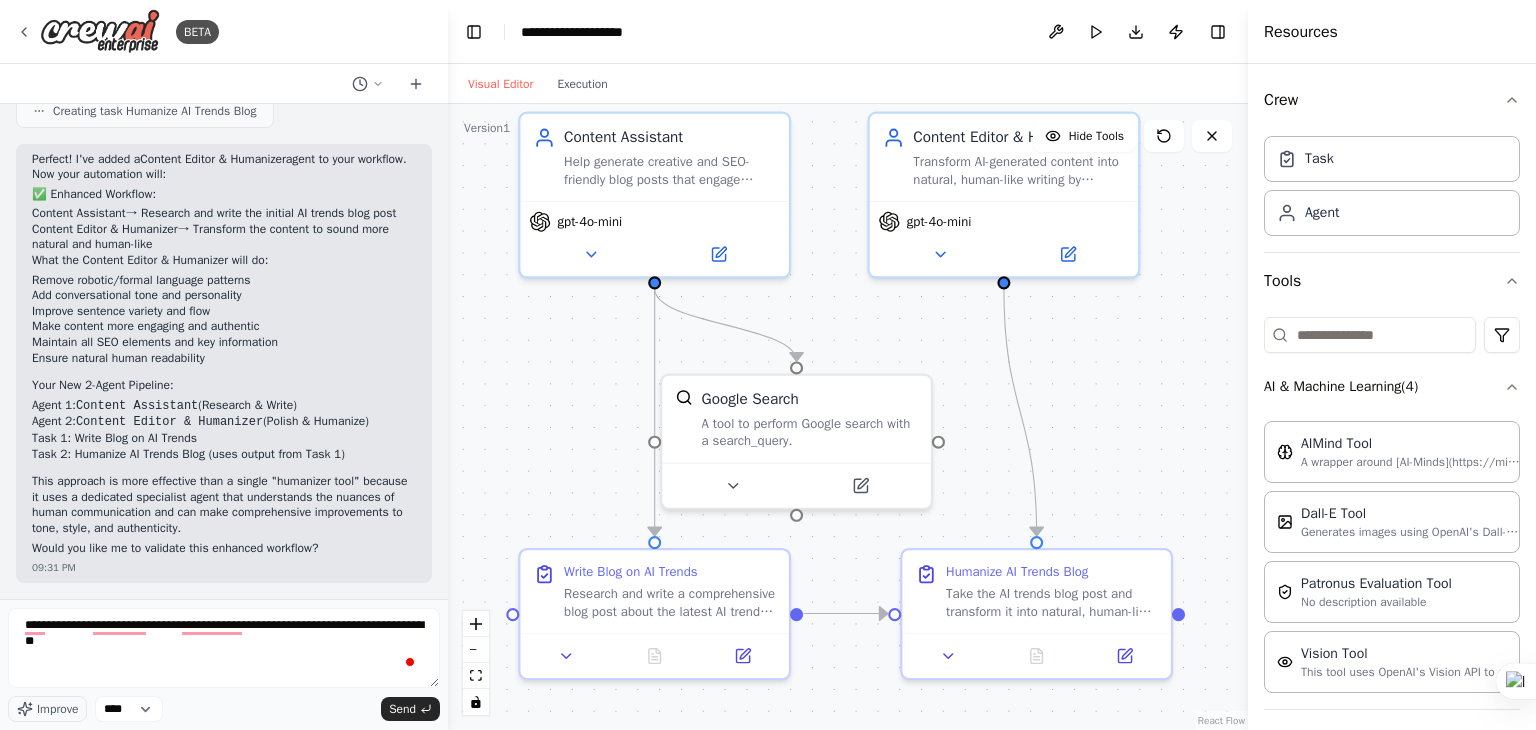 type 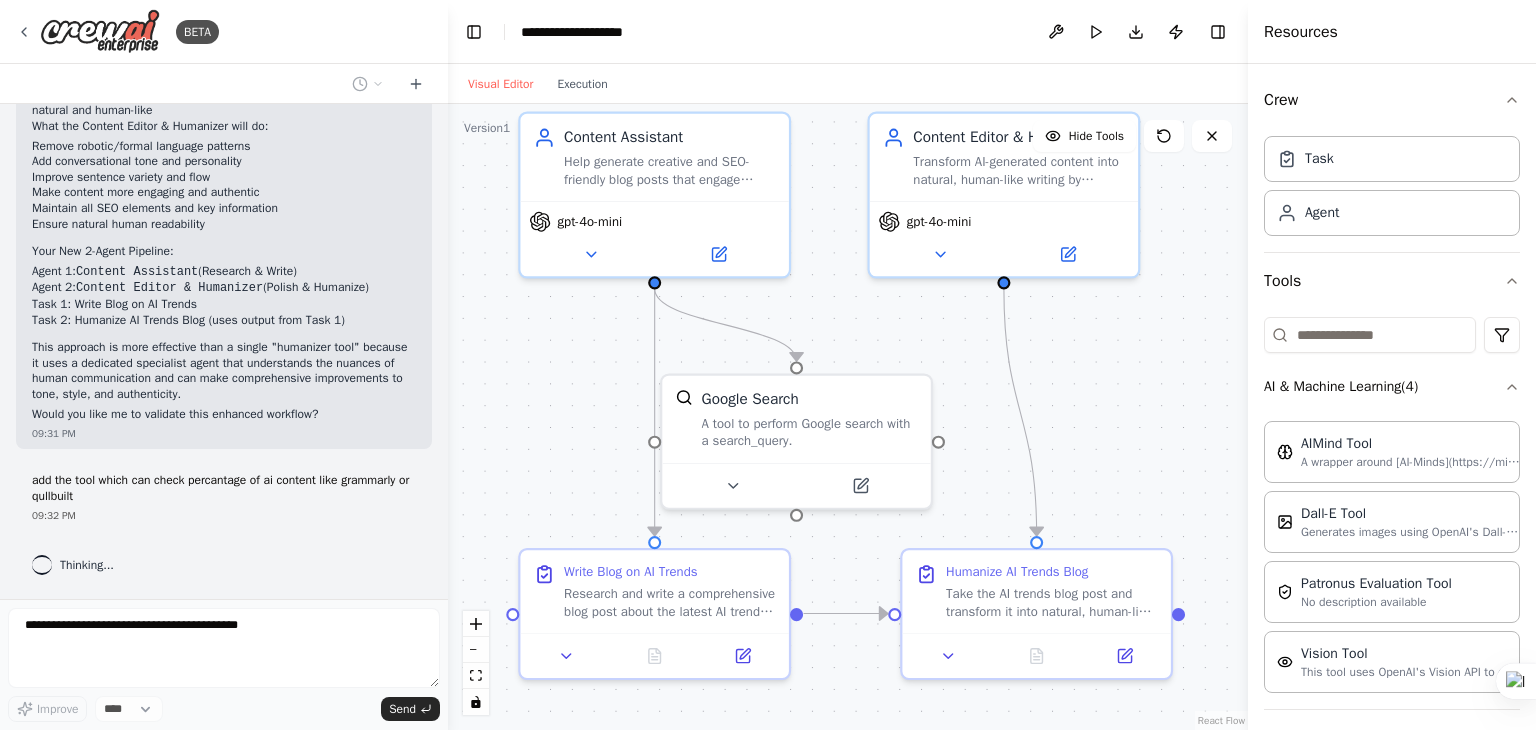 scroll, scrollTop: 5350, scrollLeft: 0, axis: vertical 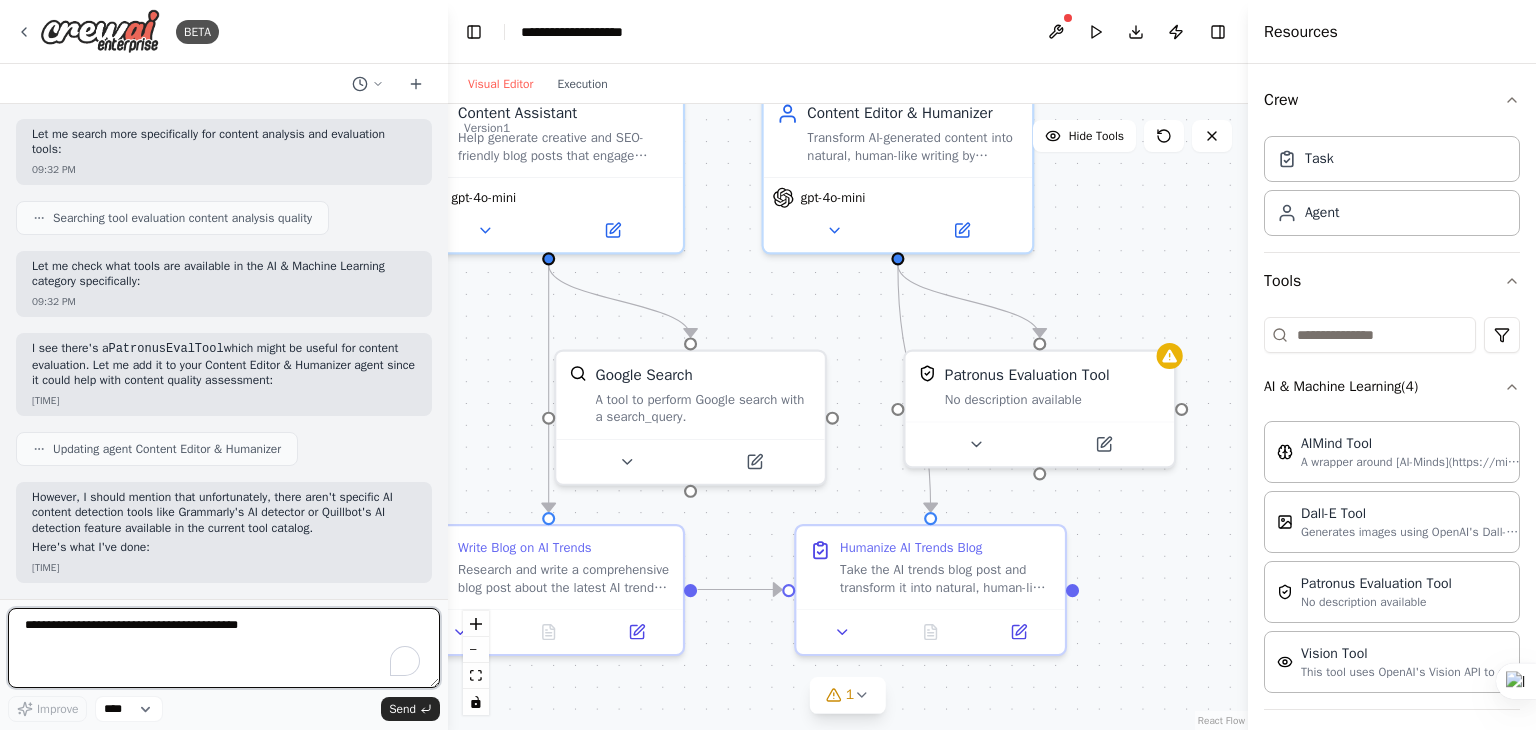 drag, startPoint x: 868, startPoint y: 353, endPoint x: 762, endPoint y: 329, distance: 108.68302 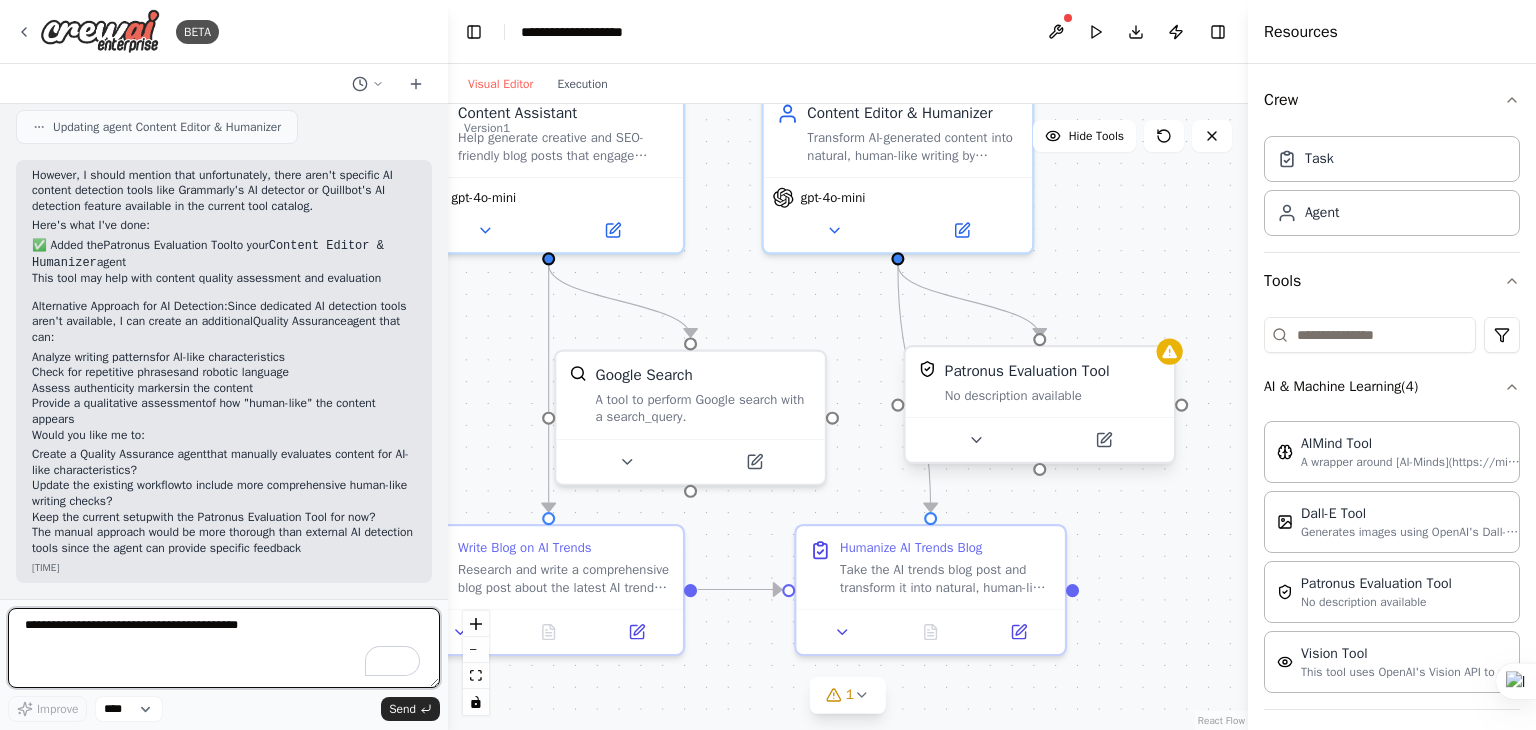 scroll, scrollTop: 6283, scrollLeft: 0, axis: vertical 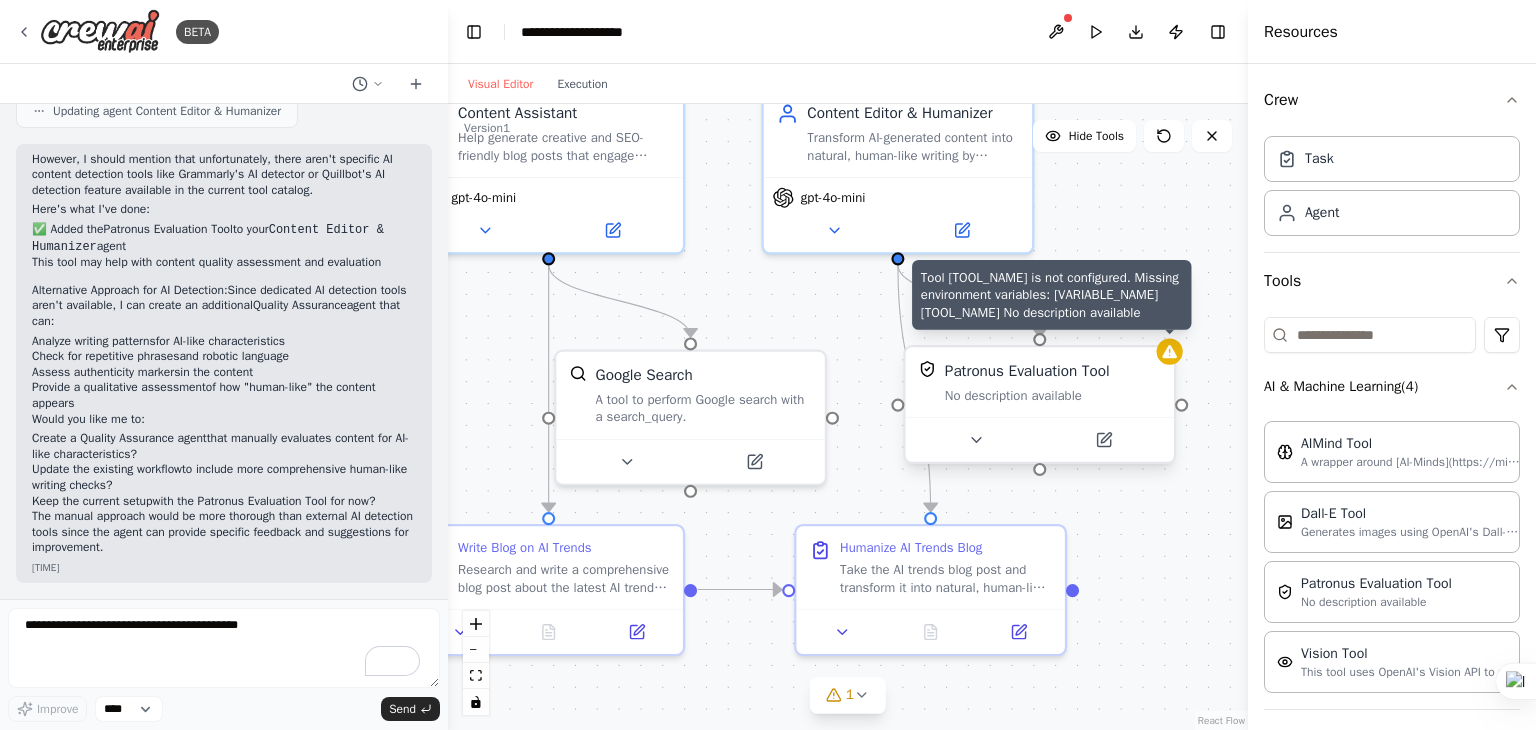 click on ".deletable-edge-delete-btn {
width: 20px;
height: 20px;
border: 0px solid #ffffff;
color: #6b7280;
background-color: #f8fafc;
cursor: pointer;
border-radius: 50%;
font-size: 12px;
padding: 3px;
display: flex;
align-items: center;
justify-content: center;
transition: all 0.2s cubic-bezier(0.4, 0, 0.2, 1);
box-shadow: 0 2px 4px rgba(0, 0, 0, 0.1);
}
.deletable-edge-delete-btn:hover {
background-color: #ef4444;
color: #ffffff;
border-color: #dc2626;
transform: scale(1.1);
box-shadow: 0 4px 12px rgba(239, 68, 68, 0.4);
}
.deletable-edge-delete-btn:active {
transform: scale(0.95);
box-shadow: 0 2px 4px rgba(239, 68, 68, 0.3);
}
Content Assistant gpt-4o-mini Google Search Write Blog on AI Trends" at bounding box center [848, 417] 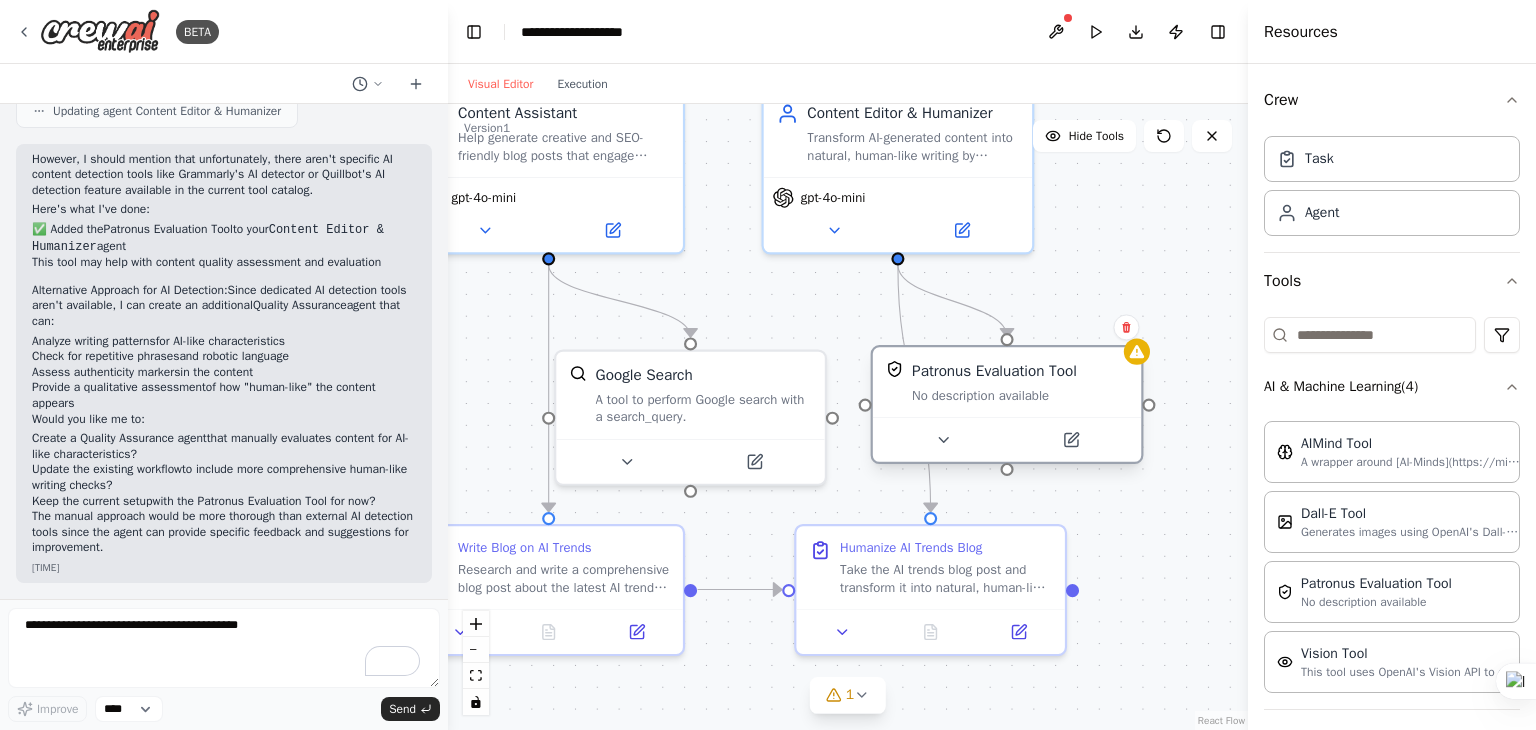 drag, startPoint x: 945, startPoint y: 382, endPoint x: 916, endPoint y: 380, distance: 29.068884 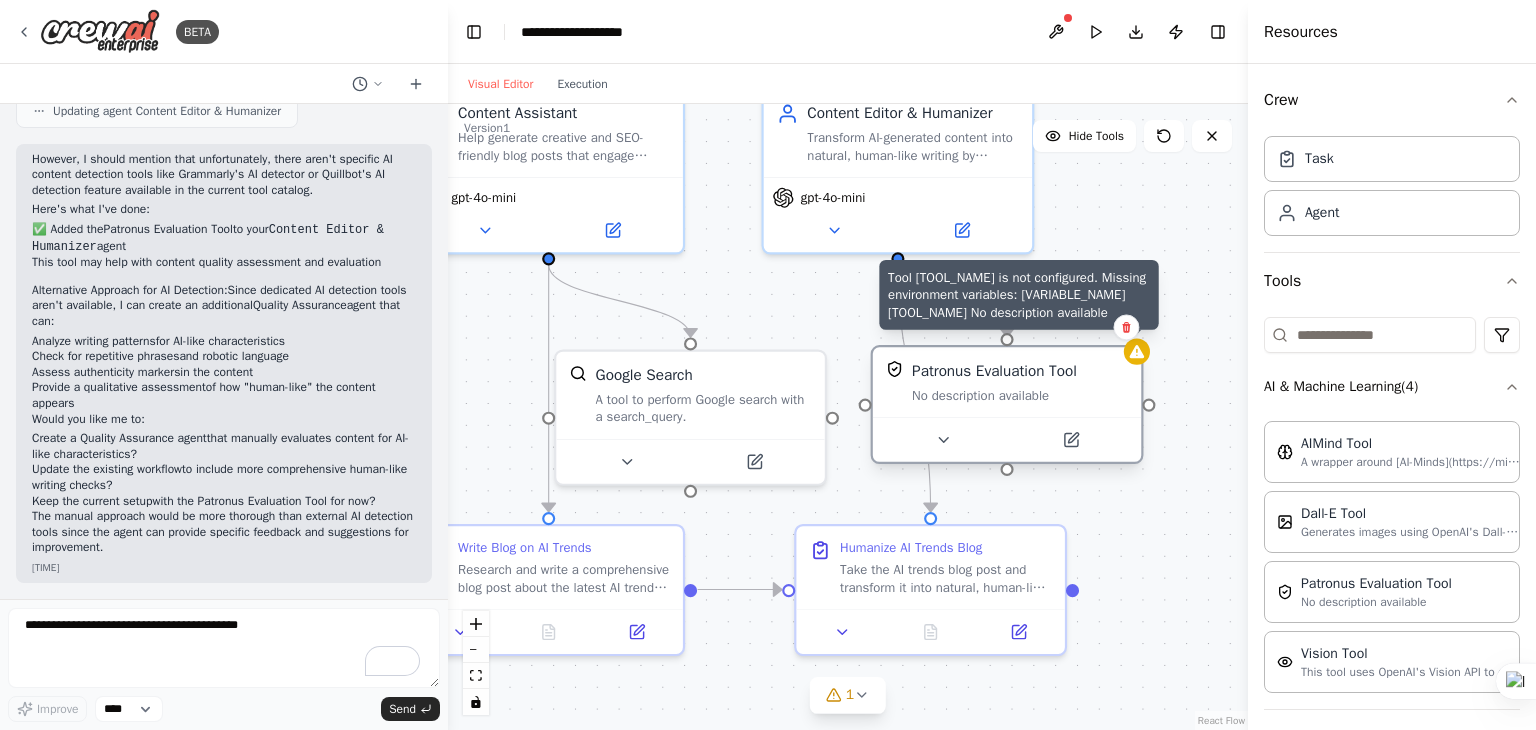 click at bounding box center (1137, 352) 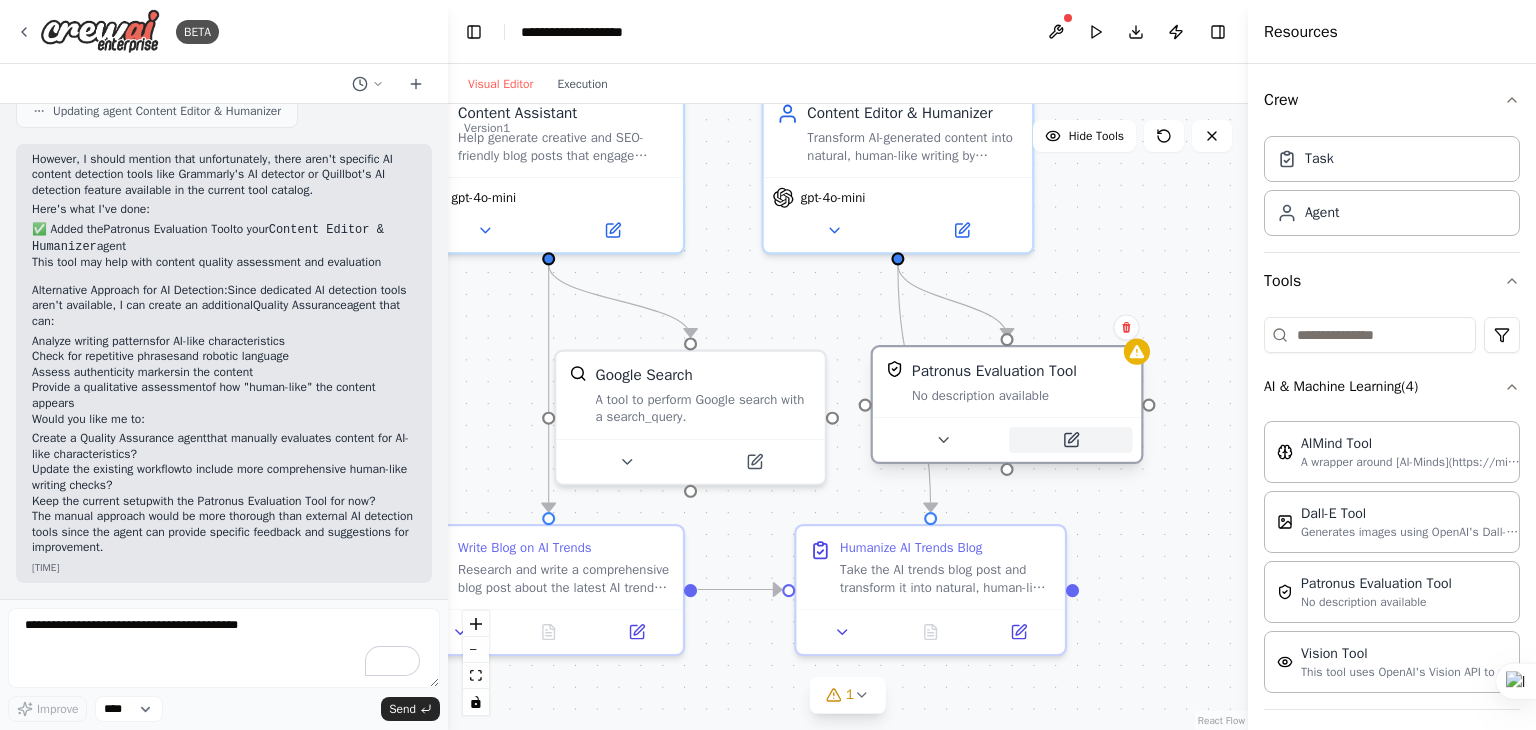 click 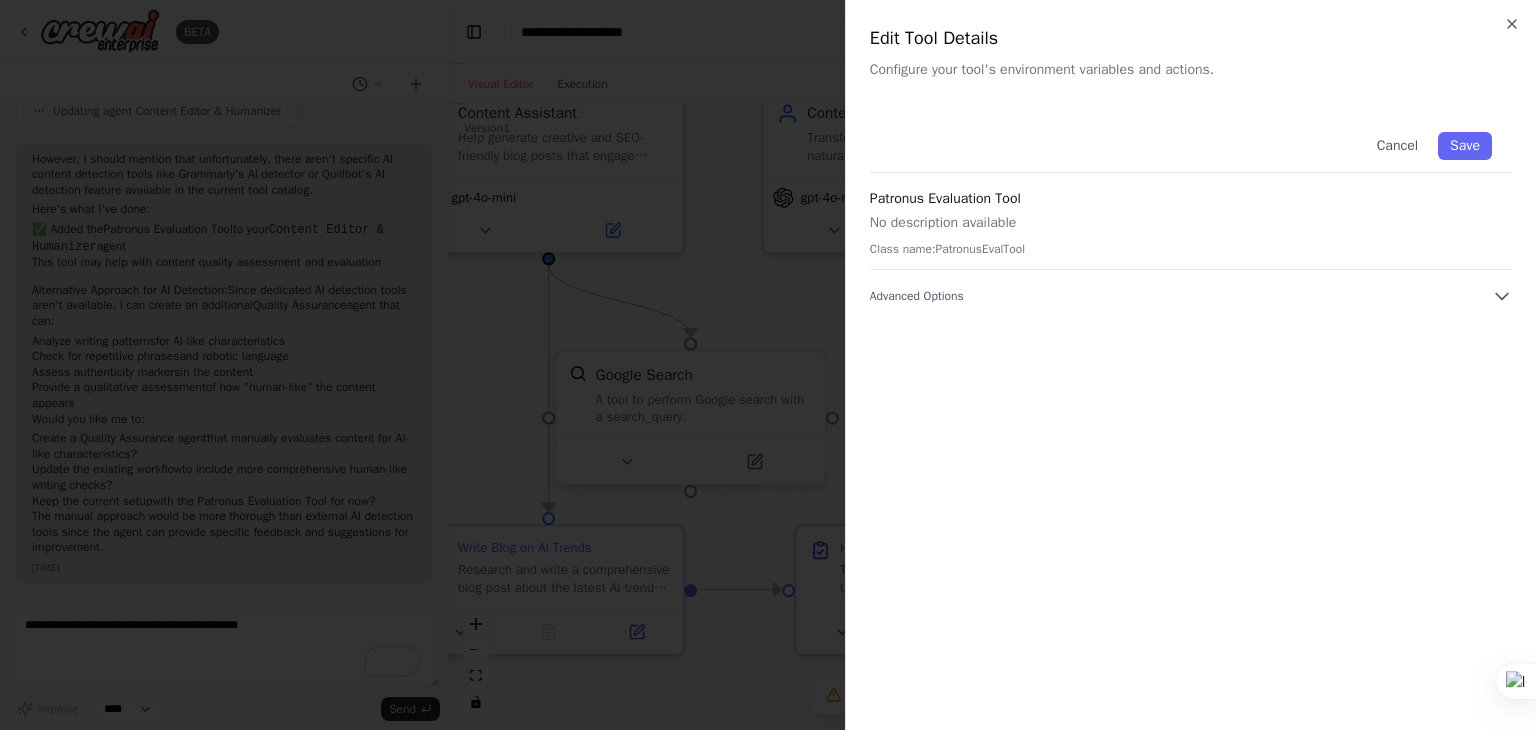click on "Close Edit Tool Details Configure your tool's environment variables and actions. Cancel Save Patronus Evaluation Tool No description available Class name:  PatronusEvalTool Advanced Options" at bounding box center (1190, 365) 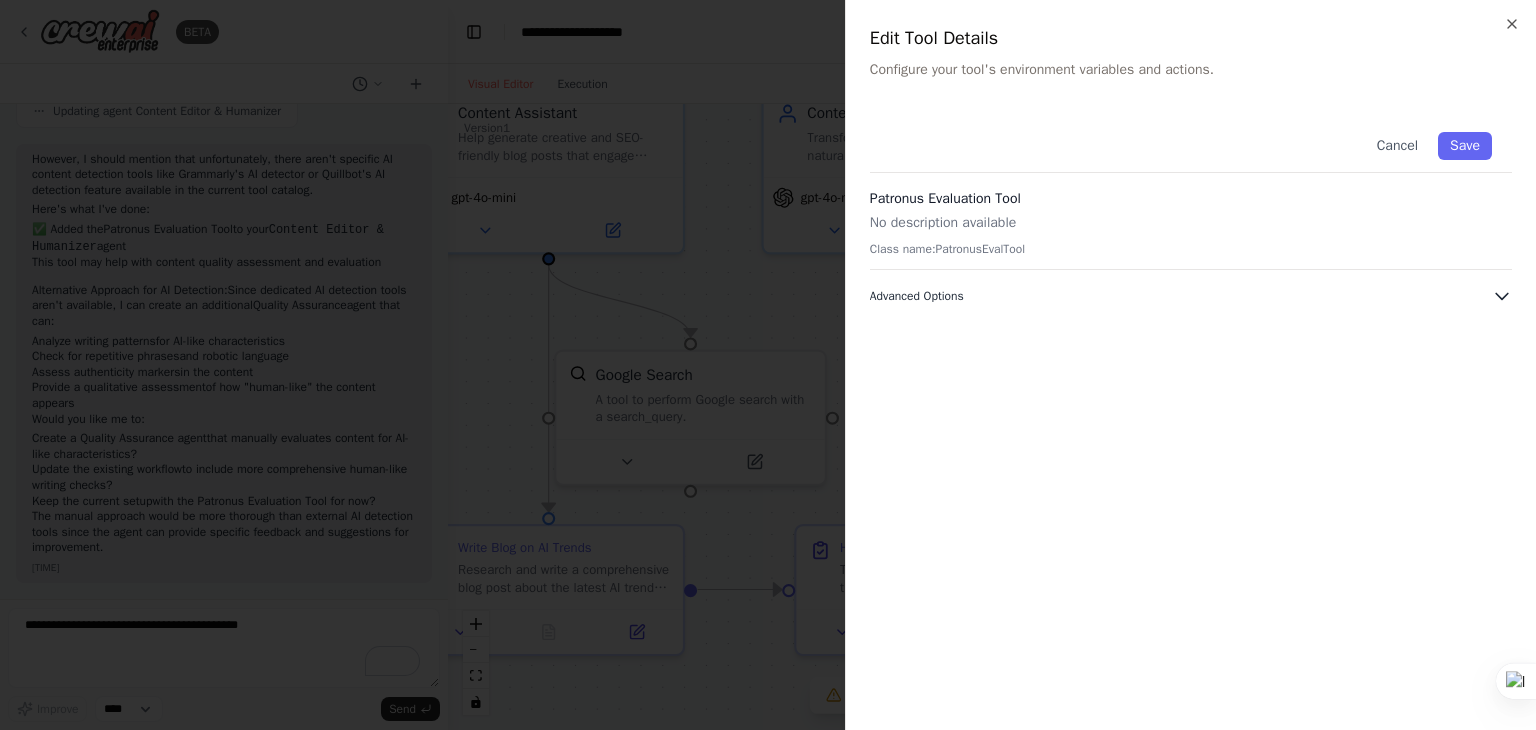 click 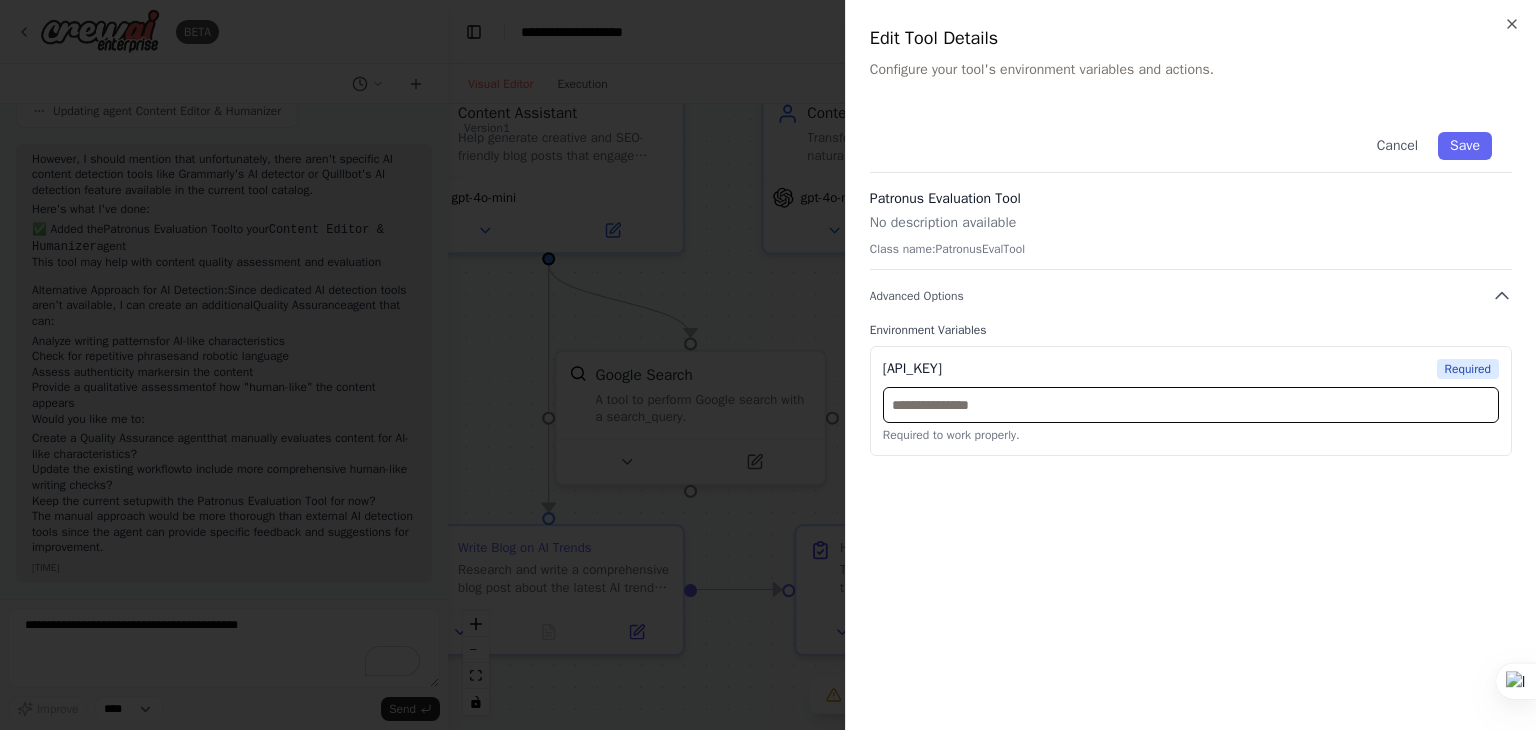 click at bounding box center (1191, 405) 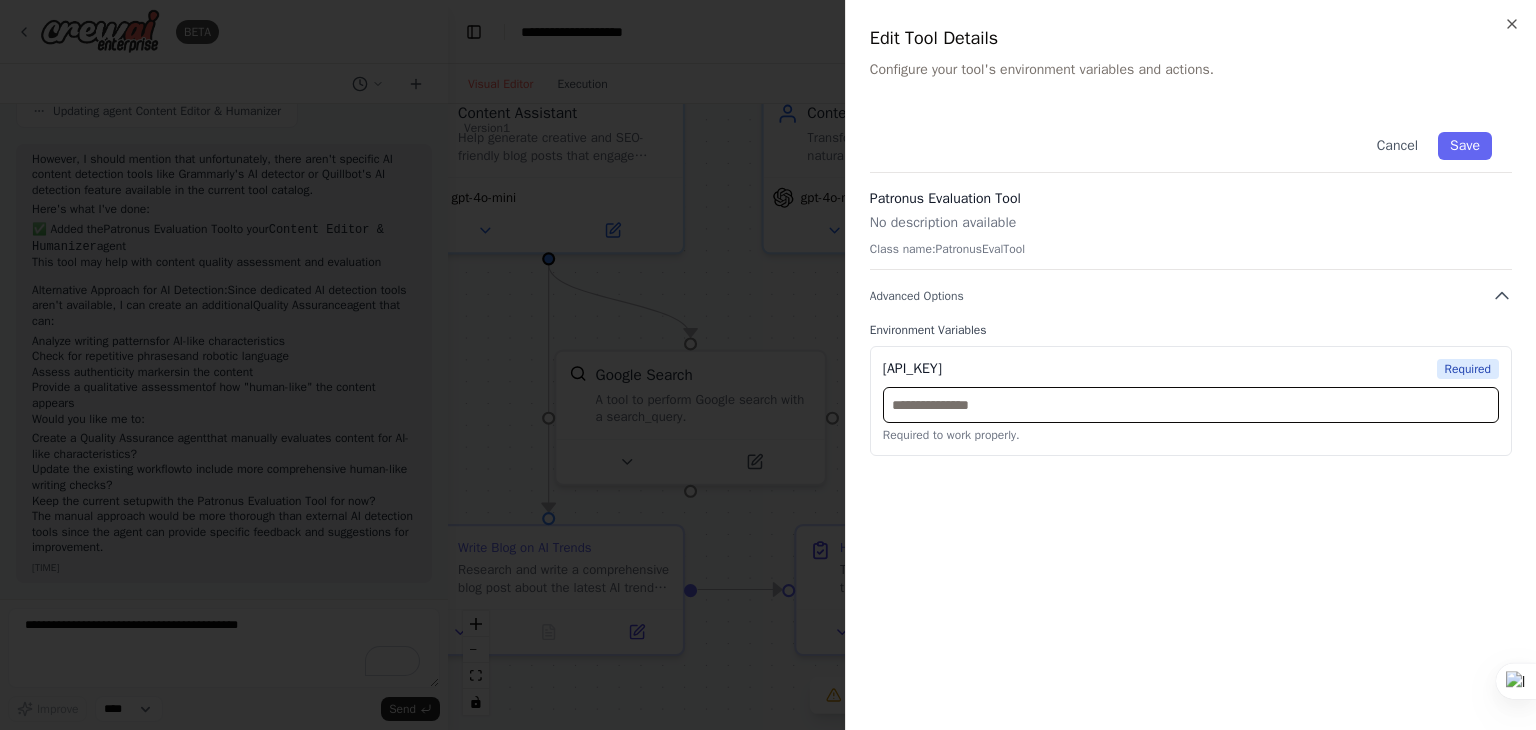 paste on "**********" 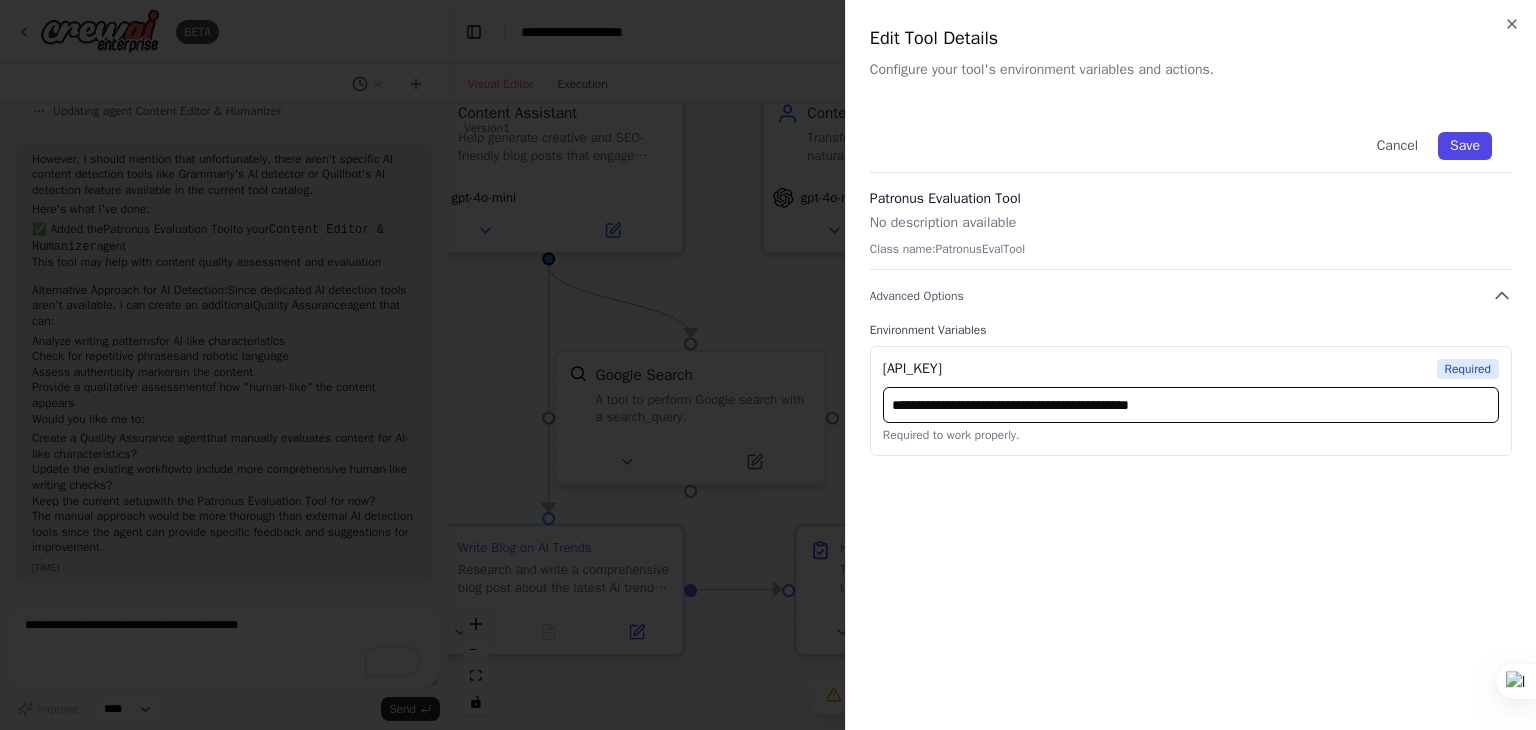 type on "**********" 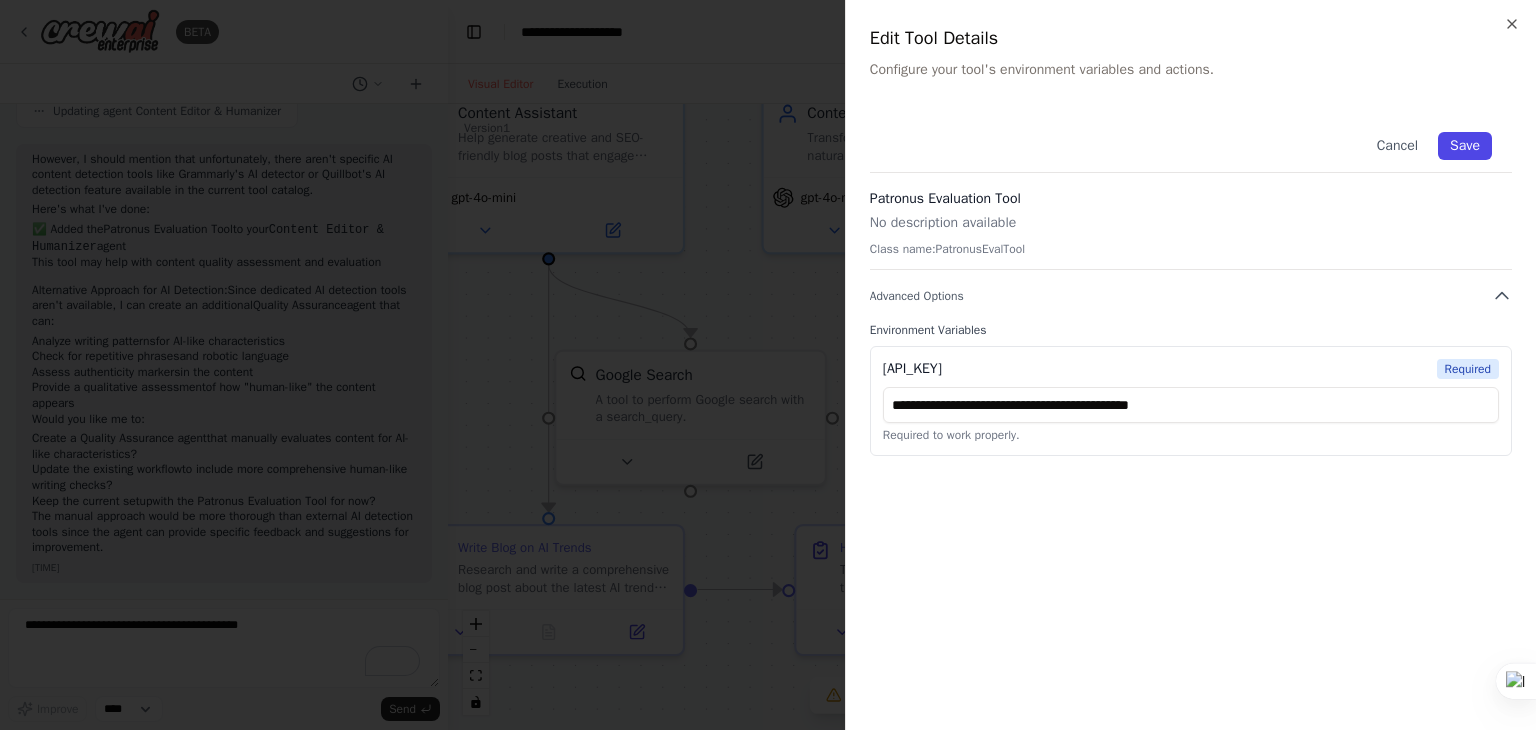 click on "Save" at bounding box center [1465, 146] 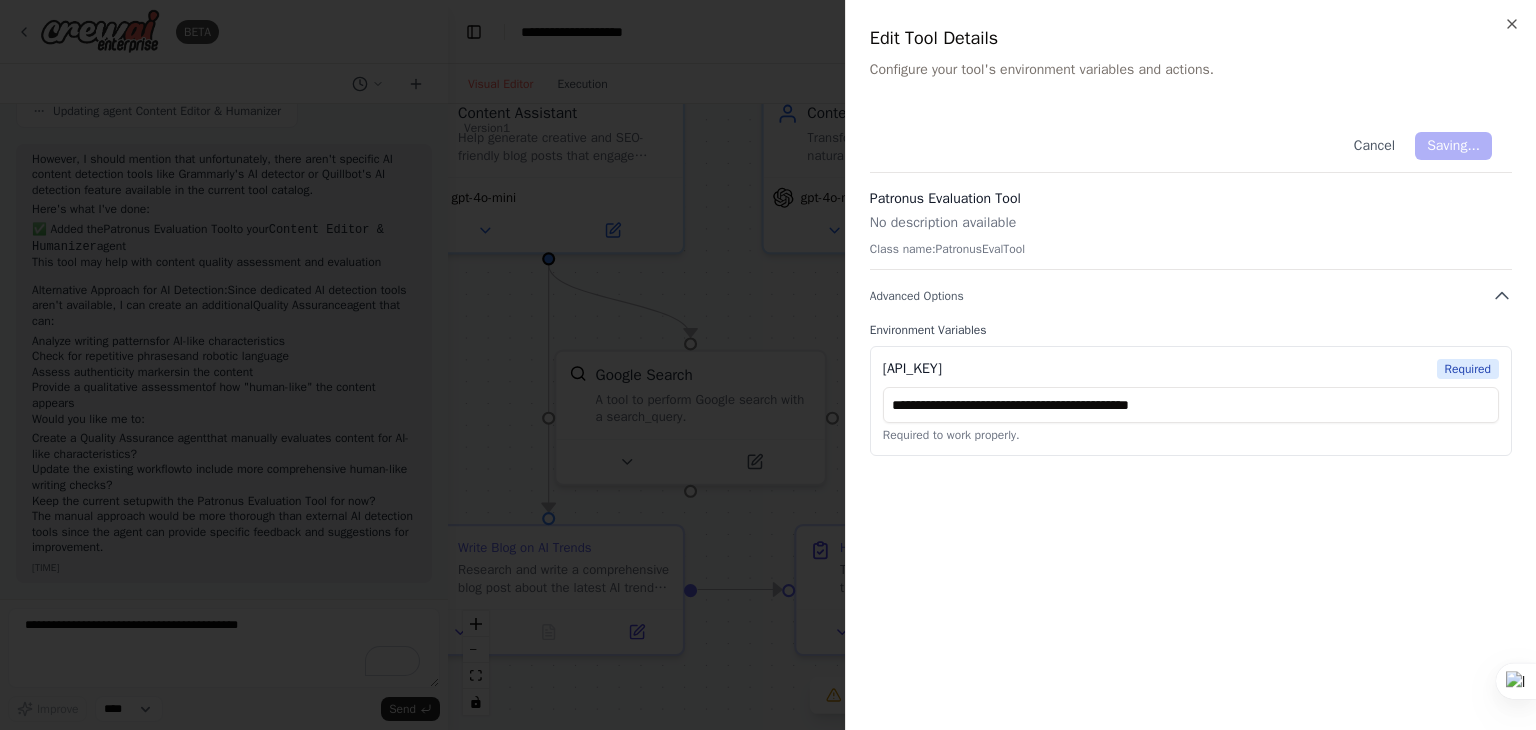 type 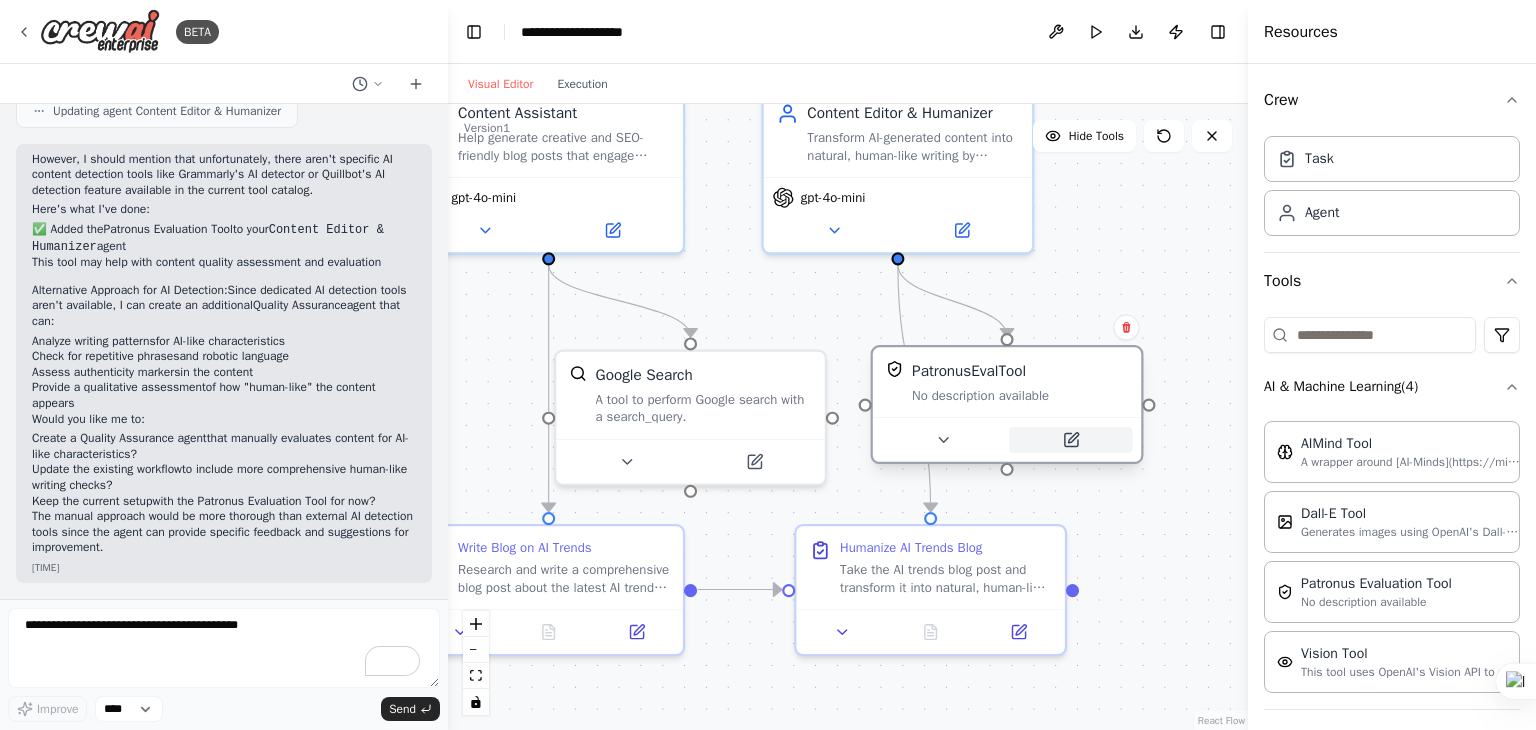 click 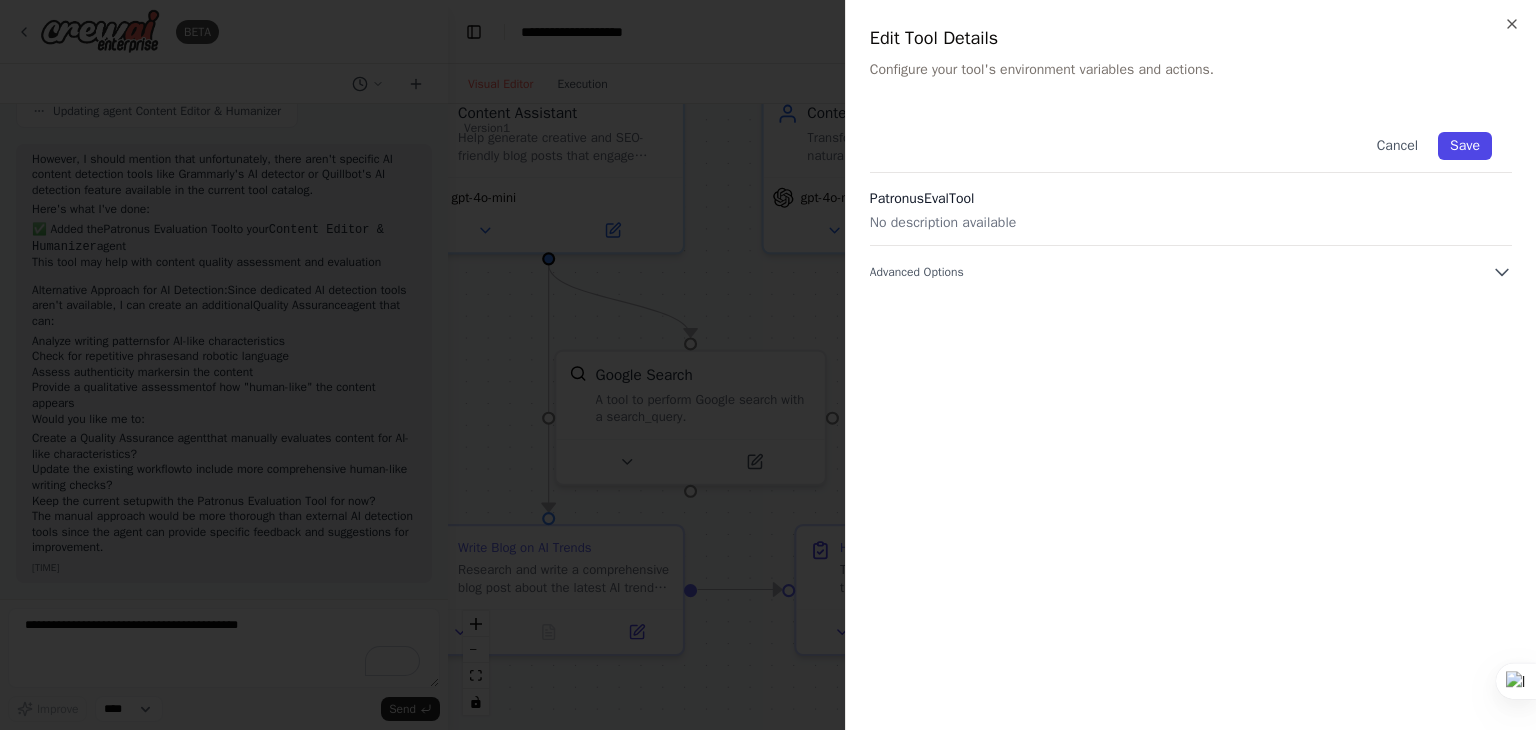 click on "Save" at bounding box center [1465, 146] 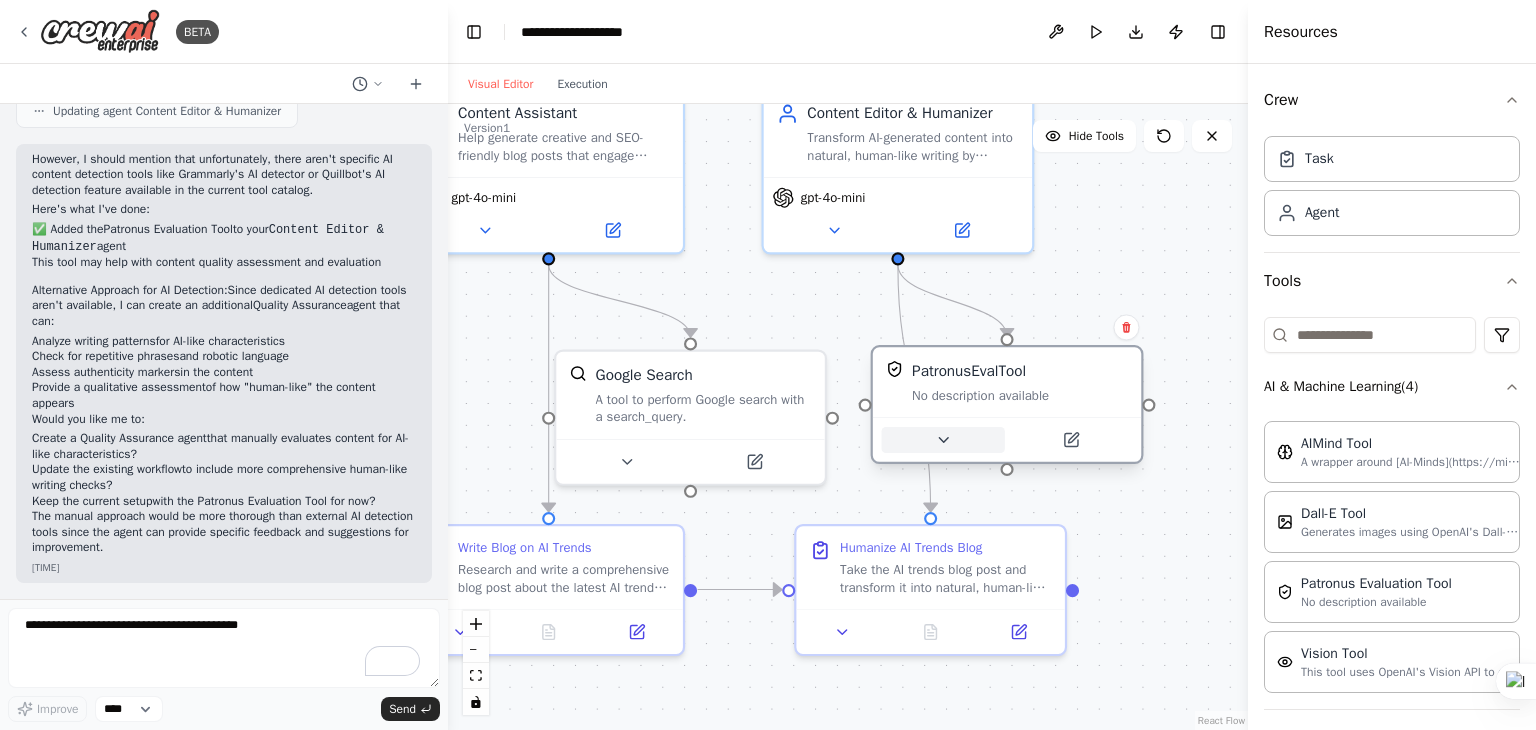 click at bounding box center [943, 440] 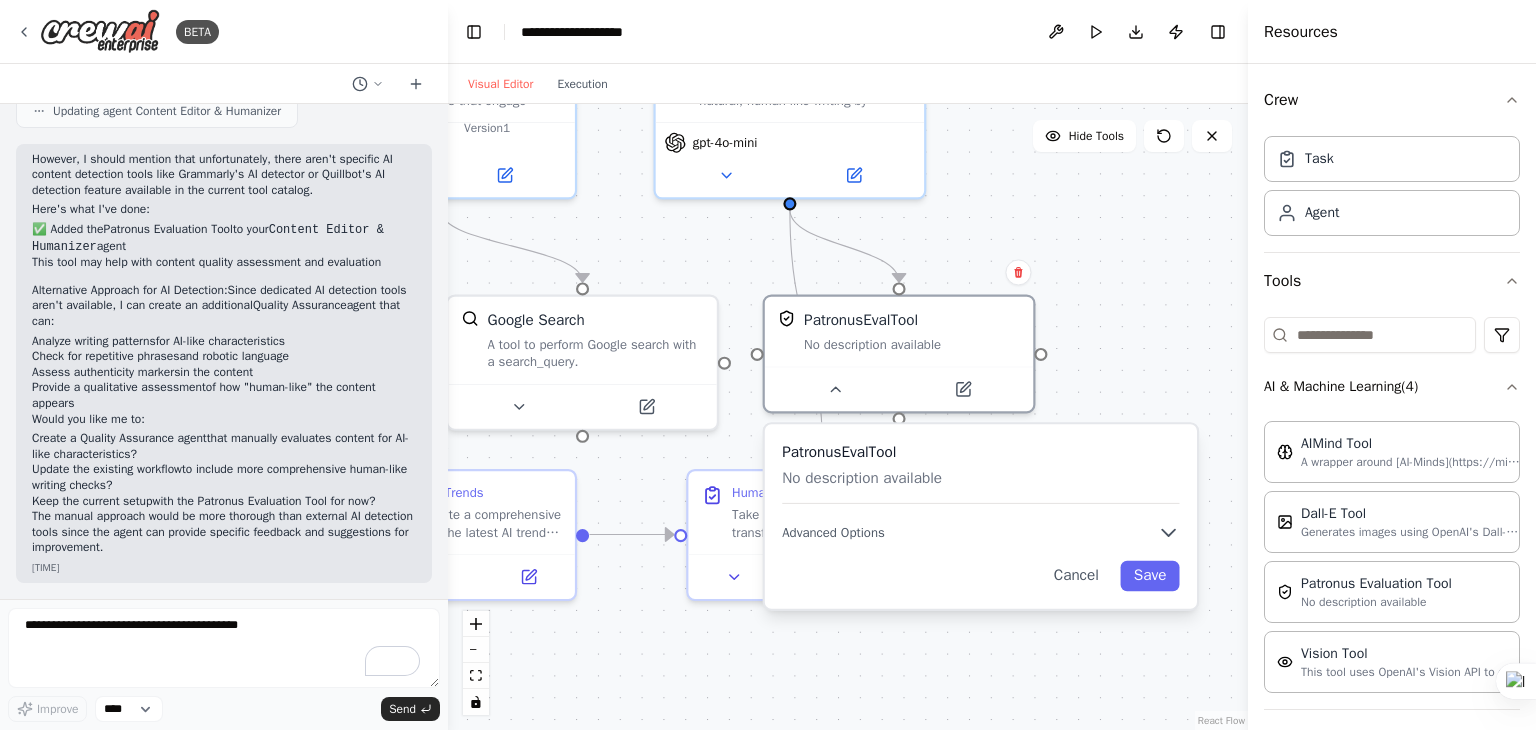 drag, startPoint x: 1058, startPoint y: 696, endPoint x: 950, endPoint y: 641, distance: 121.19818 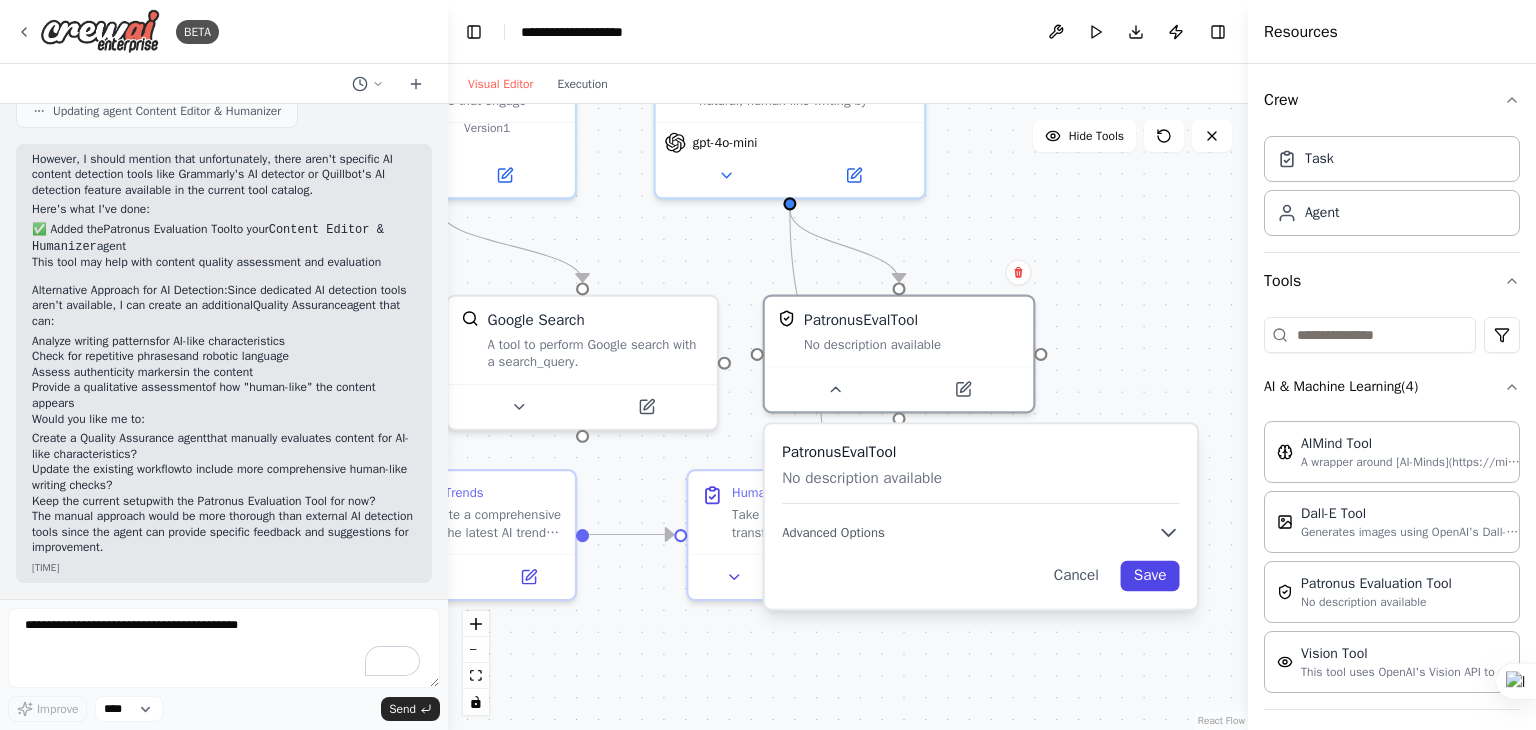 click on "Save" at bounding box center [1150, 576] 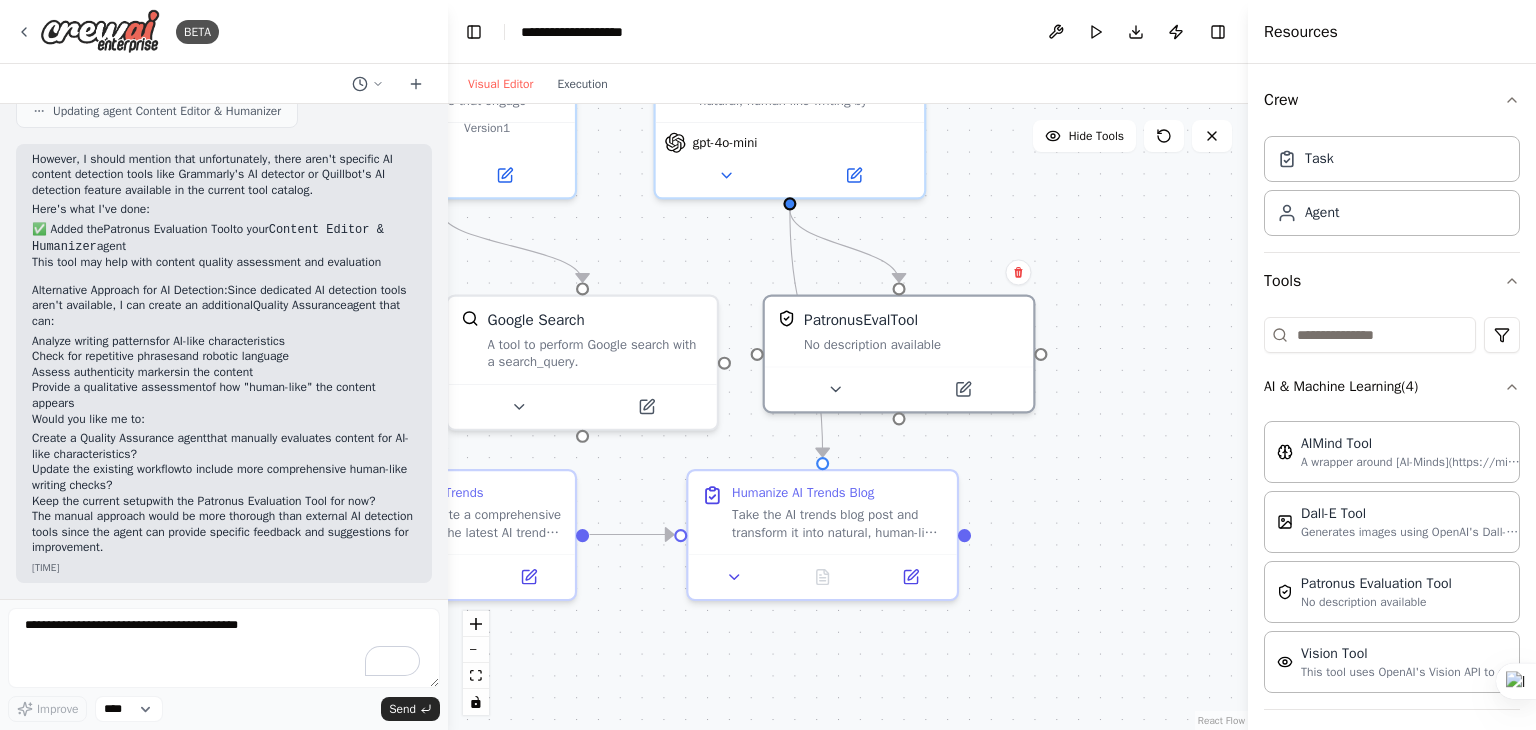 click on ".deletable-edge-delete-btn {
width: 20px;
height: 20px;
border: 0px solid #ffffff;
color: #6b7280;
background-color: #f8fafc;
cursor: pointer;
border-radius: 50%;
font-size: 12px;
padding: 3px;
display: flex;
align-items: center;
justify-content: center;
transition: all 0.2s cubic-bezier(0.4, 0, 0.2, 1);
box-shadow: 0 2px 4px rgba(0, 0, 0, 0.1);
}
.deletable-edge-delete-btn:hover {
background-color: #ef4444;
color: #ffffff;
border-color: #dc2626;
transform: scale(1.1);
box-shadow: 0 4px 12px rgba(239, 68, 68, 0.4);
}
.deletable-edge-delete-btn:active {
transform: scale(0.95);
box-shadow: 0 2px 4px rgba(239, 68, 68, 0.3);
}
Content Assistant gpt-4o-mini Google Search Write Blog on AI Trends" at bounding box center (848, 417) 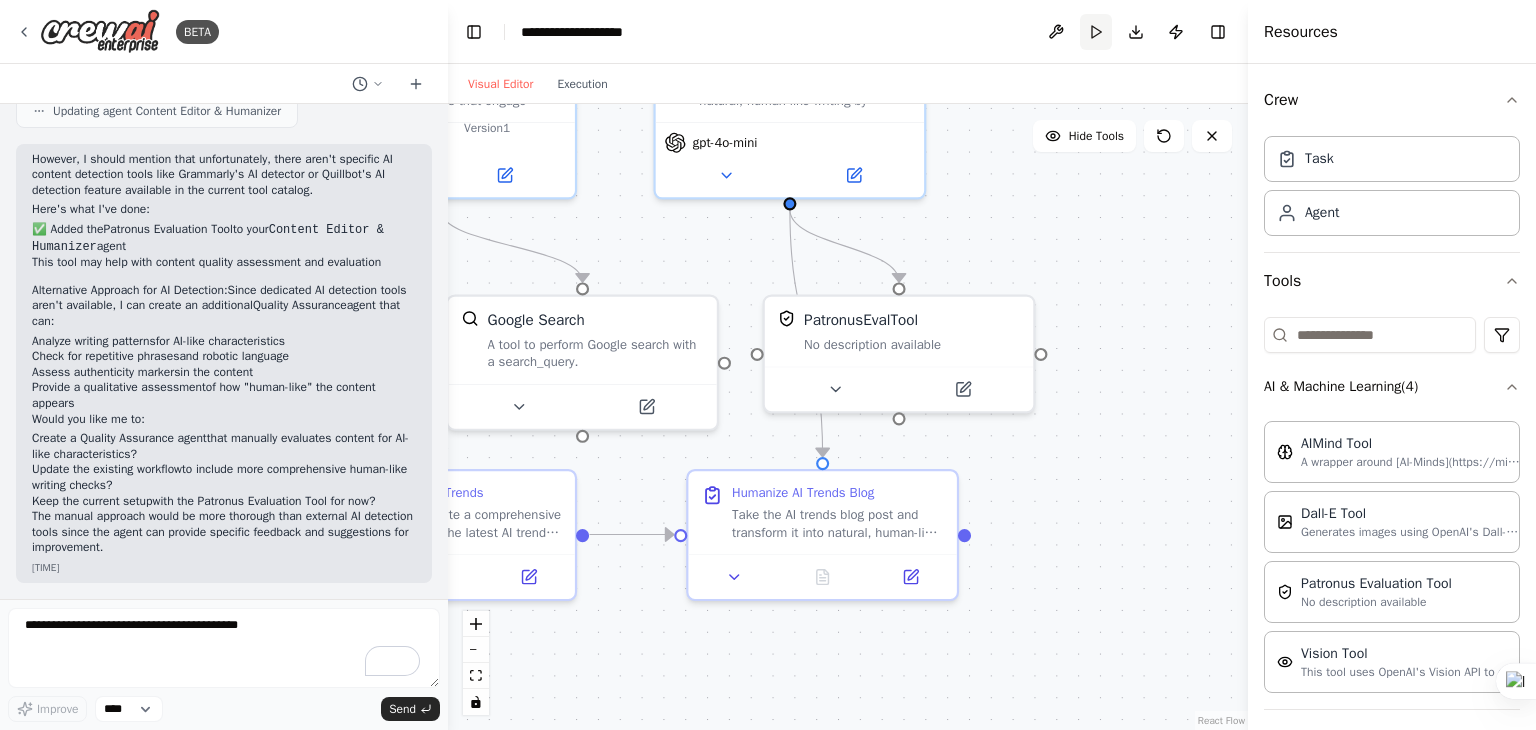 click on "Run" at bounding box center [1096, 32] 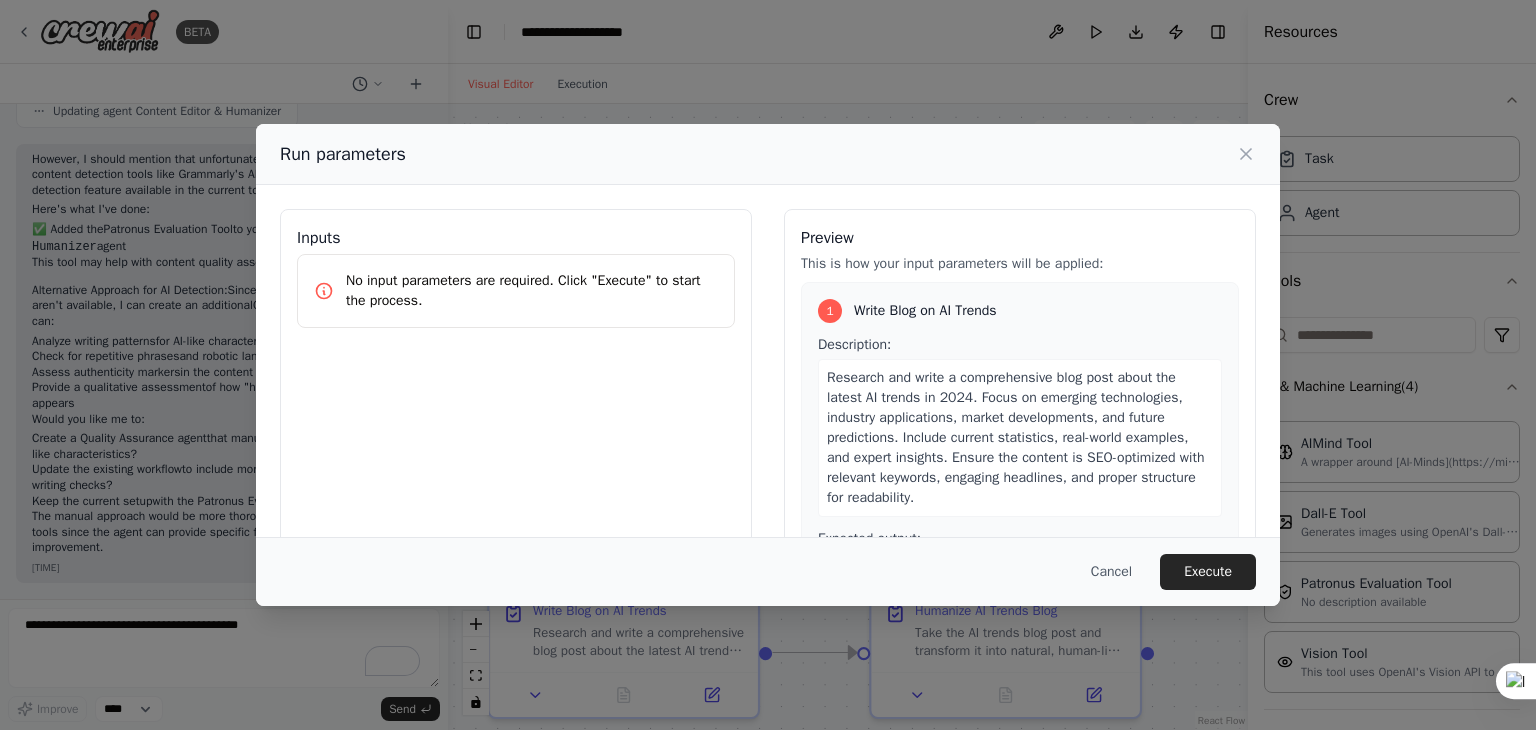 drag, startPoint x: 1053, startPoint y: 227, endPoint x: 1236, endPoint y: 345, distance: 217.74527 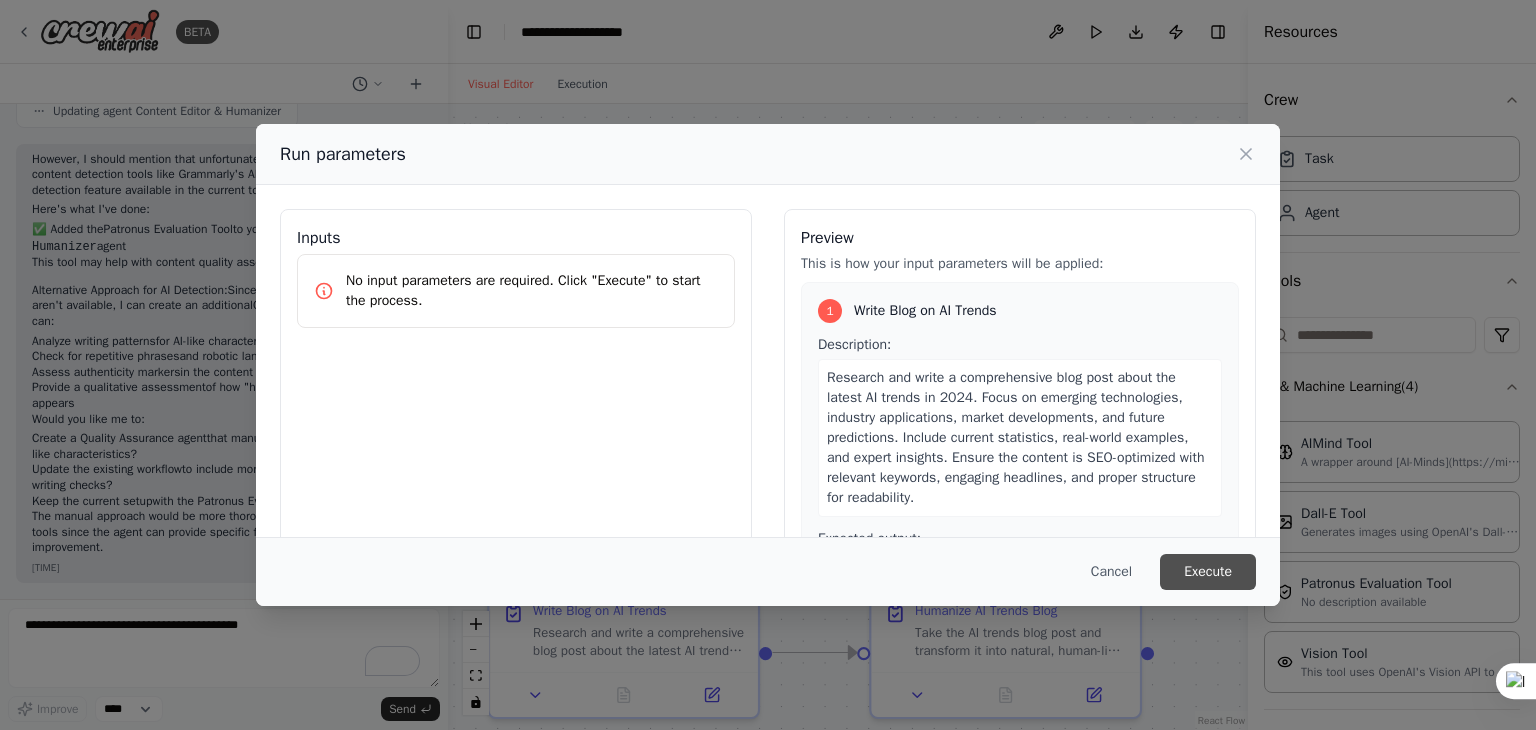 click on "Execute" at bounding box center (1208, 572) 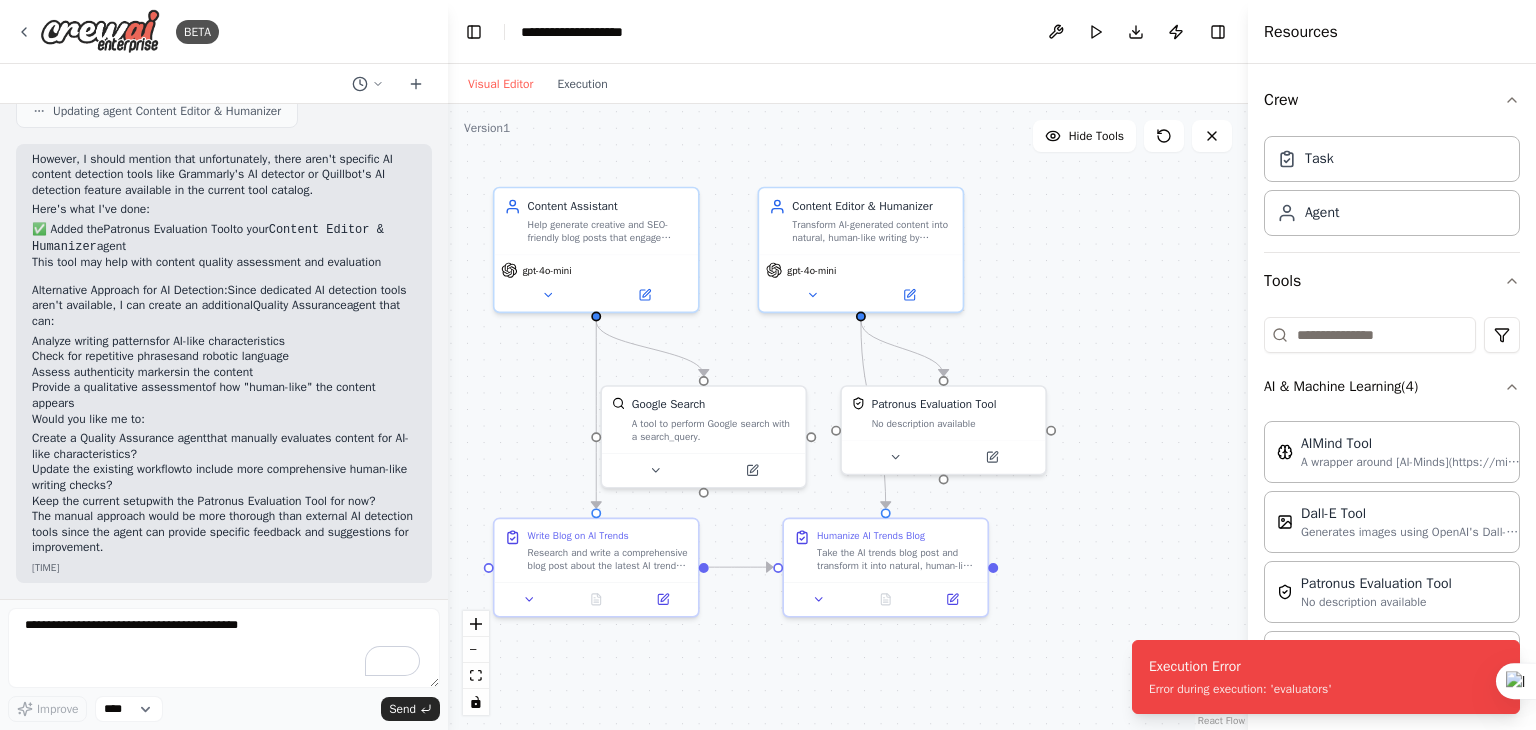drag, startPoint x: 991, startPoint y: 669, endPoint x: 943, endPoint y: 660, distance: 48.83646 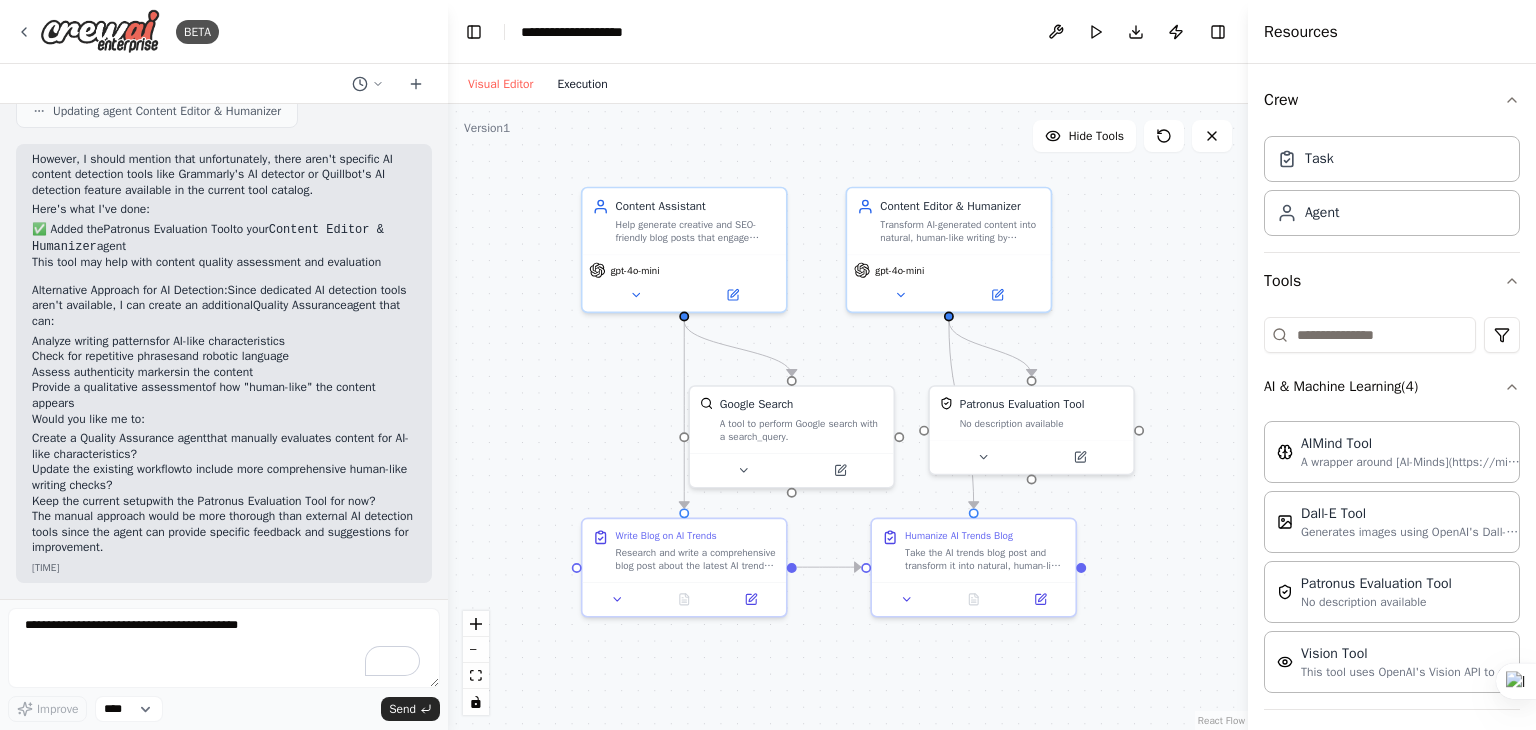 click on "Execution" at bounding box center [582, 84] 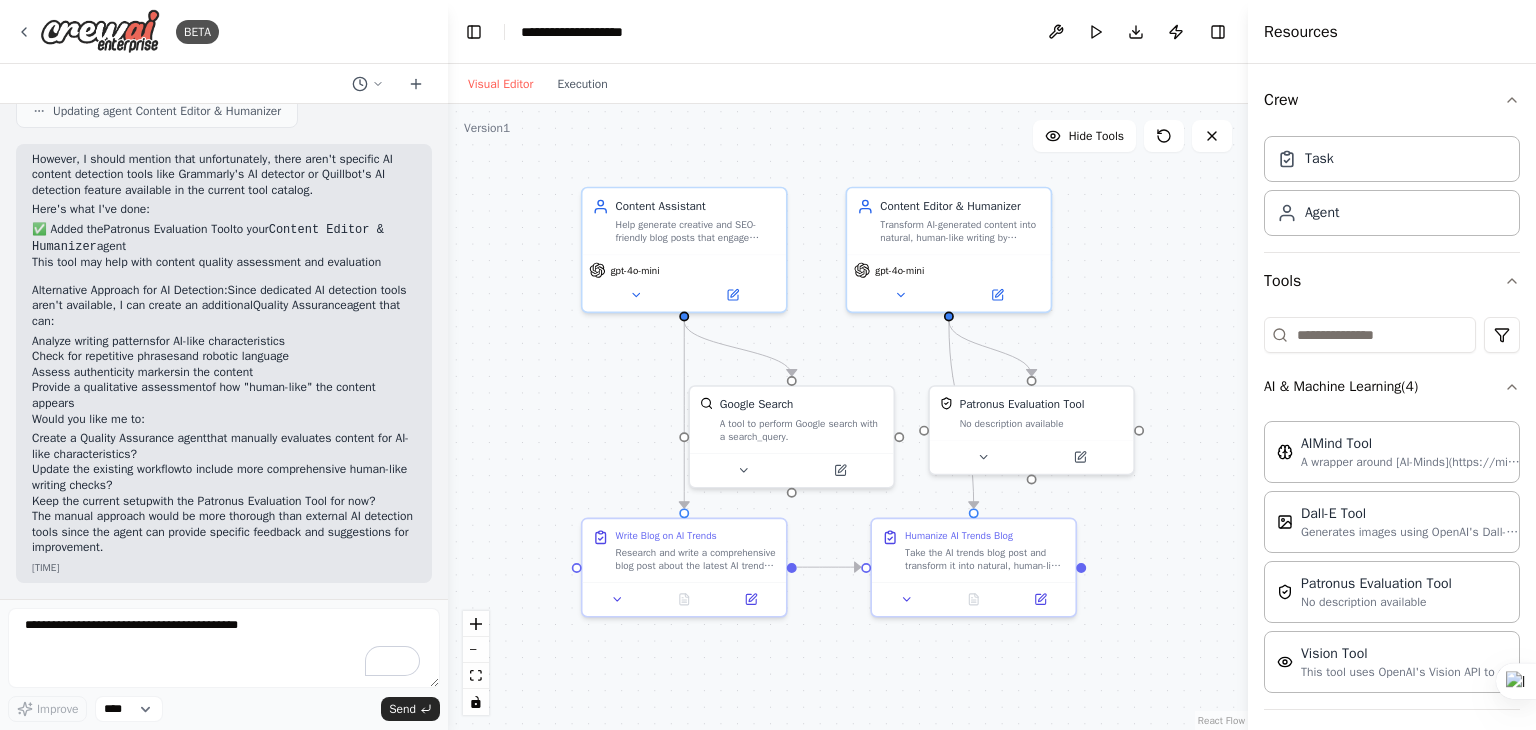 click on "Visual Editor" at bounding box center (500, 84) 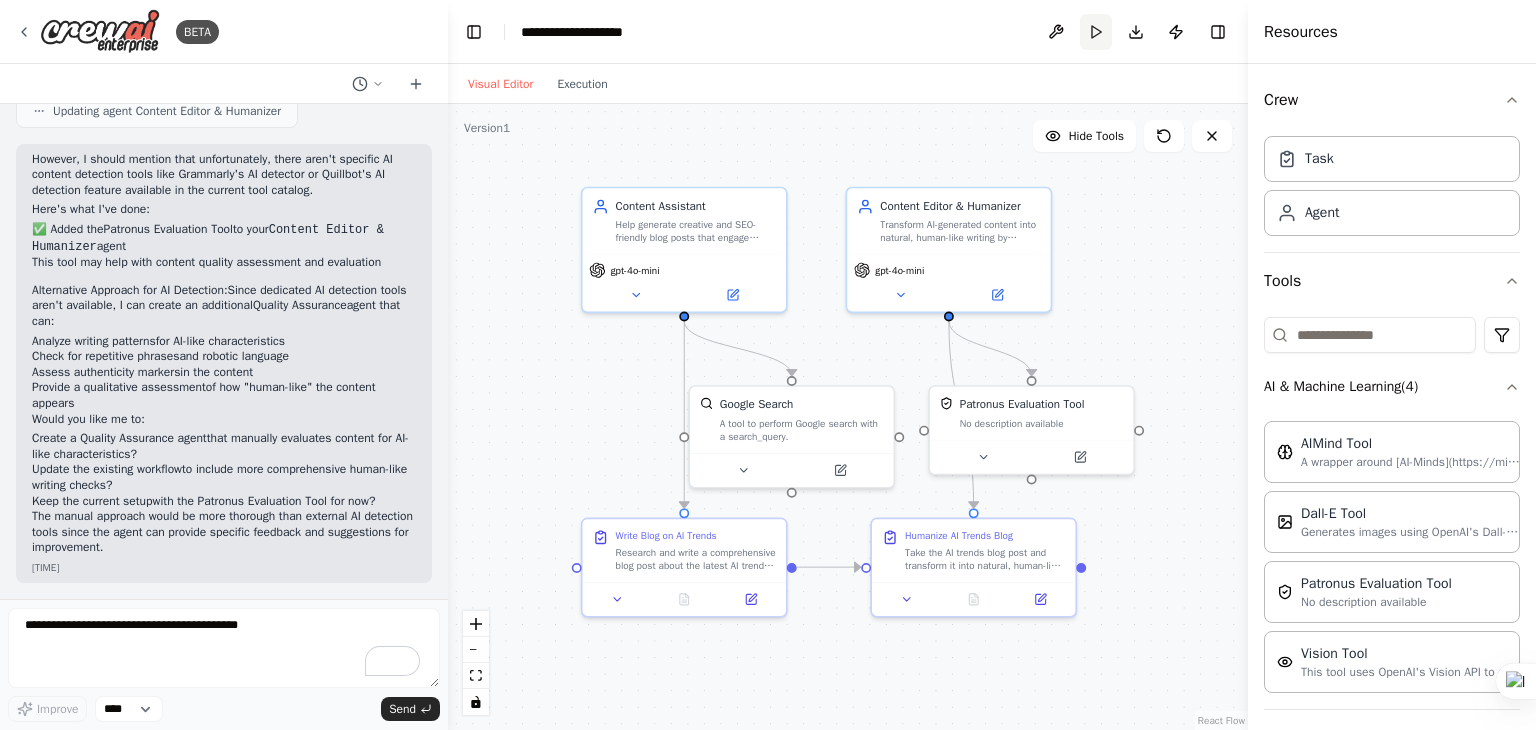 click on "Run" at bounding box center (1096, 32) 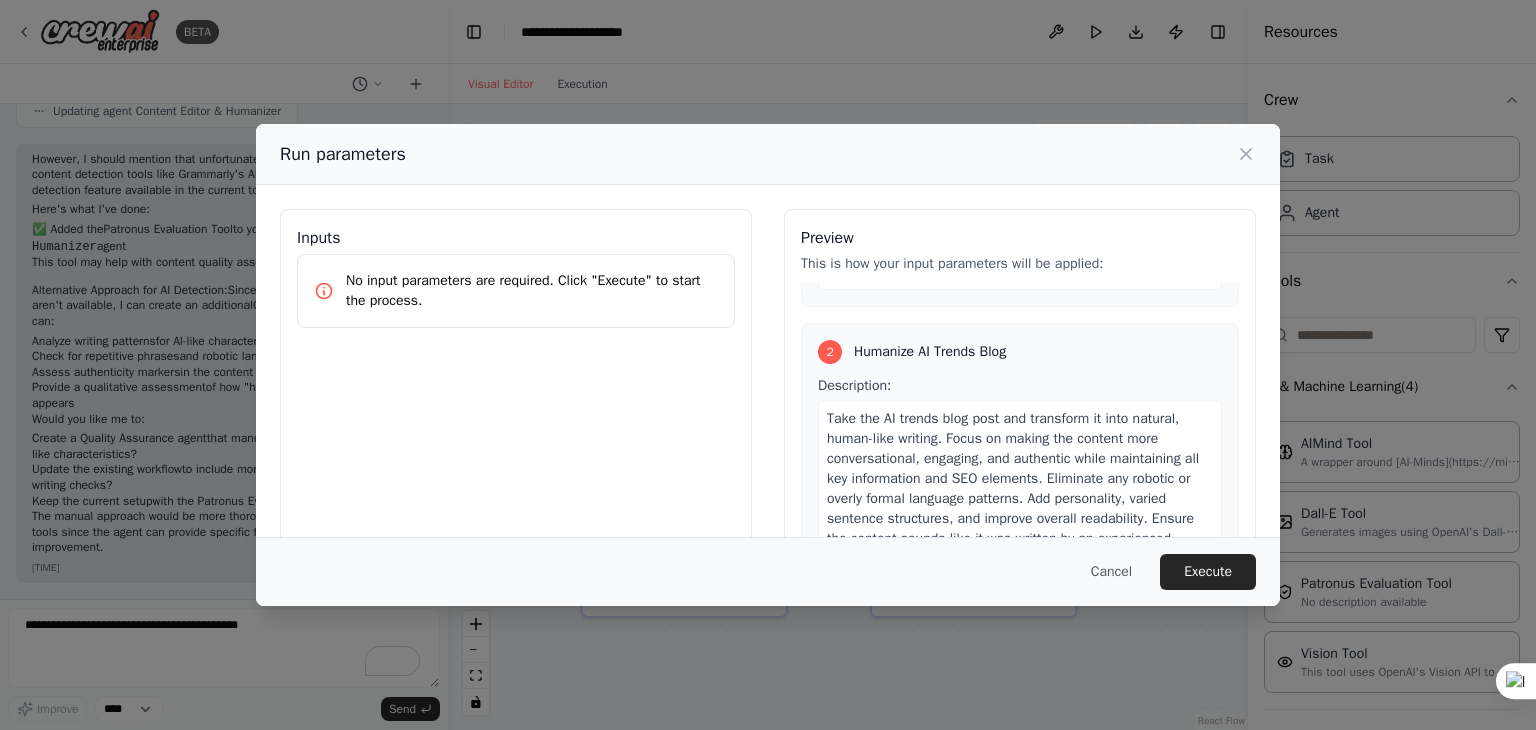 scroll, scrollTop: 481, scrollLeft: 0, axis: vertical 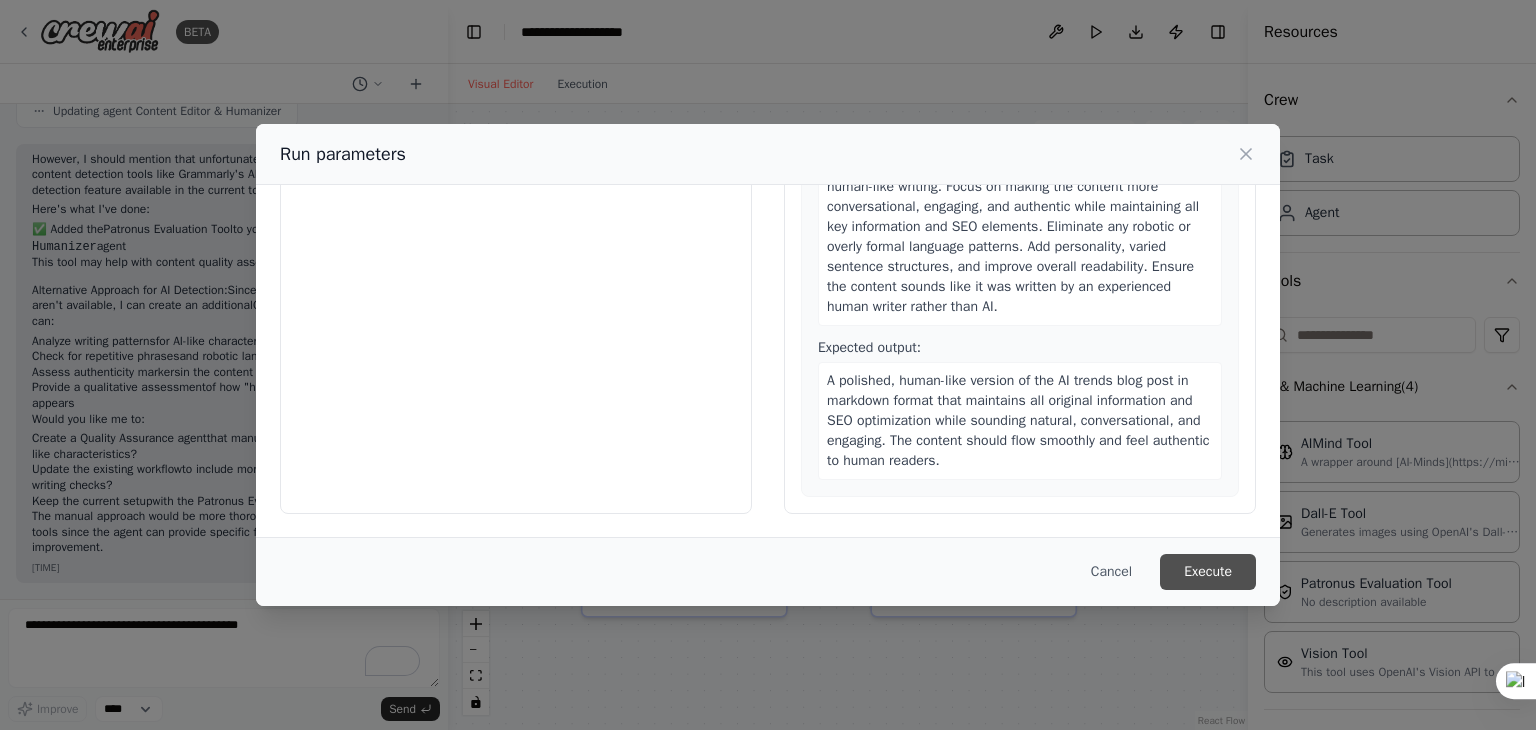 click on "Execute" at bounding box center (1208, 572) 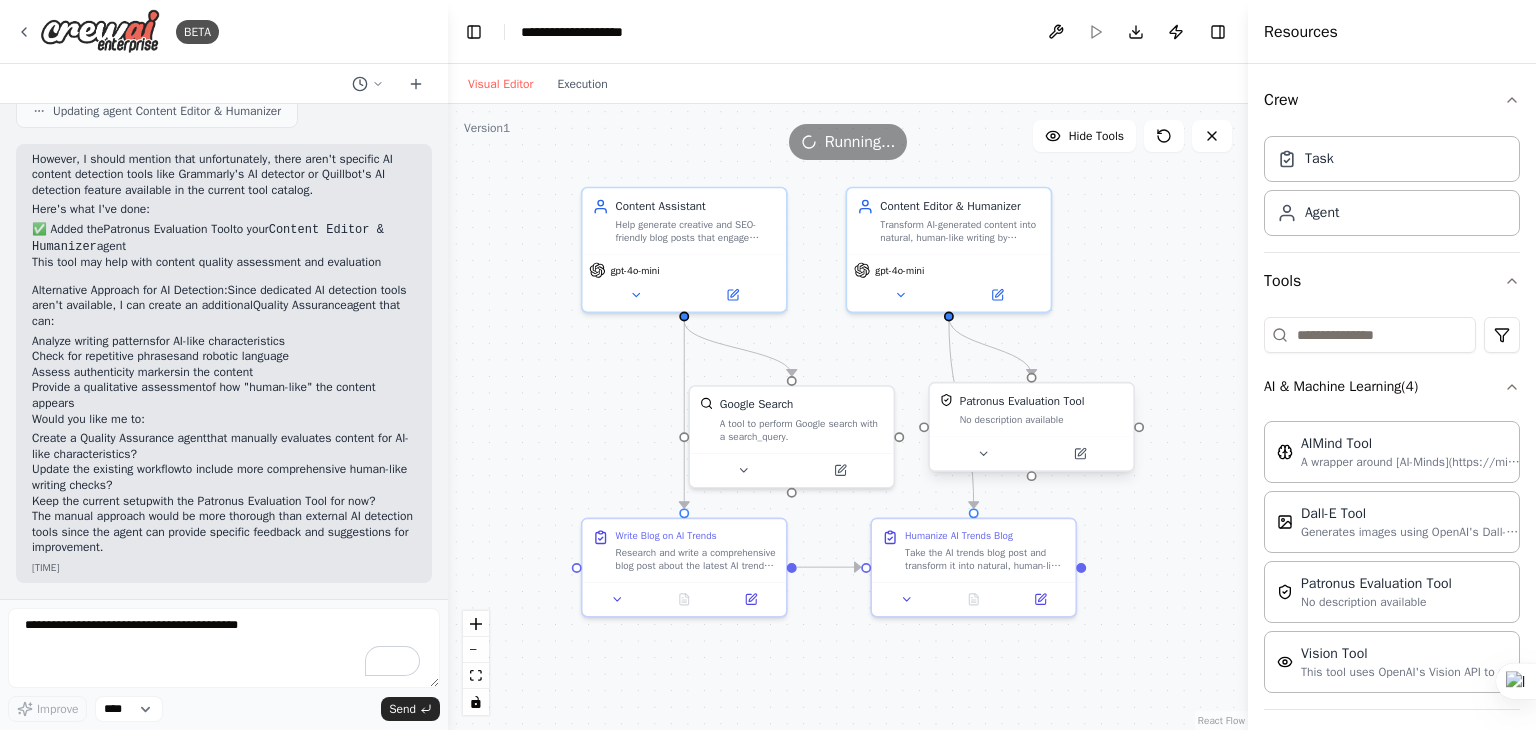 click on "No description available" at bounding box center (1042, 419) 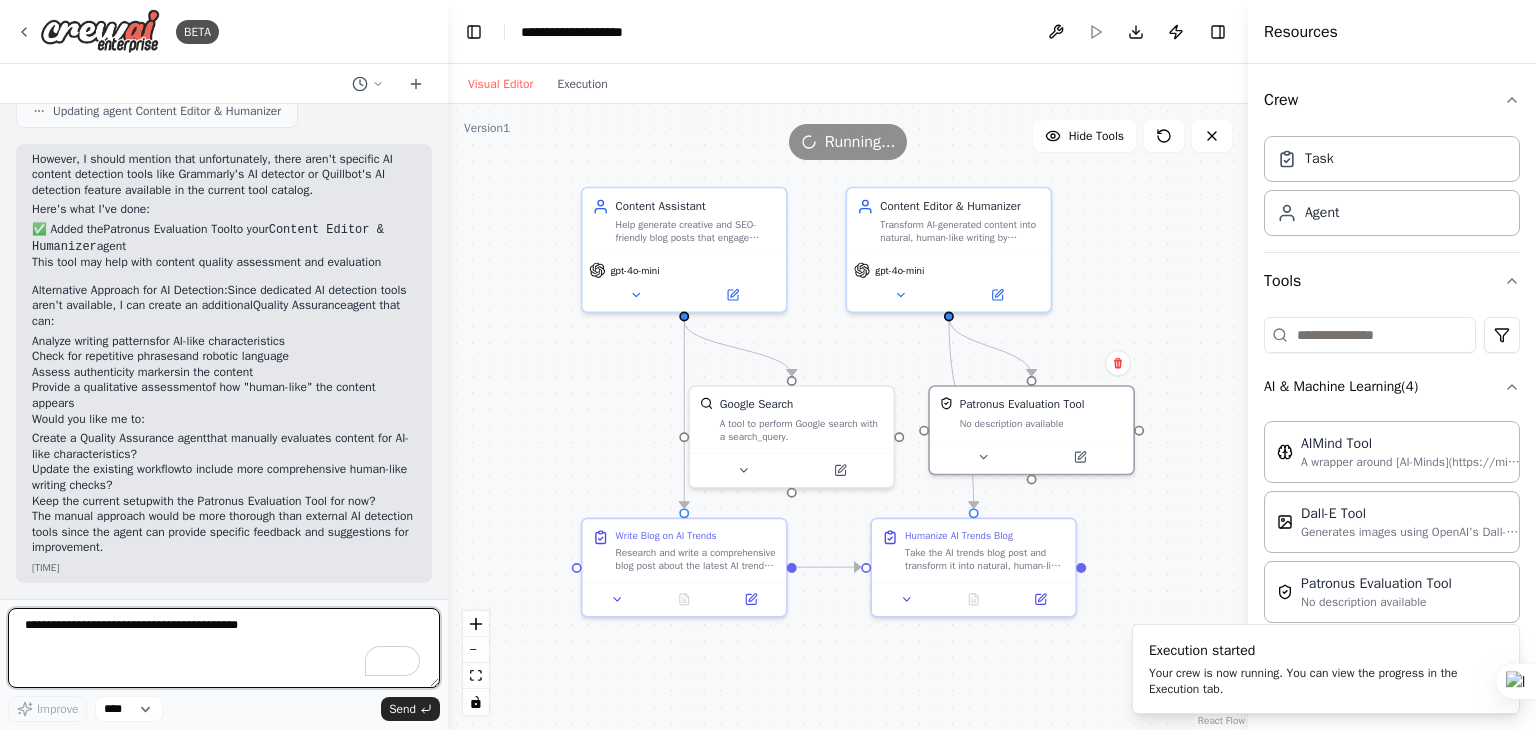 click at bounding box center (224, 648) 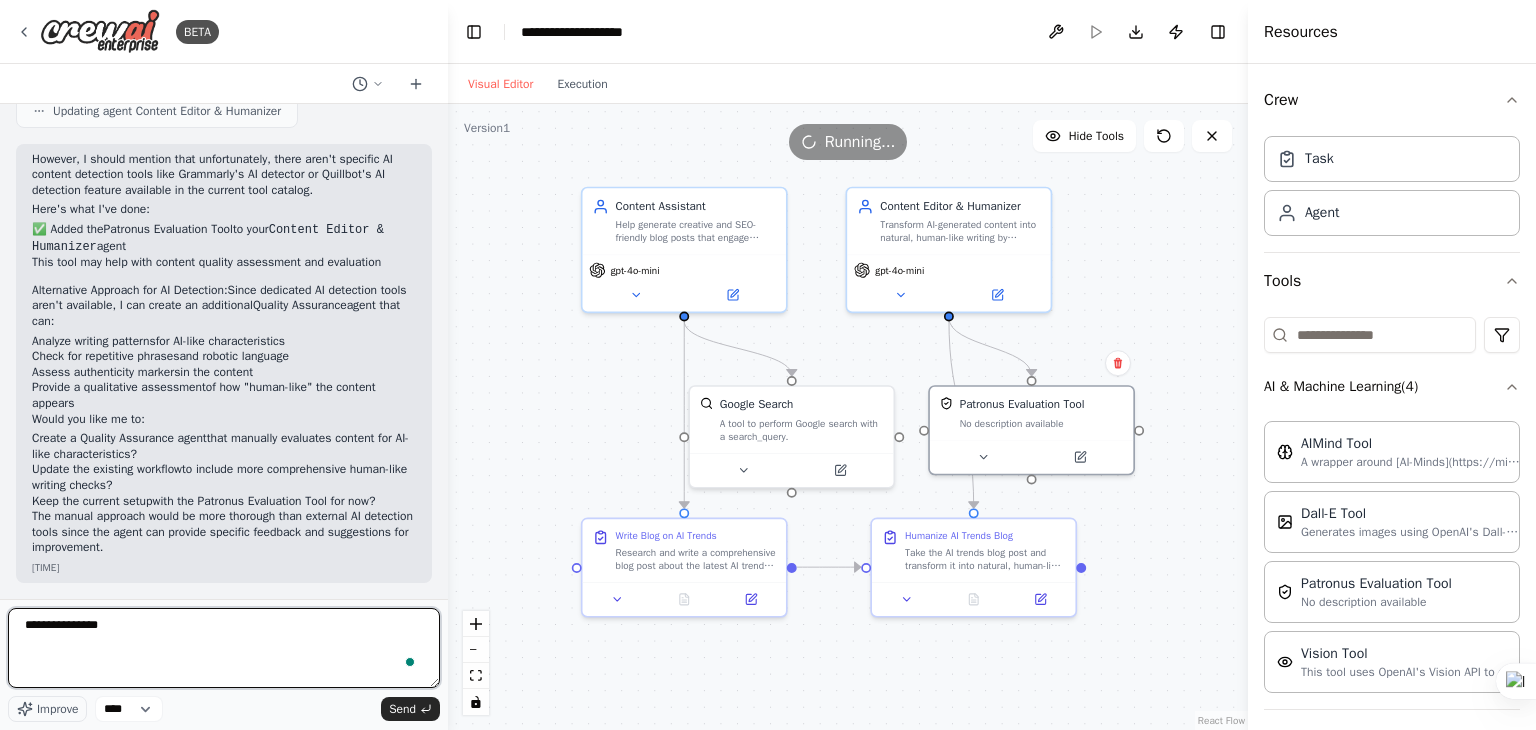type on "**********" 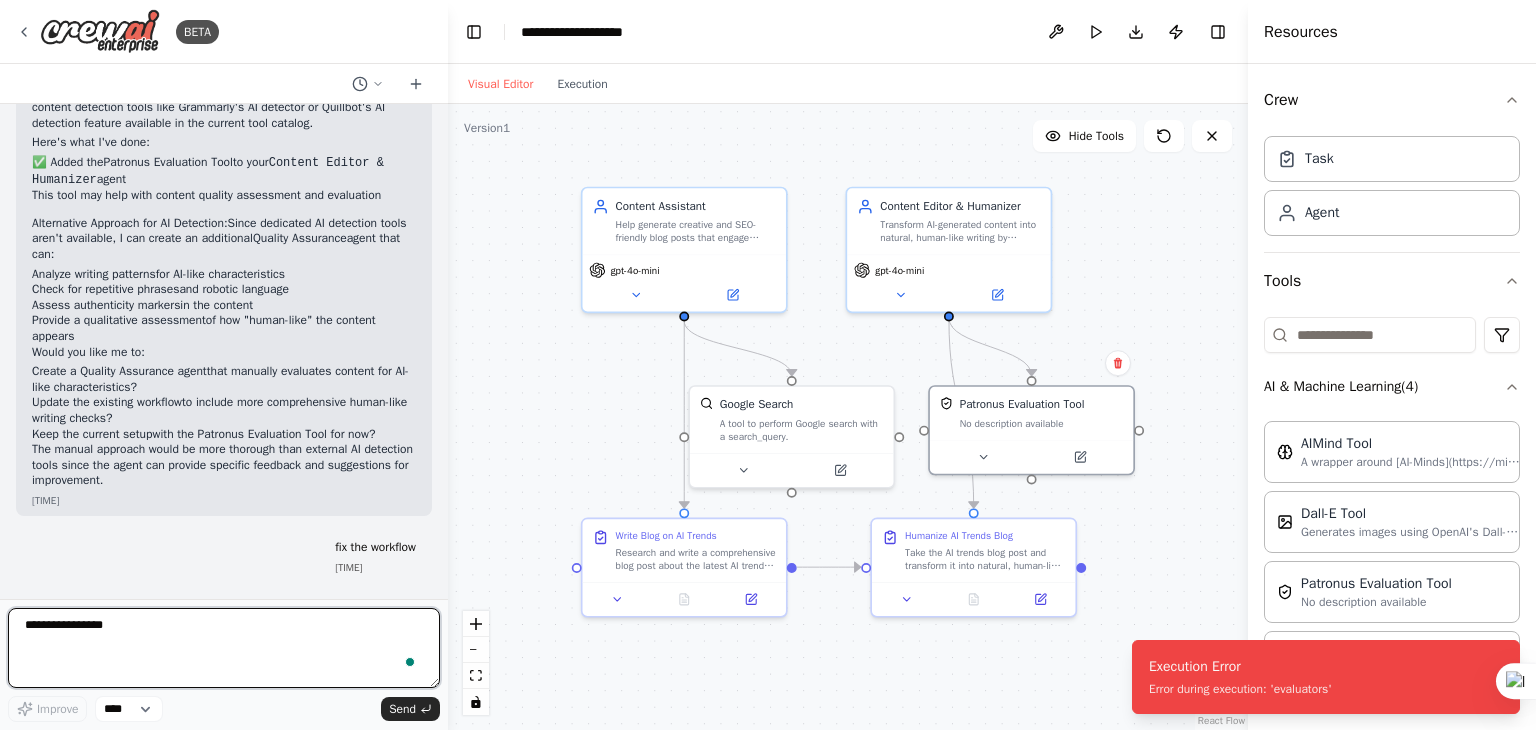 type 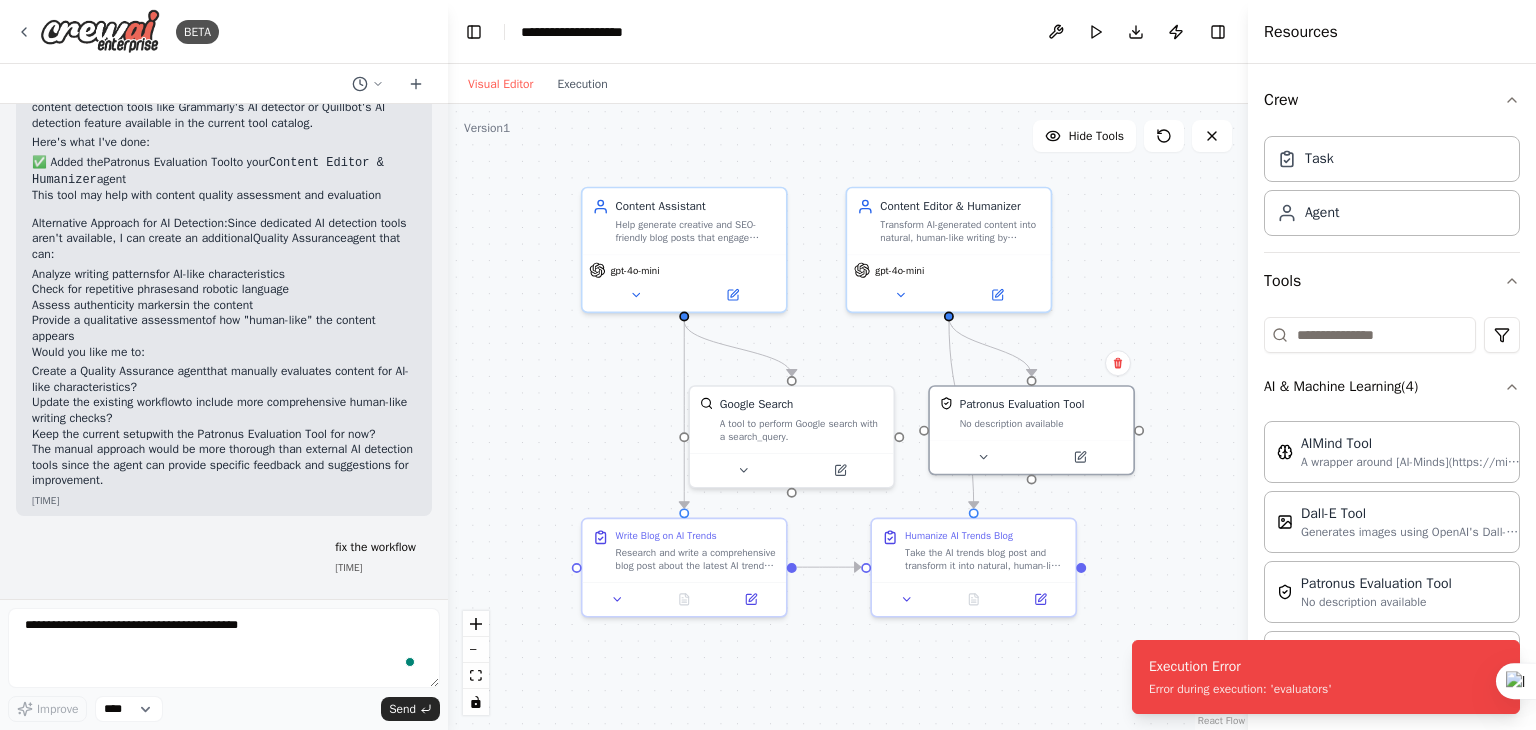 scroll, scrollTop: 6401, scrollLeft: 0, axis: vertical 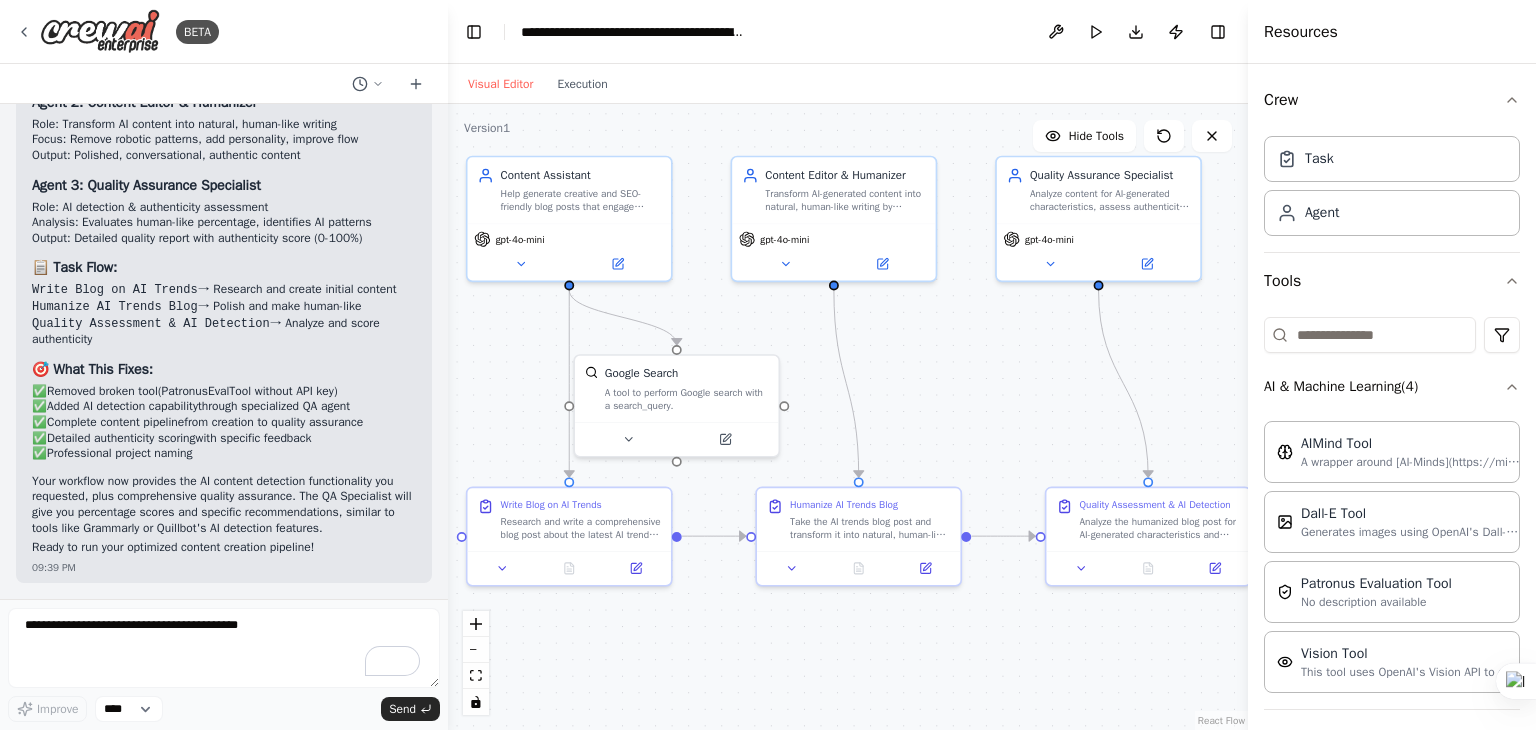 drag, startPoint x: 471, startPoint y: 428, endPoint x: 356, endPoint y: 397, distance: 119.104996 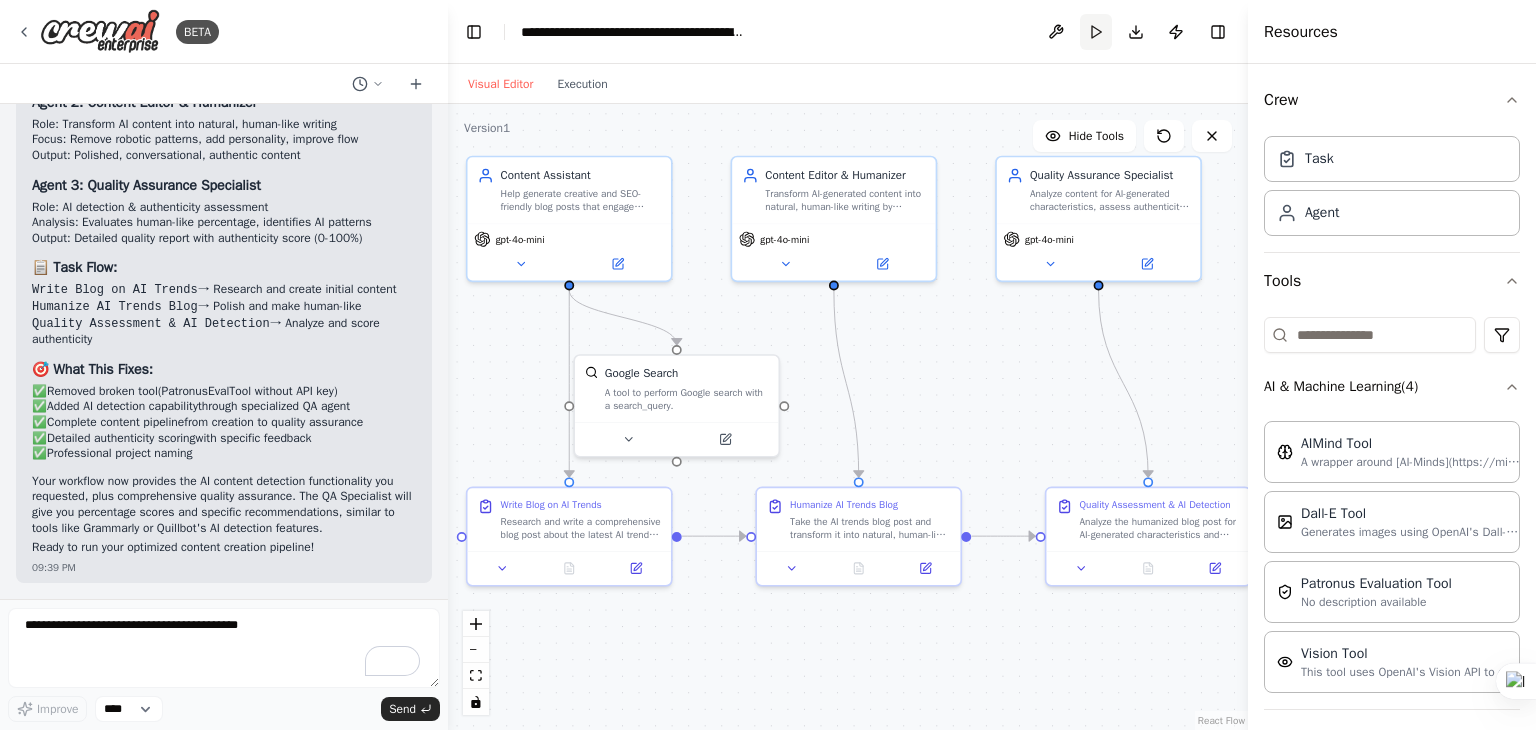 click on "Run" at bounding box center (1096, 32) 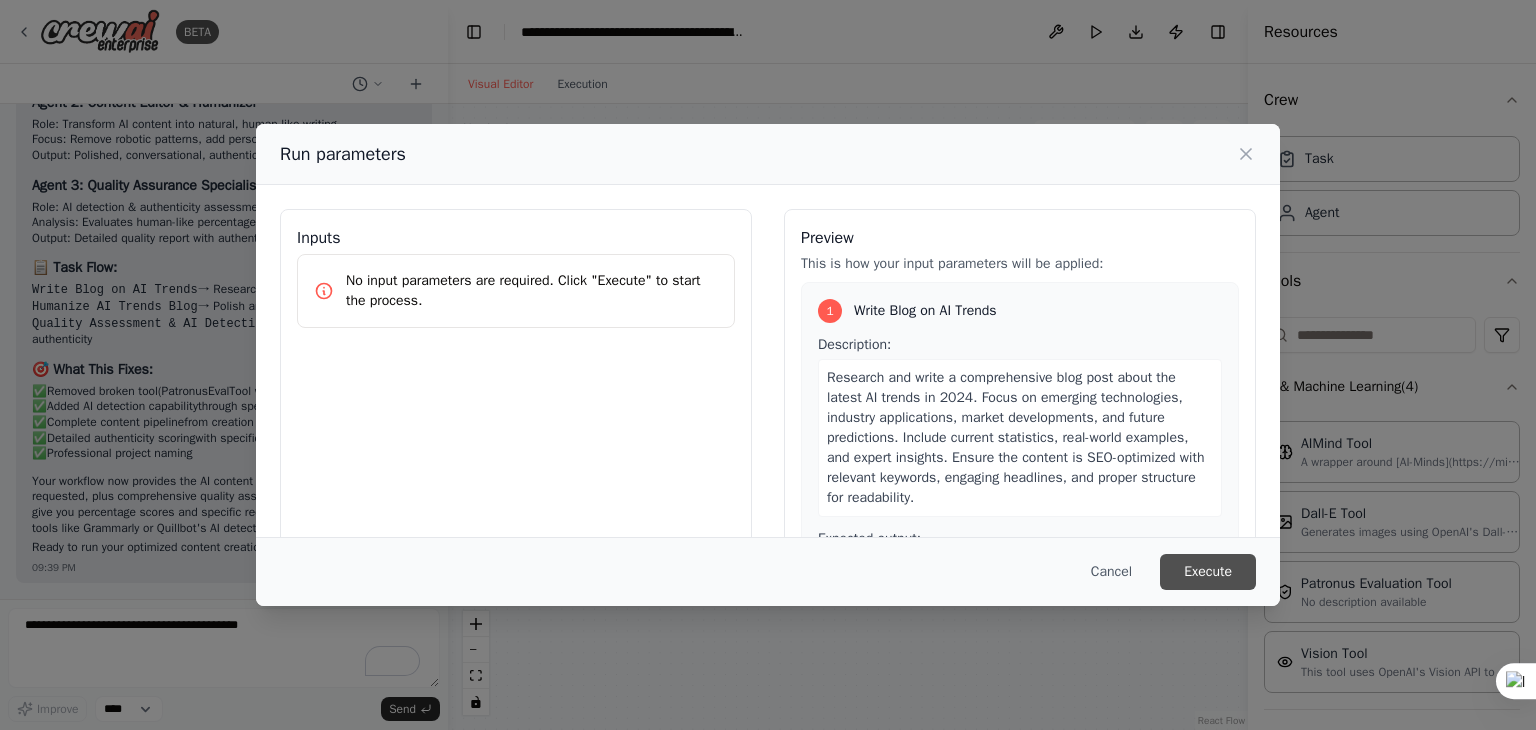 click on "Execute" at bounding box center [1208, 572] 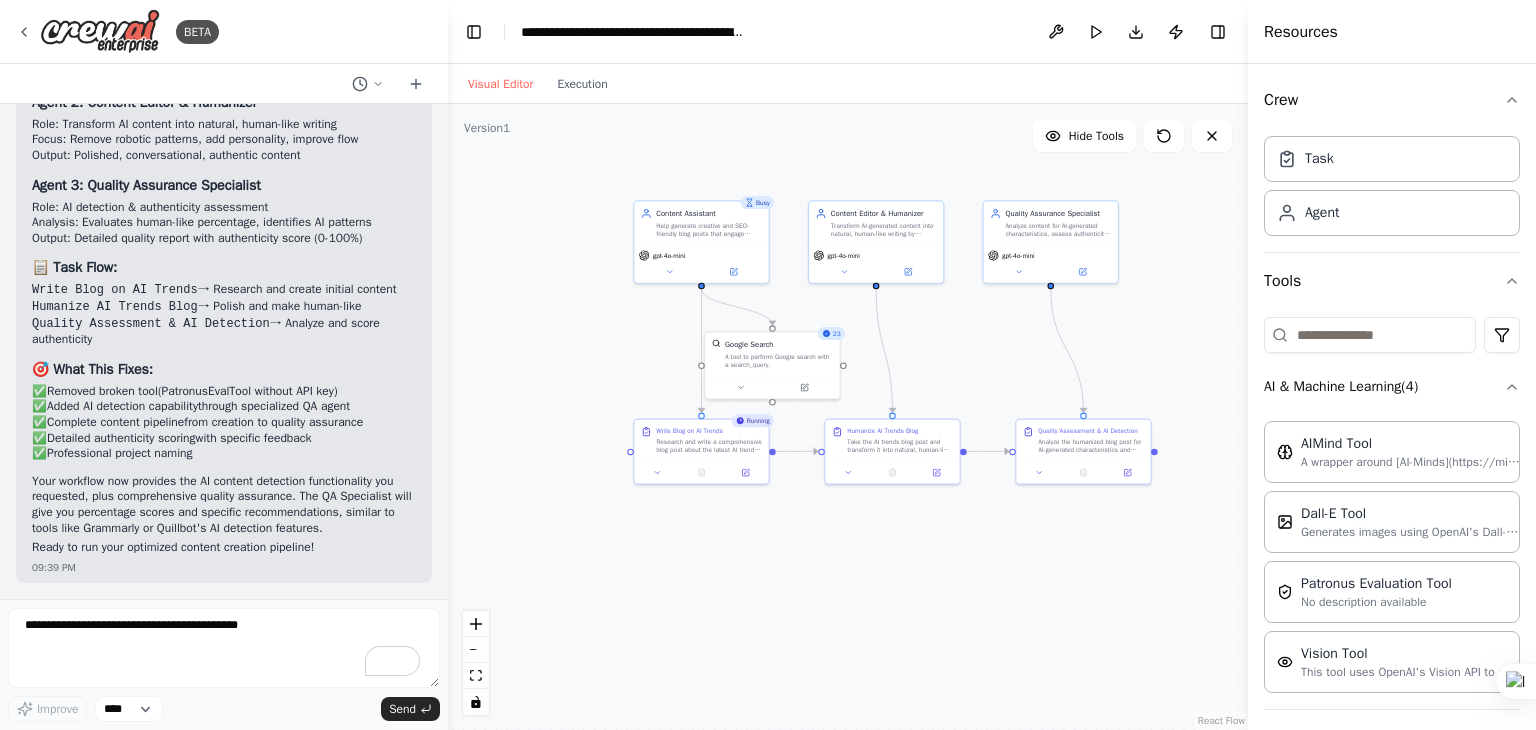 scroll, scrollTop: 7936, scrollLeft: 0, axis: vertical 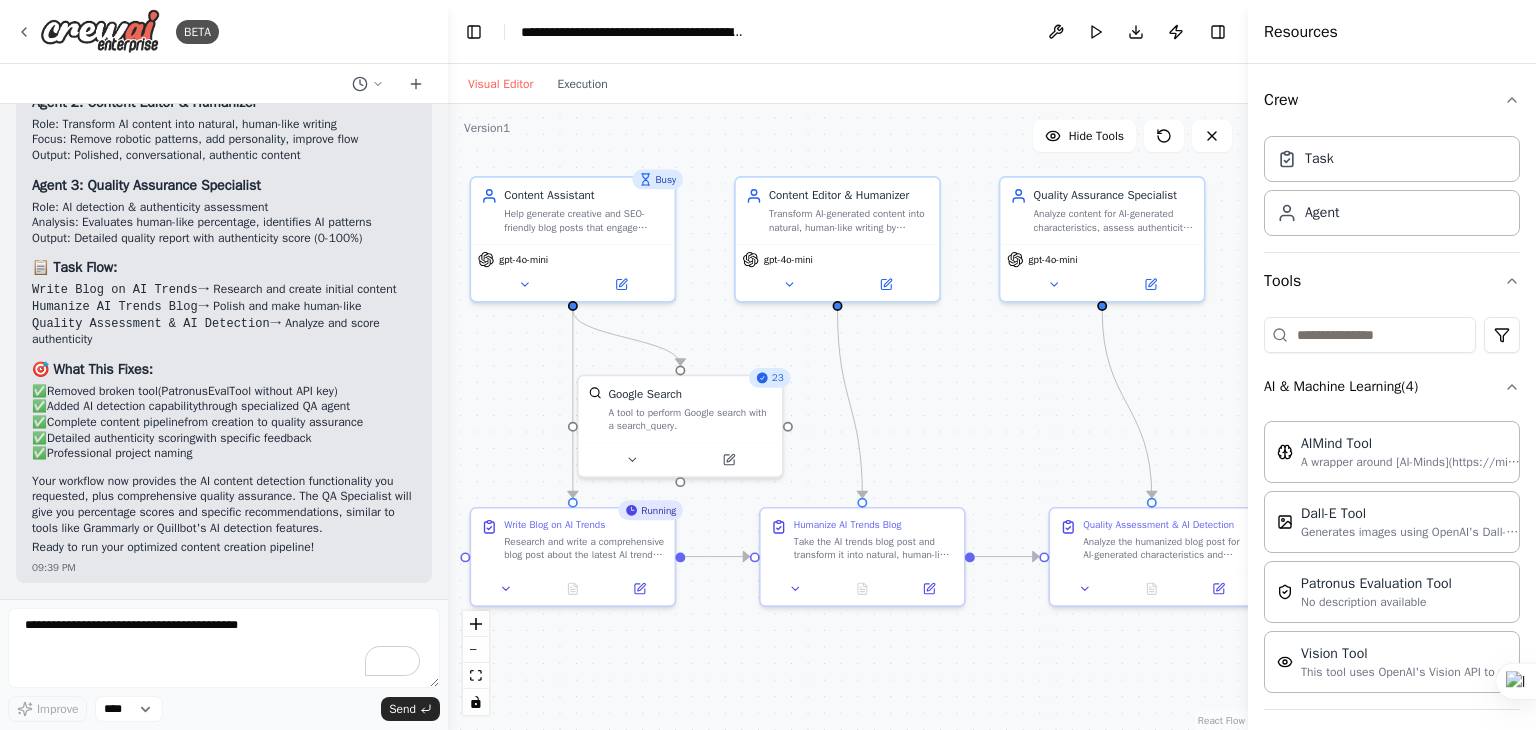 drag, startPoint x: 963, startPoint y: 321, endPoint x: 978, endPoint y: 425, distance: 105.076164 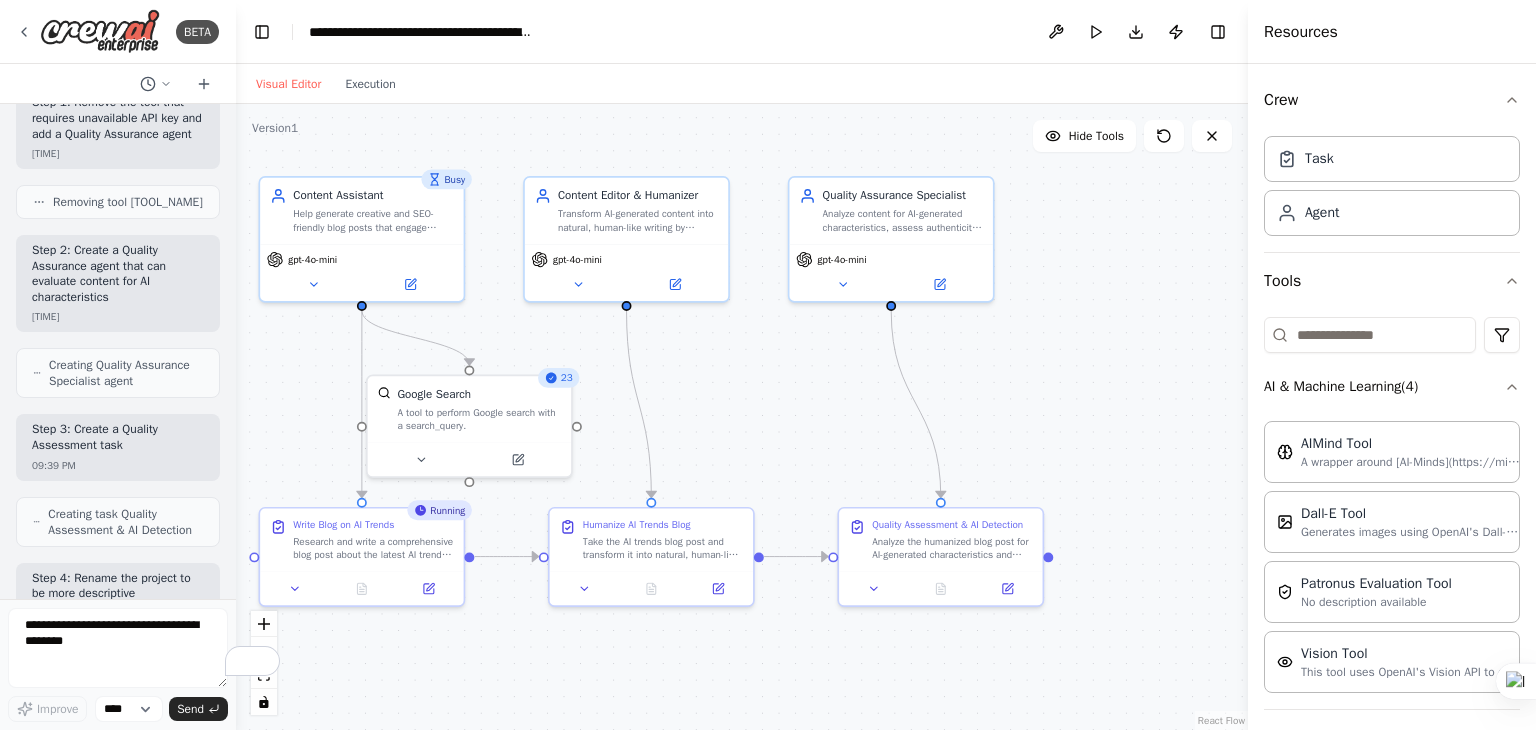 scroll, scrollTop: 12250, scrollLeft: 0, axis: vertical 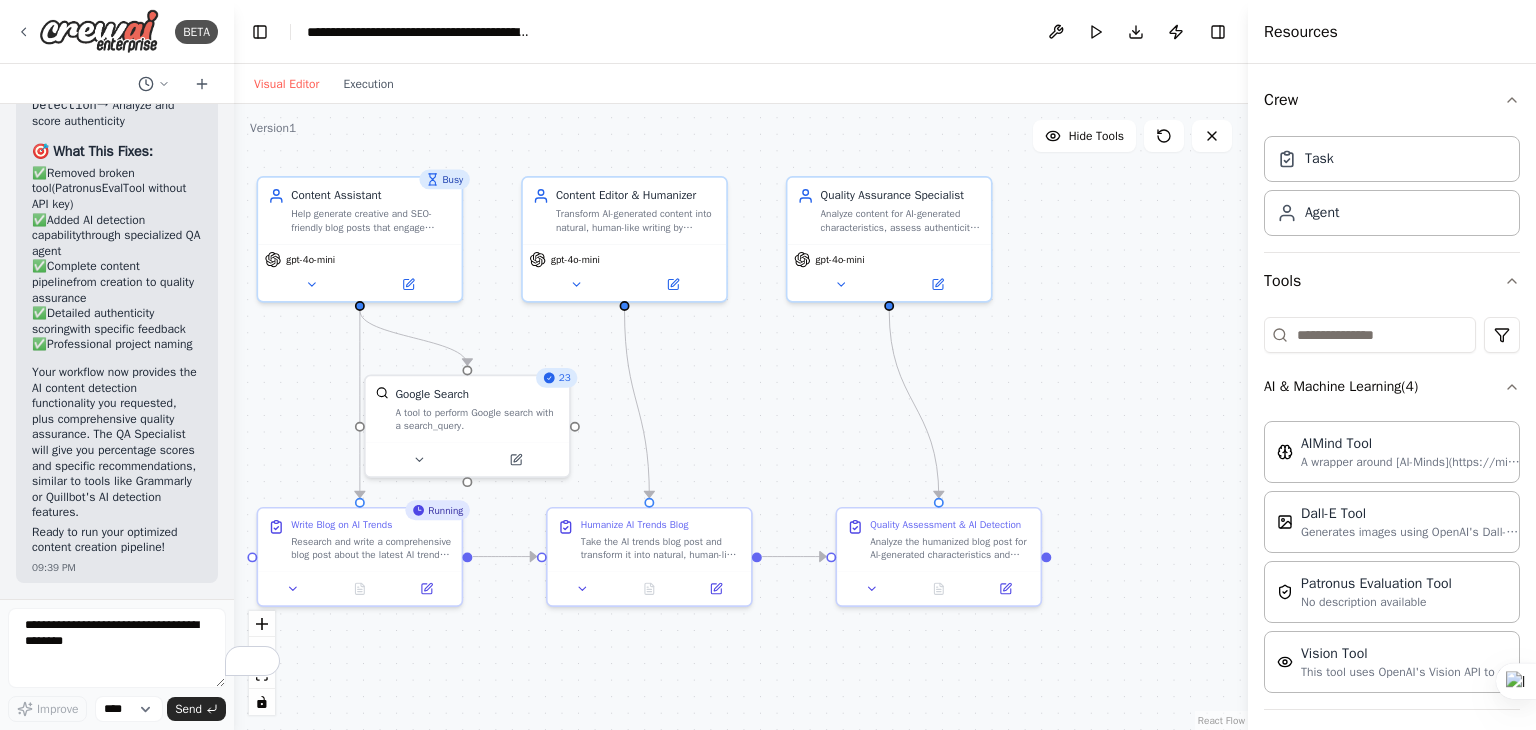 drag, startPoint x: 444, startPoint y: 180, endPoint x: 234, endPoint y: 201, distance: 211.0474 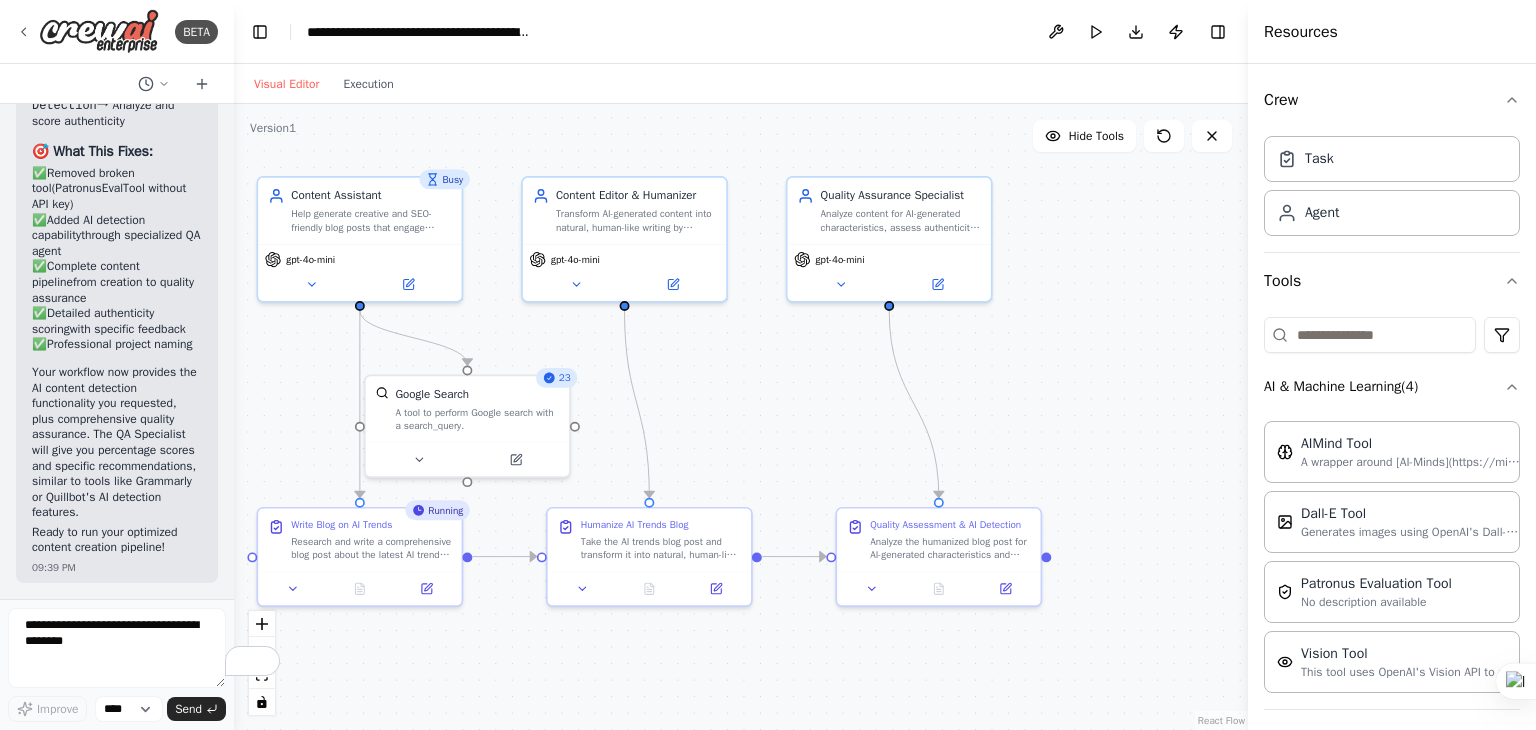 click on "BETA Hello! I'm the CrewAI assistant. What kind of automation do you want to build? 08:45 PM how to add agent ? 08:48 PM ▶ Thought process To add an agent to your CrewAI automation, I can help you create one using the following approach:
What you need to define for an agent:
Role : What the agent is (e.g., "Data Analyst", "Content Writer")
Goal : What the agent aims to achieve
Backstory : The agent's background and expertise
Tools : Optional tools the agent can use to complete tasks
Example agent structure:
Role: Marketing Specialist
Goal: Create compelling marketing content that drives engagement
Backstory: You're an experienced marketer with 10 years in digital marketing...
Tools: [web search, content creation tools, etc.]
Would you like me to create an agent for you? If so, please tell me:
What role should the agent have?
What should be their main goal?
Any specific context or expertise they should have?
08:48 PM Name: Content Assistant
Role: Writes blog content
▶" at bounding box center (768, 365) 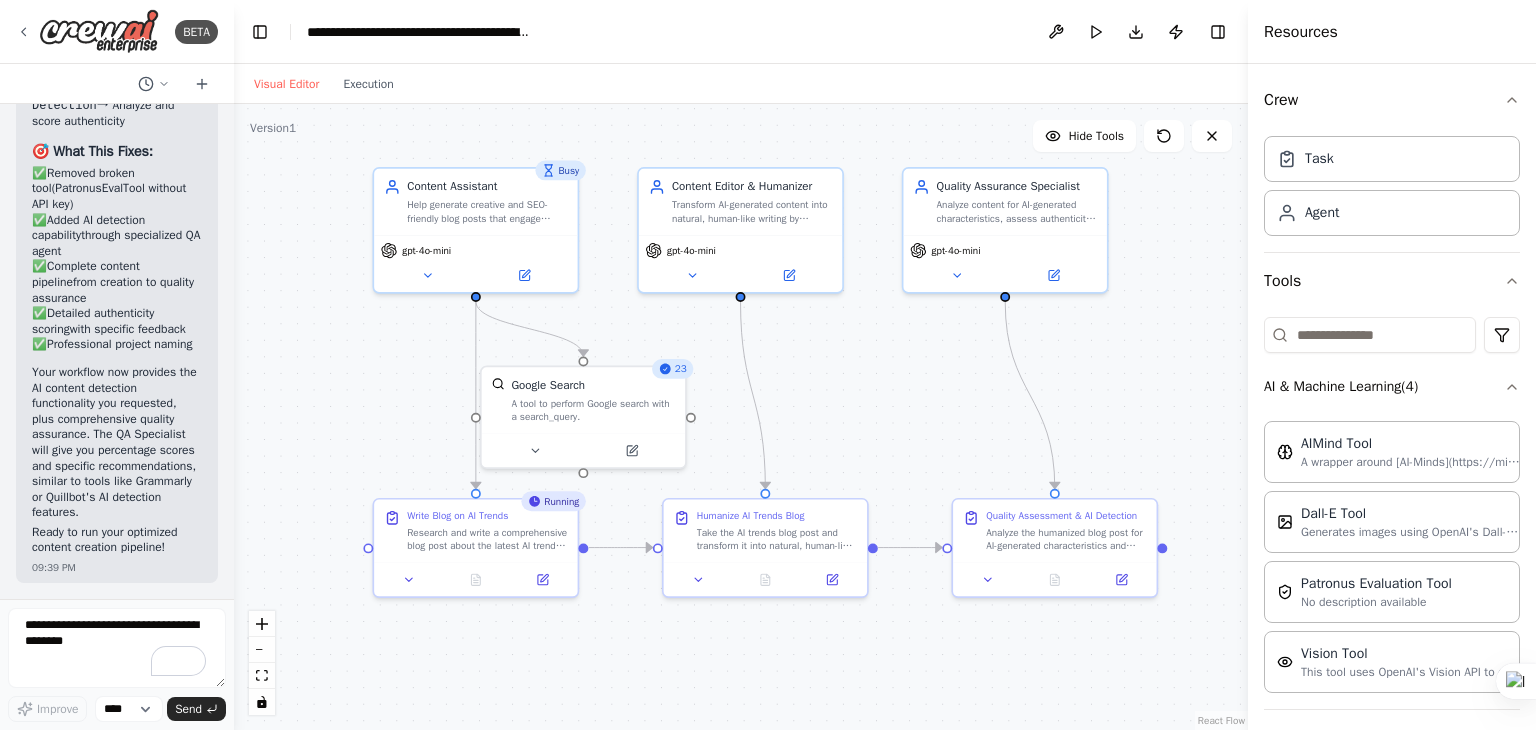 drag, startPoint x: 758, startPoint y: 425, endPoint x: 874, endPoint y: 416, distance: 116.34862 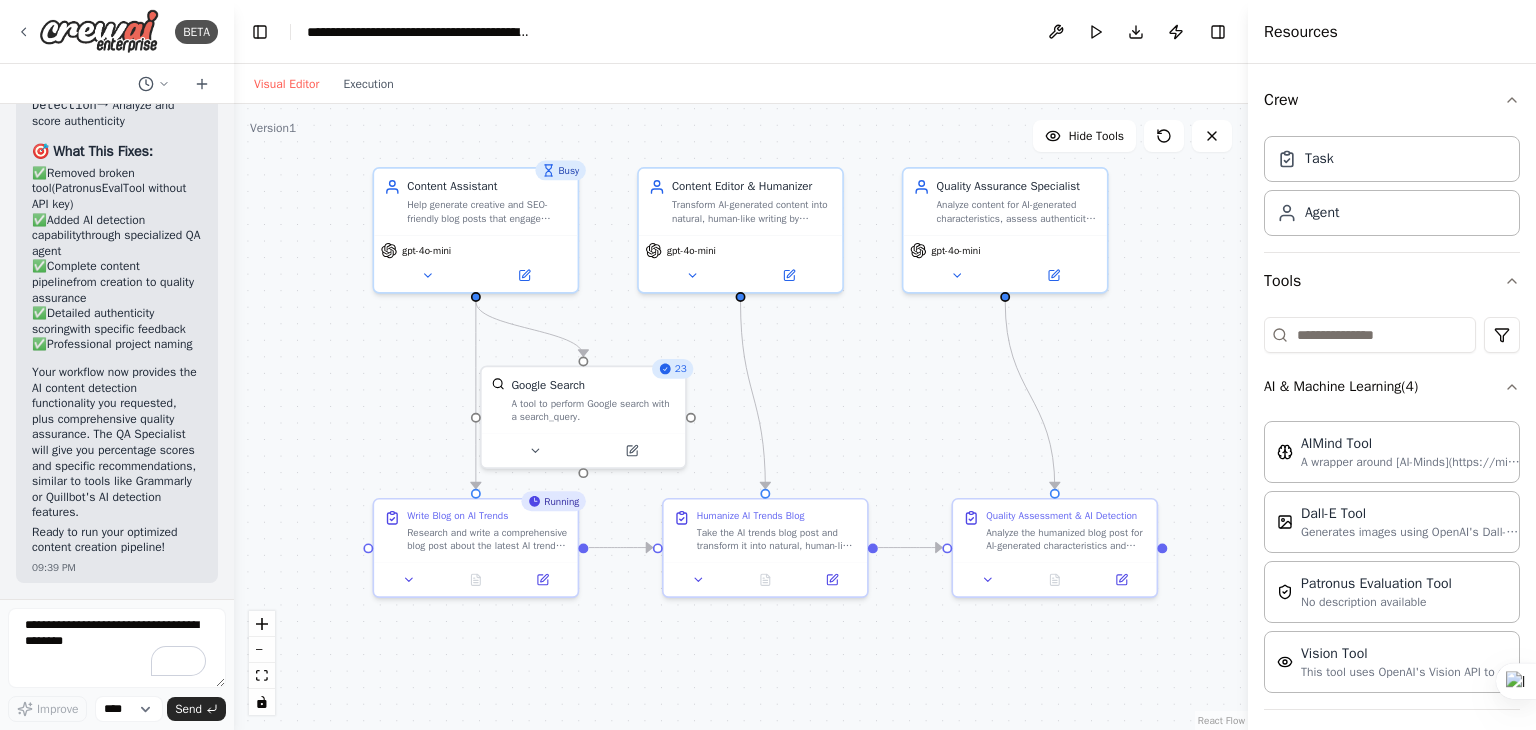 click on ".deletable-edge-delete-btn {
width: 20px;
height: 20px;
border: 0px solid #ffffff;
color: #6b7280;
background-color: #f8fafc;
cursor: pointer;
border-radius: 50%;
font-size: 12px;
padding: 3px;
display: flex;
align-items: center;
justify-content: center;
transition: all 0.2s cubic-bezier(0.4, 0, 0.2, 1);
box-shadow: 0 2px 4px rgba(0, 0, 0, 0.1);
}
.deletable-edge-delete-btn:hover {
background-color: #ef4444;
color: #ffffff;
border-color: #dc2626;
transform: scale(1.1);
box-shadow: 0 4px 12px rgba(239, 68, 68, 0.4);
}
.deletable-edge-delete-btn:active {
transform: scale(0.95);
box-shadow: 0 2px 4px rgba(239, 68, 68, 0.3);
}
Busy Content Assistant gpt-4o-mini 23 Google Search Running" at bounding box center [741, 417] 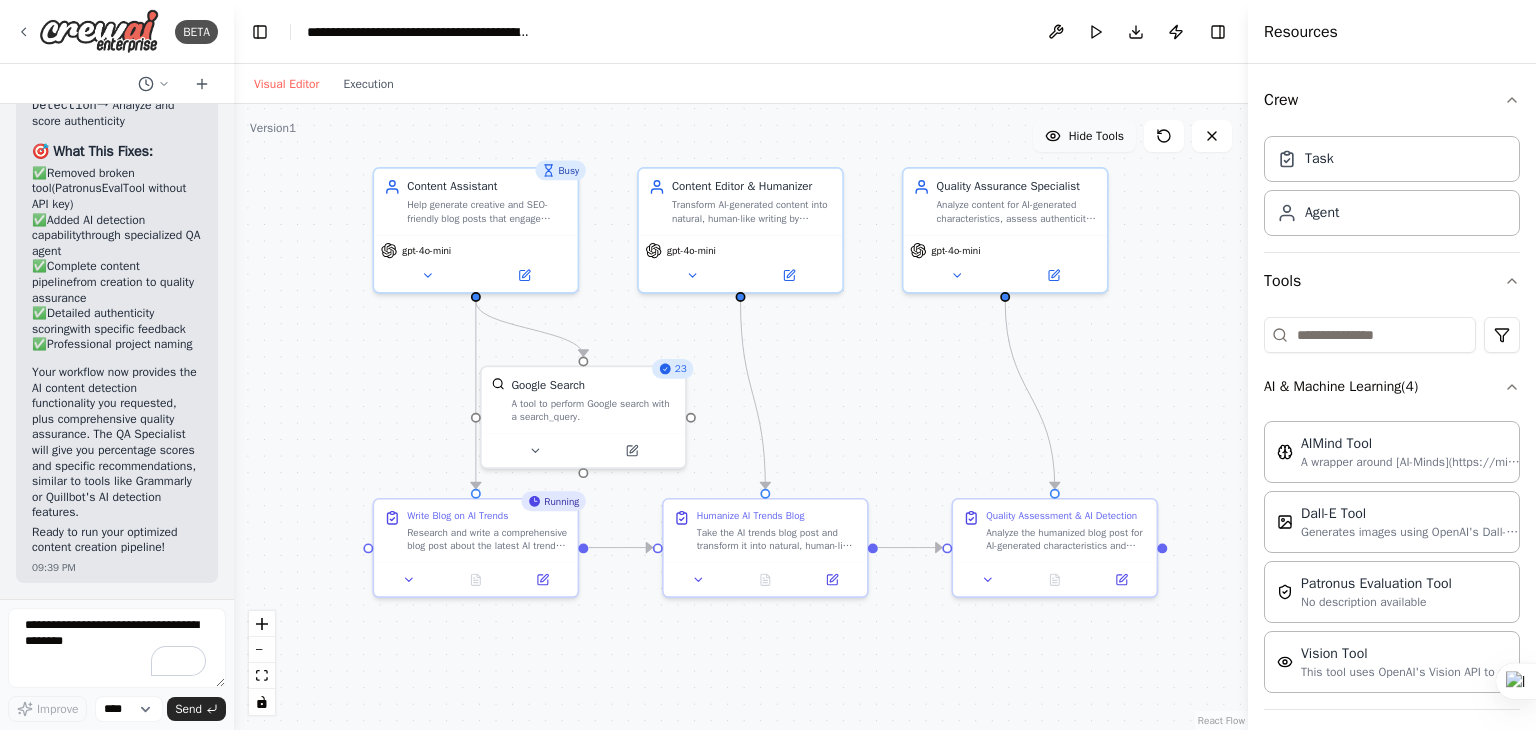 click on "Hide Tools" at bounding box center (1096, 136) 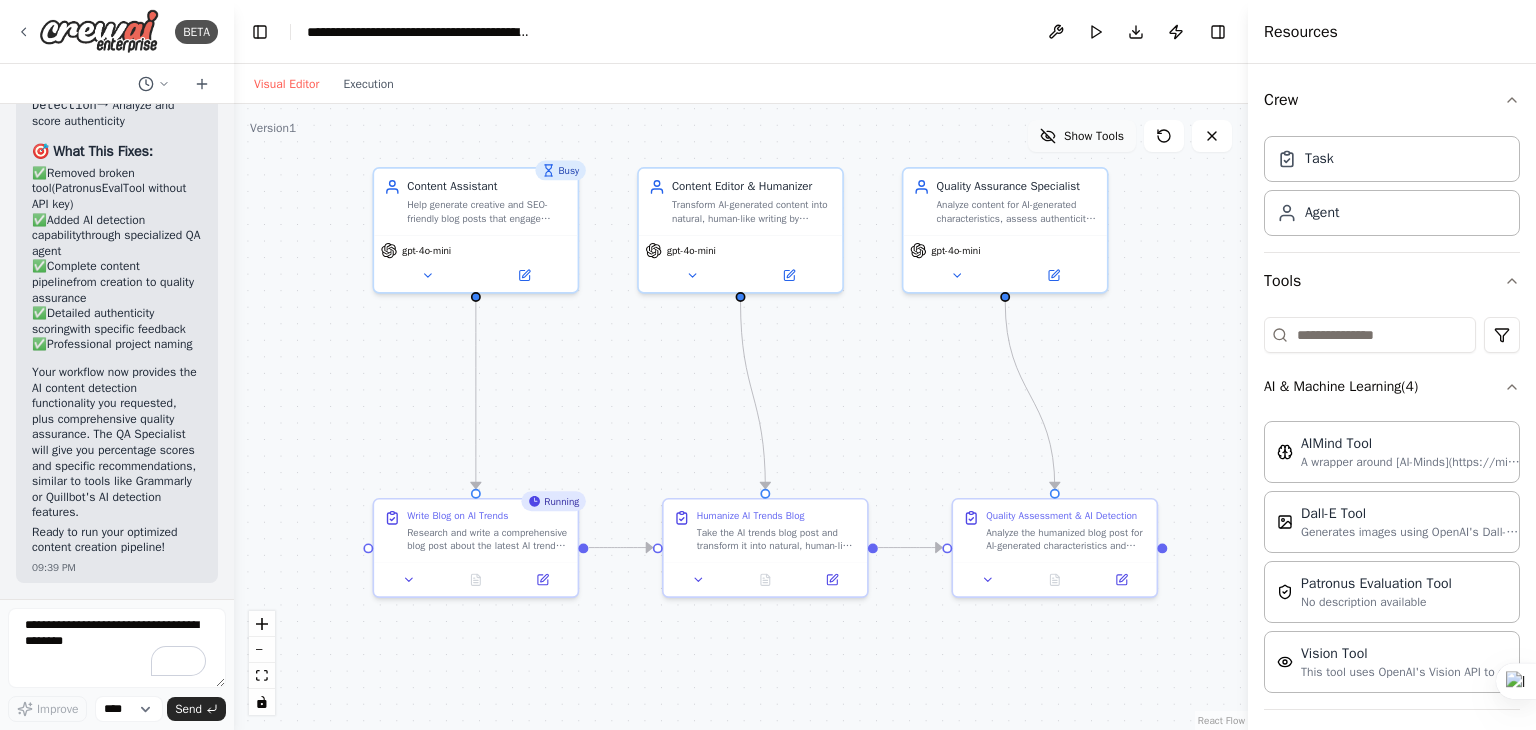 click on "Show Tools" at bounding box center [1094, 136] 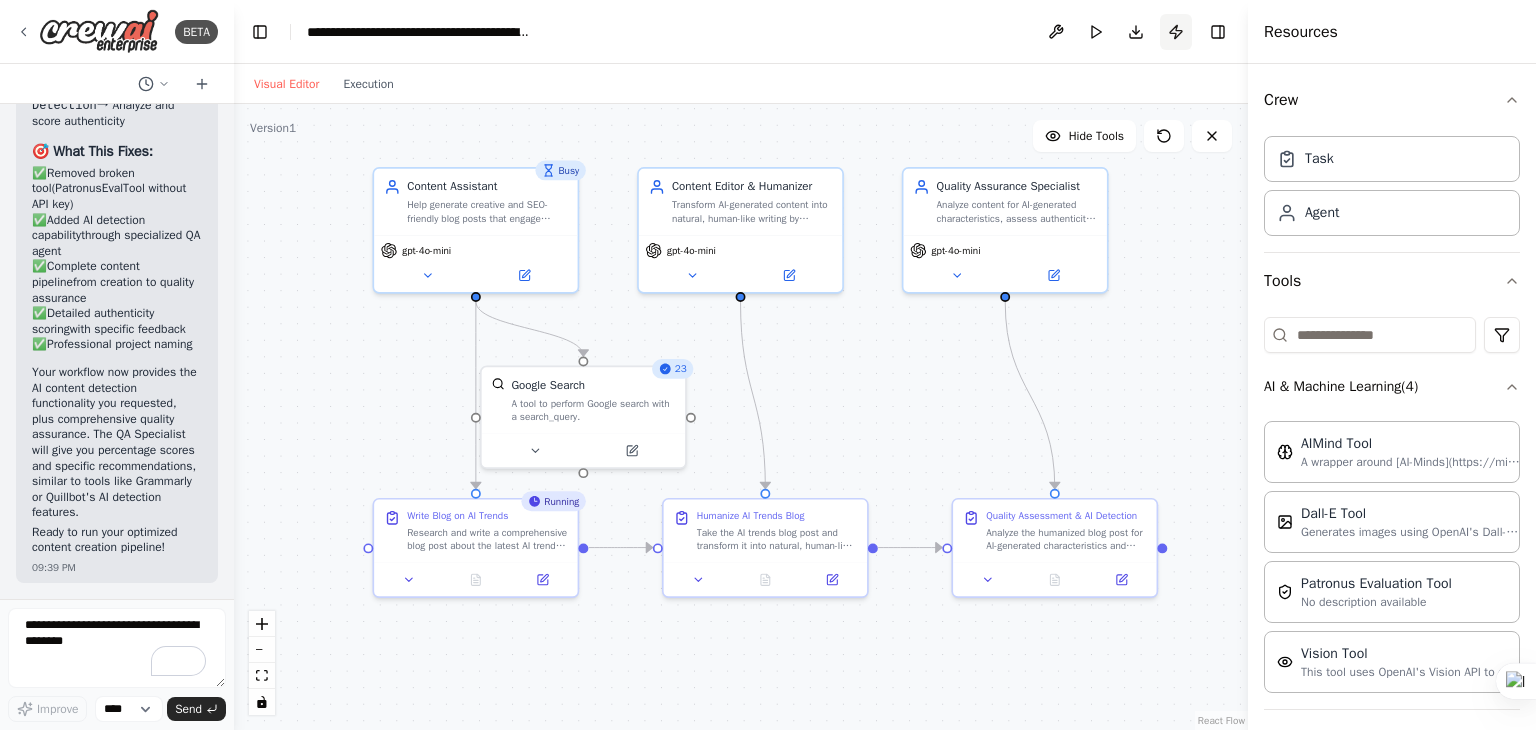 click on "Publish" at bounding box center (1176, 32) 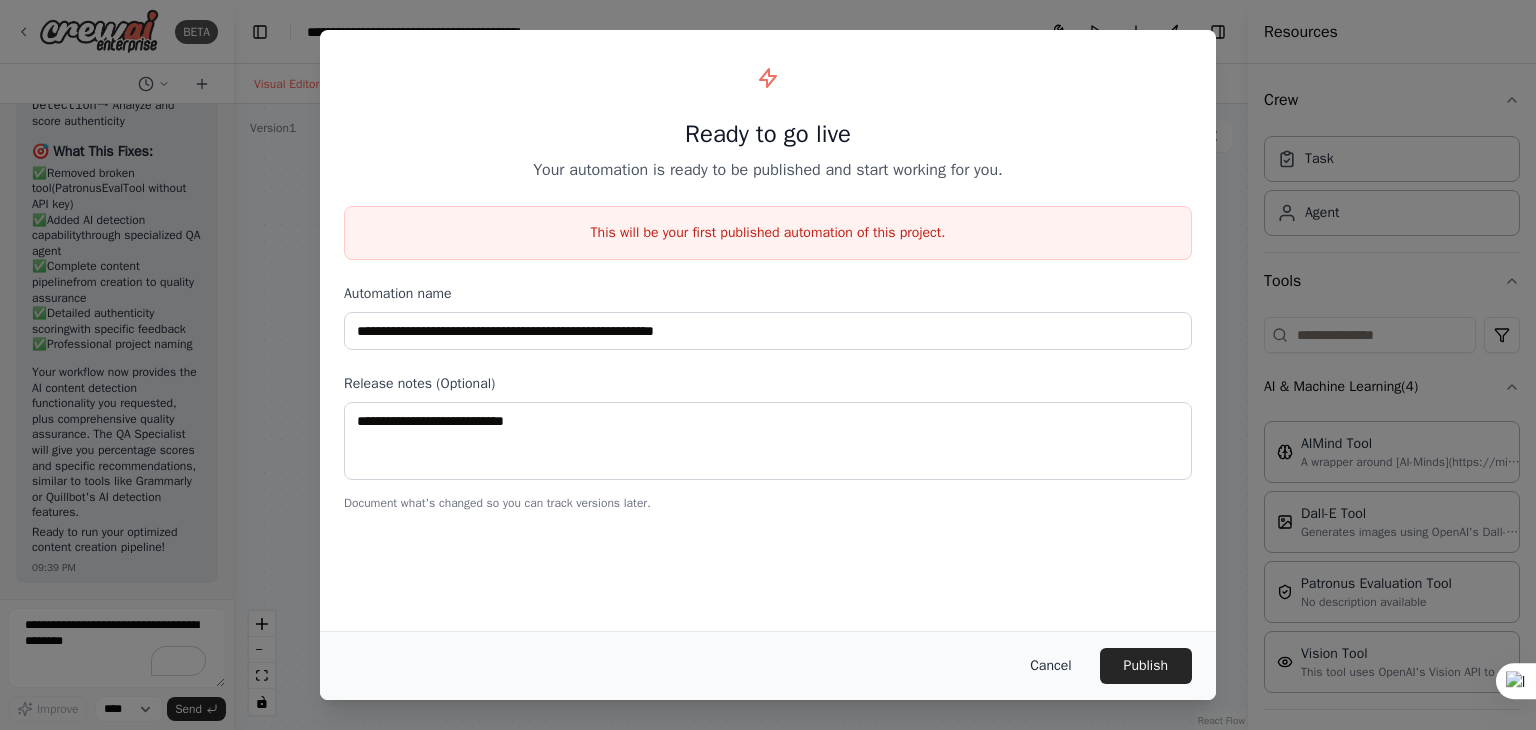 click on "Cancel" at bounding box center (1050, 666) 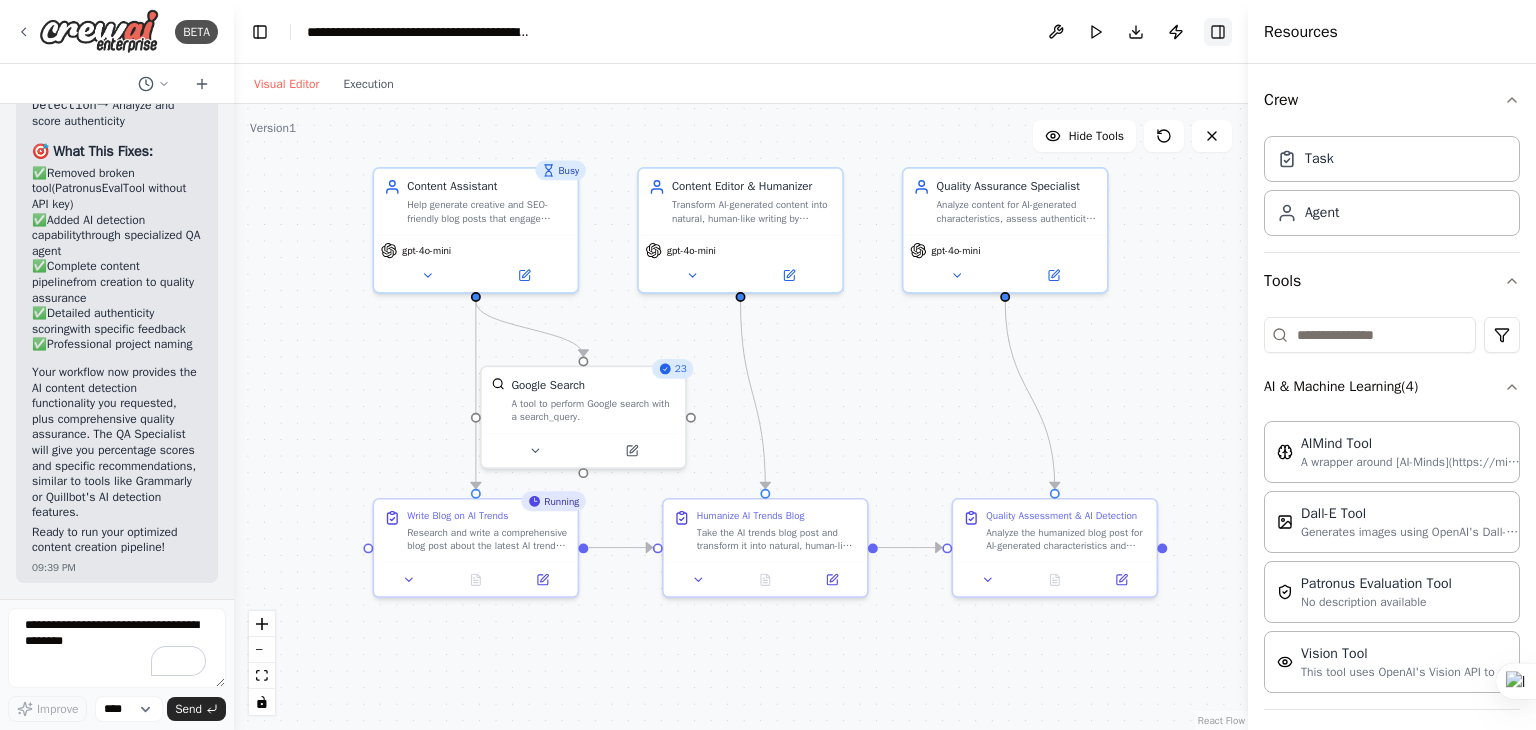 click on "Toggle Right Sidebar" at bounding box center [1218, 32] 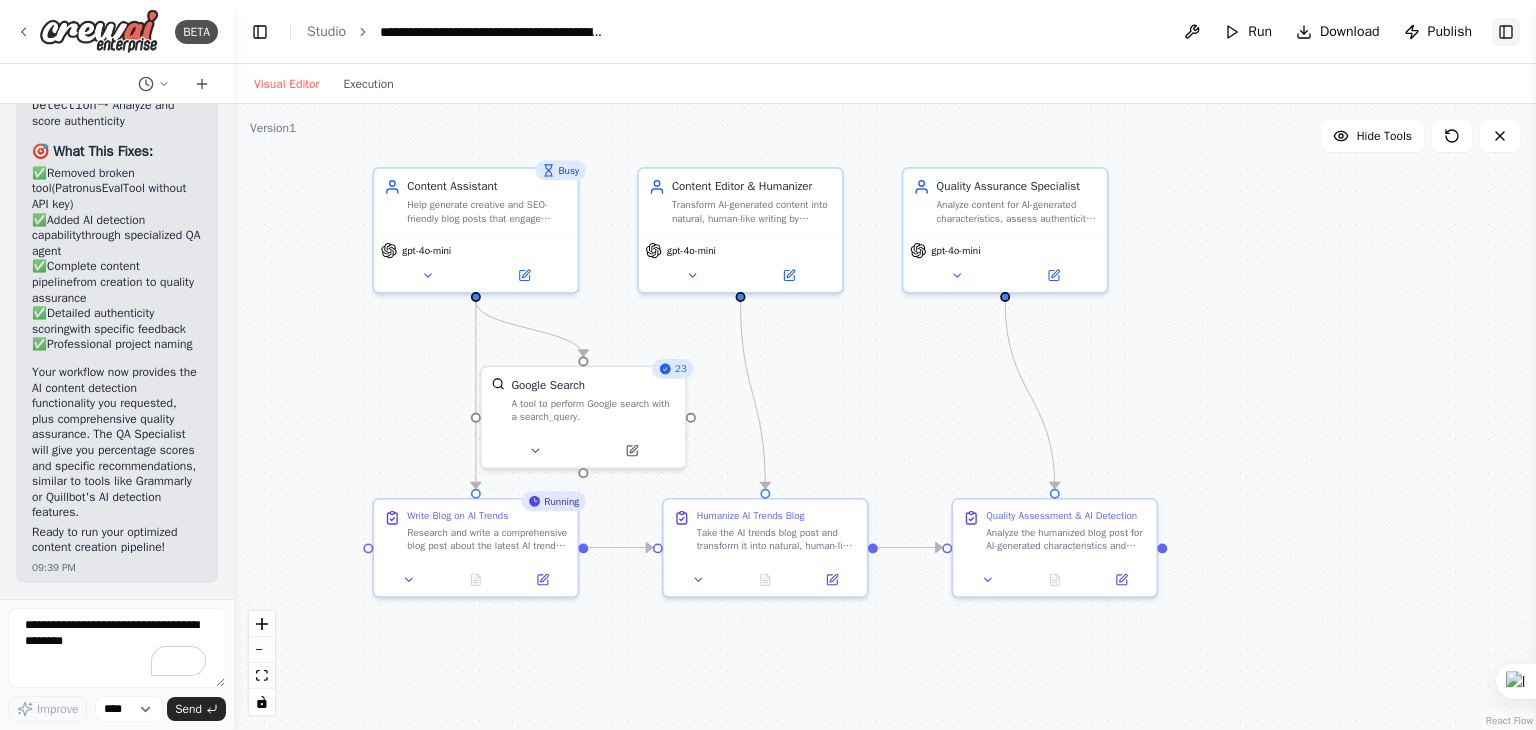 click on "Run" at bounding box center (1248, 32) 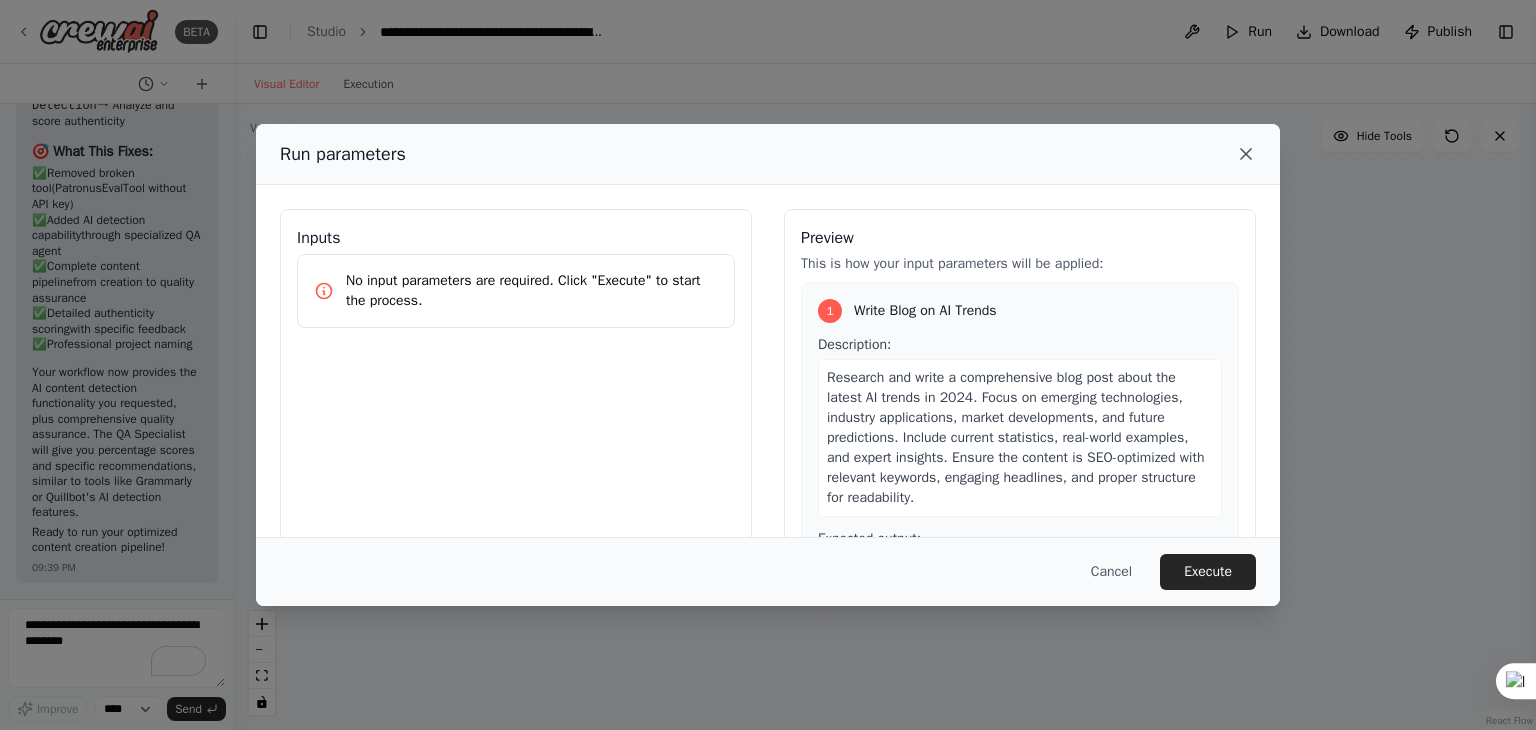 click 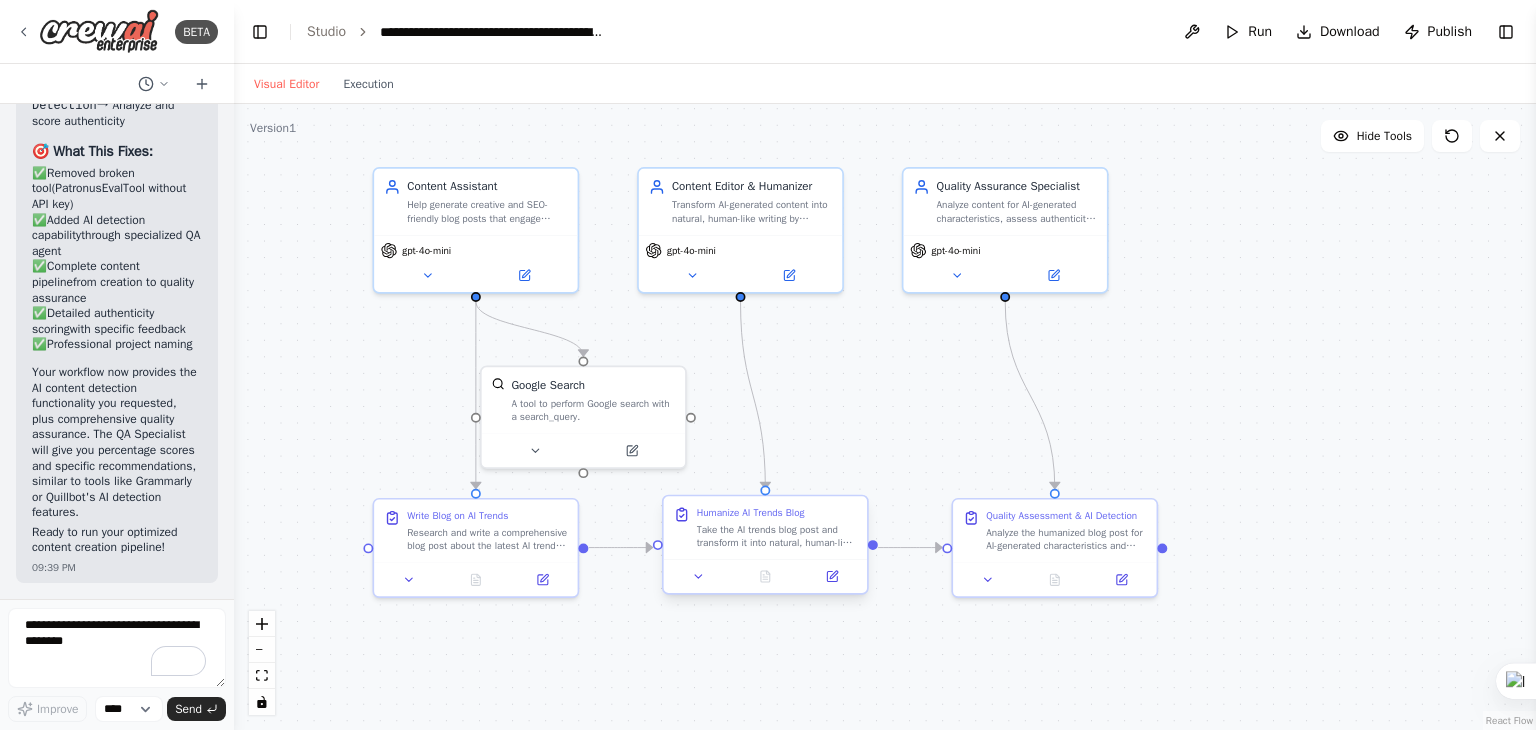 click at bounding box center (765, 576) 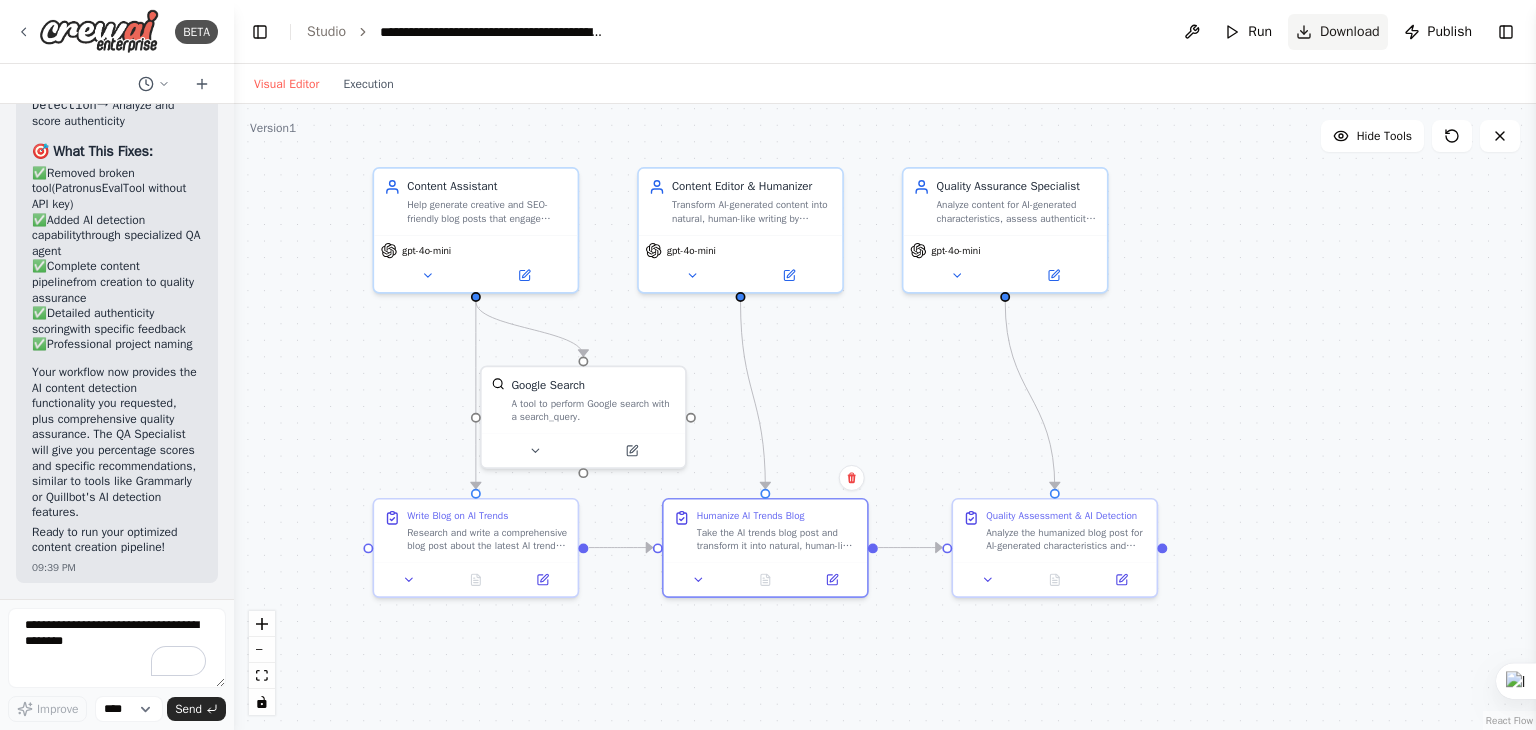 click on "Download" at bounding box center [1338, 32] 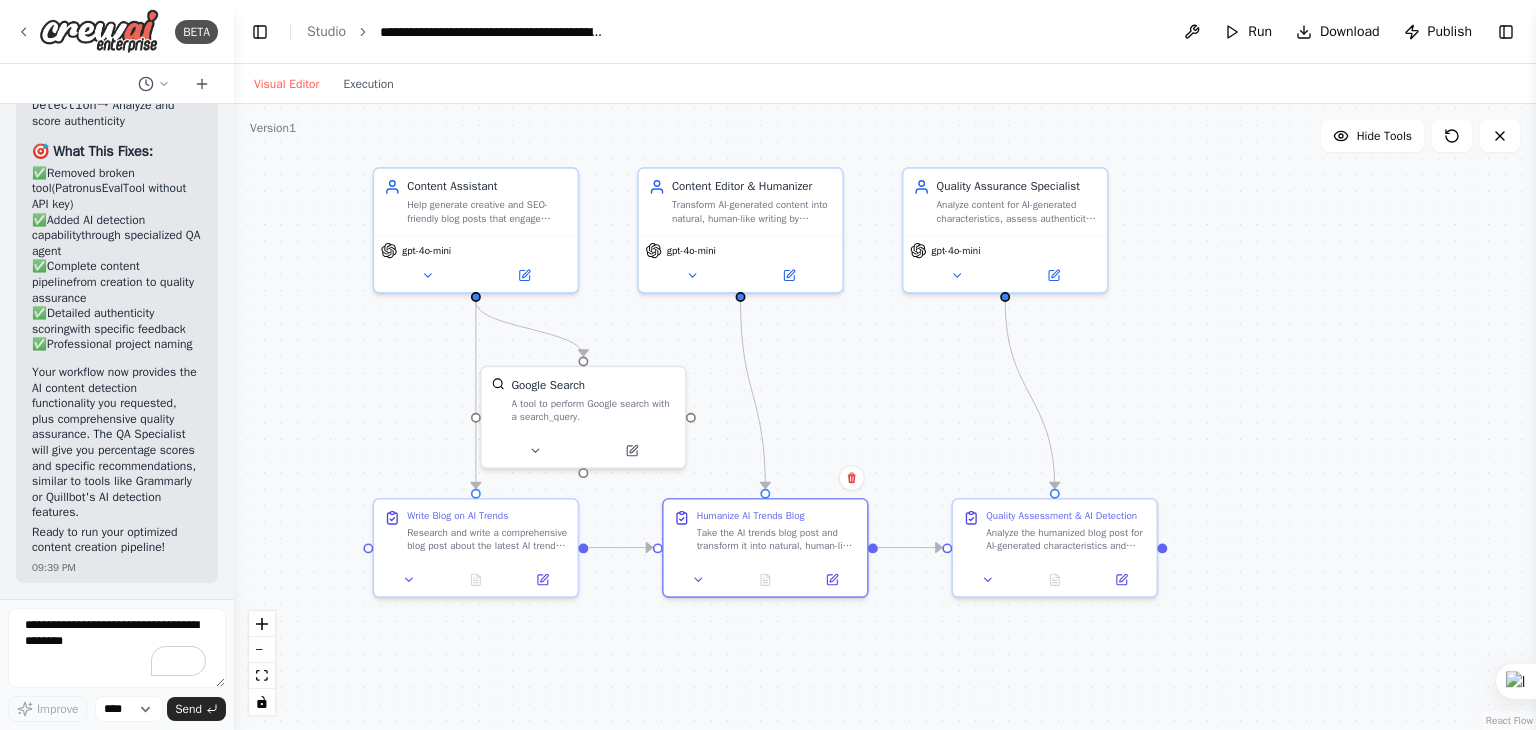 click on ".deletable-edge-delete-btn {
width: 20px;
height: 20px;
border: 0px solid #ffffff;
color: #6b7280;
background-color: #f8fafc;
cursor: pointer;
border-radius: 50%;
font-size: 12px;
padding: 3px;
display: flex;
align-items: center;
justify-content: center;
transition: all 0.2s cubic-bezier(0.4, 0, 0.2, 1);
box-shadow: 0 2px 4px rgba(0, 0, 0, 0.1);
}
.deletable-edge-delete-btn:hover {
background-color: #ef4444;
color: #ffffff;
border-color: #dc2626;
transform: scale(1.1);
box-shadow: 0 4px 12px rgba(239, 68, 68, 0.4);
}
.deletable-edge-delete-btn:active {
transform: scale(0.95);
box-shadow: 0 2px 4px rgba(239, 68, 68, 0.3);
}
Content Assistant gpt-4o-mini Google Search Write Blog on AI Trends" at bounding box center (885, 417) 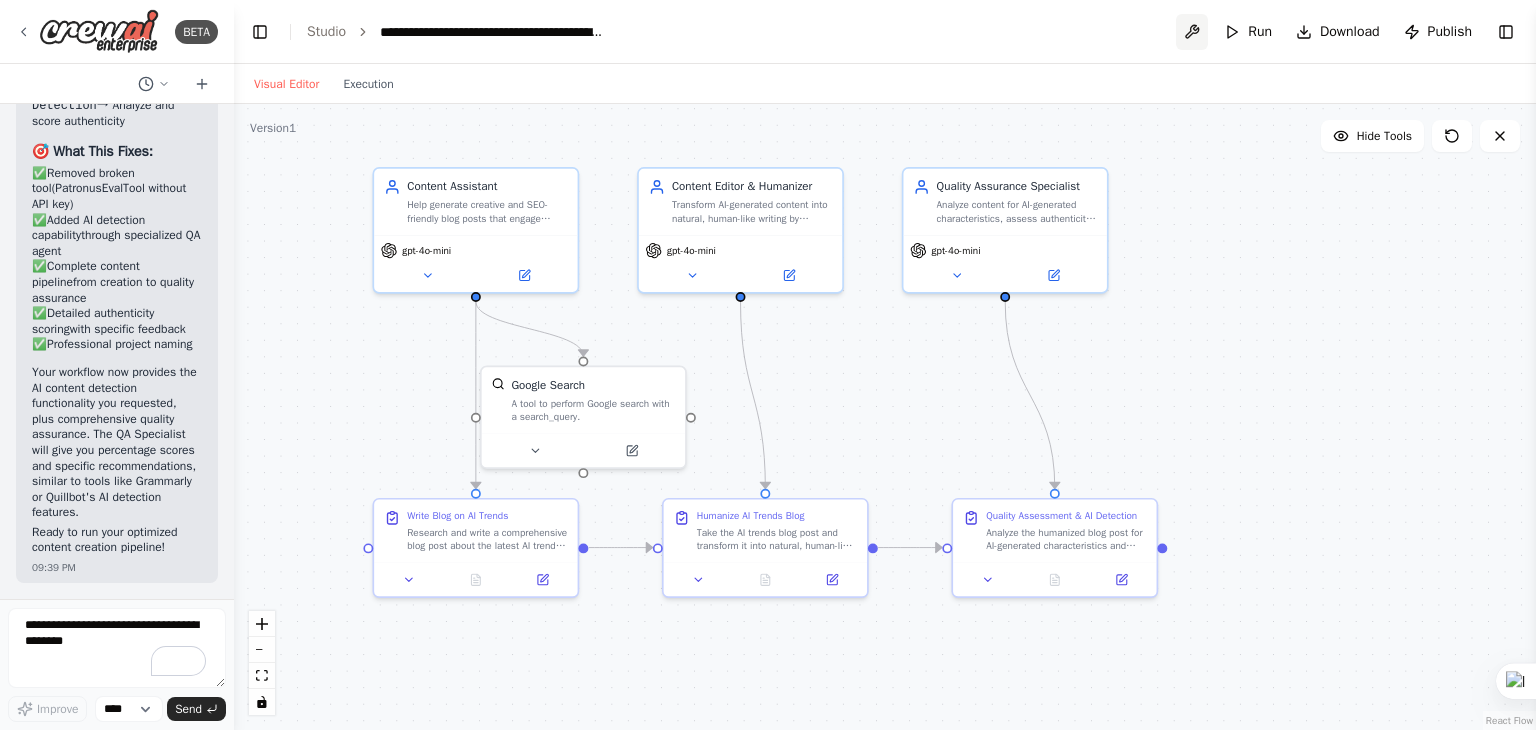 click at bounding box center [1192, 32] 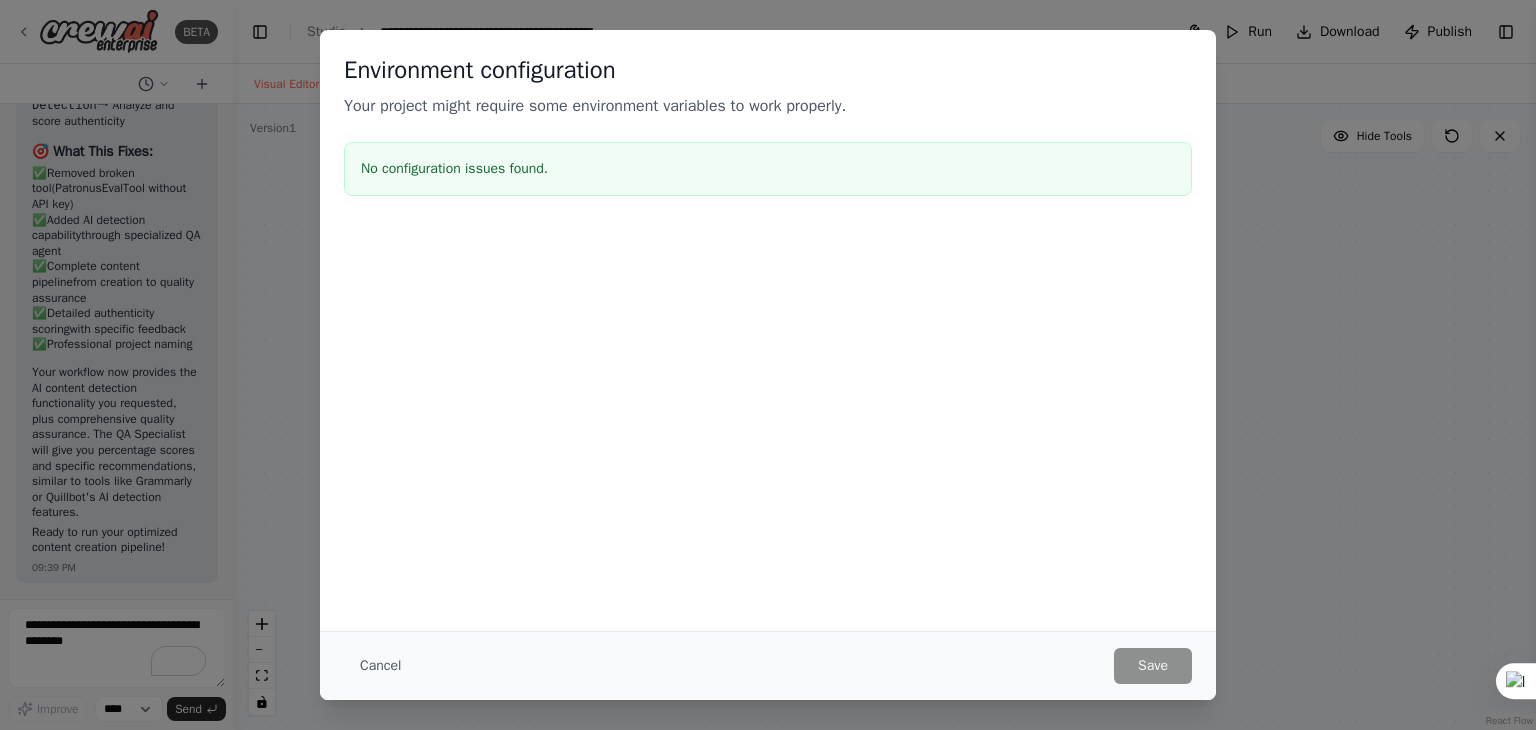 click on "Environment configuration Your project might require some environment variables to work properly. No configuration issues found. Cancel Save" at bounding box center (768, 365) 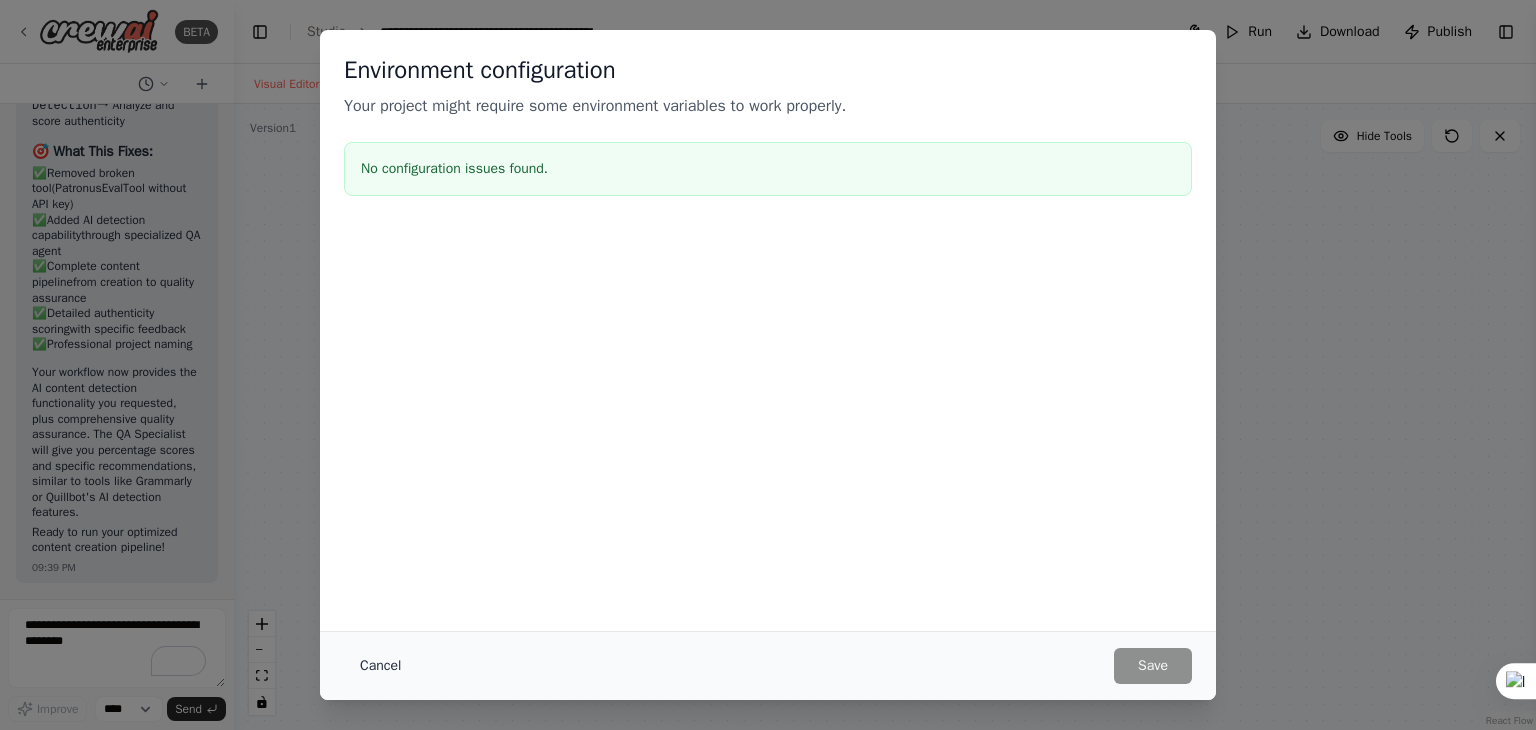click on "Cancel" at bounding box center [380, 666] 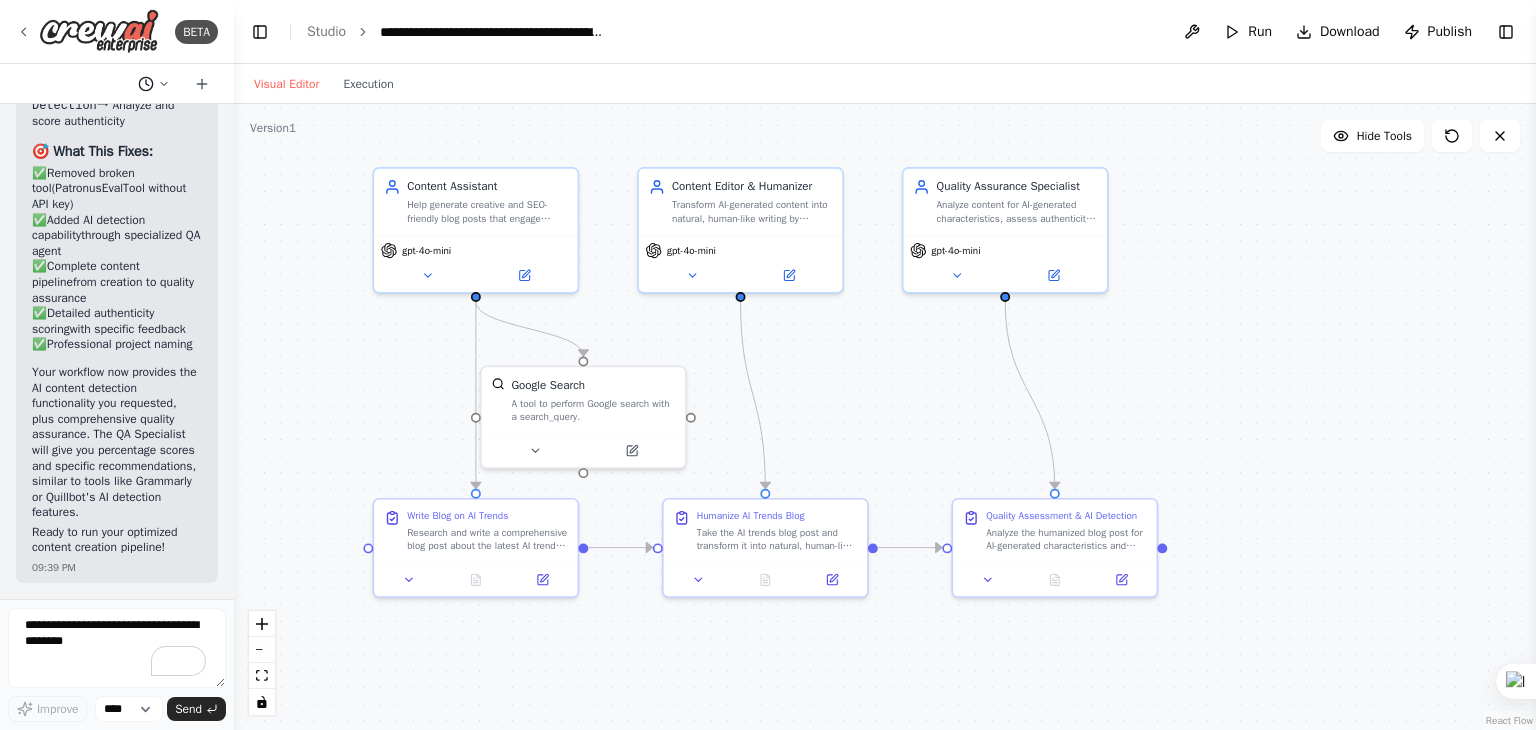 click 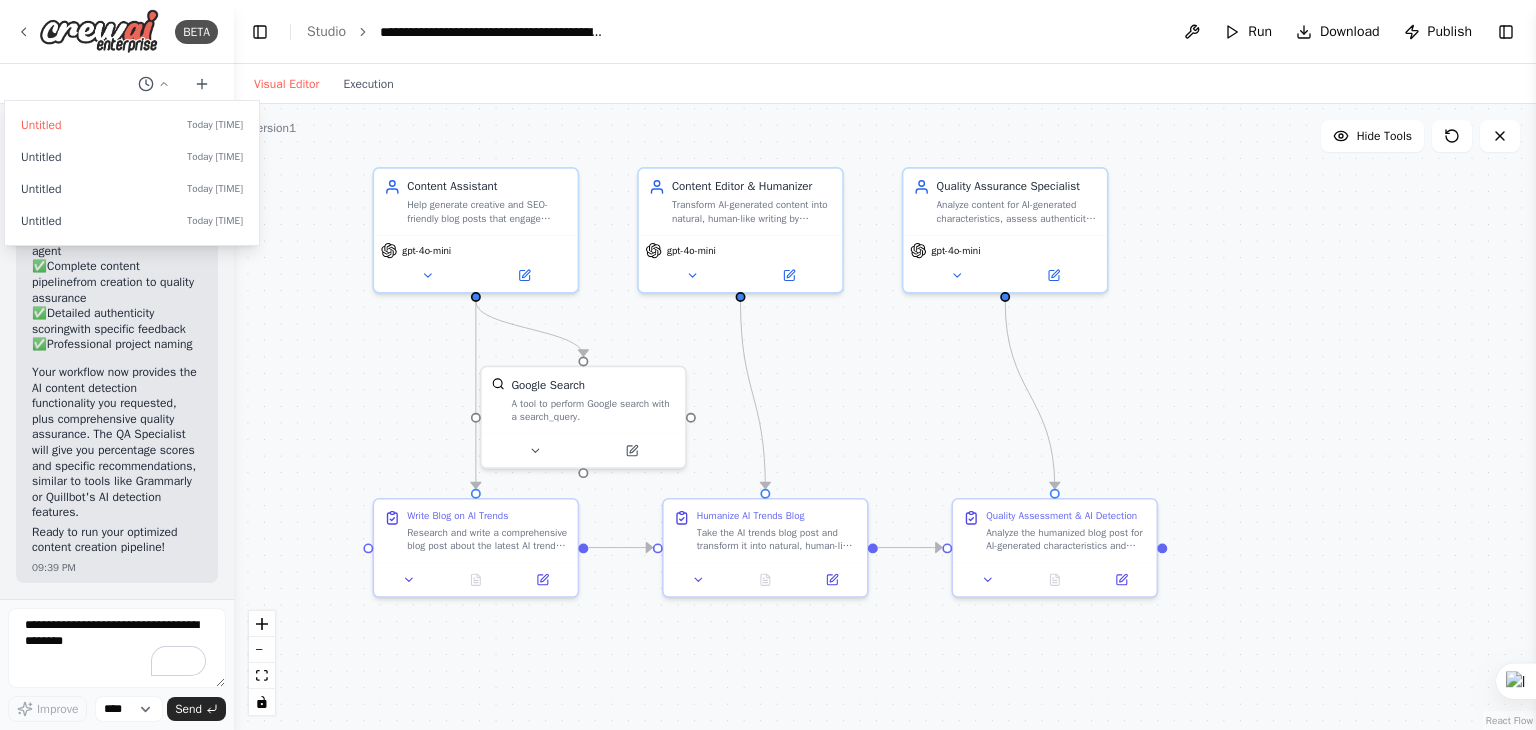click on ".deletable-edge-delete-btn {
width: 20px;
height: 20px;
border: 0px solid #ffffff;
color: #6b7280;
background-color: #f8fafc;
cursor: pointer;
border-radius: 50%;
font-size: 12px;
padding: 3px;
display: flex;
align-items: center;
justify-content: center;
transition: all 0.2s cubic-bezier(0.4, 0, 0.2, 1);
box-shadow: 0 2px 4px rgba(0, 0, 0, 0.1);
}
.deletable-edge-delete-btn:hover {
background-color: #ef4444;
color: #ffffff;
border-color: #dc2626;
transform: scale(1.1);
box-shadow: 0 4px 12px rgba(239, 68, 68, 0.4);
}
.deletable-edge-delete-btn:active {
transform: scale(0.95);
box-shadow: 0 2px 4px rgba(239, 68, 68, 0.3);
}
Content Assistant gpt-4o-mini Google Search Write Blog on AI Trends" at bounding box center [885, 417] 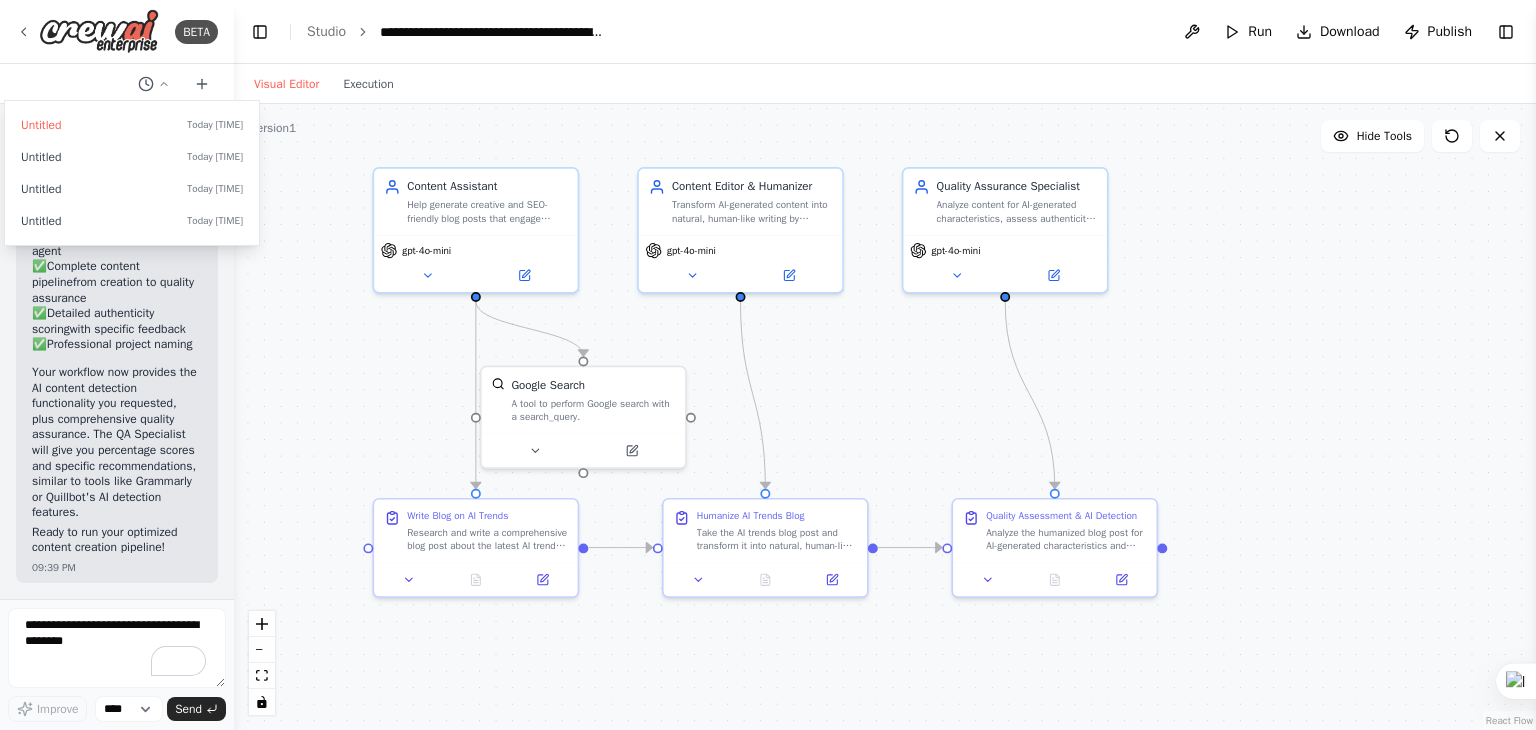 click on ".deletable-edge-delete-btn {
width: 20px;
height: 20px;
border: 0px solid #ffffff;
color: #6b7280;
background-color: #f8fafc;
cursor: pointer;
border-radius: 50%;
font-size: 12px;
padding: 3px;
display: flex;
align-items: center;
justify-content: center;
transition: all 0.2s cubic-bezier(0.4, 0, 0.2, 1);
box-shadow: 0 2px 4px rgba(0, 0, 0, 0.1);
}
.deletable-edge-delete-btn:hover {
background-color: #ef4444;
color: #ffffff;
border-color: #dc2626;
transform: scale(1.1);
box-shadow: 0 4px 12px rgba(239, 68, 68, 0.4);
}
.deletable-edge-delete-btn:active {
transform: scale(0.95);
box-shadow: 0 2px 4px rgba(239, 68, 68, 0.3);
}
Content Assistant gpt-4o-mini Google Search Write Blog on AI Trends" at bounding box center (885, 417) 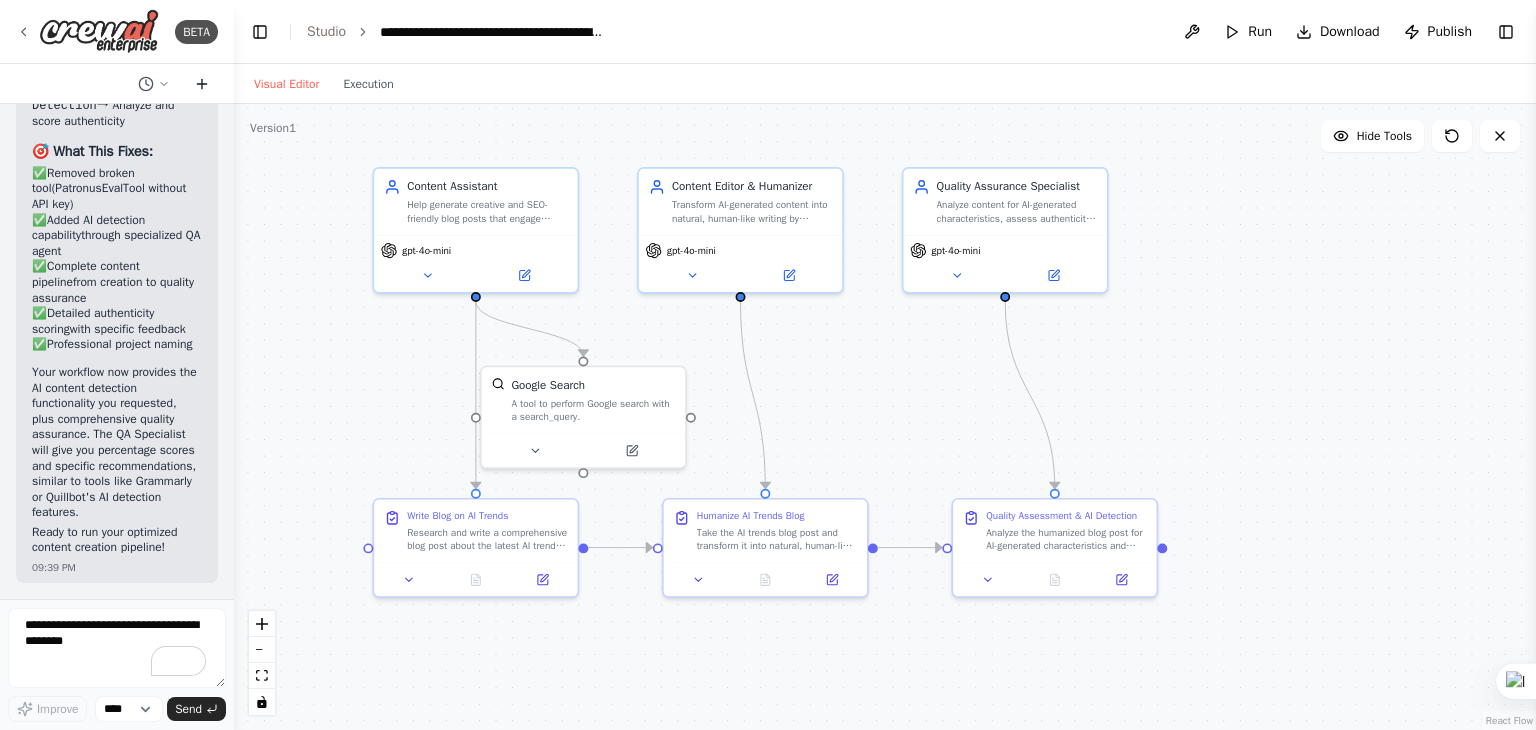 click 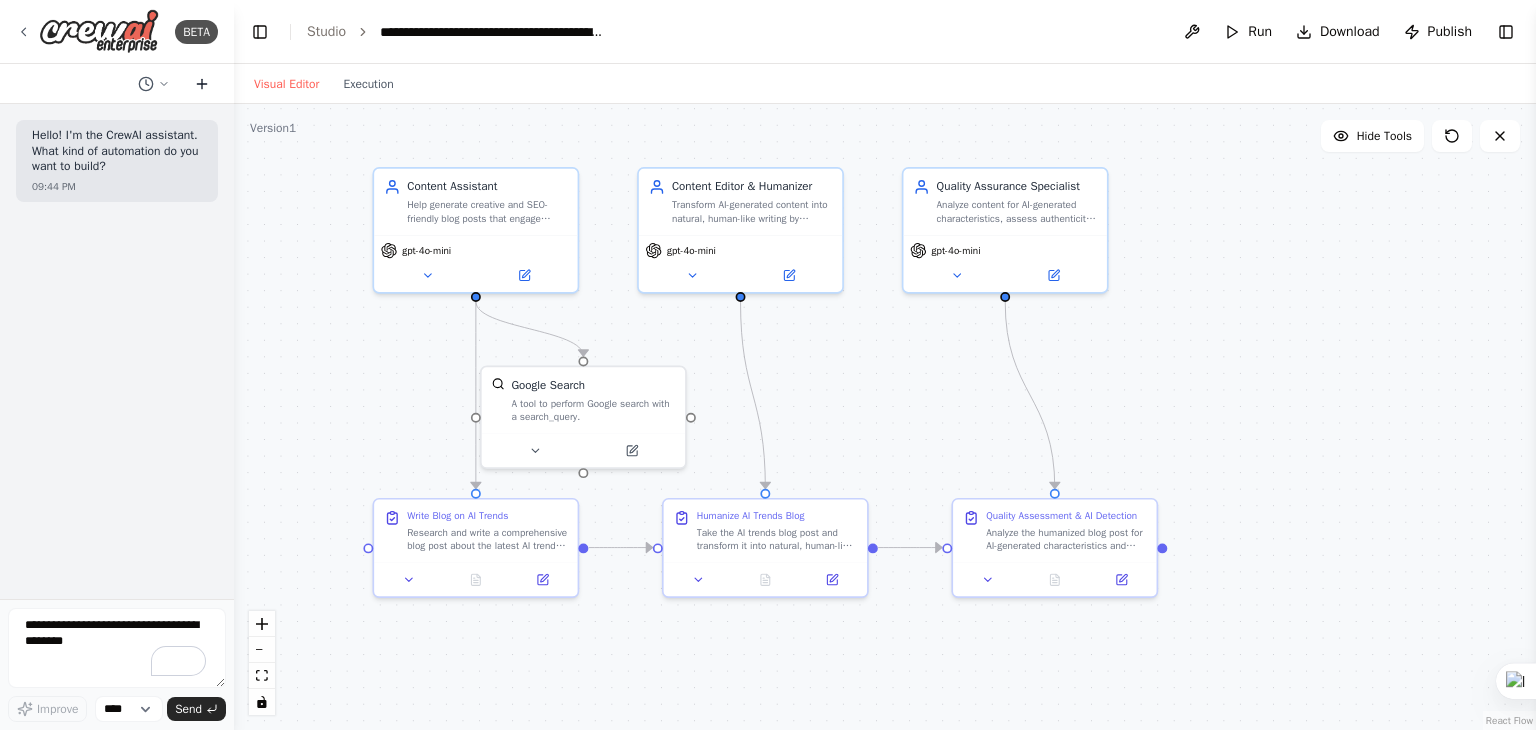 click 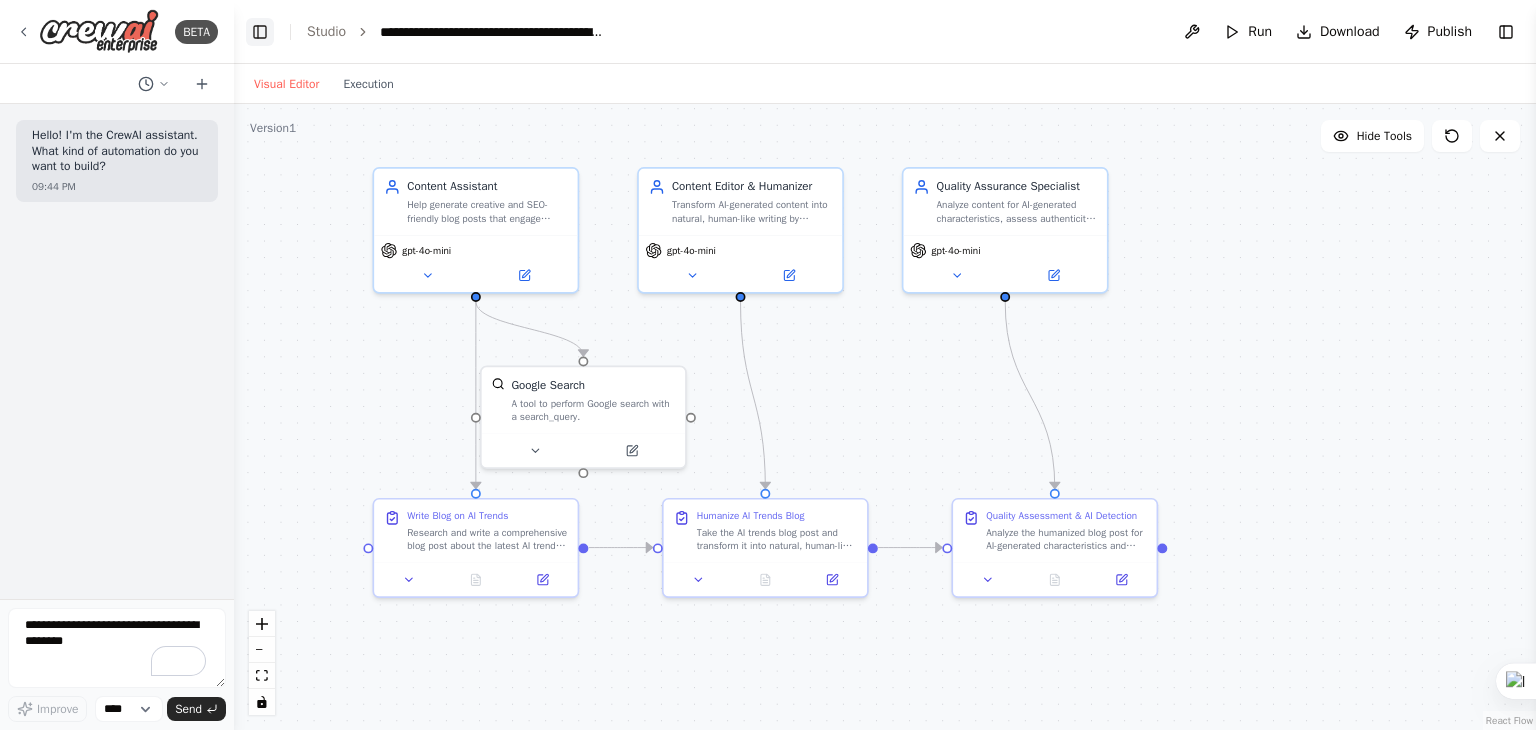 click on "Toggle Left Sidebar" at bounding box center (260, 32) 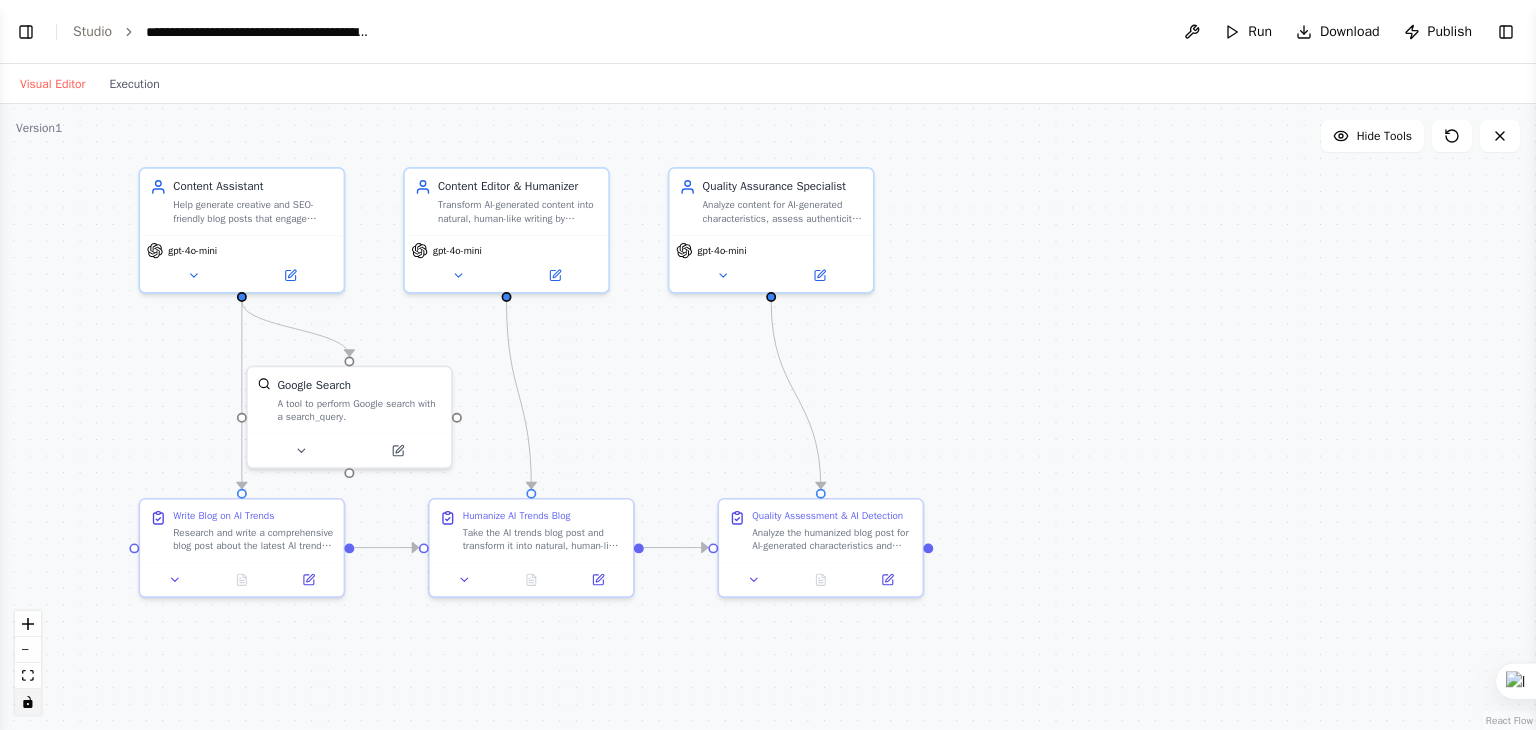 click at bounding box center (28, 702) 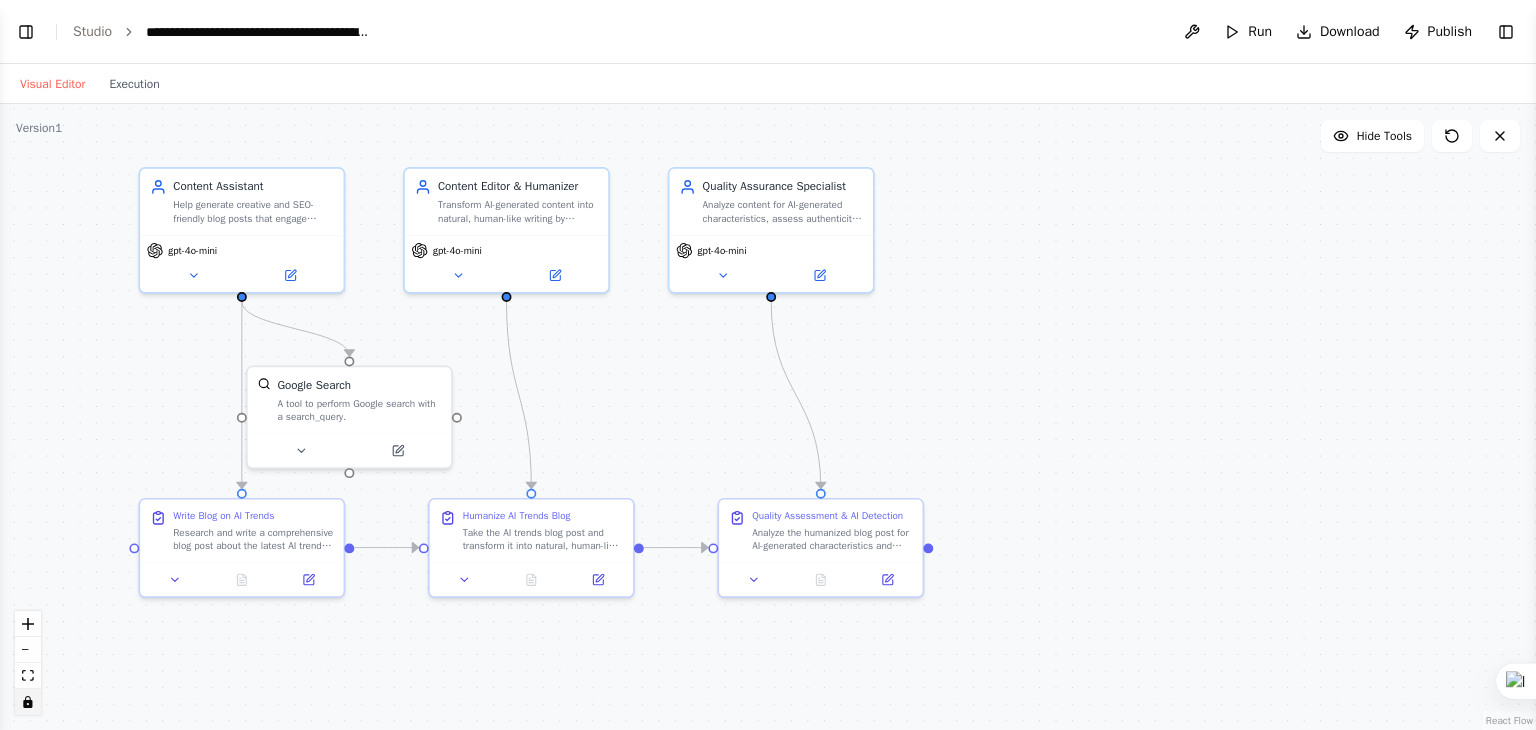 click 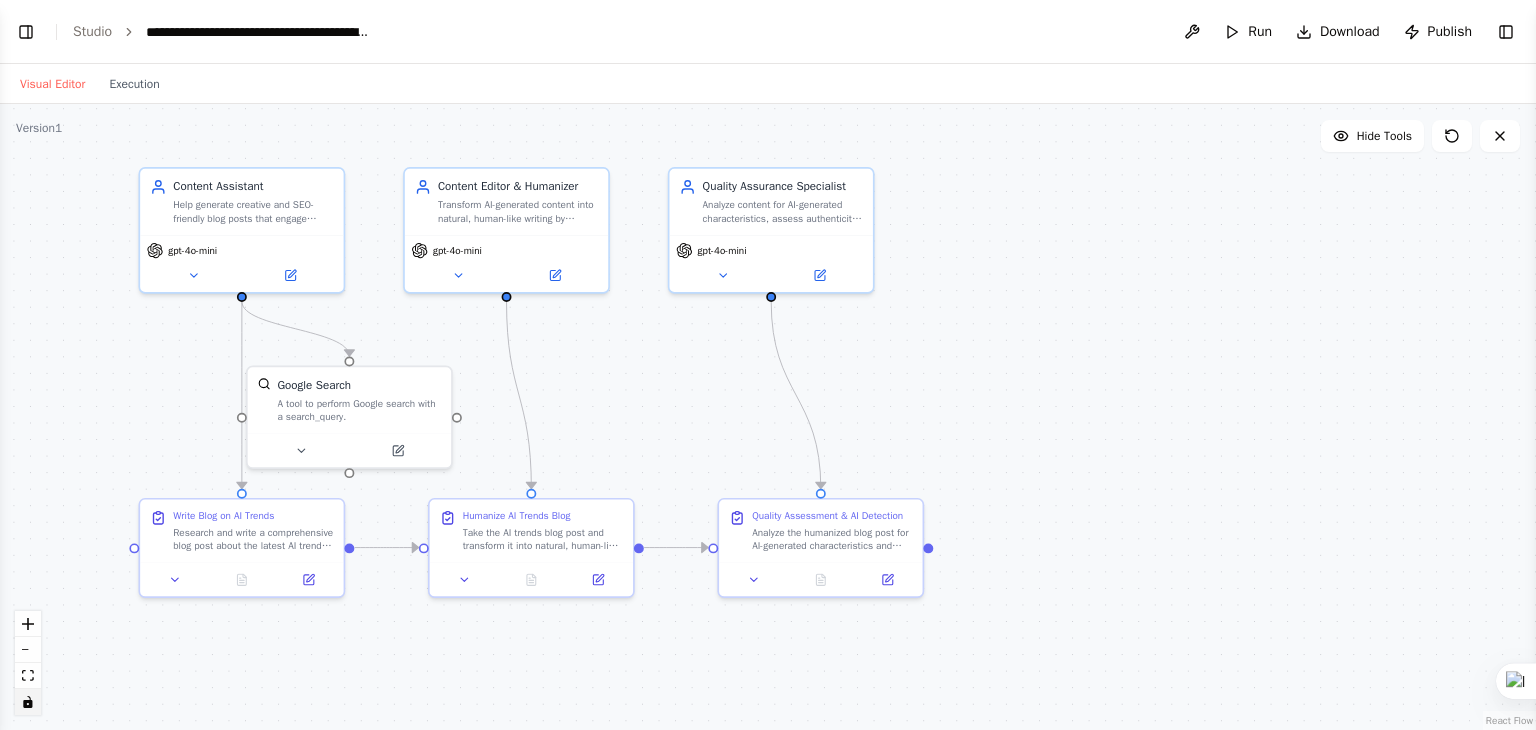 click on "Studio" at bounding box center (92, 32) 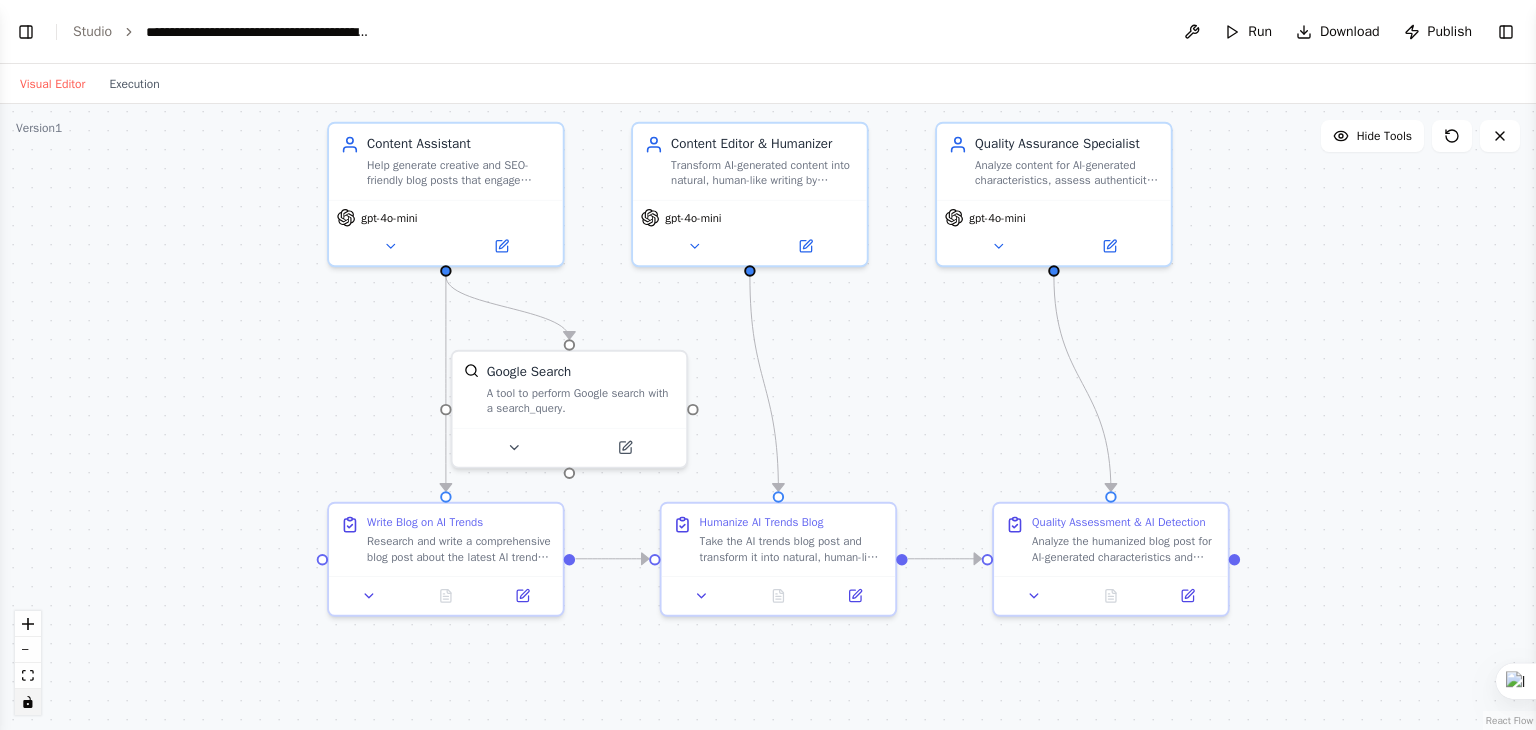 drag, startPoint x: 1022, startPoint y: 421, endPoint x: 1356, endPoint y: 414, distance: 334.07333 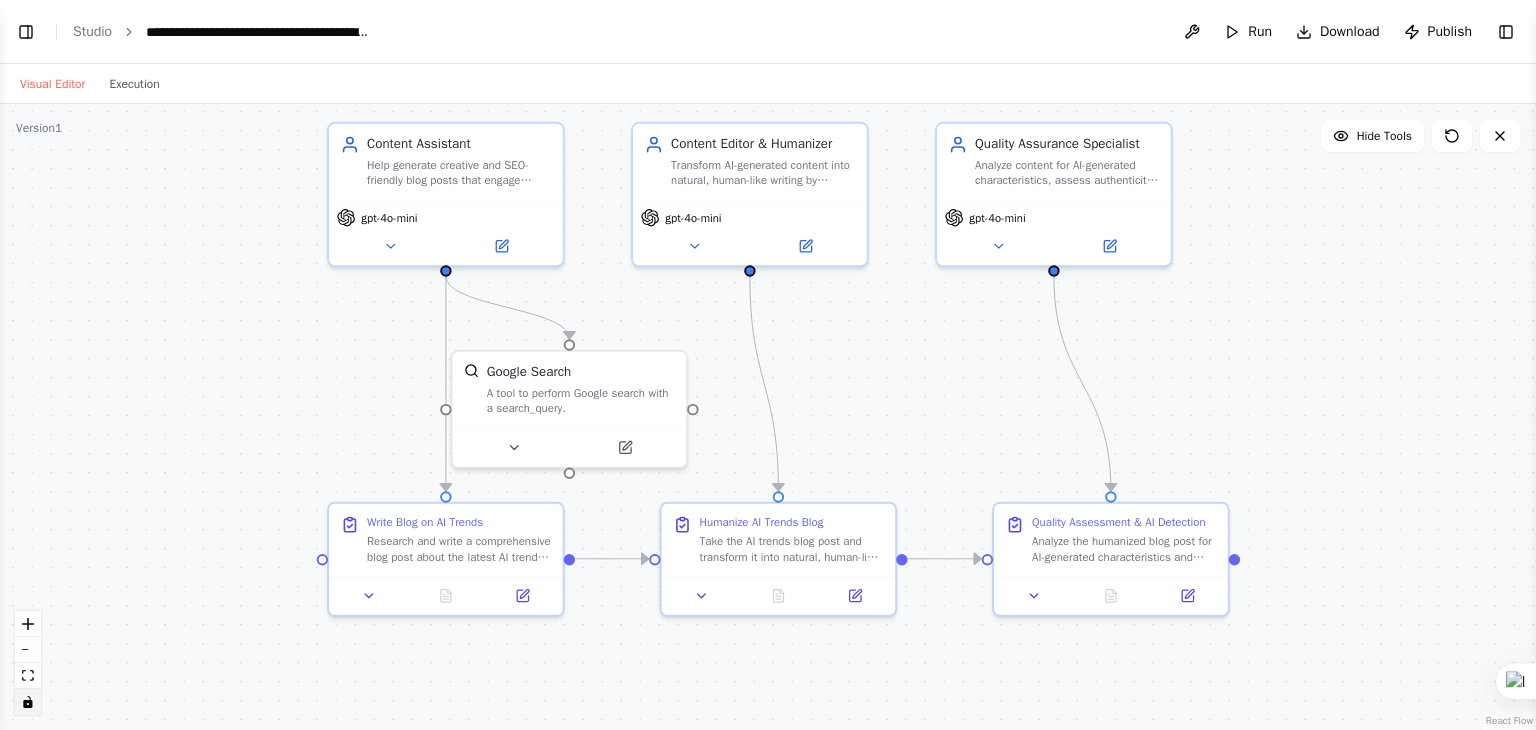 click on ".deletable-edge-delete-btn {
width: 20px;
height: 20px;
border: 0px solid #ffffff;
color: #6b7280;
background-color: #f8fafc;
cursor: pointer;
border-radius: 50%;
font-size: 12px;
padding: 3px;
display: flex;
align-items: center;
justify-content: center;
transition: all 0.2s cubic-bezier(0.4, 0, 0.2, 1);
box-shadow: 0 2px 4px rgba(0, 0, 0, 0.1);
}
.deletable-edge-delete-btn:hover {
background-color: #ef4444;
color: #ffffff;
border-color: #dc2626;
transform: scale(1.1);
box-shadow: 0 4px 12px rgba(239, 68, 68, 0.4);
}
.deletable-edge-delete-btn:active {
transform: scale(0.95);
box-shadow: 0 2px 4px rgba(239, 68, 68, 0.3);
}
Content Assistant gpt-4o-mini Google Search Write Blog on AI Trends" at bounding box center (768, 417) 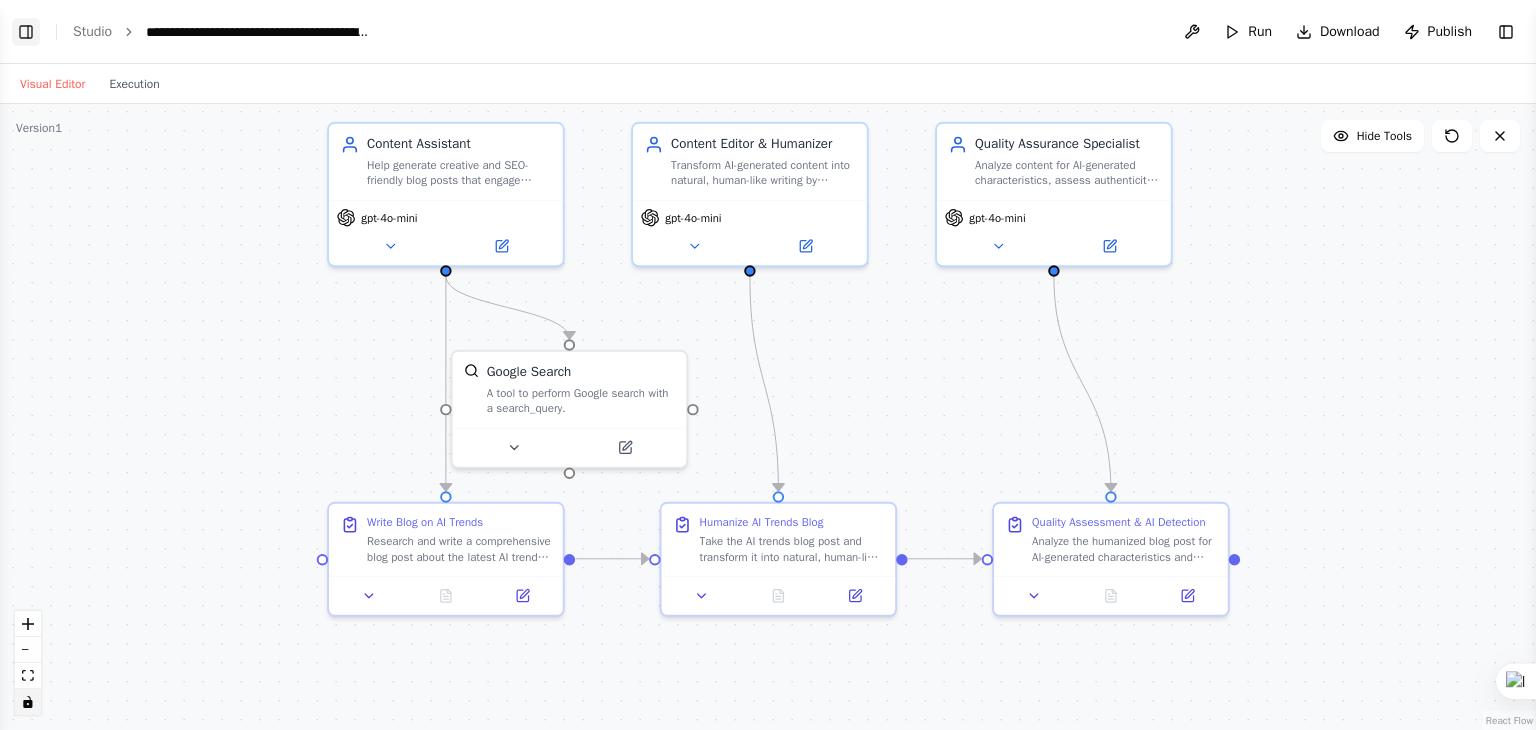 click on "Toggle Left Sidebar" at bounding box center [26, 32] 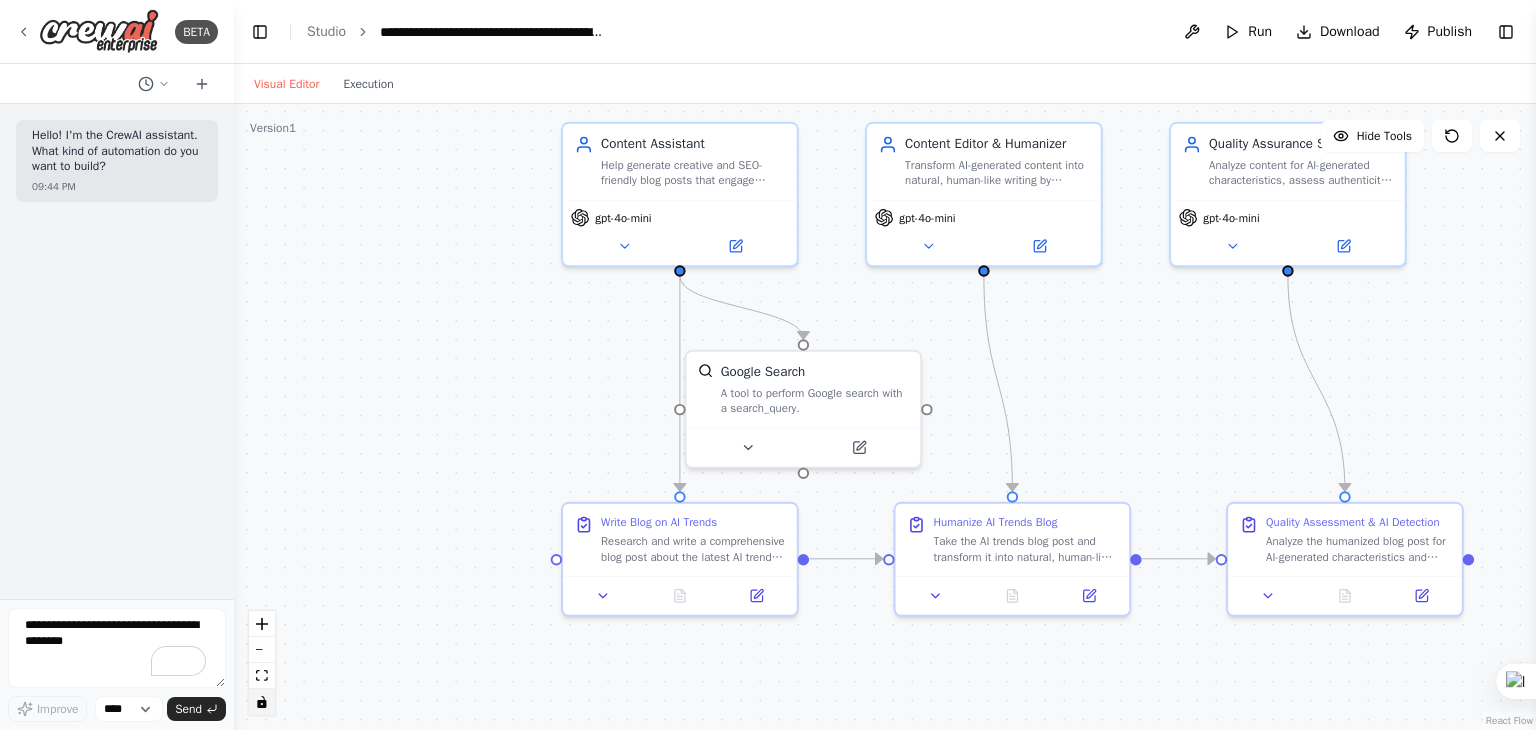 click on ".deletable-edge-delete-btn {
width: 20px;
height: 20px;
border: 0px solid #ffffff;
color: #6b7280;
background-color: #f8fafc;
cursor: pointer;
border-radius: 50%;
font-size: 12px;
padding: 3px;
display: flex;
align-items: center;
justify-content: center;
transition: all 0.2s cubic-bezier(0.4, 0, 0.2, 1);
box-shadow: 0 2px 4px rgba(0, 0, 0, 0.1);
}
.deletable-edge-delete-btn:hover {
background-color: #ef4444;
color: #ffffff;
border-color: #dc2626;
transform: scale(1.1);
box-shadow: 0 4px 12px rgba(239, 68, 68, 0.4);
}
.deletable-edge-delete-btn:active {
transform: scale(0.95);
box-shadow: 0 2px 4px rgba(239, 68, 68, 0.3);
}
Content Assistant gpt-4o-mini Google Search Write Blog on AI Trends" at bounding box center (885, 417) 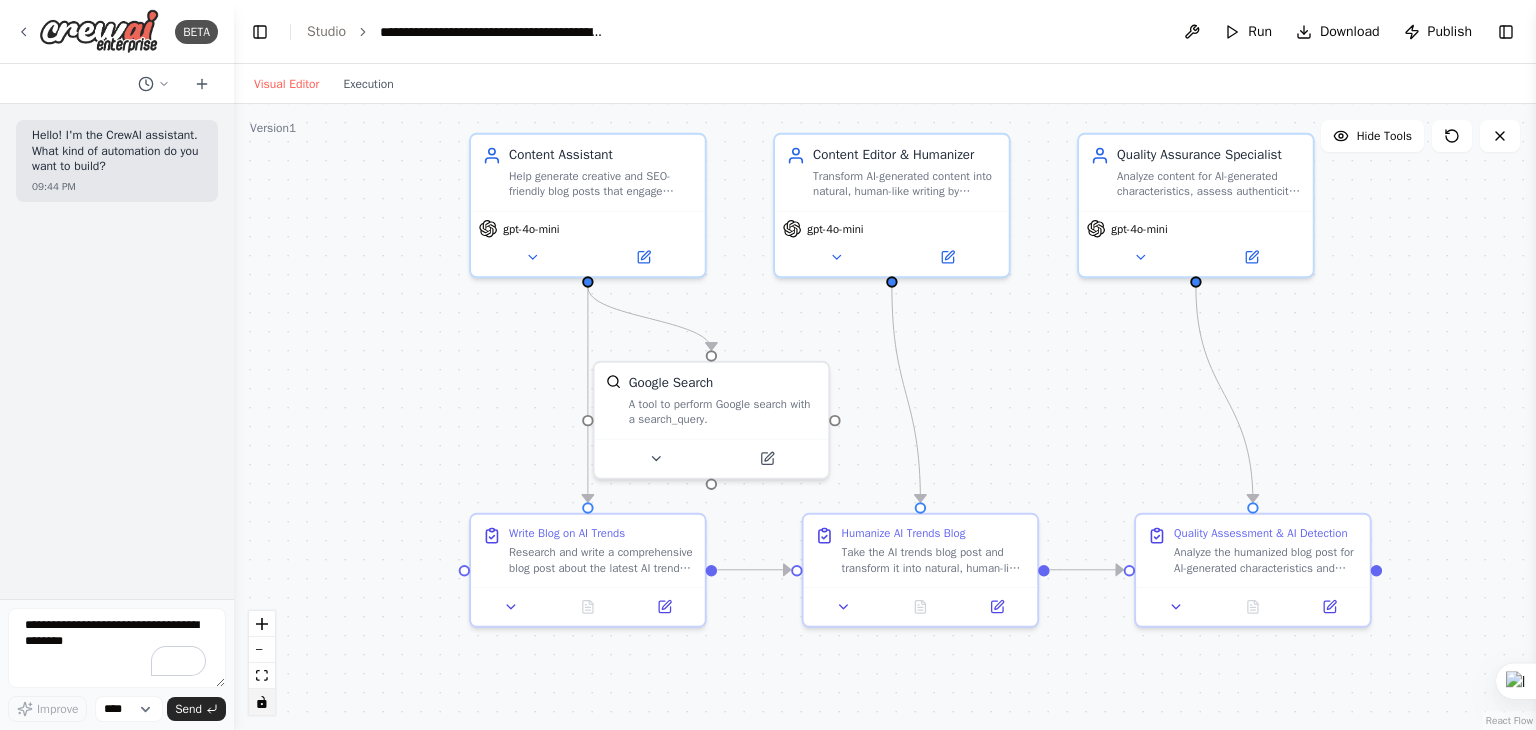 drag, startPoint x: 1457, startPoint y: 243, endPoint x: 1365, endPoint y: 254, distance: 92.65527 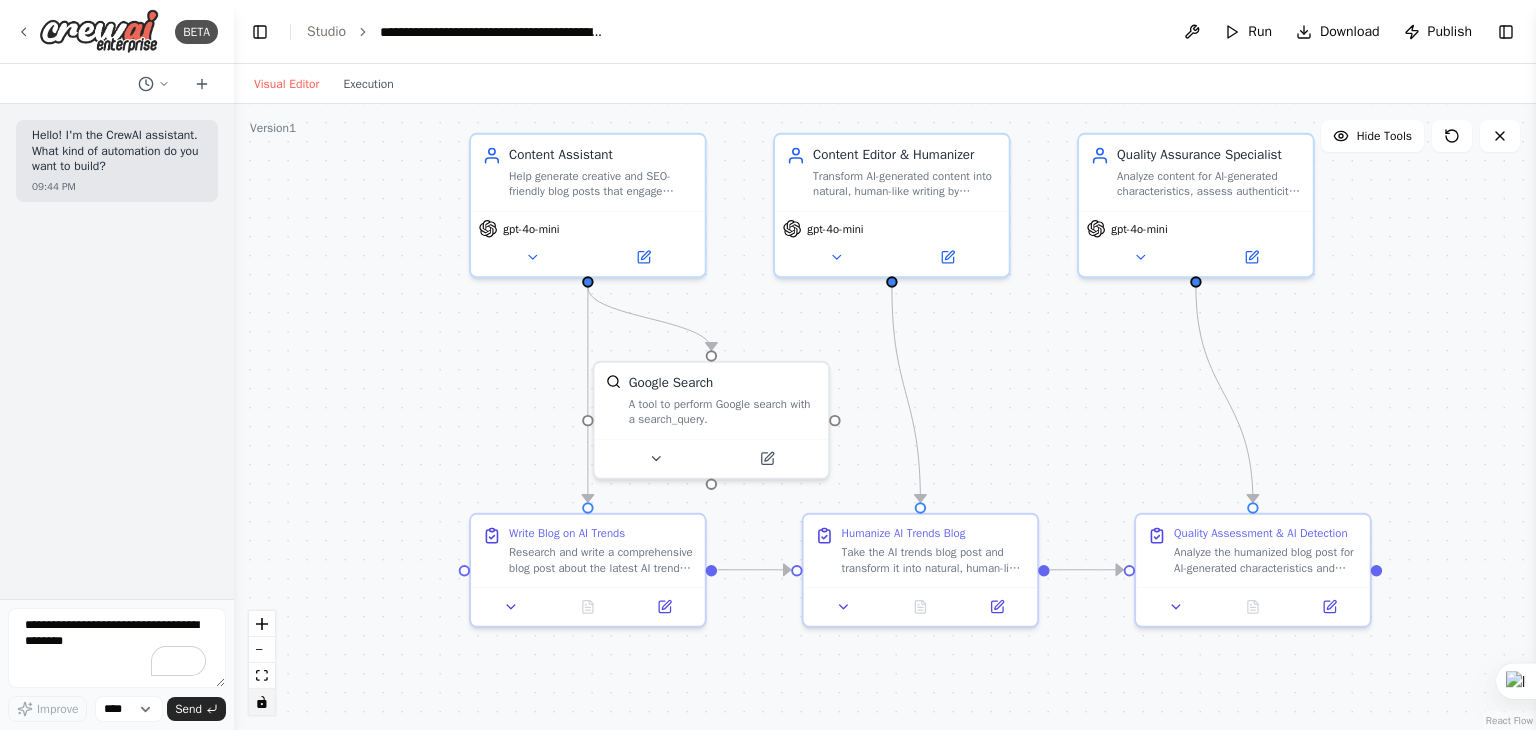 click on ".deletable-edge-delete-btn {
width: 20px;
height: 20px;
border: 0px solid #ffffff;
color: #6b7280;
background-color: #f8fafc;
cursor: pointer;
border-radius: 50%;
font-size: 12px;
padding: 3px;
display: flex;
align-items: center;
justify-content: center;
transition: all 0.2s cubic-bezier(0.4, 0, 0.2, 1);
box-shadow: 0 2px 4px rgba(0, 0, 0, 0.1);
}
.deletable-edge-delete-btn:hover {
background-color: #ef4444;
color: #ffffff;
border-color: #dc2626;
transform: scale(1.1);
box-shadow: 0 4px 12px rgba(239, 68, 68, 0.4);
}
.deletable-edge-delete-btn:active {
transform: scale(0.95);
box-shadow: 0 2px 4px rgba(239, 68, 68, 0.3);
}
Content Assistant gpt-4o-mini Google Search Write Blog on AI Trends" at bounding box center (885, 417) 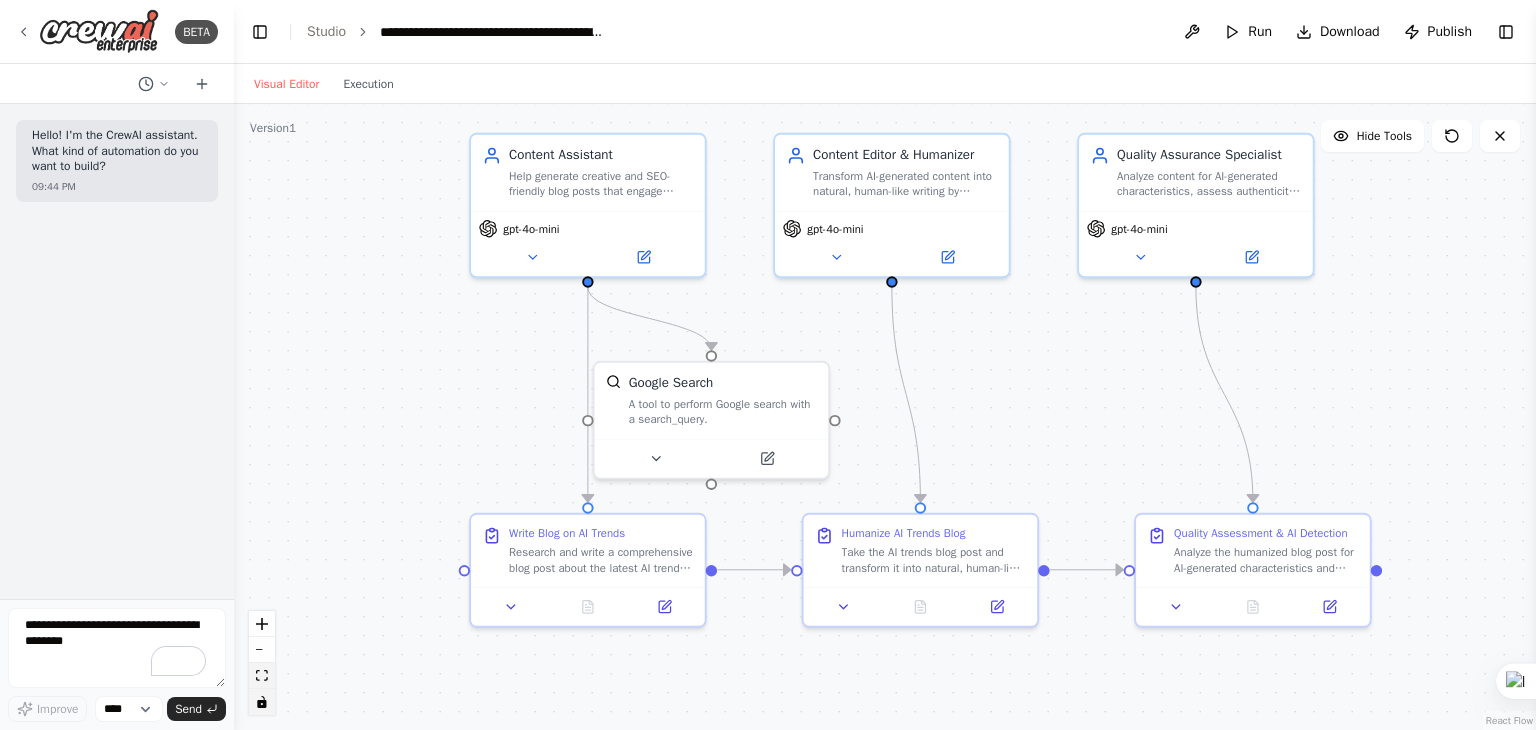 click 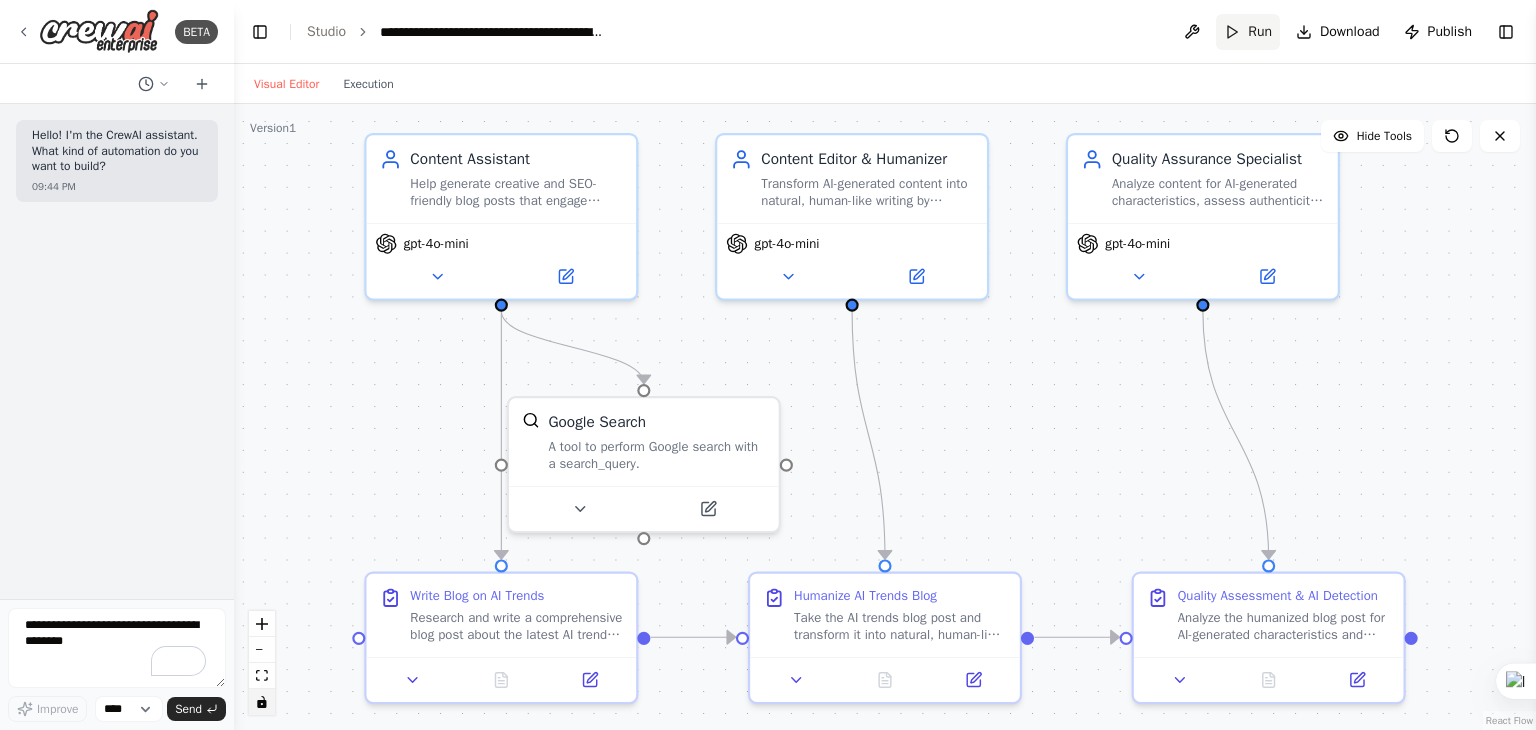 click on "Run" at bounding box center [1248, 32] 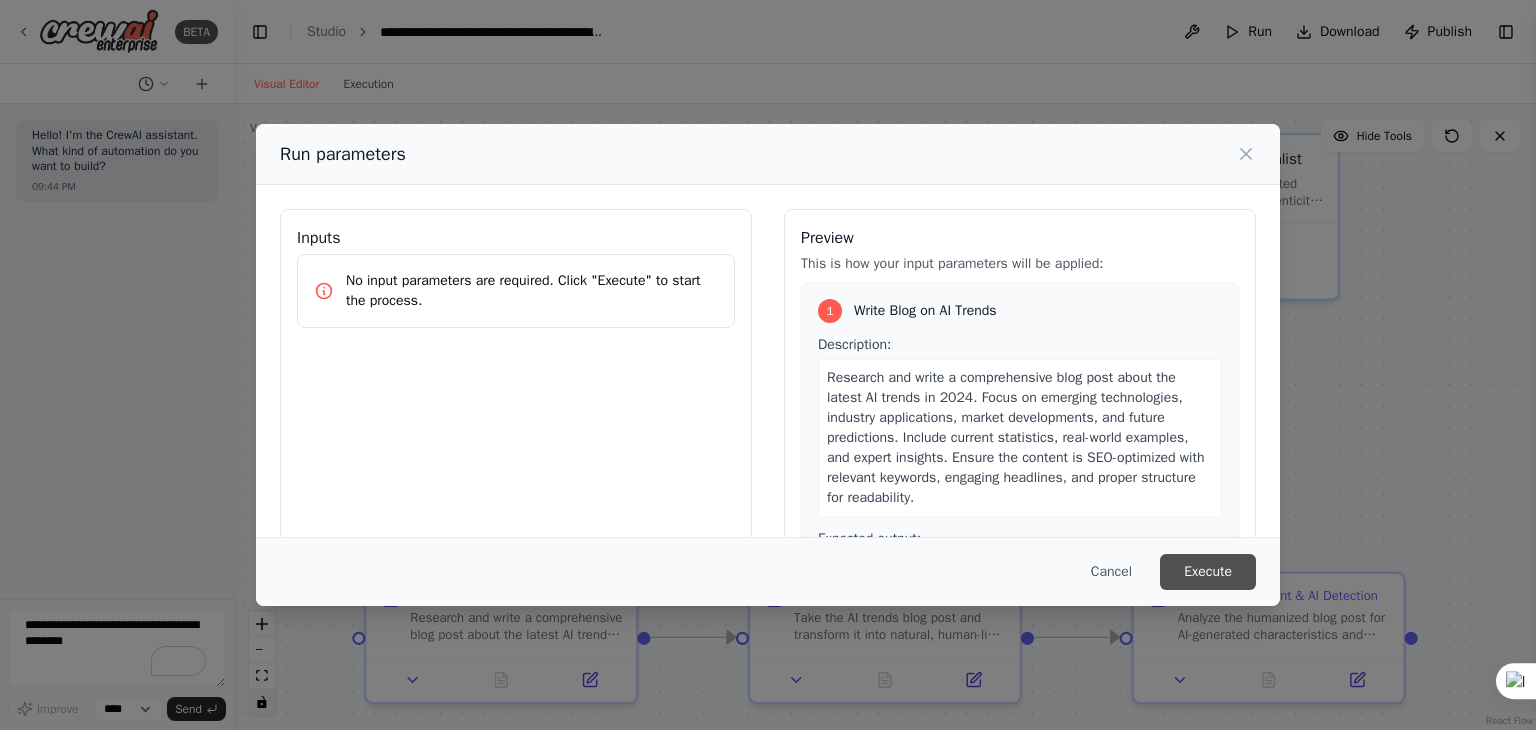 click on "Execute" at bounding box center [1208, 572] 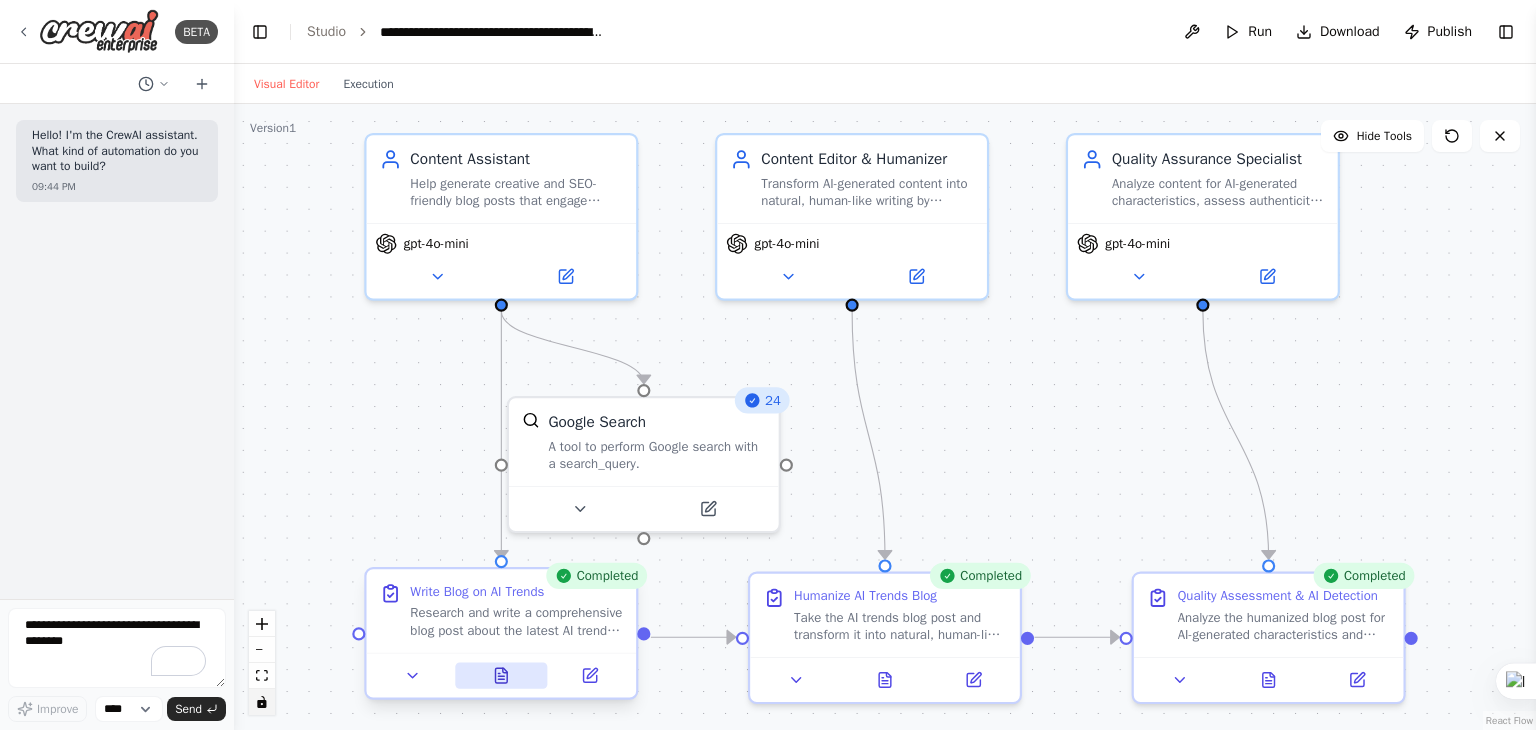click 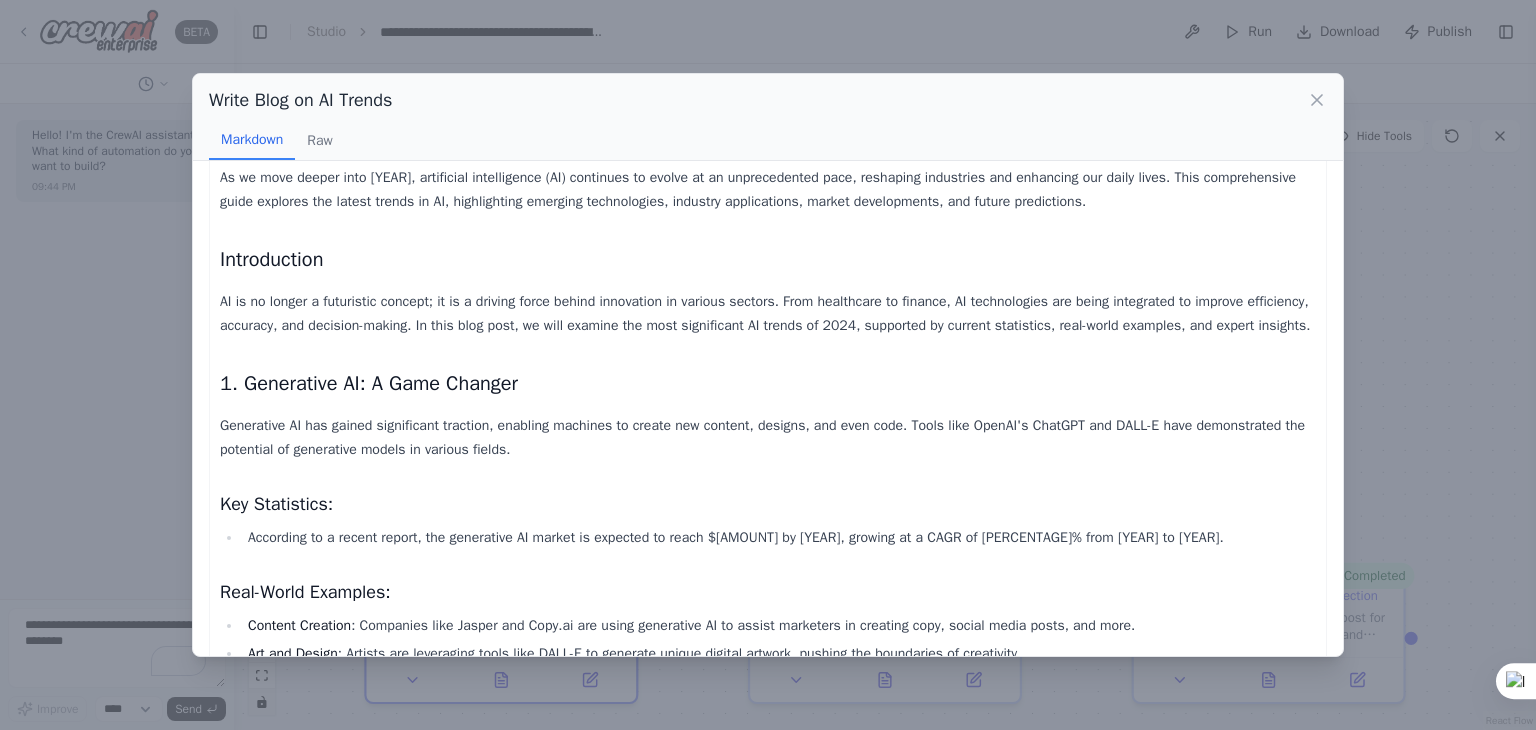 scroll, scrollTop: 0, scrollLeft: 0, axis: both 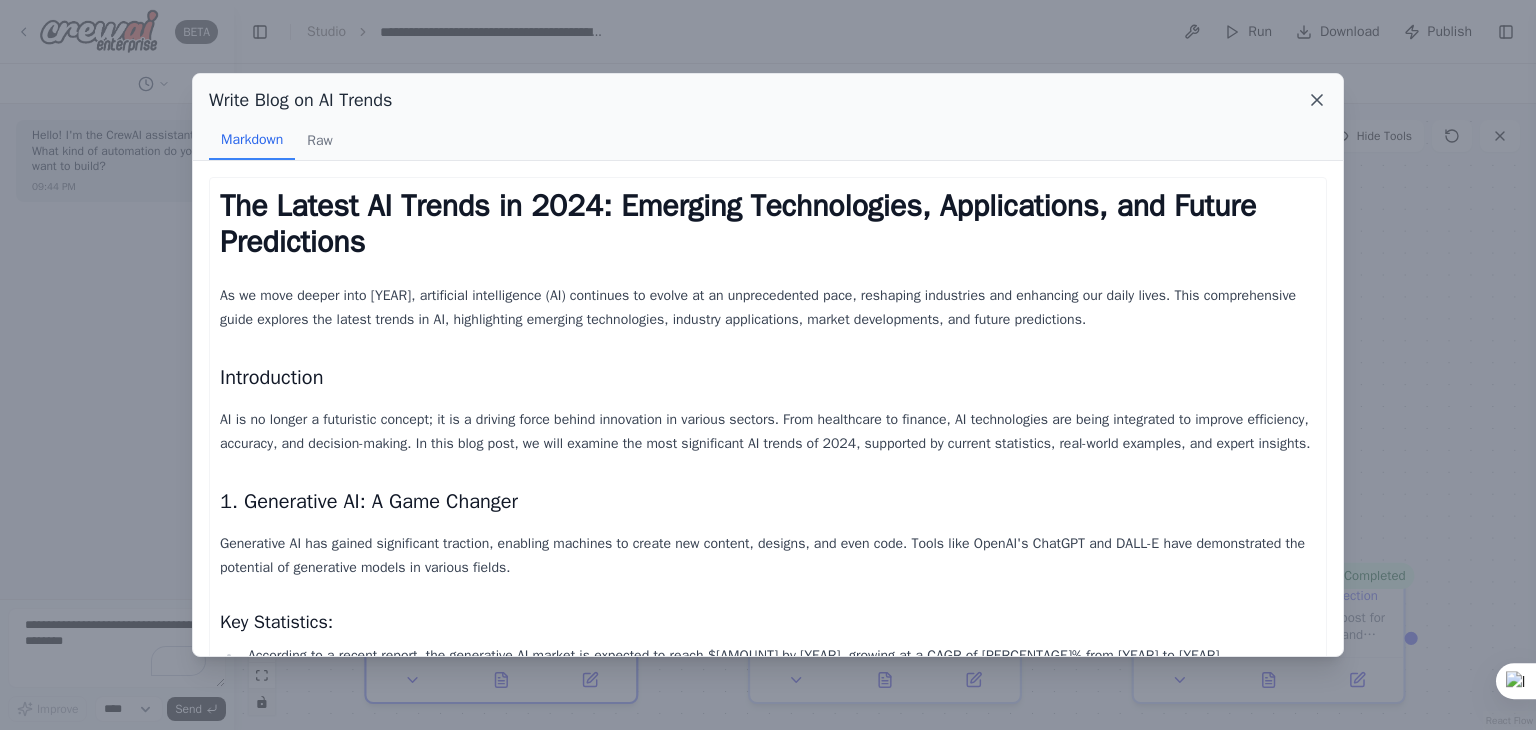click 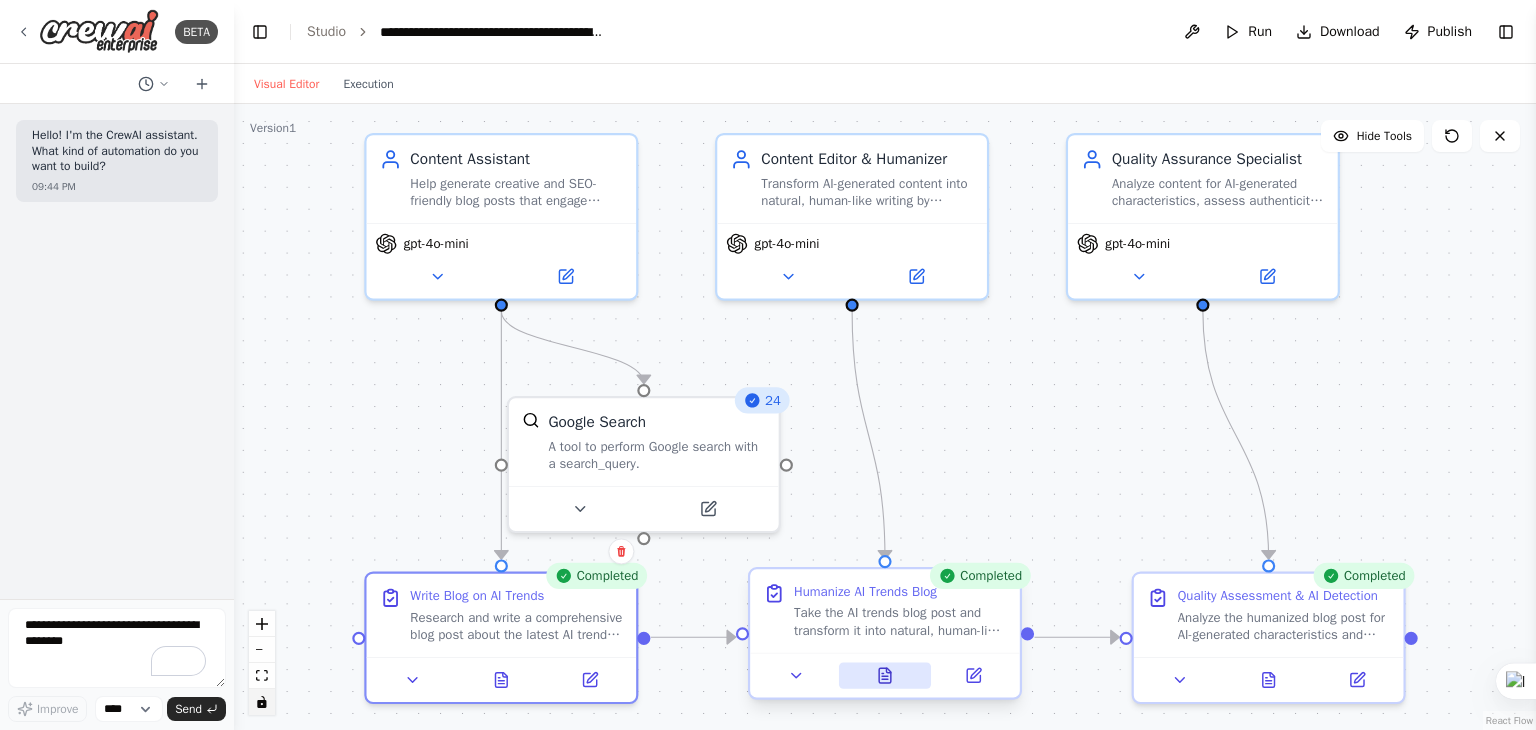 click at bounding box center [885, 675] 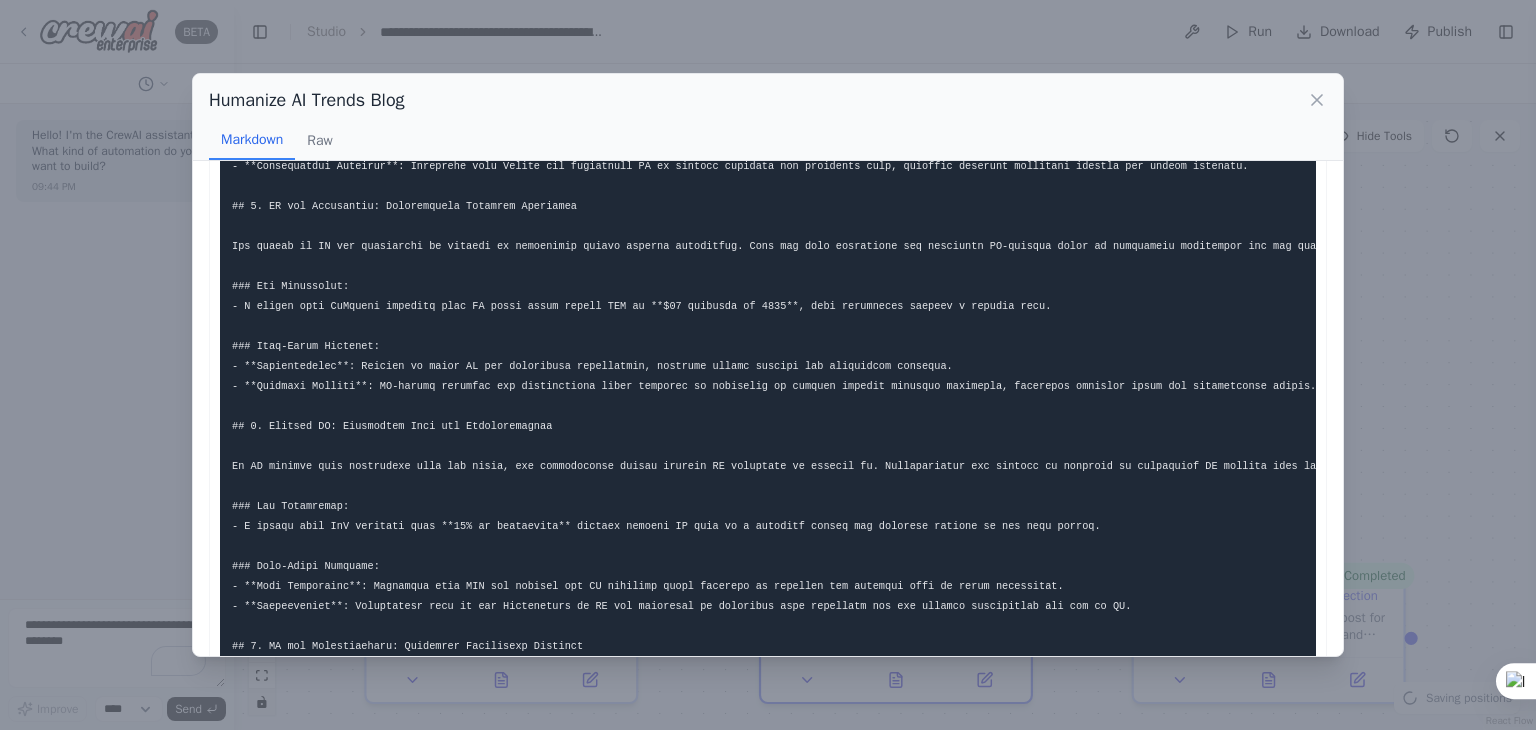 scroll, scrollTop: 992, scrollLeft: 0, axis: vertical 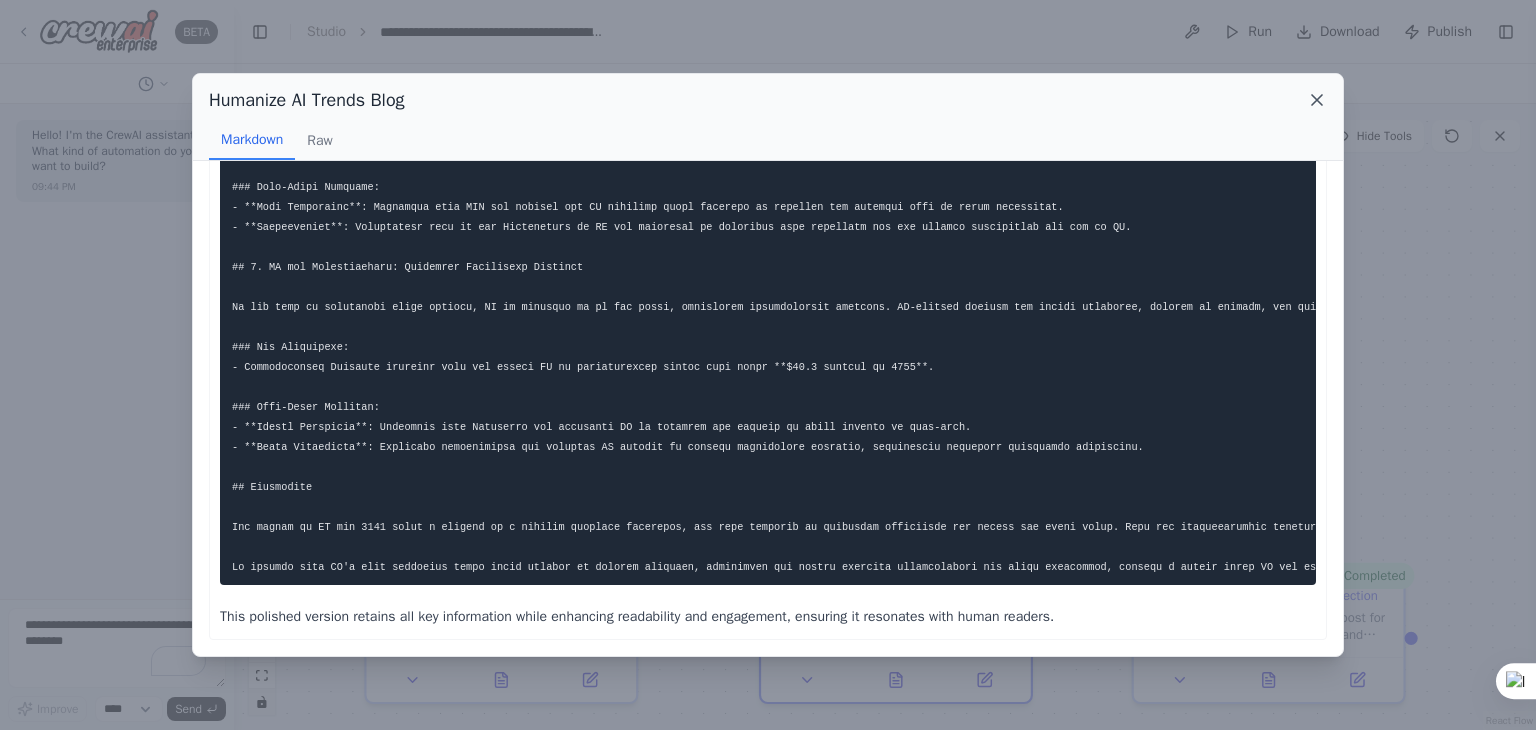 click 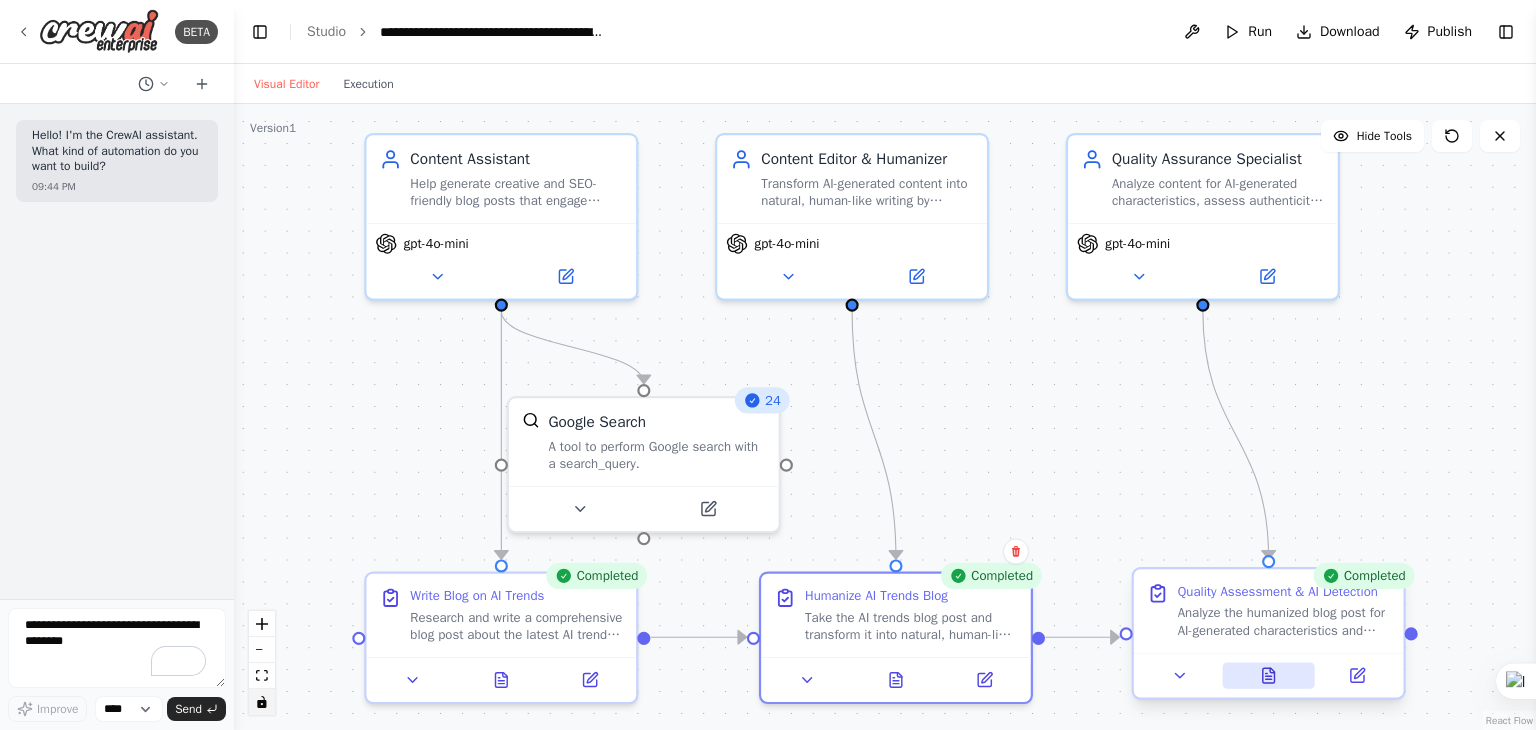 click 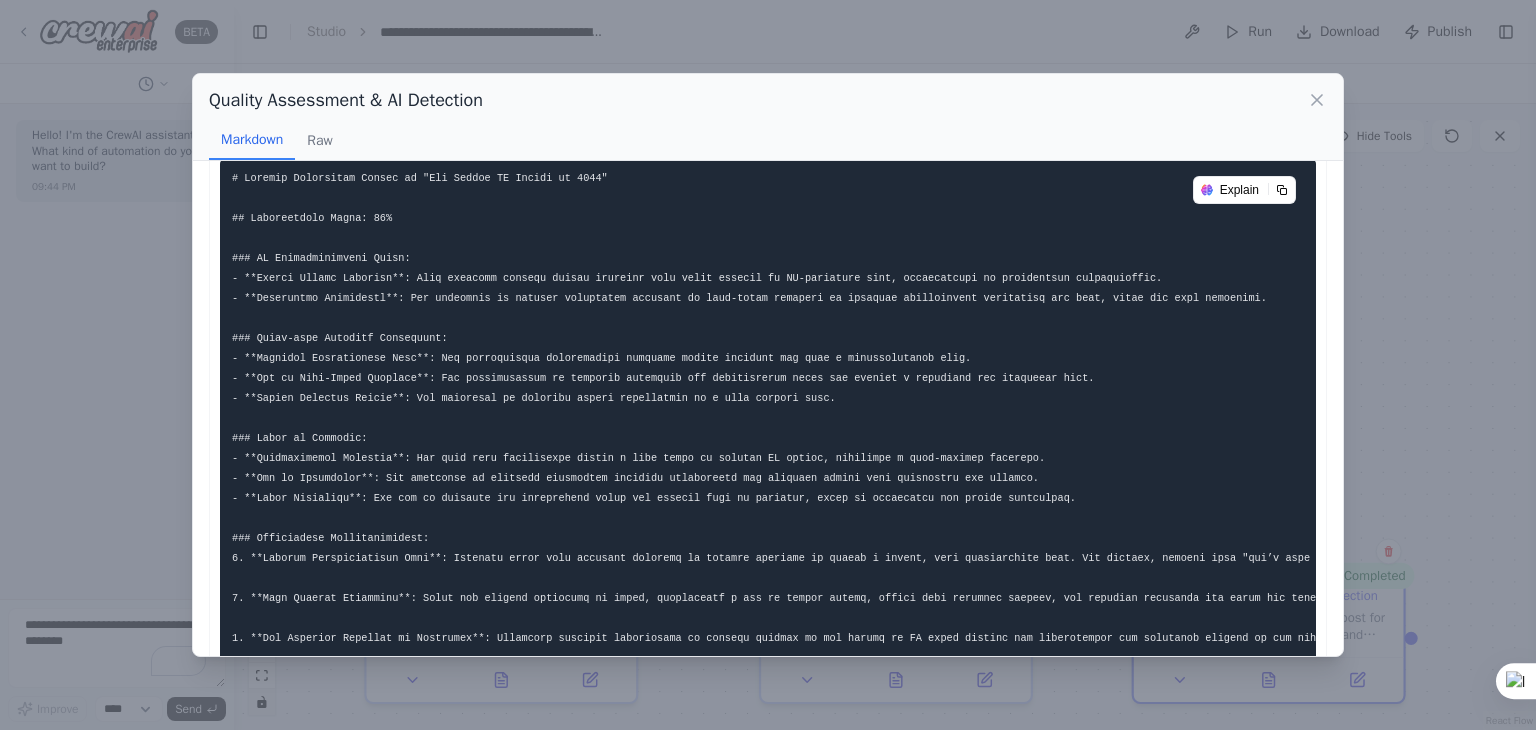 scroll, scrollTop: 0, scrollLeft: 0, axis: both 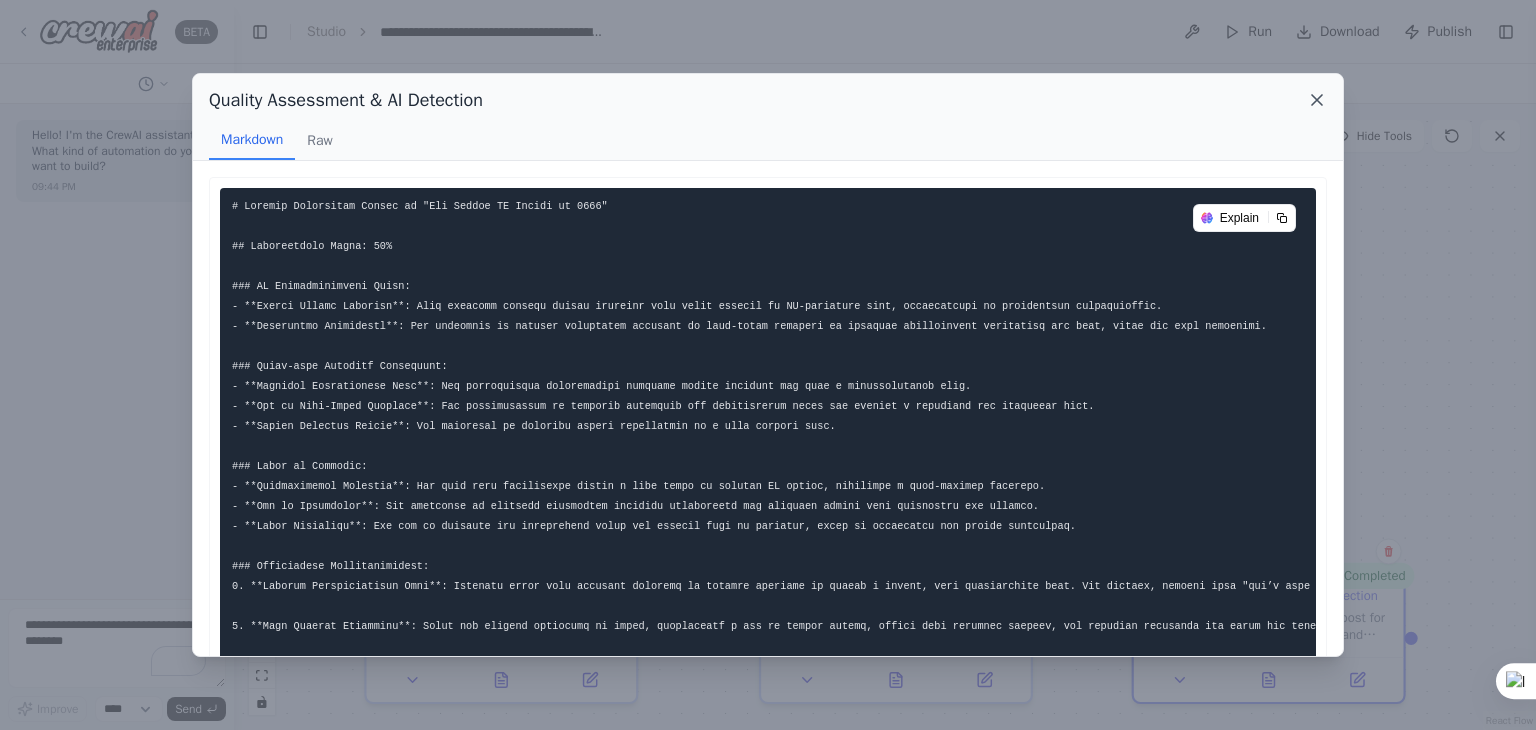 click 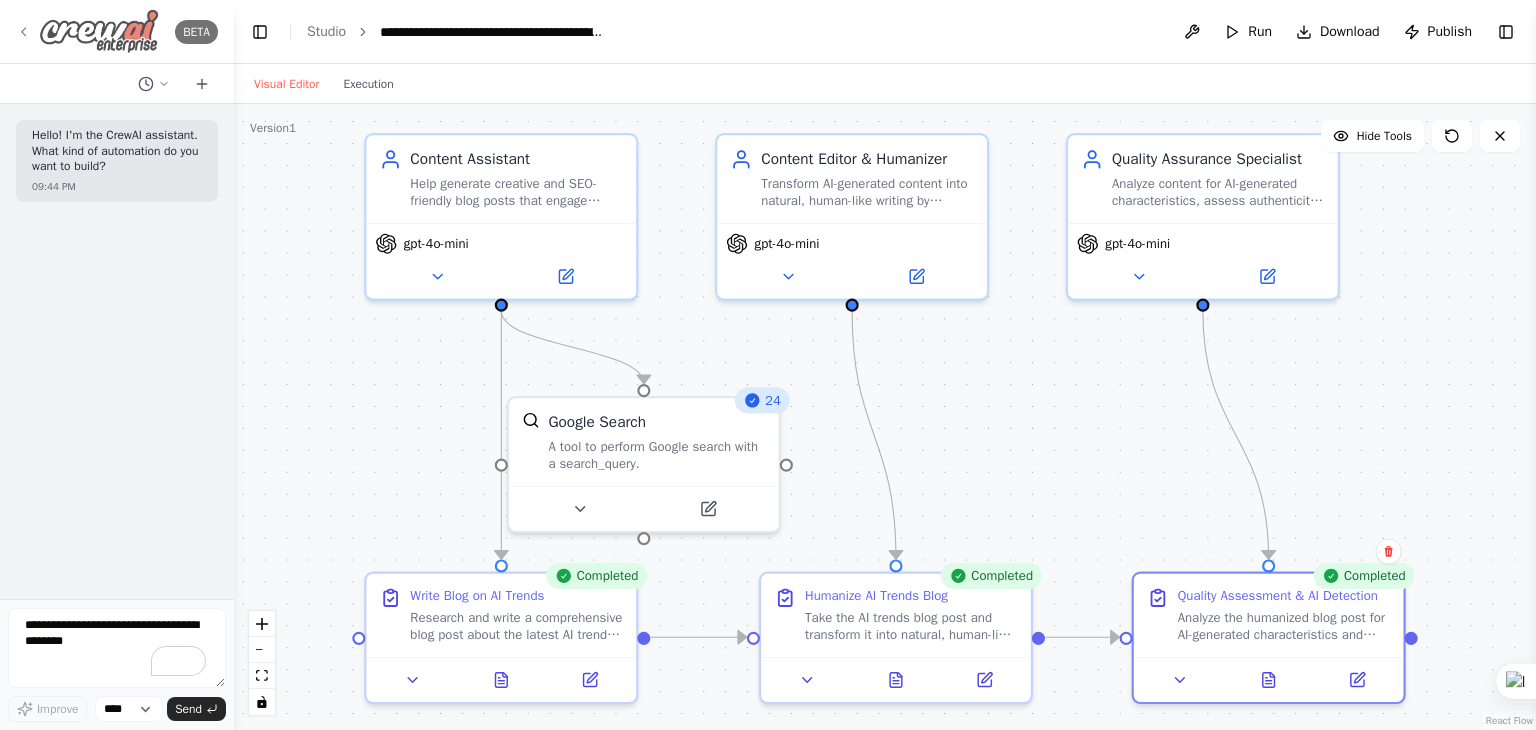 click 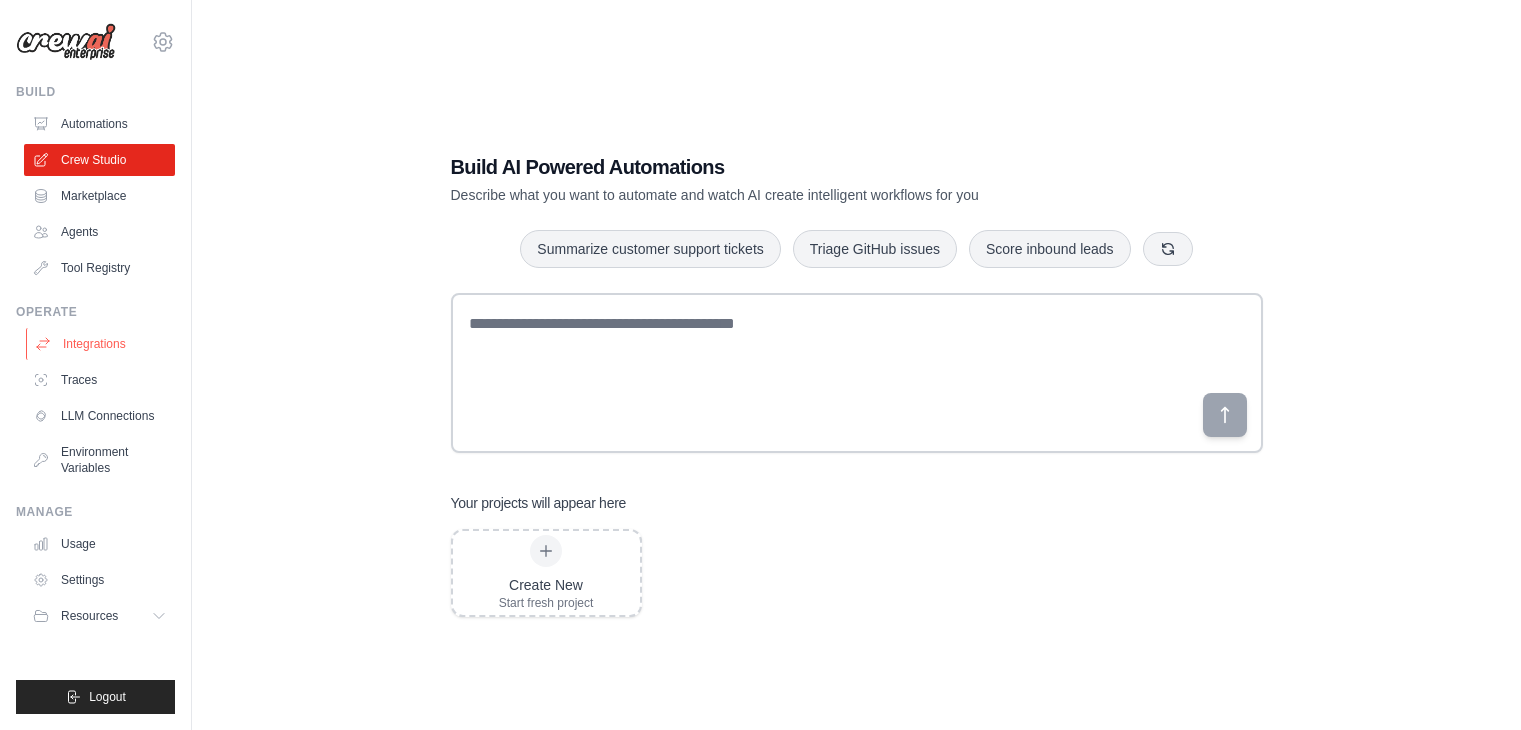scroll, scrollTop: 0, scrollLeft: 0, axis: both 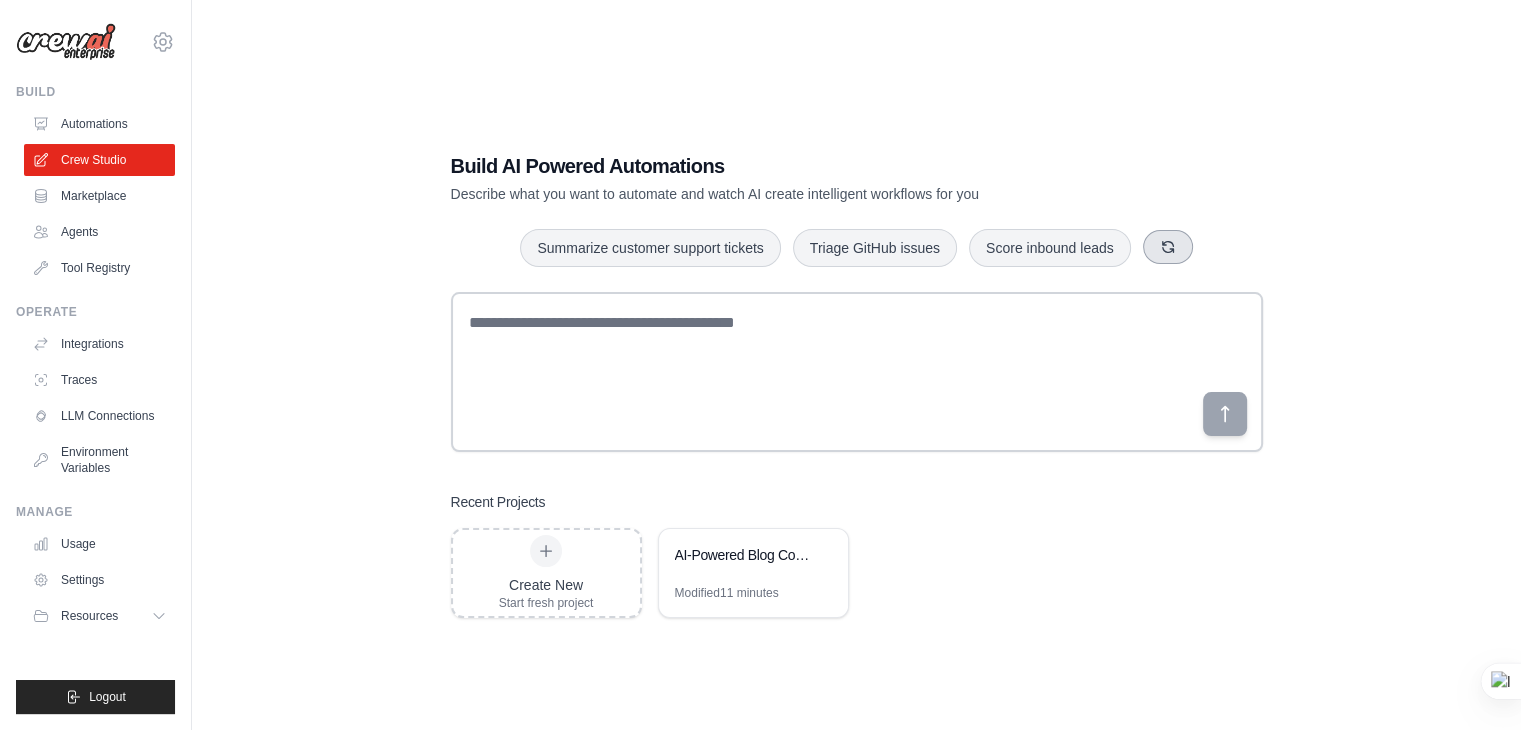 click 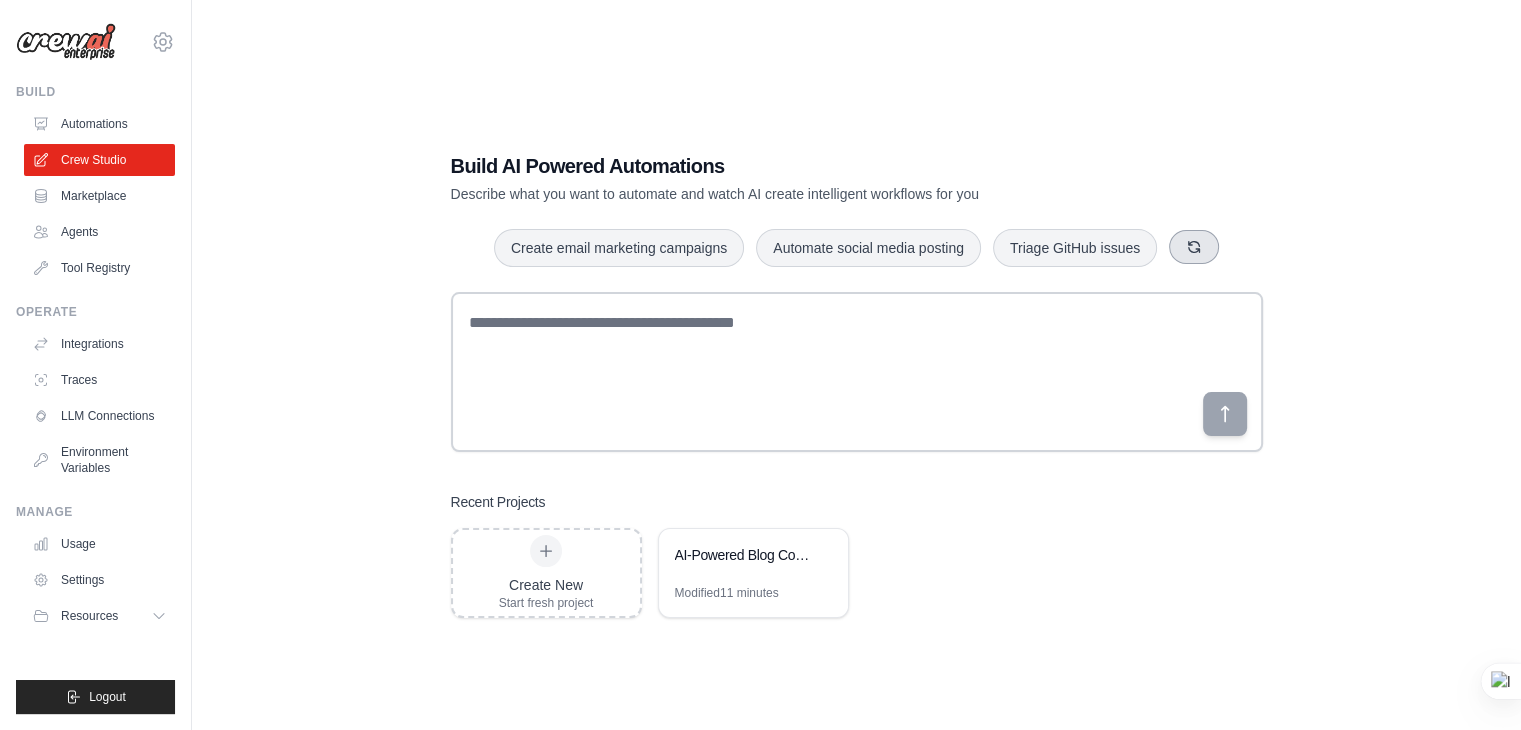 click 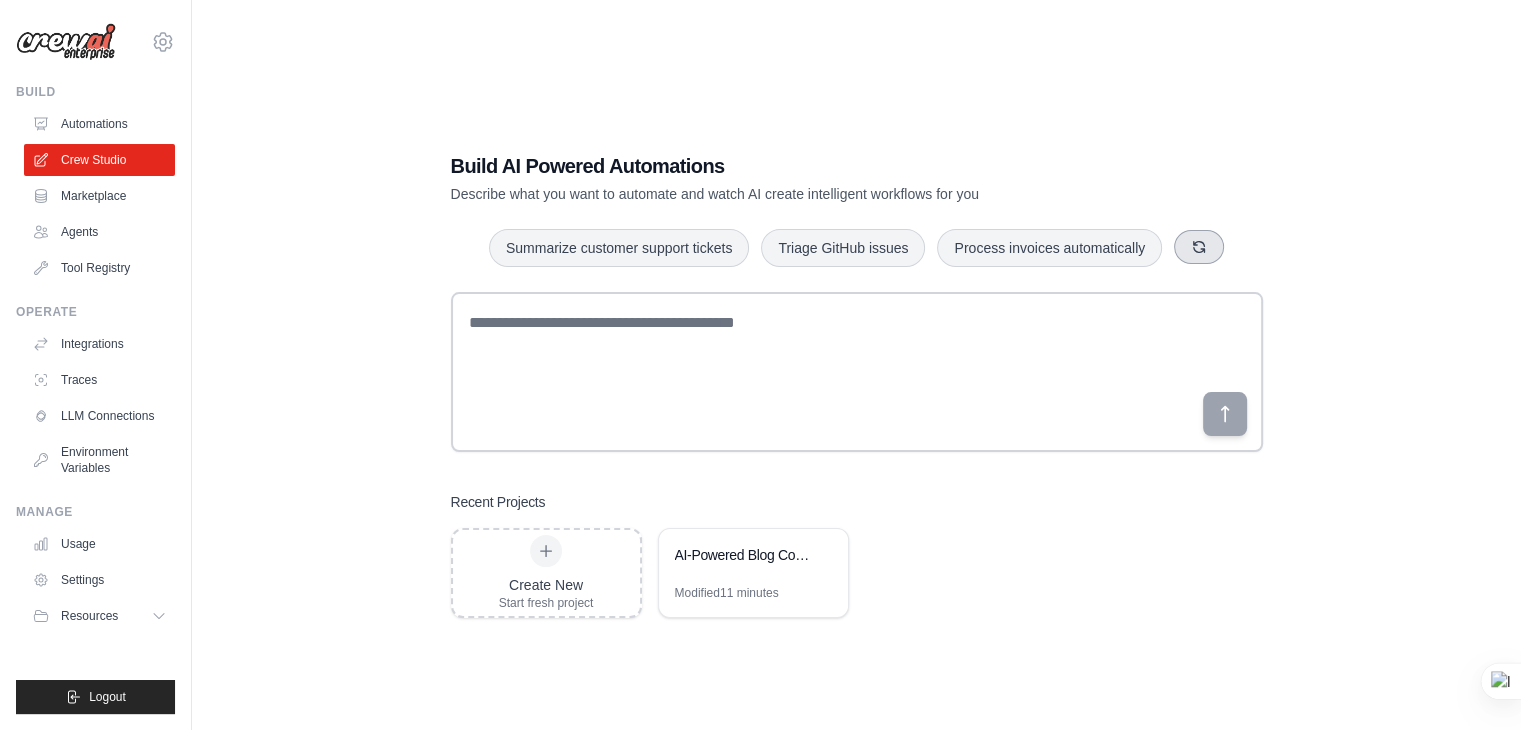 click at bounding box center [1199, 247] 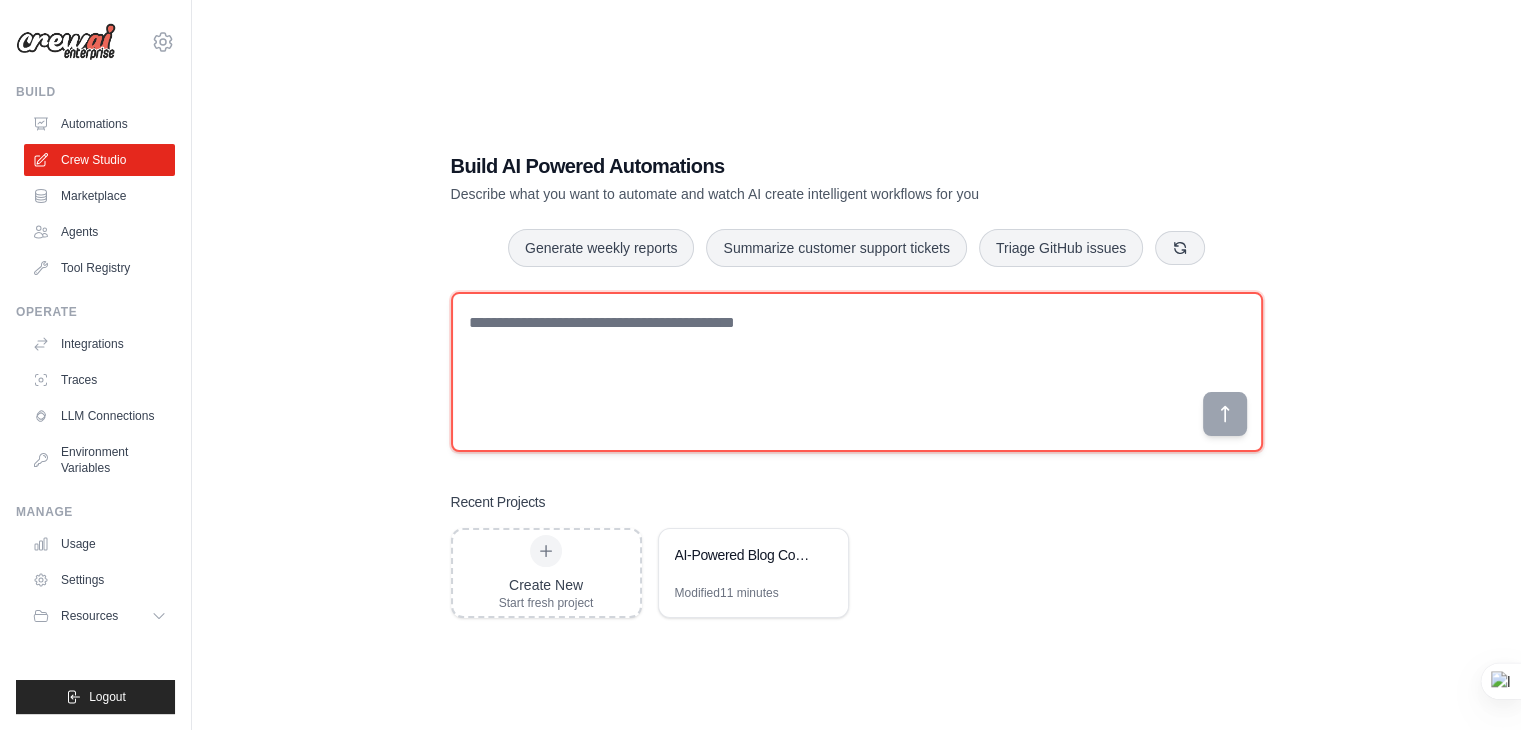 click at bounding box center [857, 372] 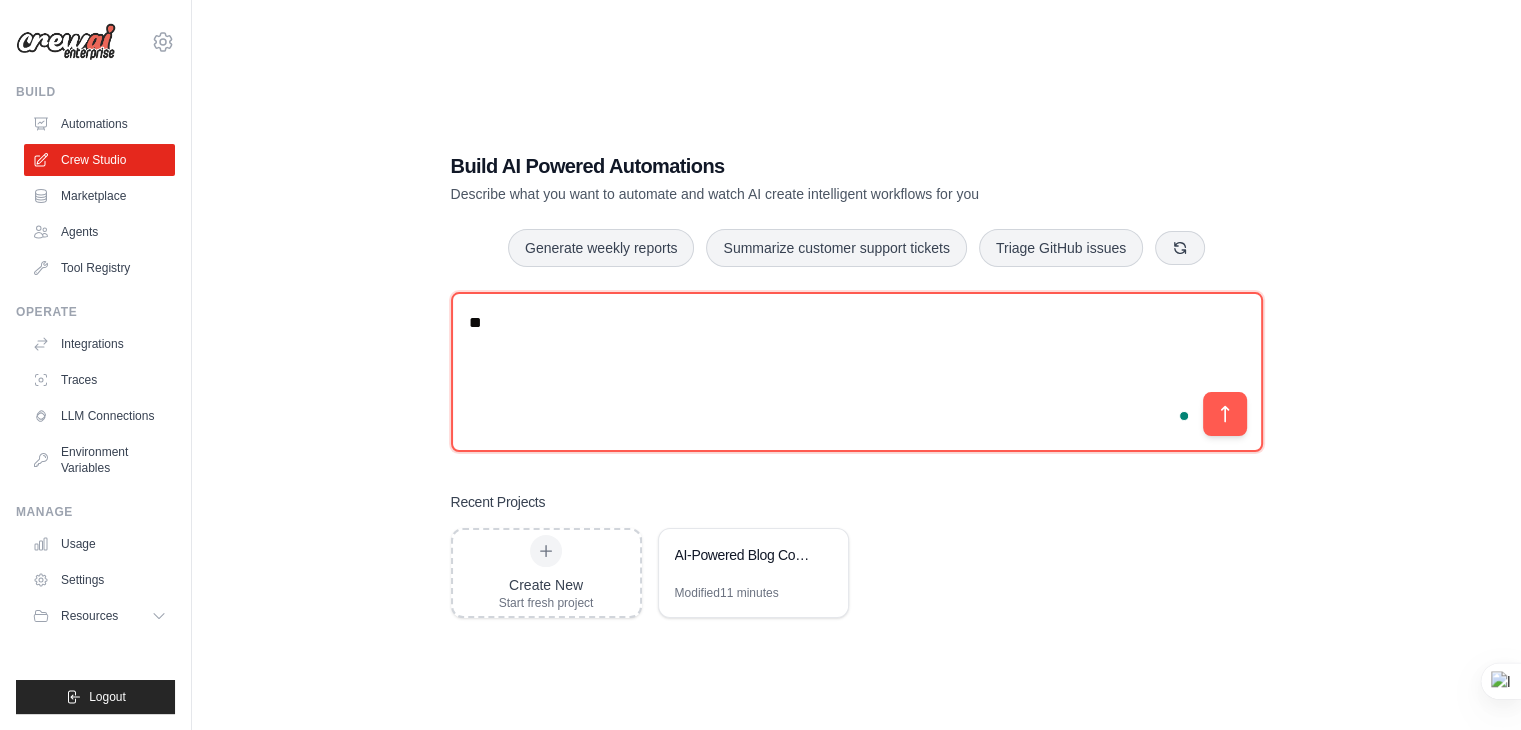 type on "*" 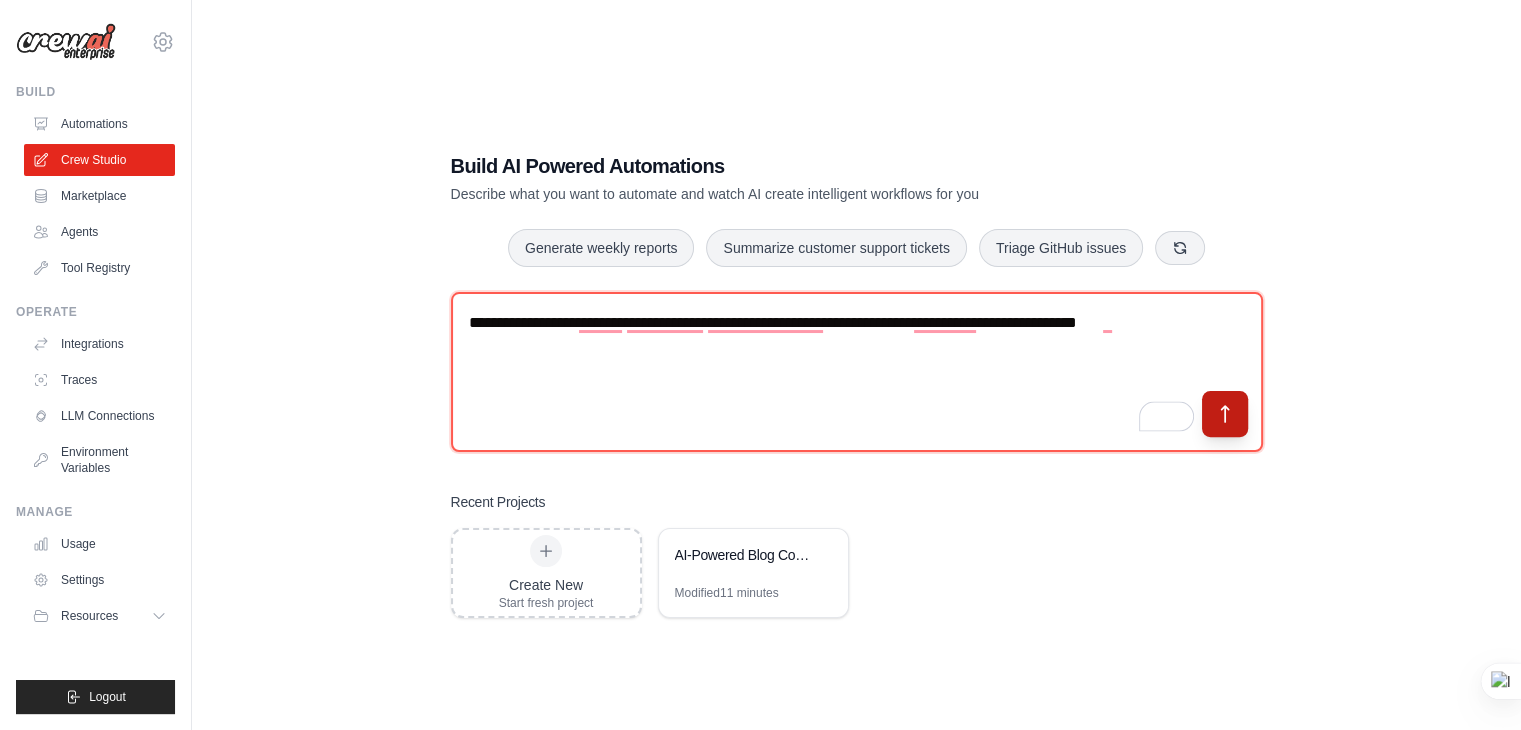 type on "**********" 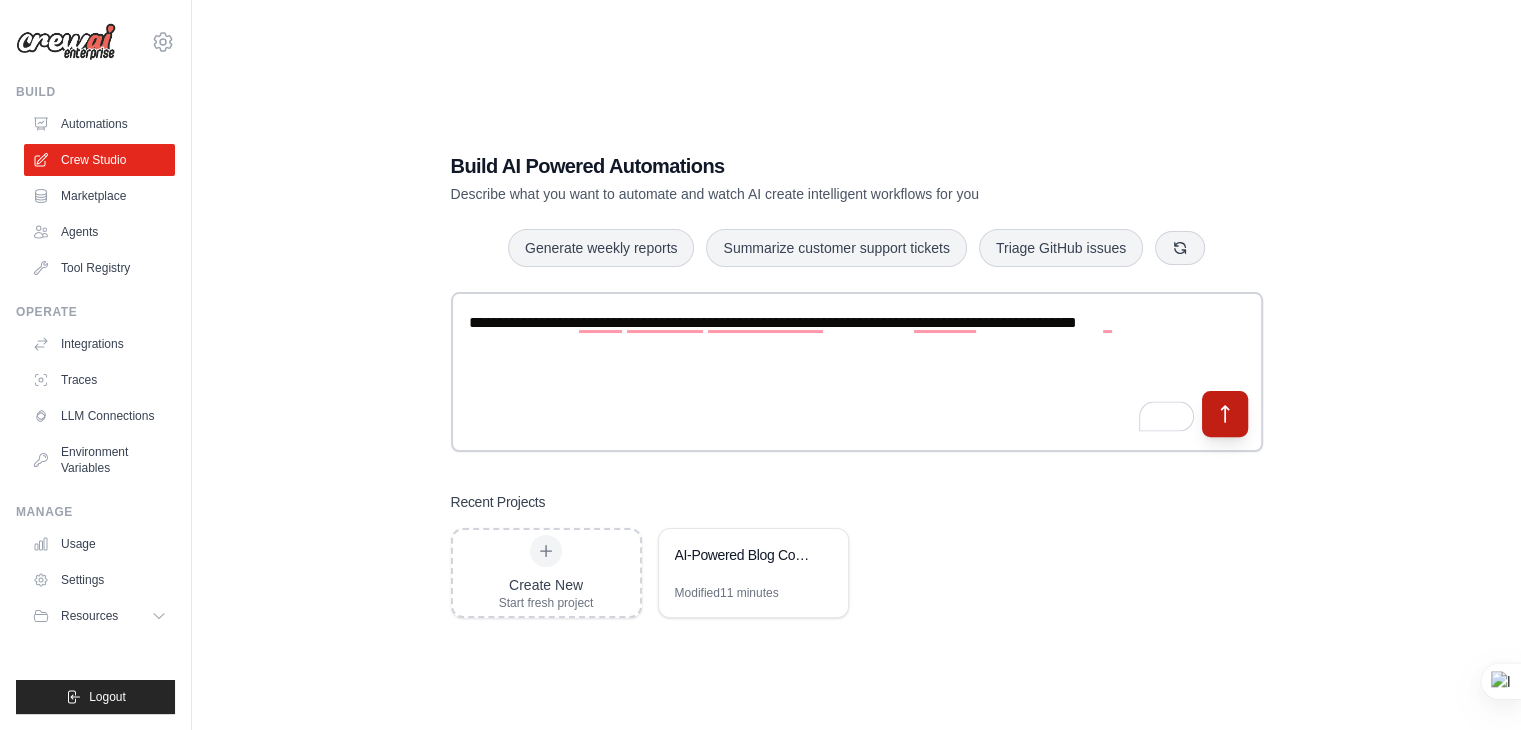 click at bounding box center (1224, 414) 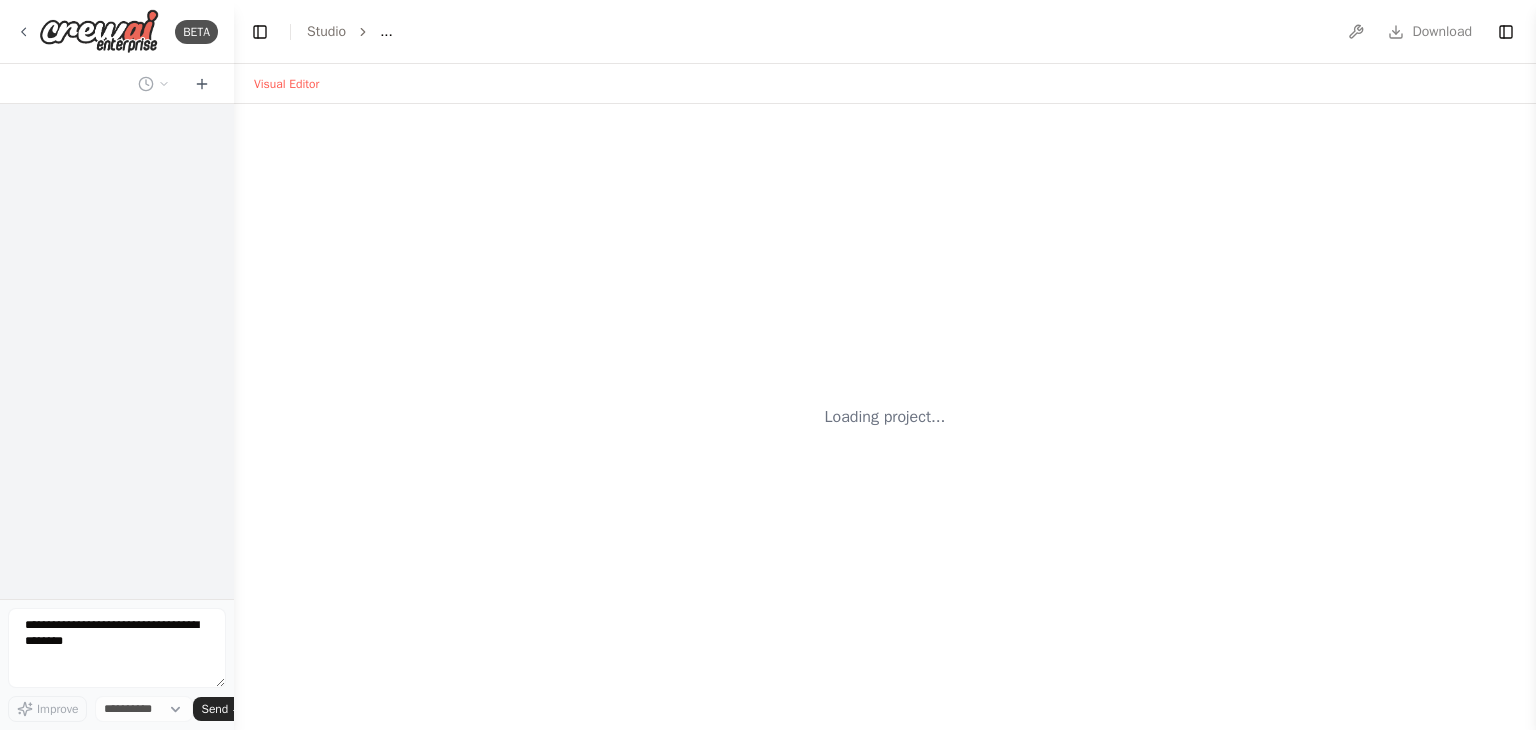 scroll, scrollTop: 0, scrollLeft: 0, axis: both 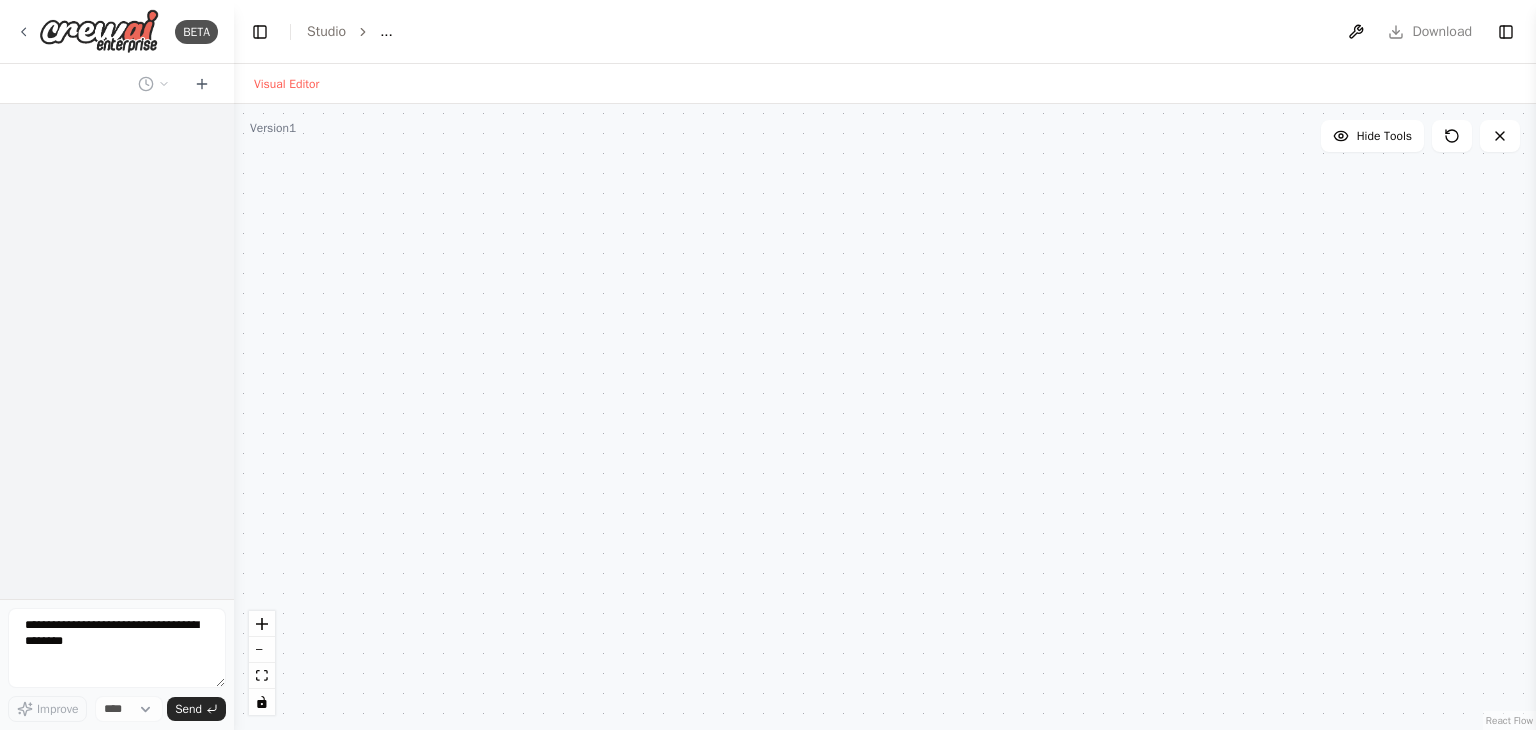 select on "****" 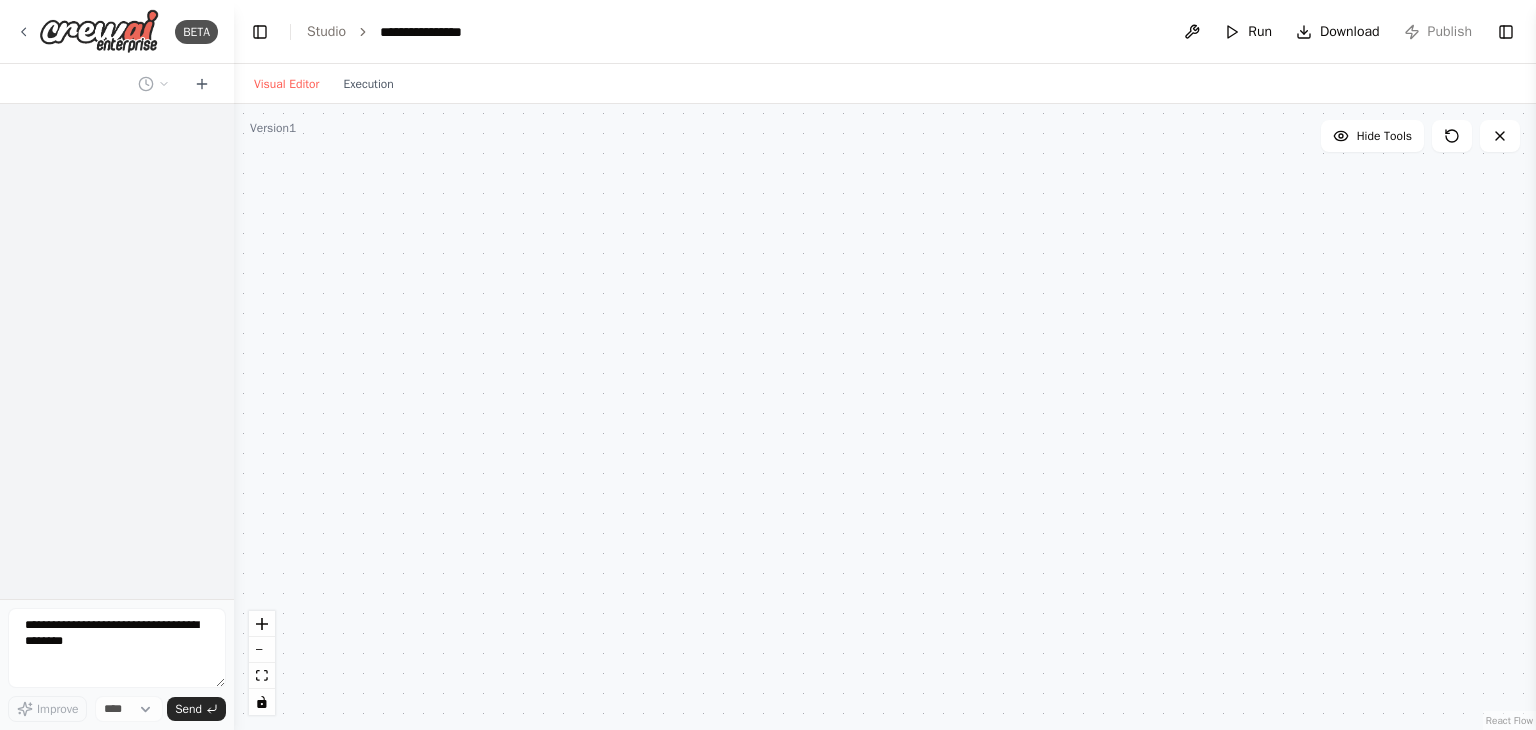 scroll, scrollTop: 0, scrollLeft: 0, axis: both 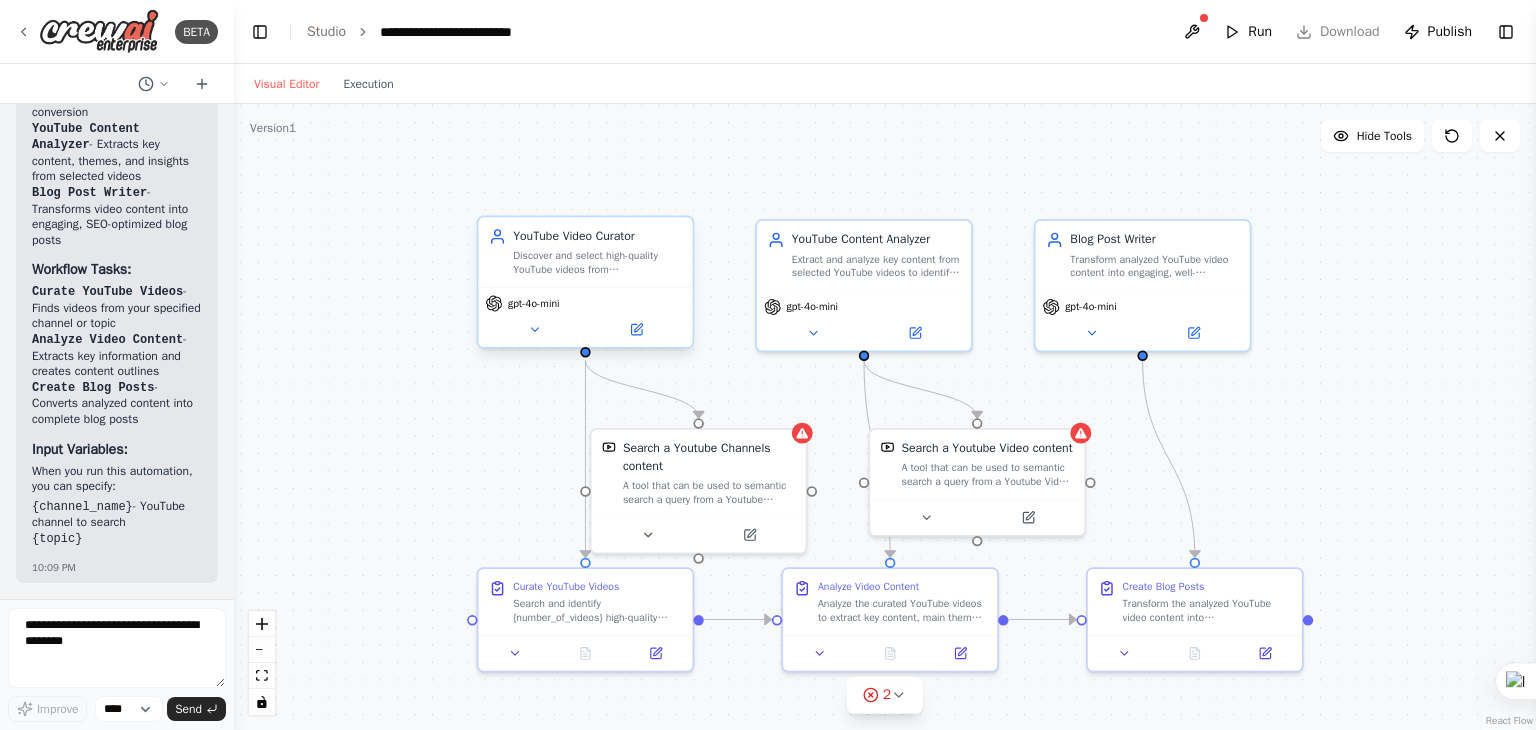 click on "Discover and select high-quality YouTube videos from {channel_name} or about {topic} that would make excellent blog content. Focus on videos with good engagement, clear messaging, and valuable insights that can be transformed into written content." at bounding box center [597, 263] 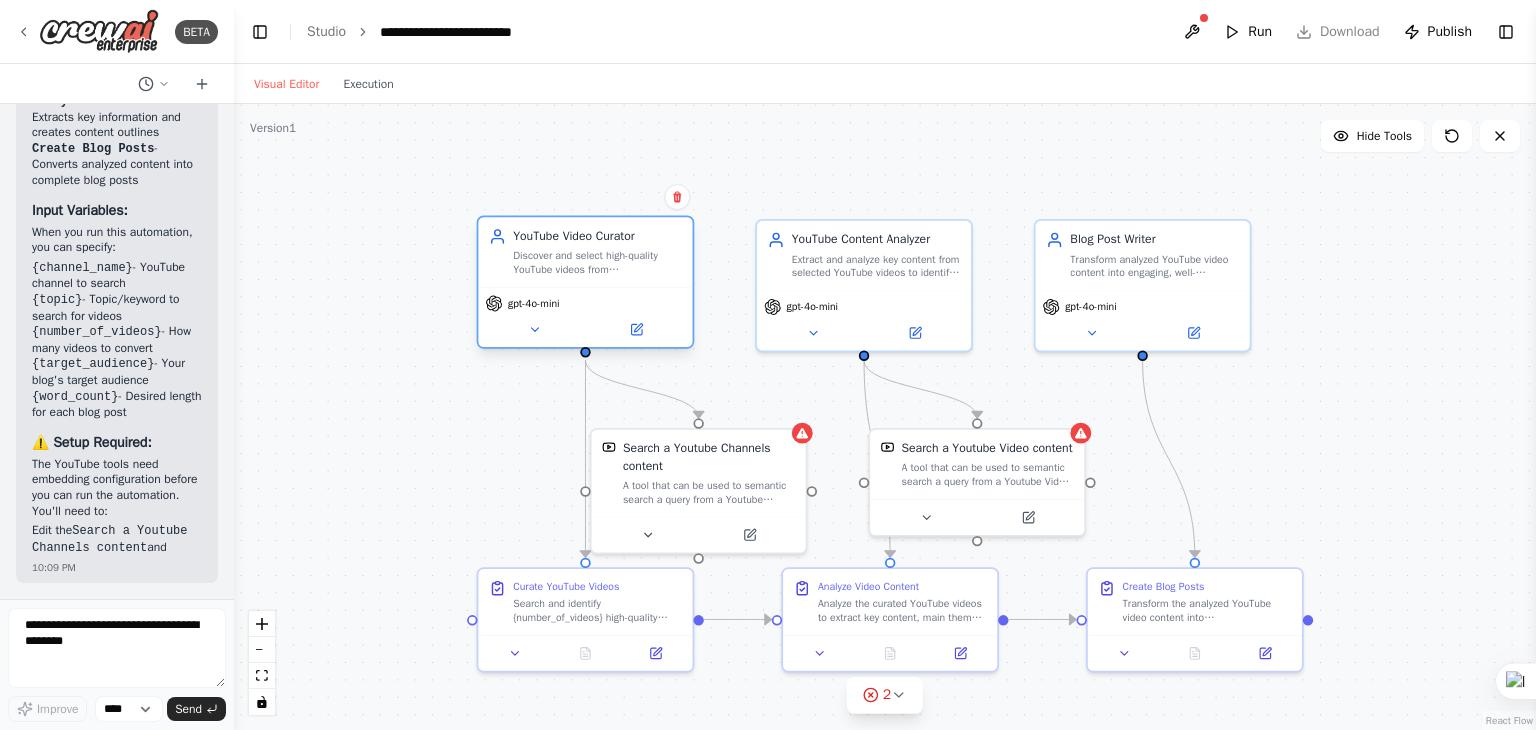 click on "Discover and select high-quality YouTube videos from {channel_name} or about {topic} that would make excellent blog content. Focus on videos with good engagement, clear messaging, and valuable insights that can be transformed into written content." at bounding box center [597, 263] 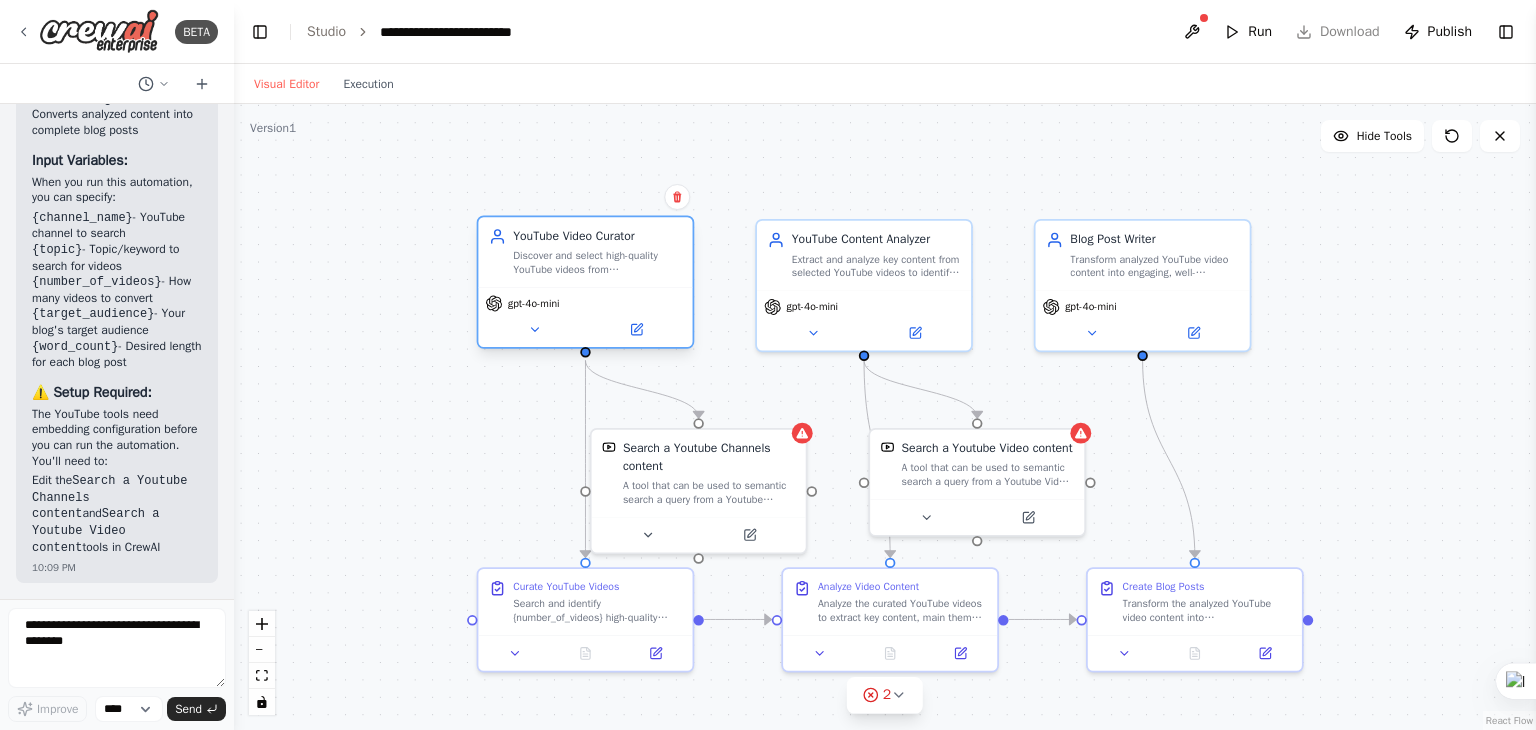 click on "Discover and select high-quality YouTube videos from {channel_name} or about {topic} that would make excellent blog content. Focus on videos with good engagement, clear messaging, and valuable insights that can be transformed into written content." at bounding box center (597, 263) 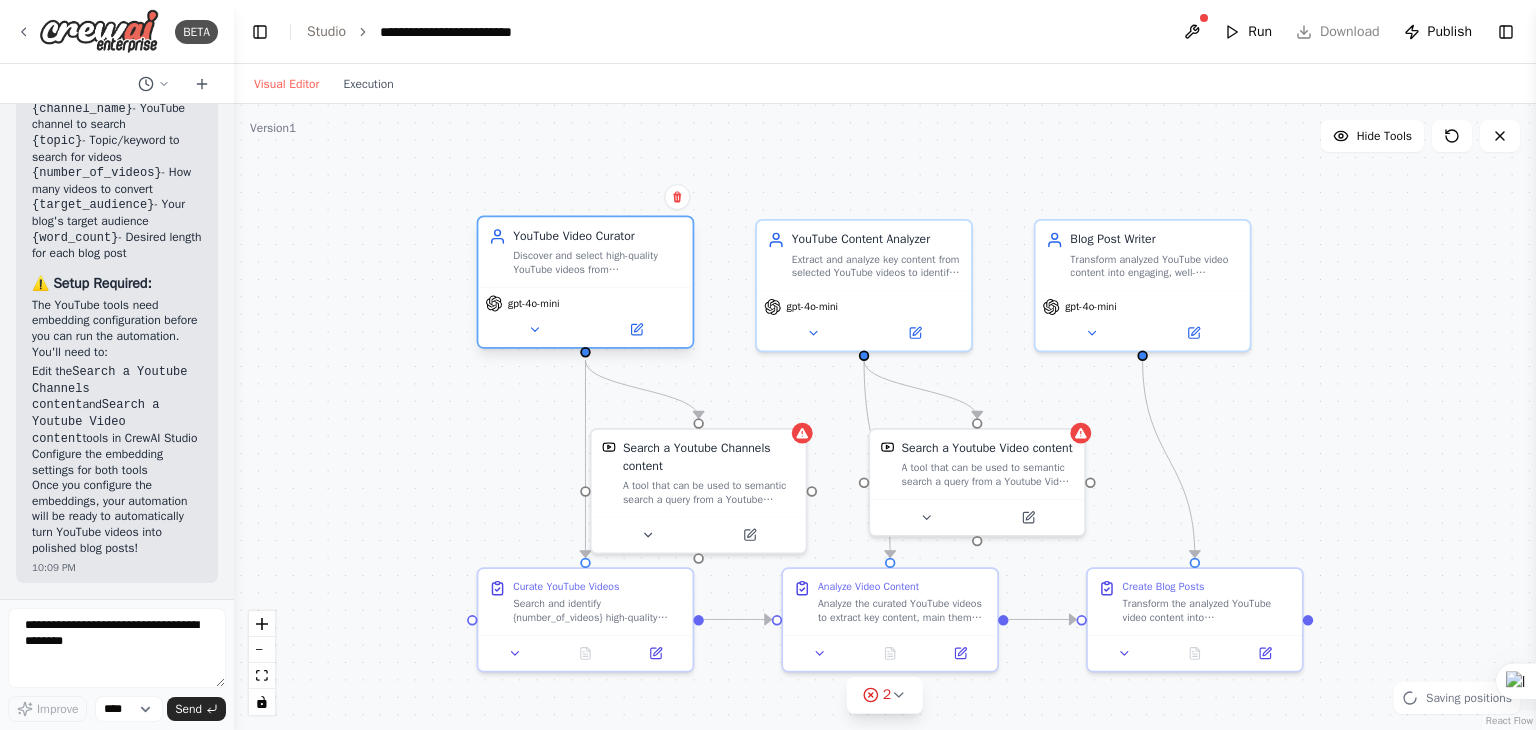 click on "gpt-4o-mini" at bounding box center (585, 317) 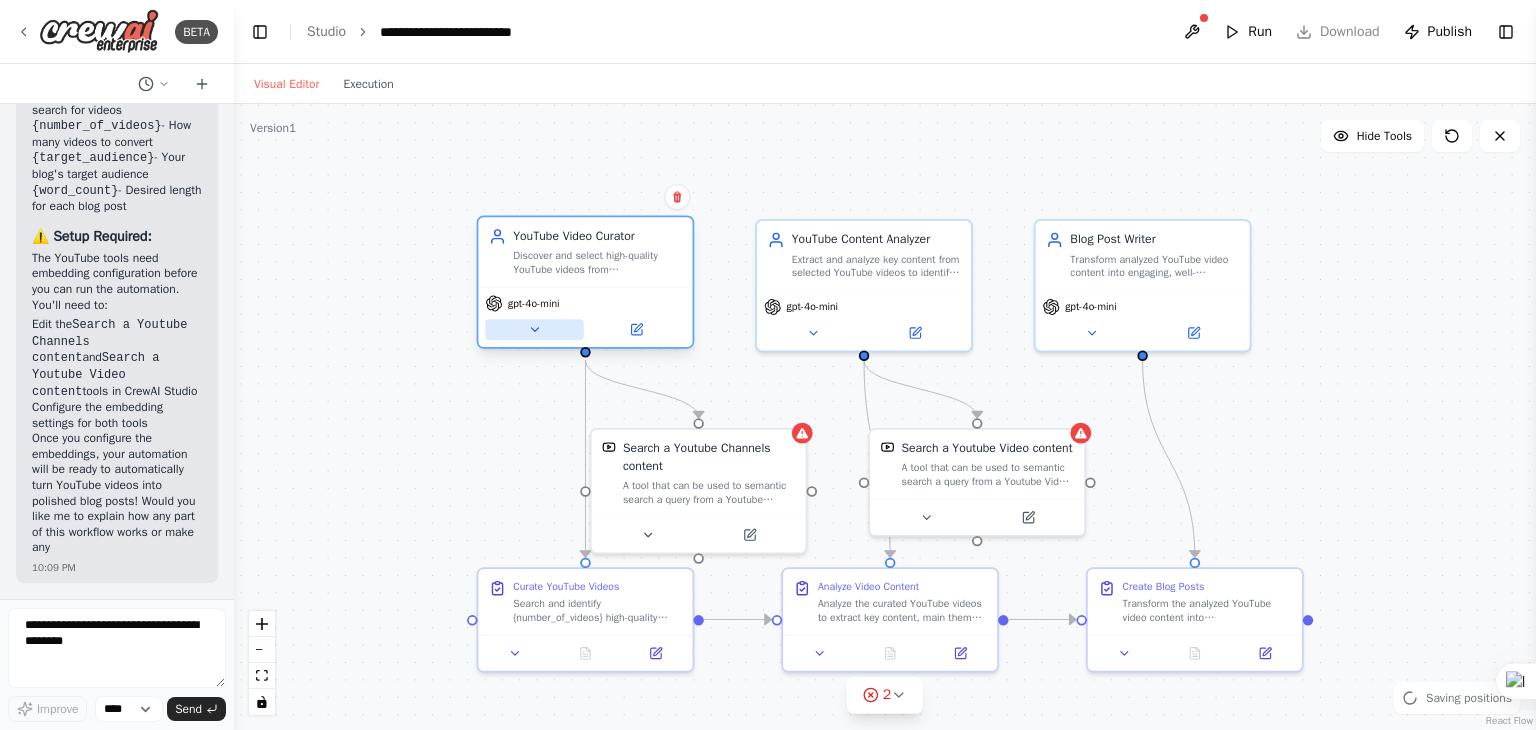 scroll, scrollTop: 2452, scrollLeft: 0, axis: vertical 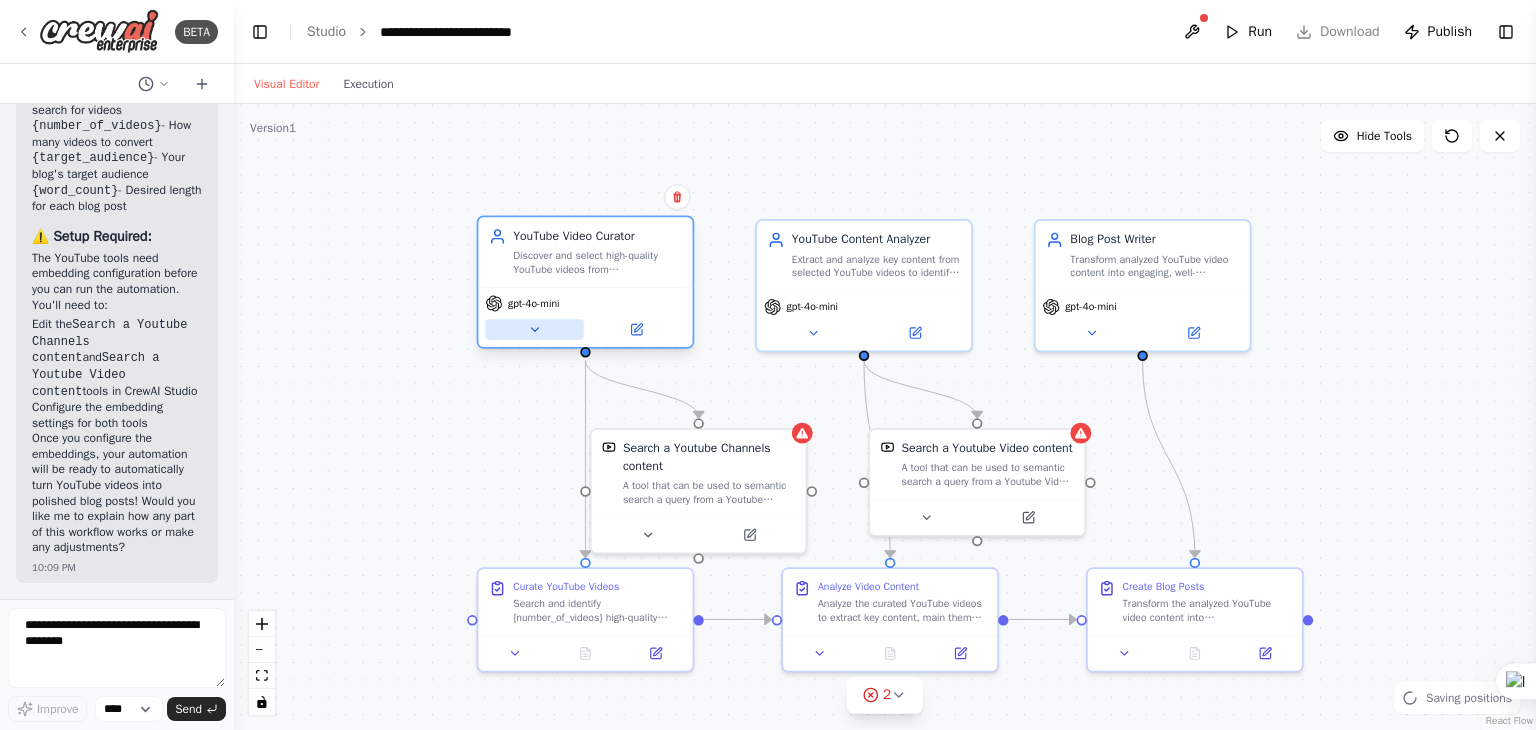 click 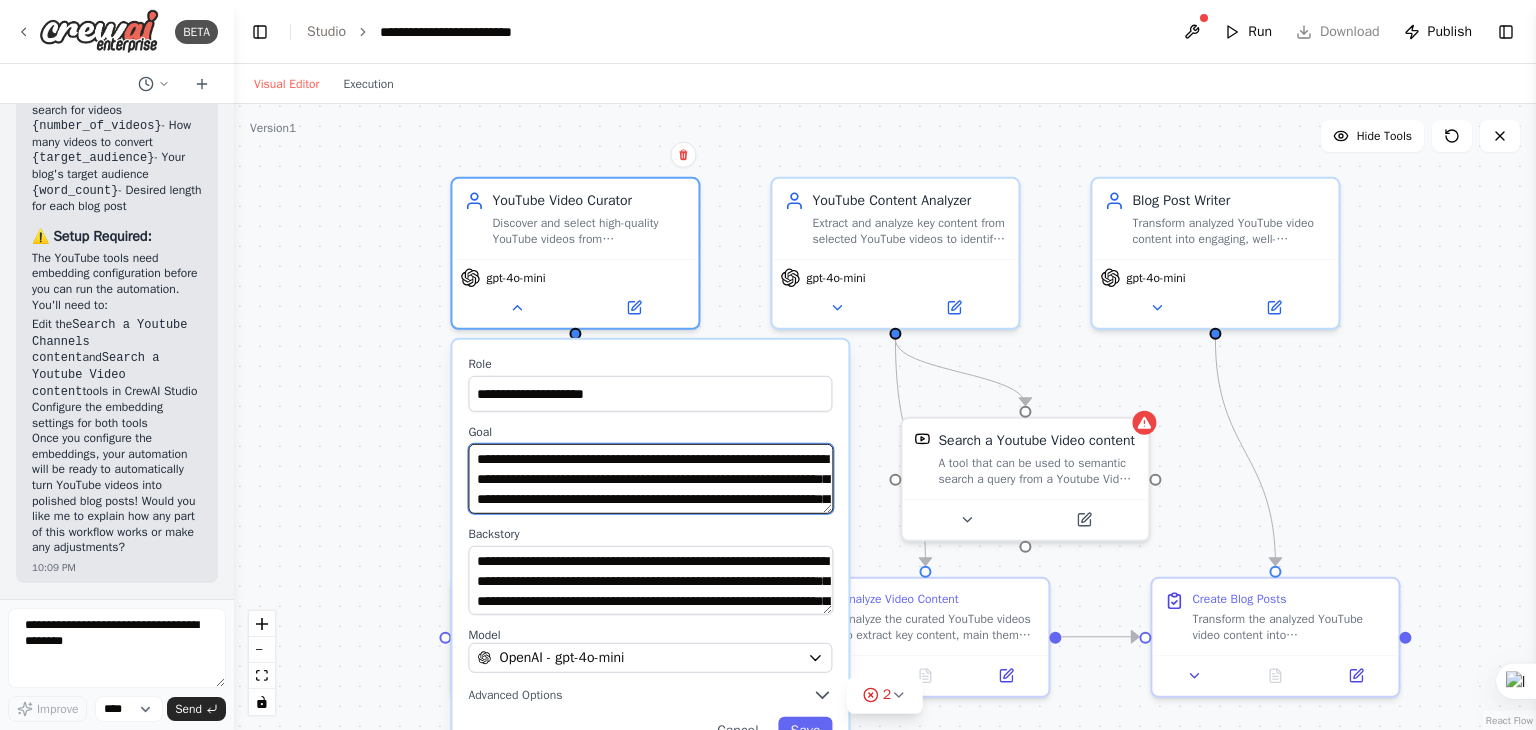 scroll, scrollTop: 40, scrollLeft: 0, axis: vertical 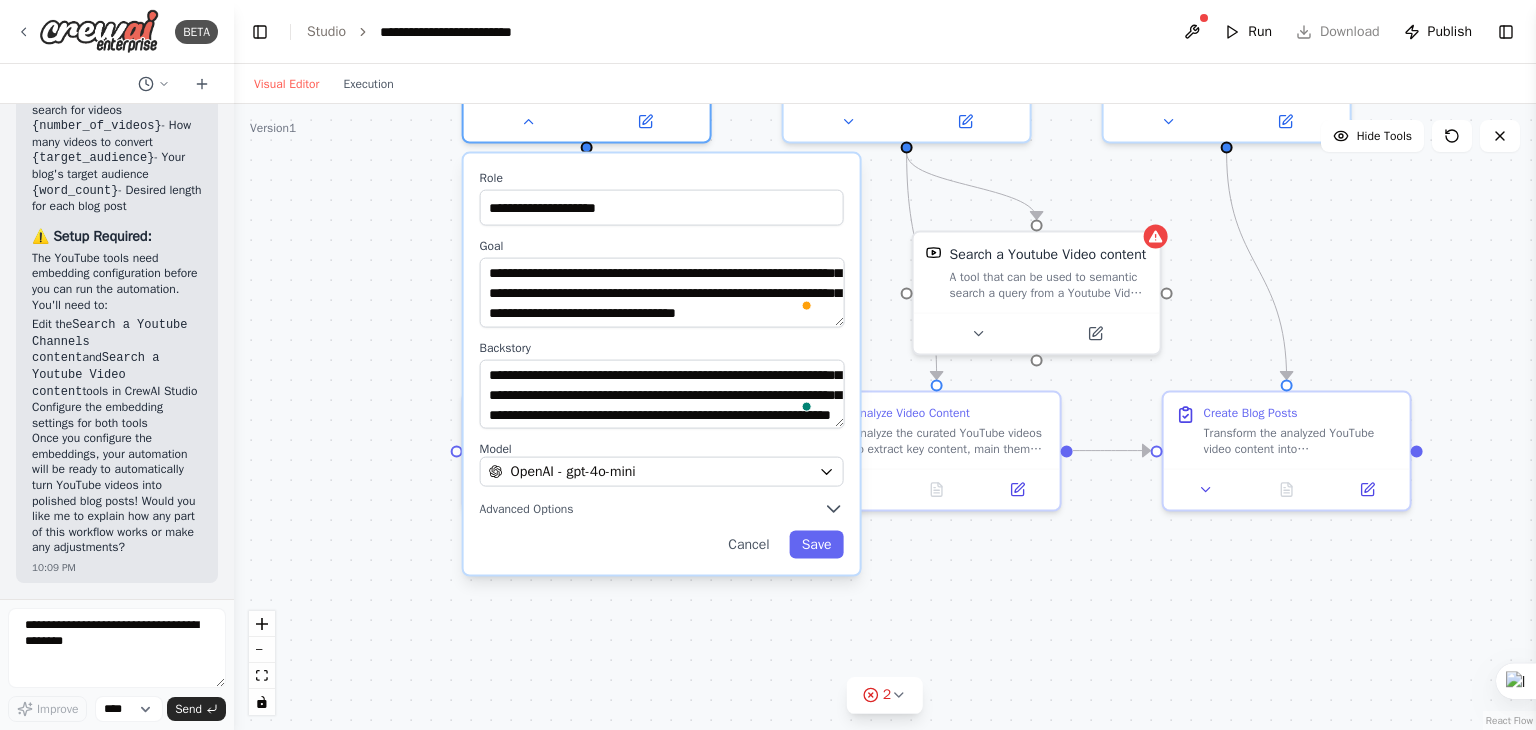 drag, startPoint x: 349, startPoint y: 541, endPoint x: 359, endPoint y: 356, distance: 185.27008 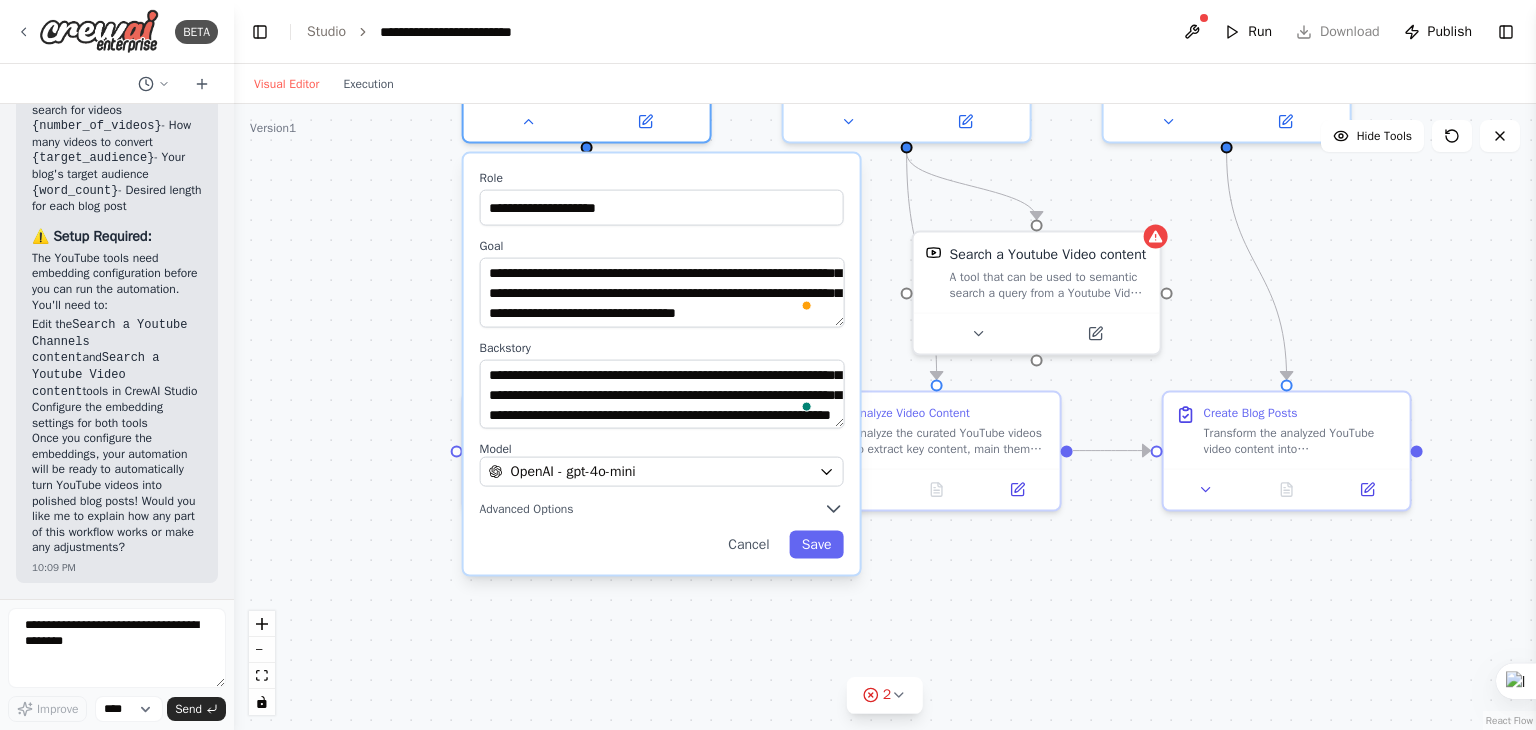 click on "**********" at bounding box center [885, 417] 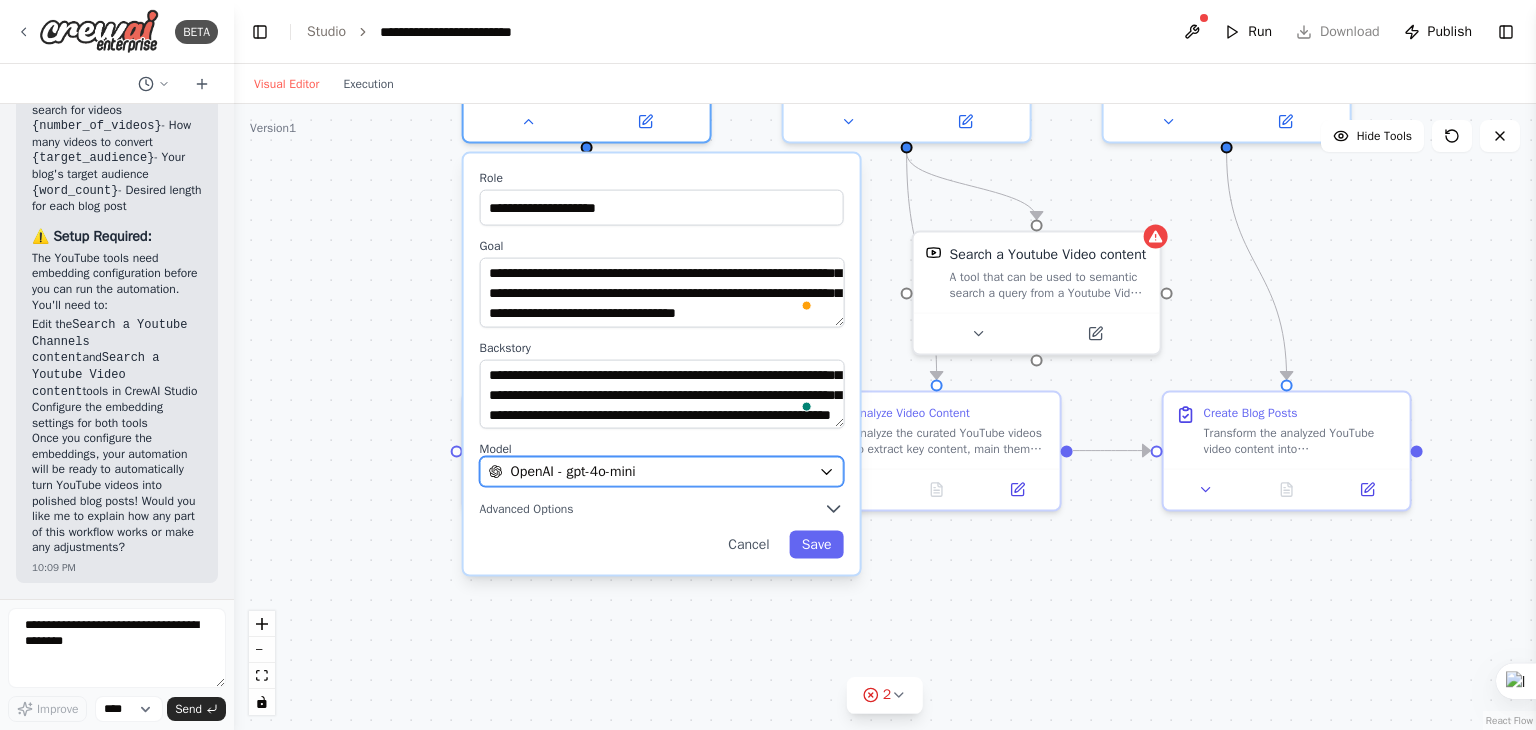 click 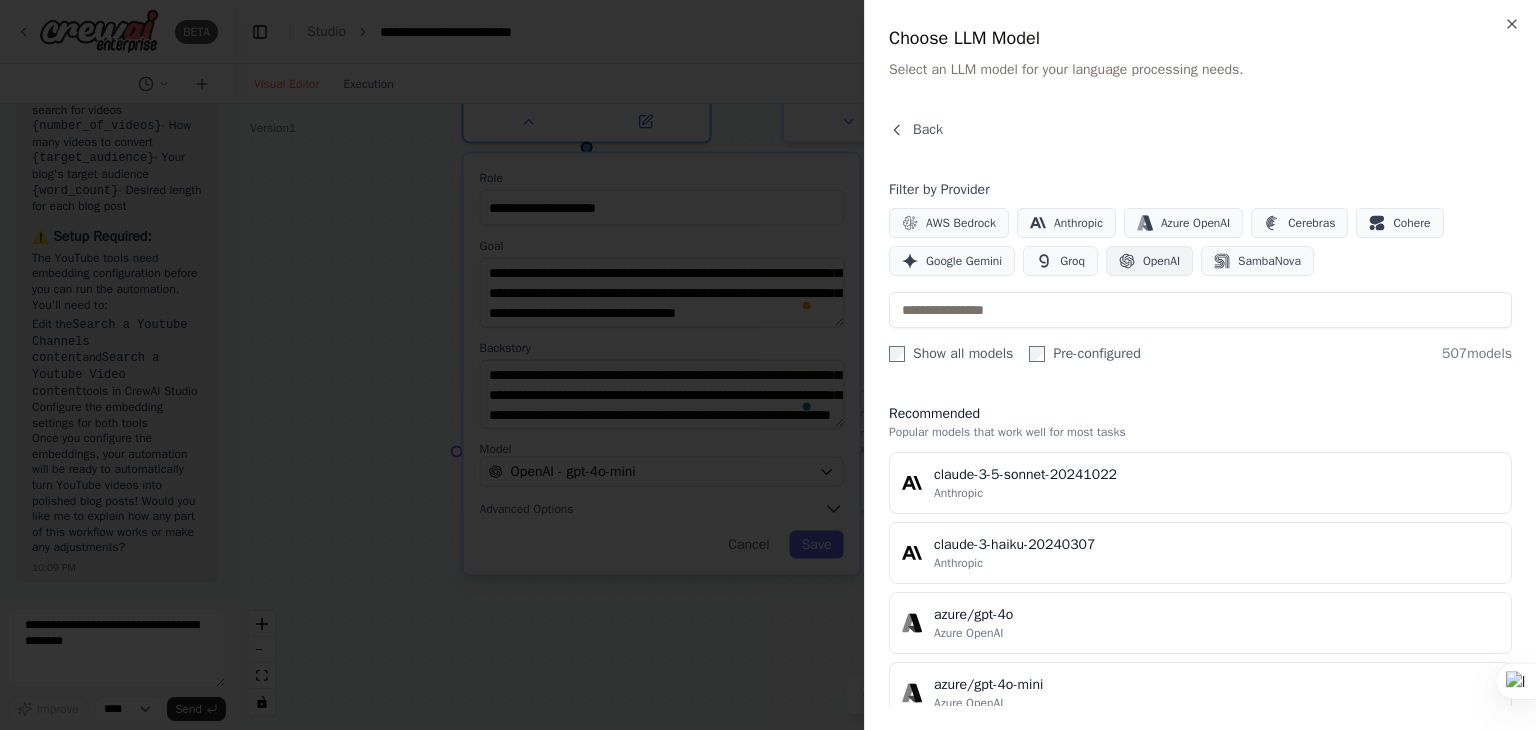 click 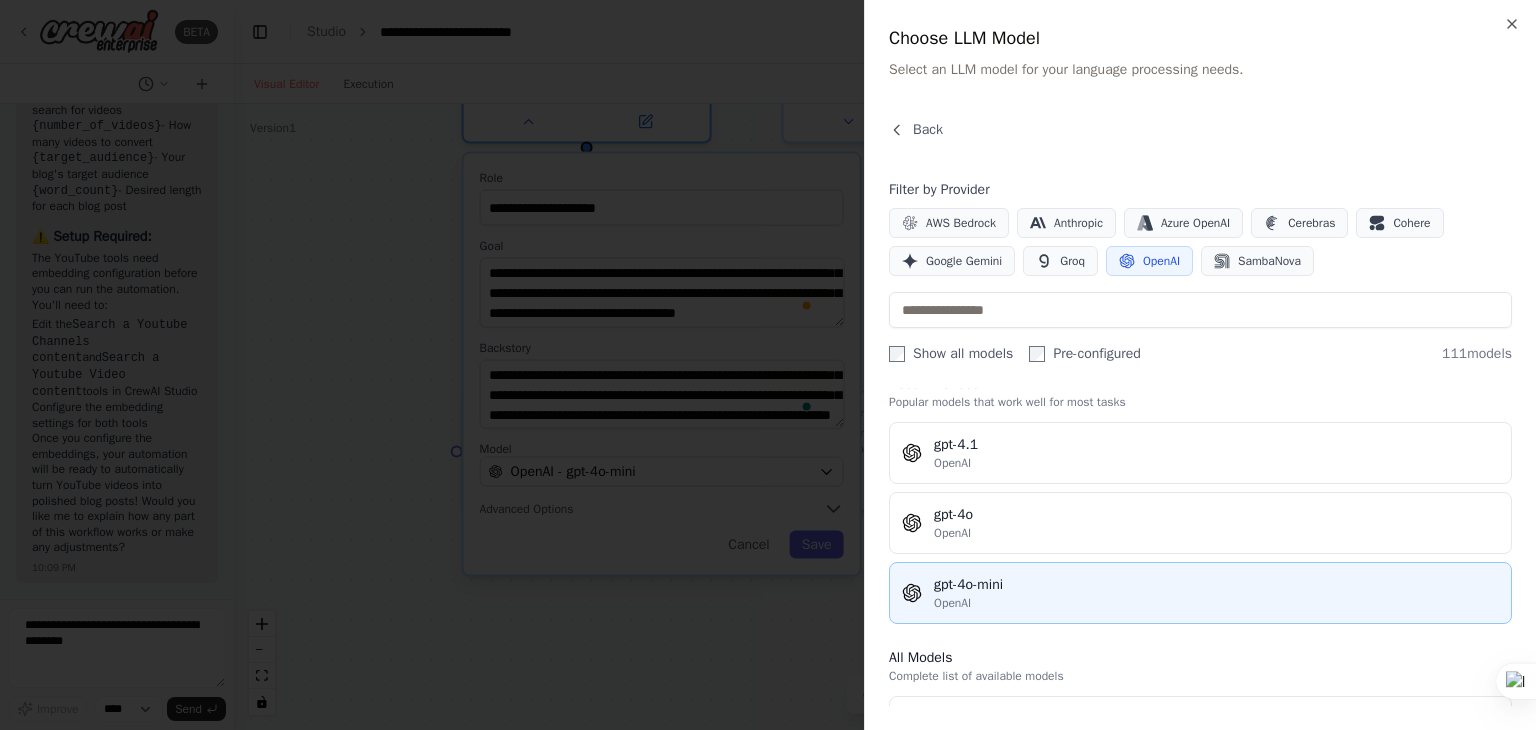 scroll, scrollTop: 0, scrollLeft: 0, axis: both 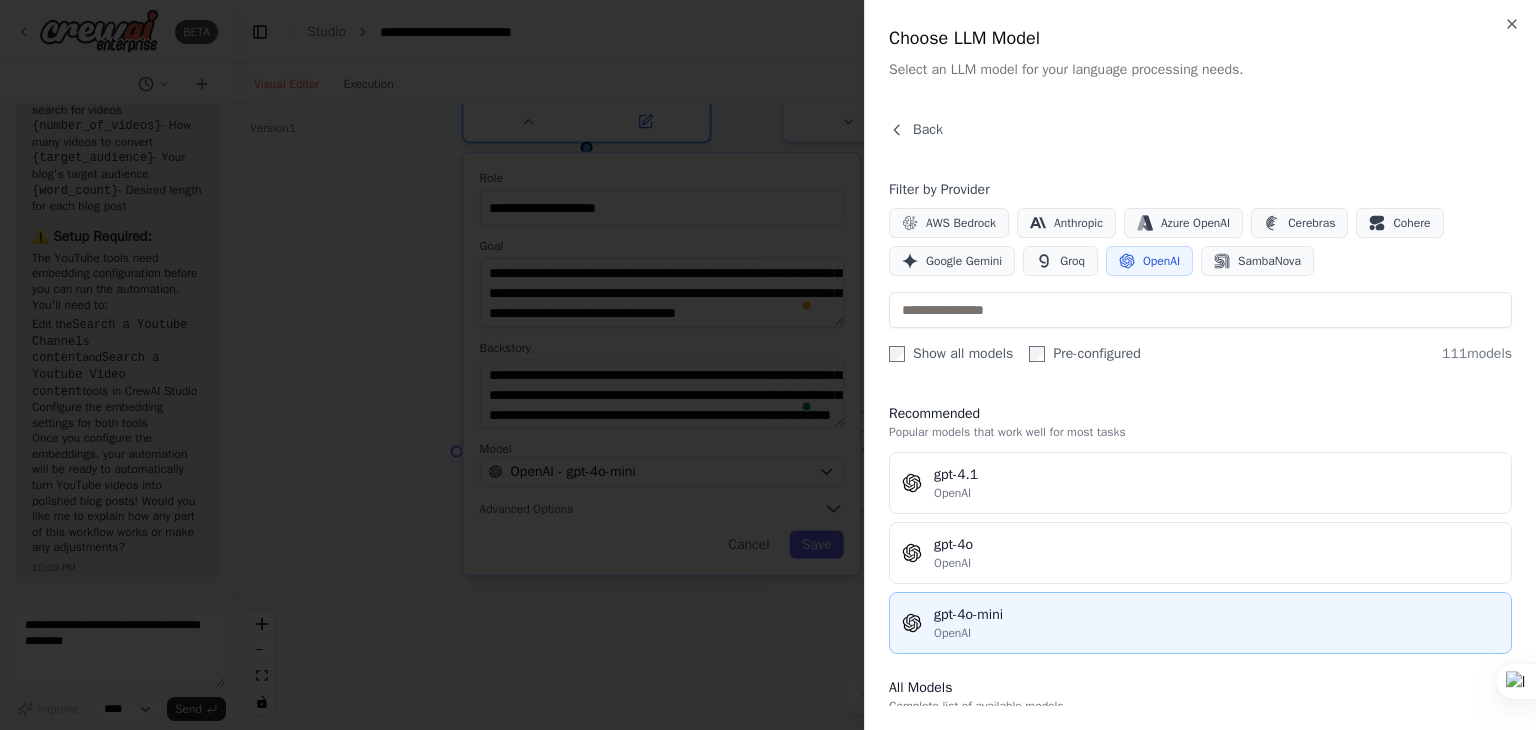 click on "OpenAI" at bounding box center (1216, 493) 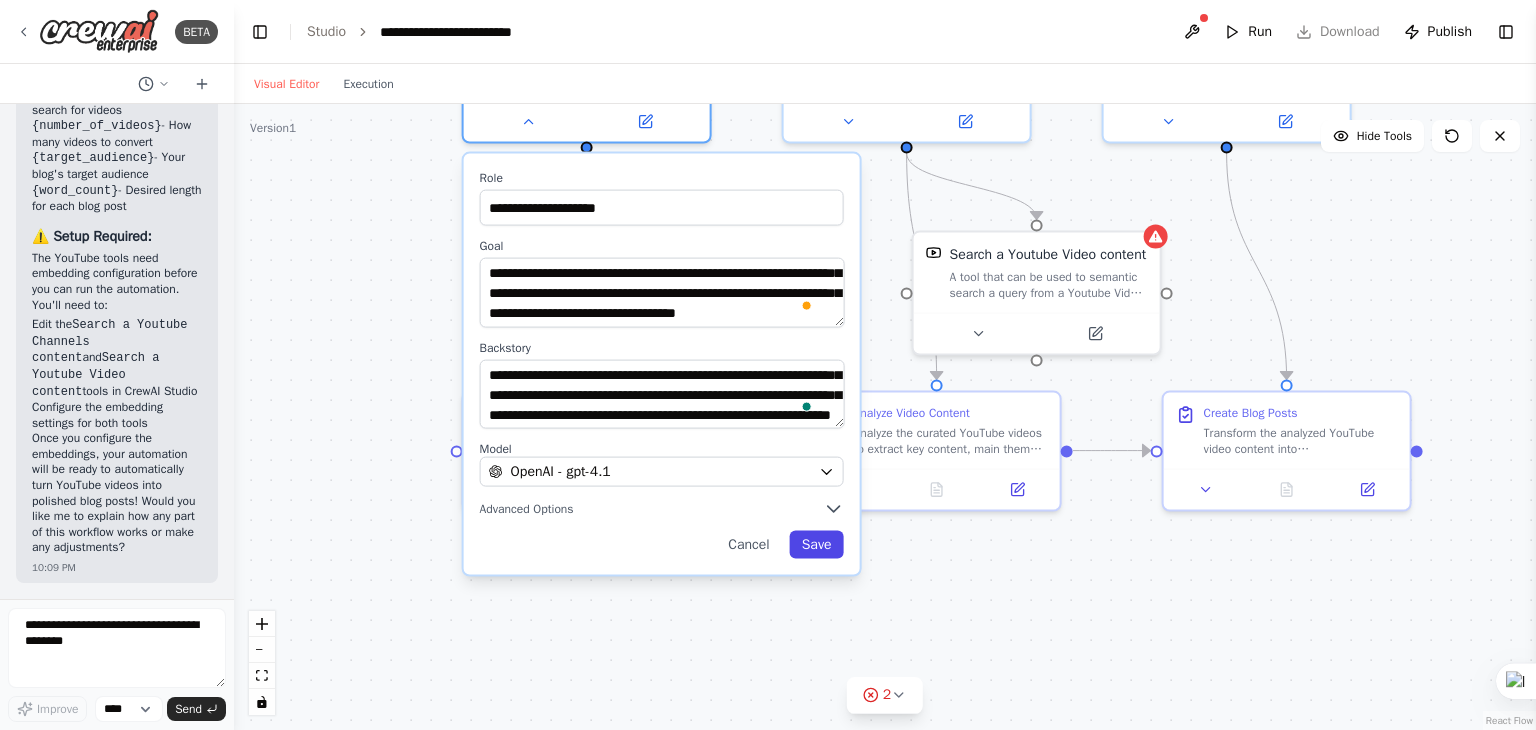 click on "Save" at bounding box center (817, 545) 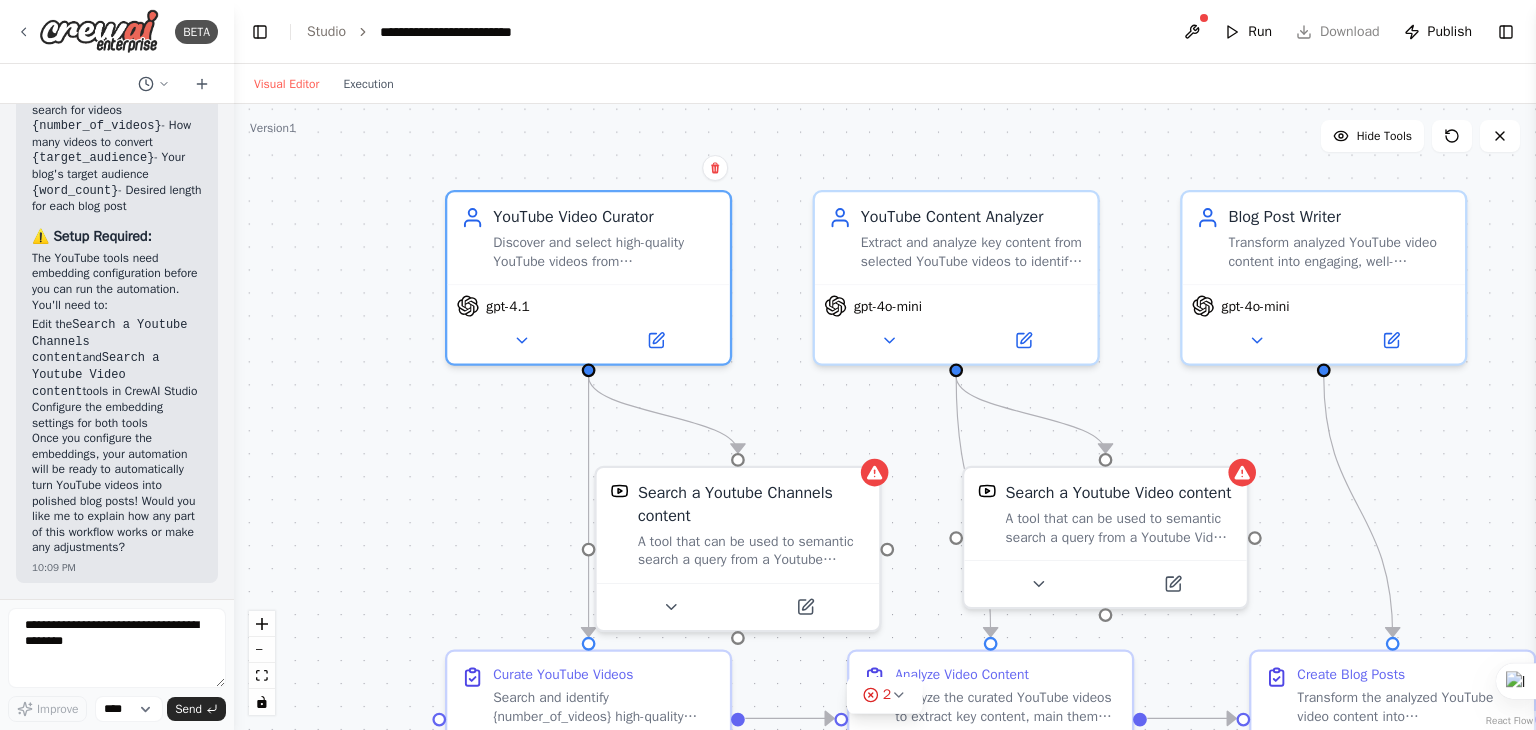 drag, startPoint x: 436, startPoint y: 257, endPoint x: 444, endPoint y: 446, distance: 189.16924 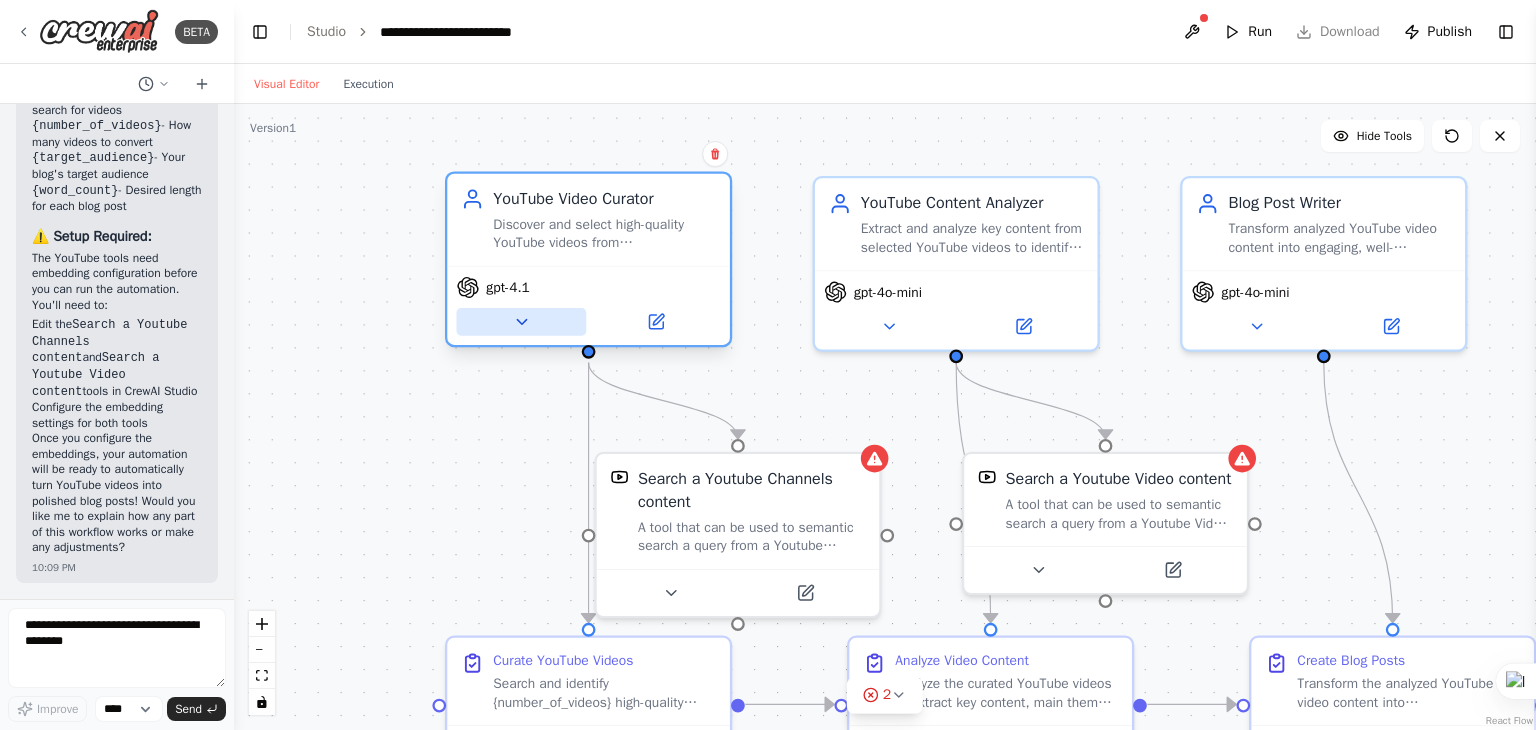 click 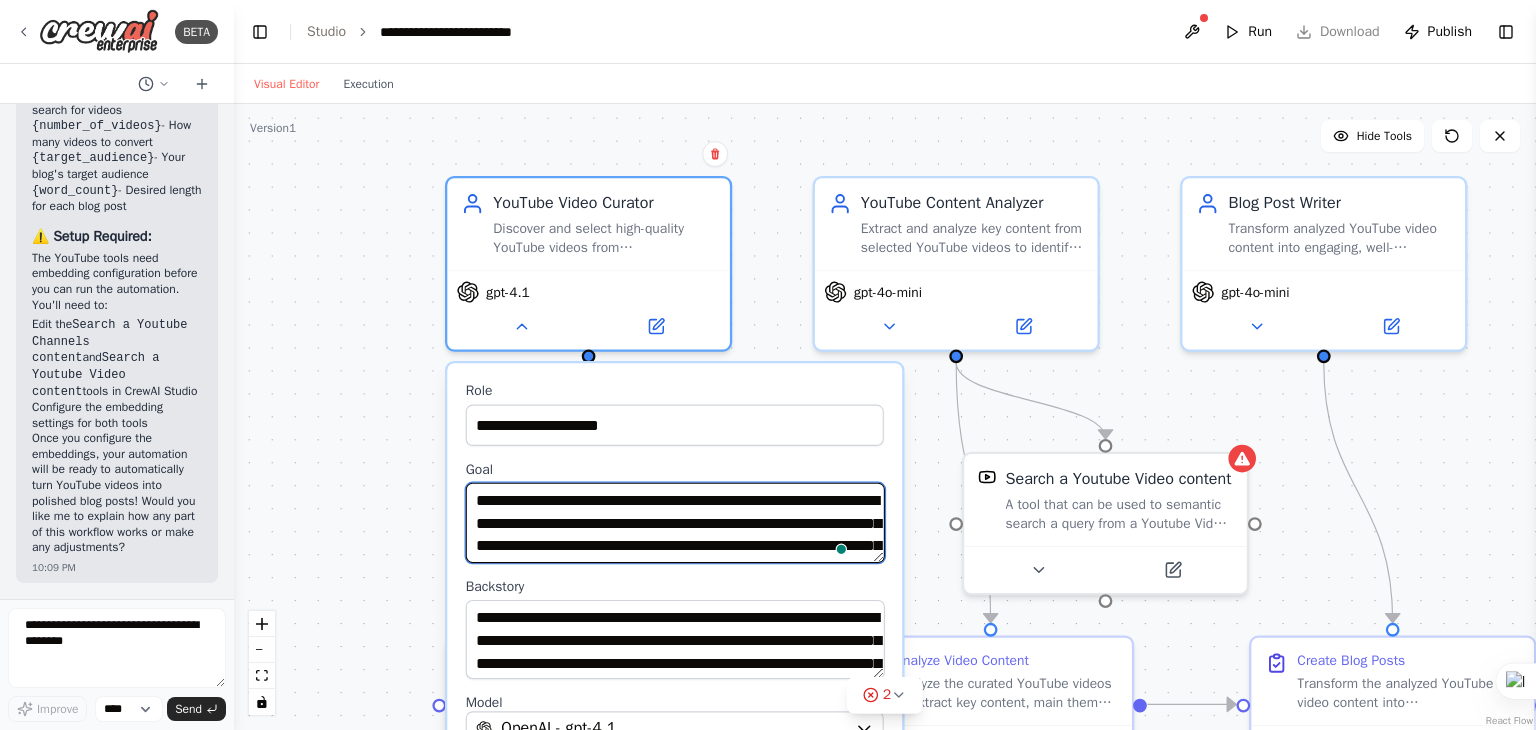 click on "**********" at bounding box center [675, 523] 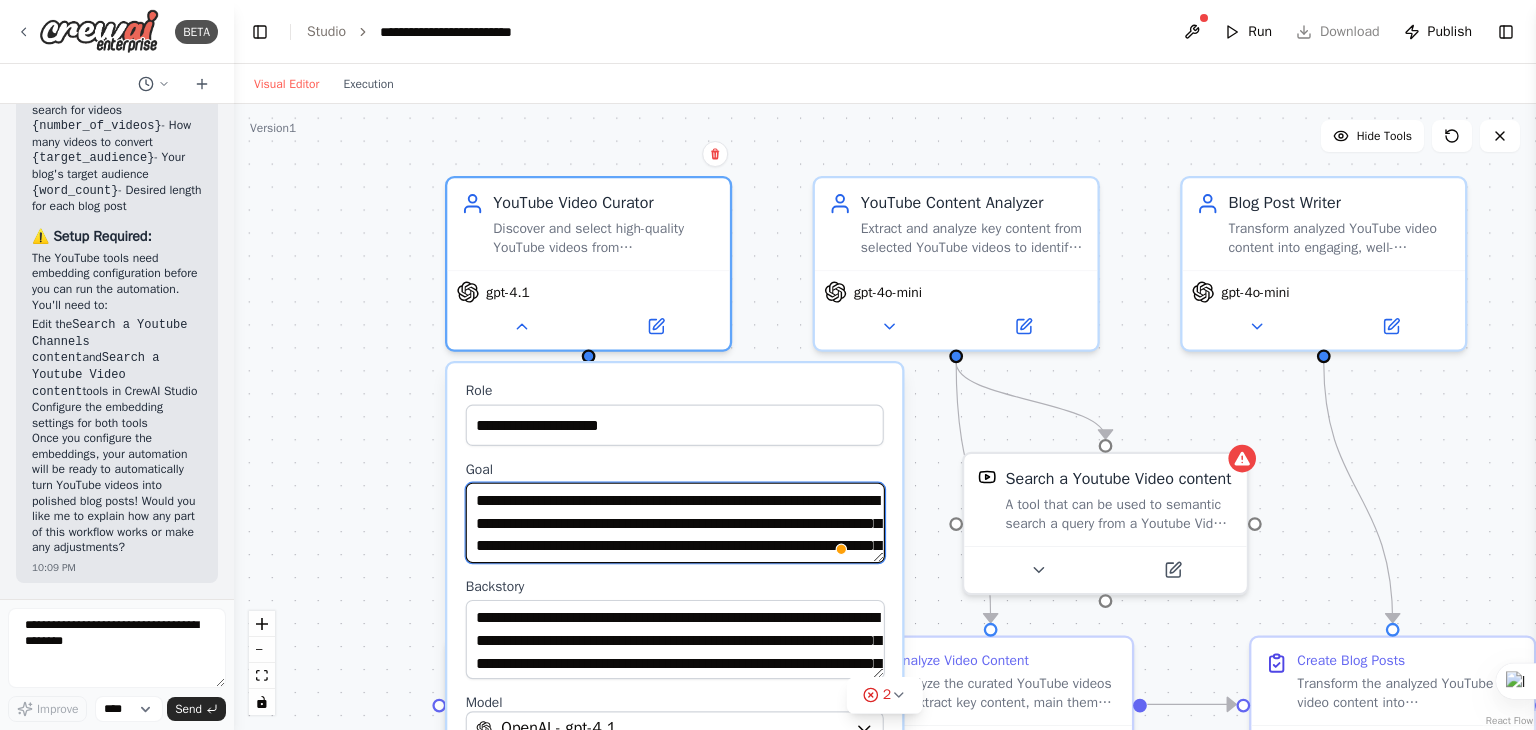 drag, startPoint x: 581, startPoint y: 517, endPoint x: 479, endPoint y: 520, distance: 102.044106 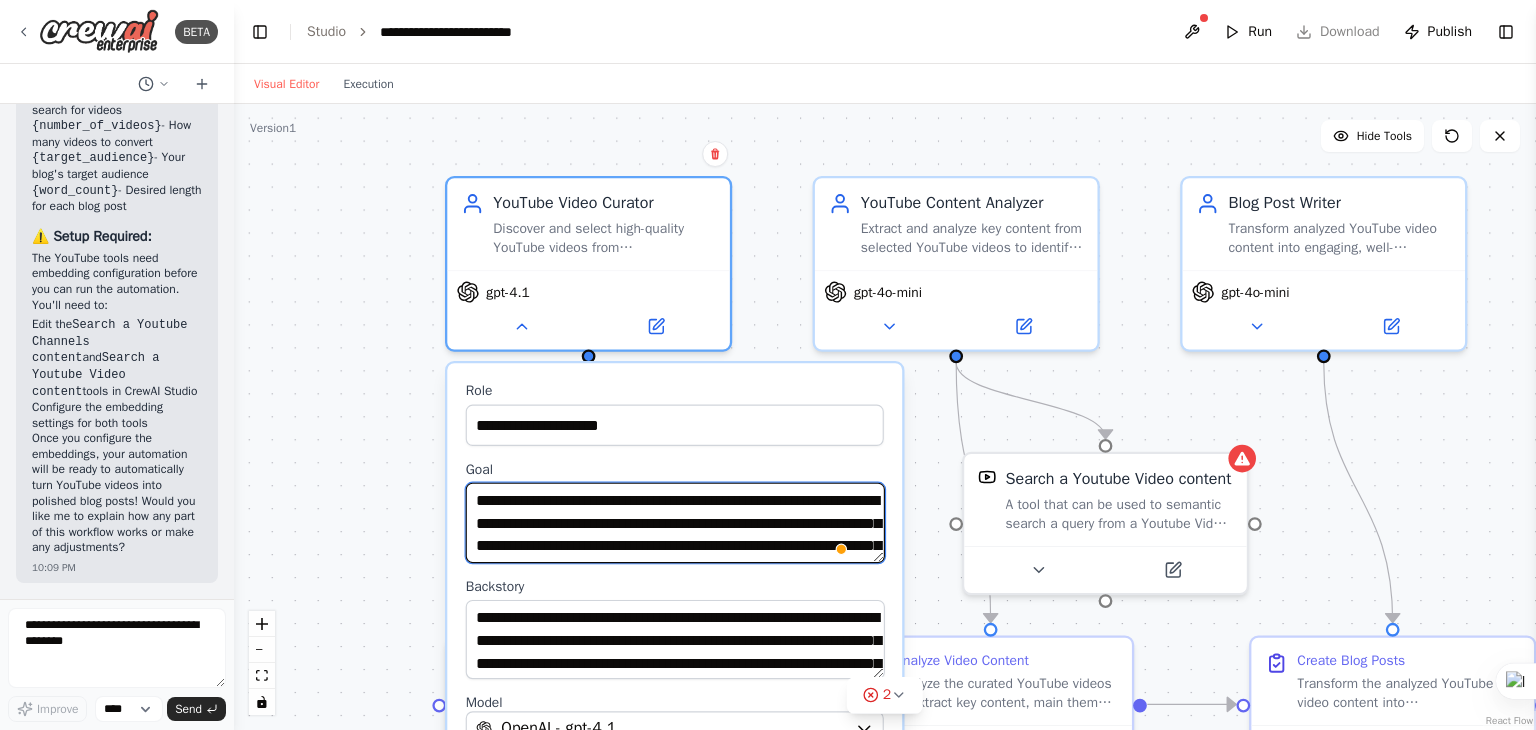 click on "**********" at bounding box center (675, 523) 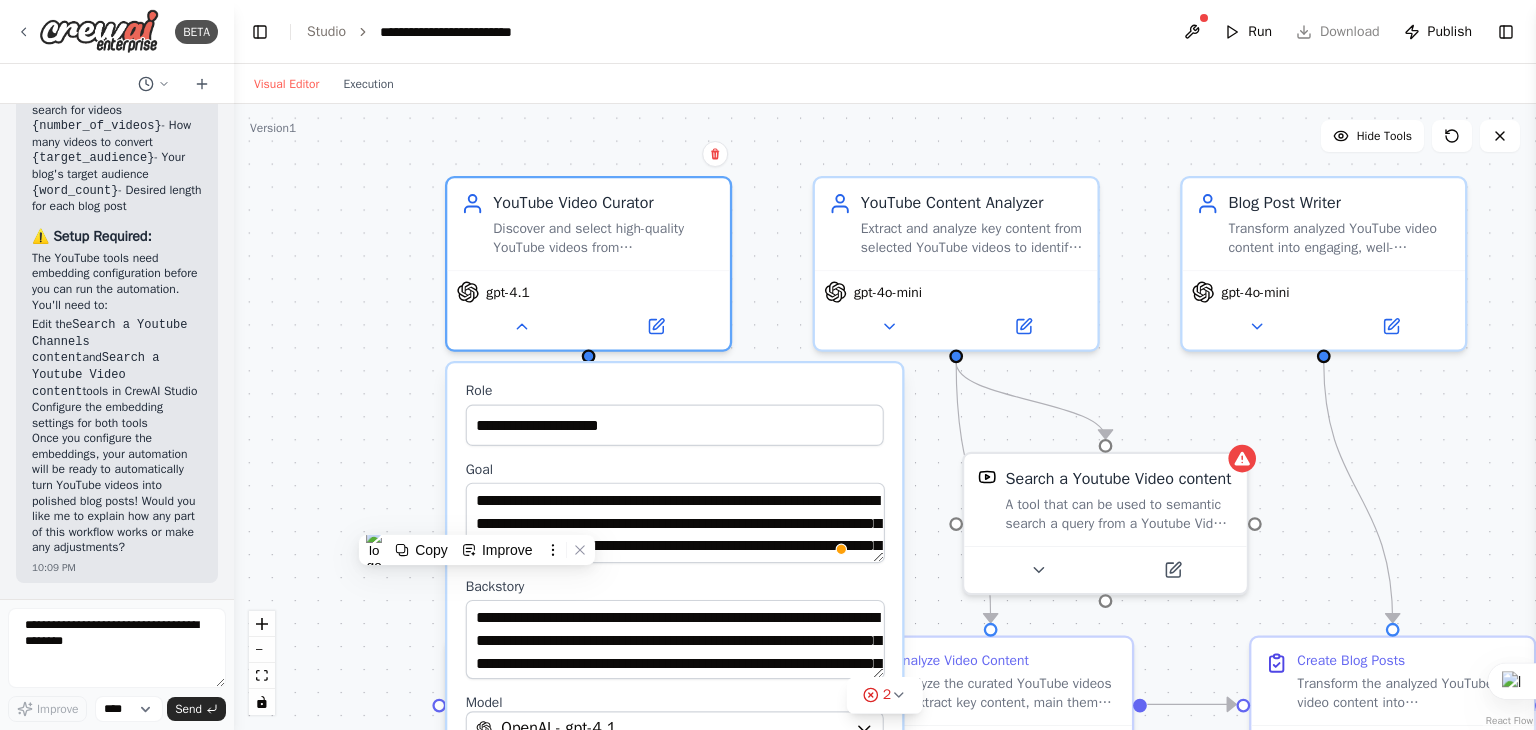 click on "**********" at bounding box center [885, 417] 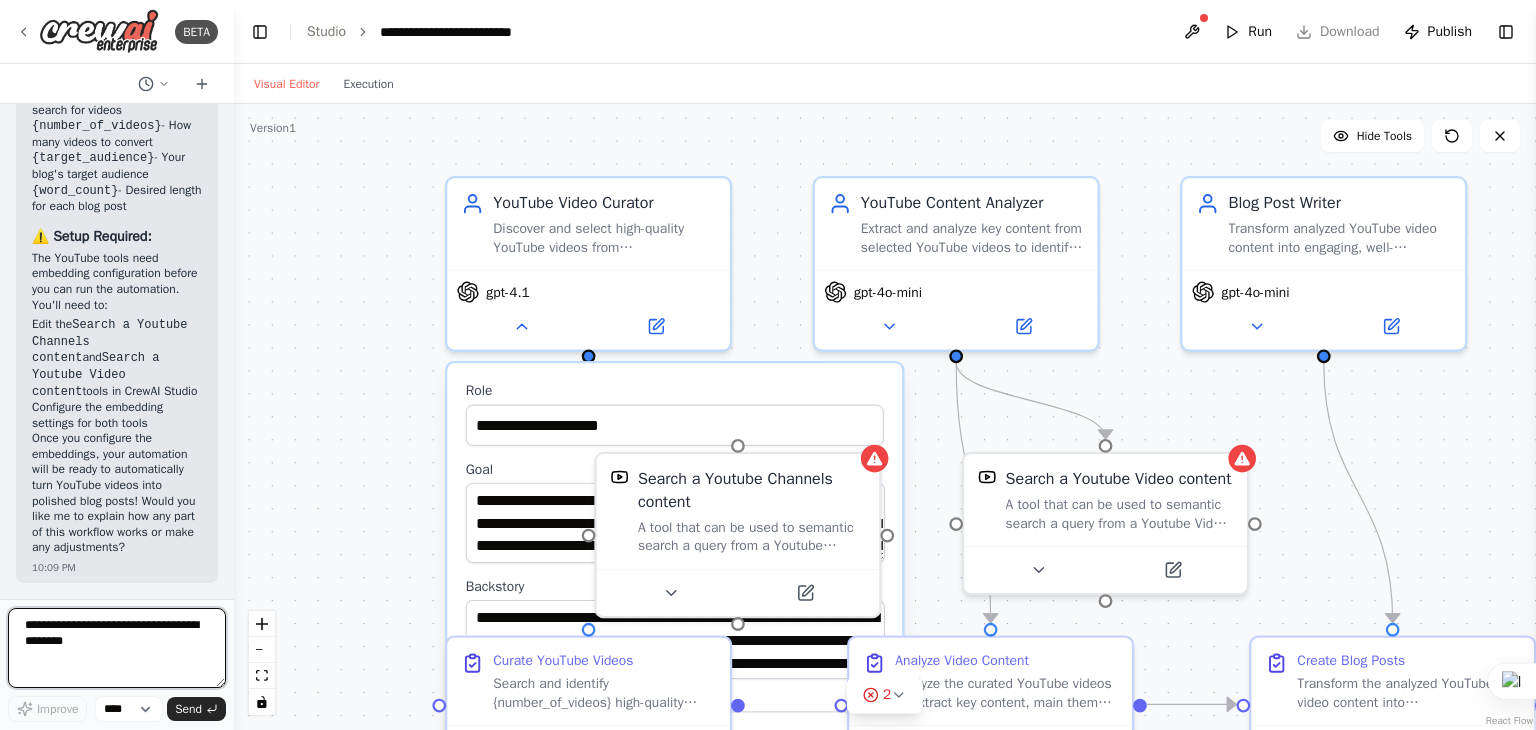click at bounding box center [117, 648] 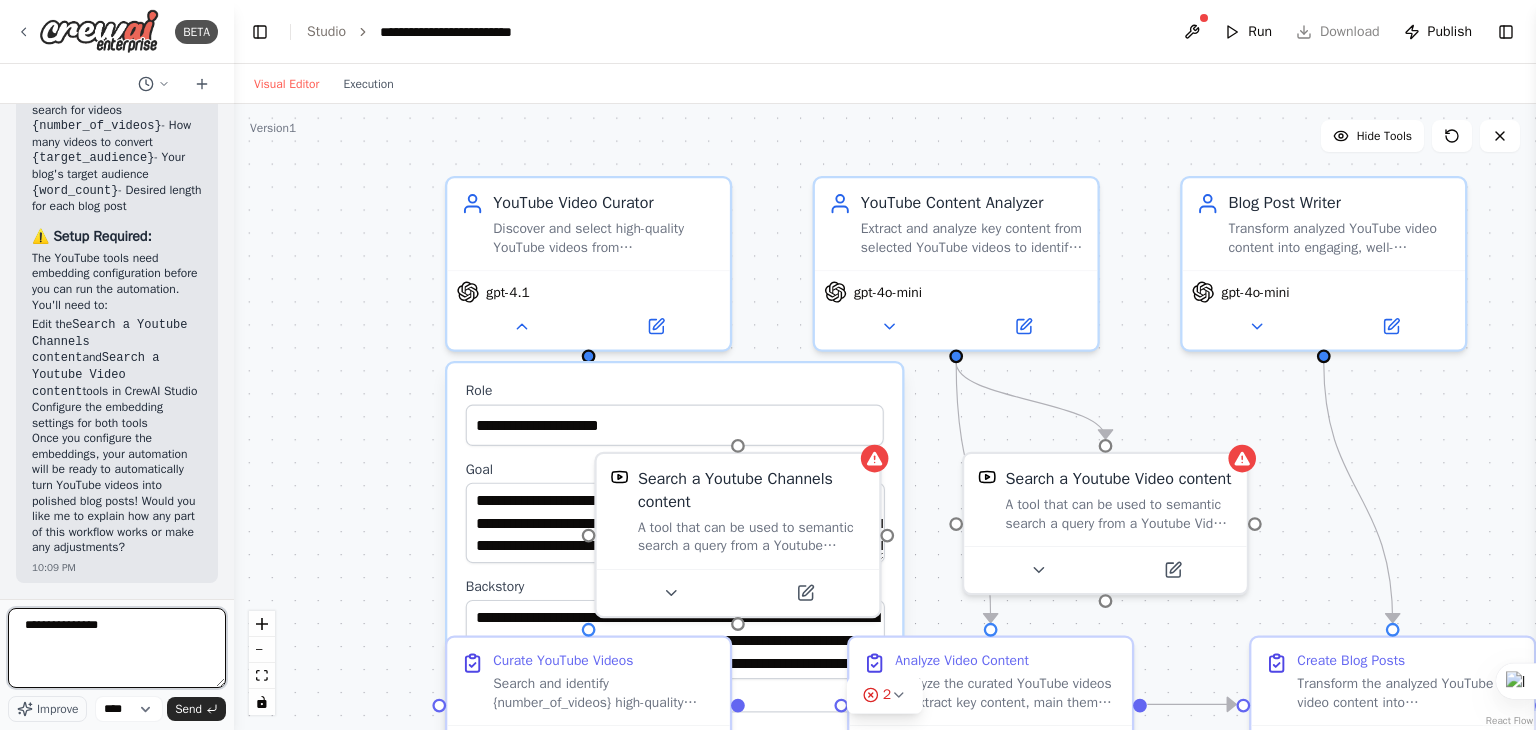 paste on "**********" 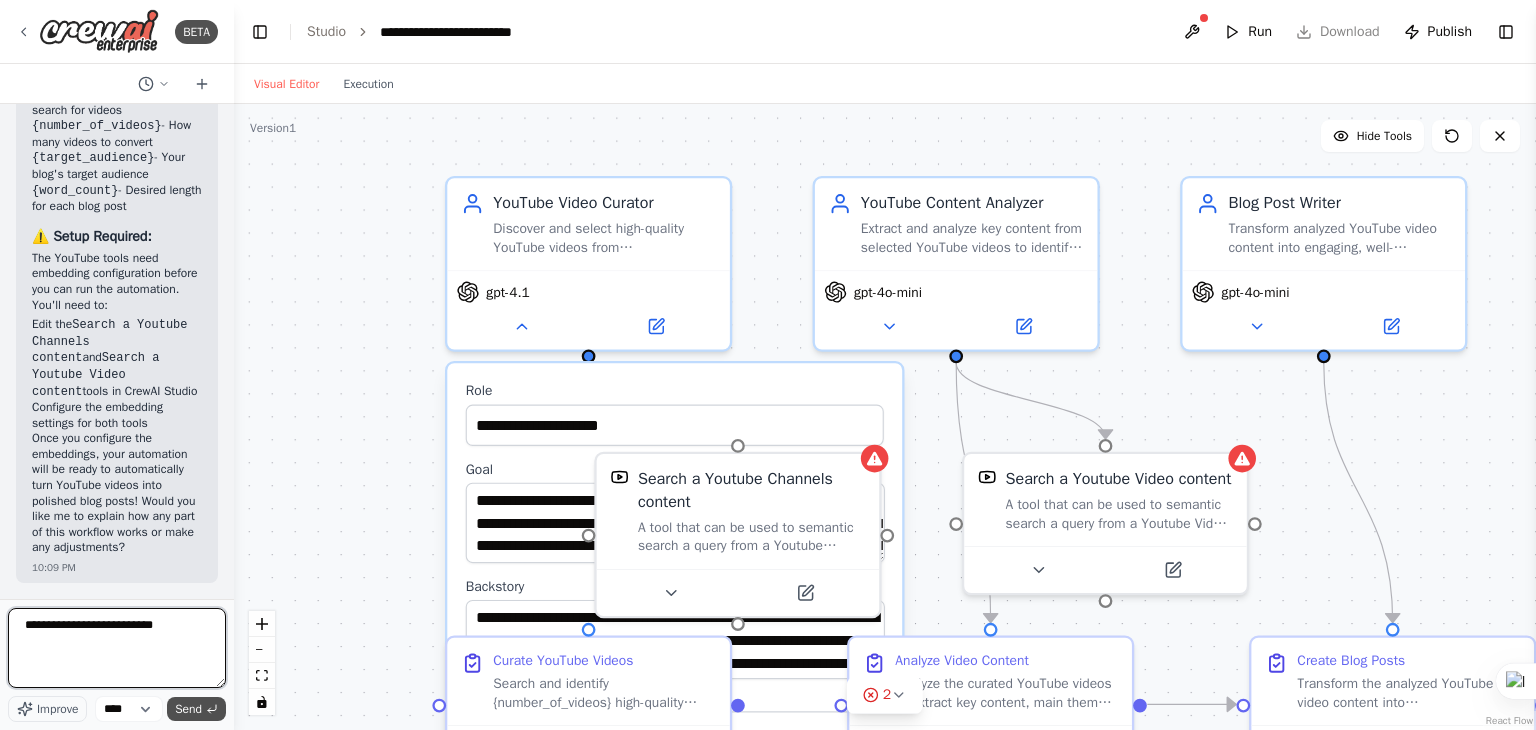 type on "**********" 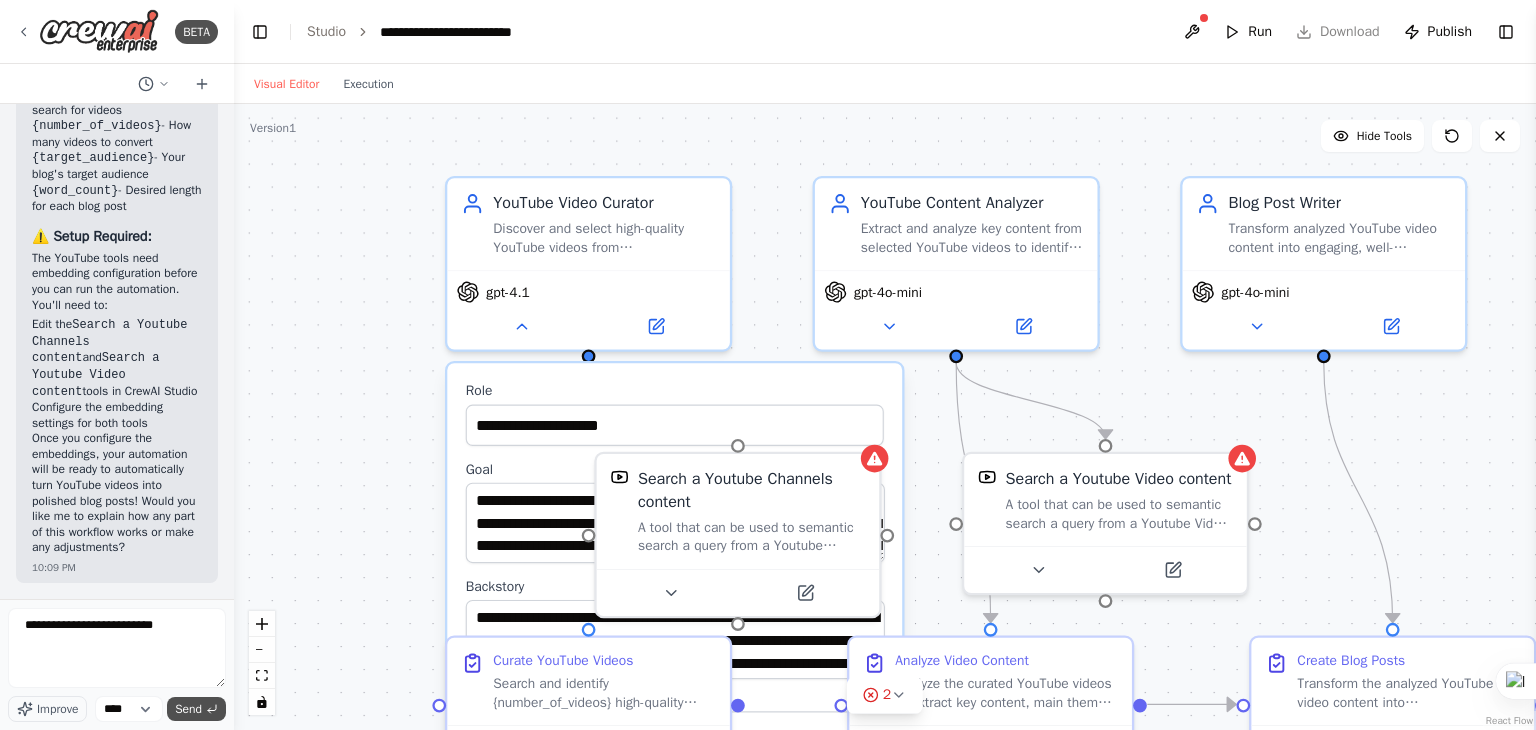 drag, startPoint x: 220, startPoint y: 707, endPoint x: 193, endPoint y: 699, distance: 28.160255 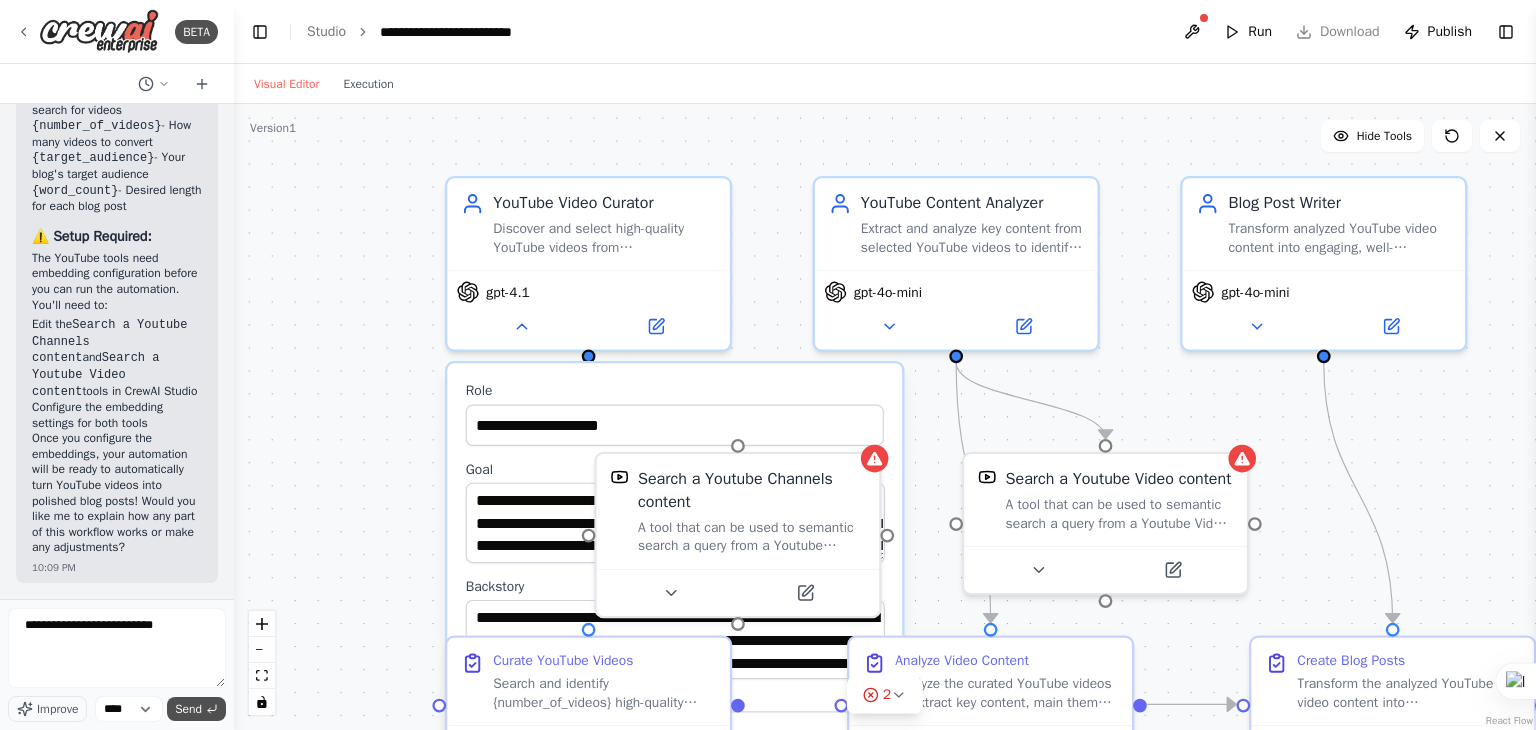click 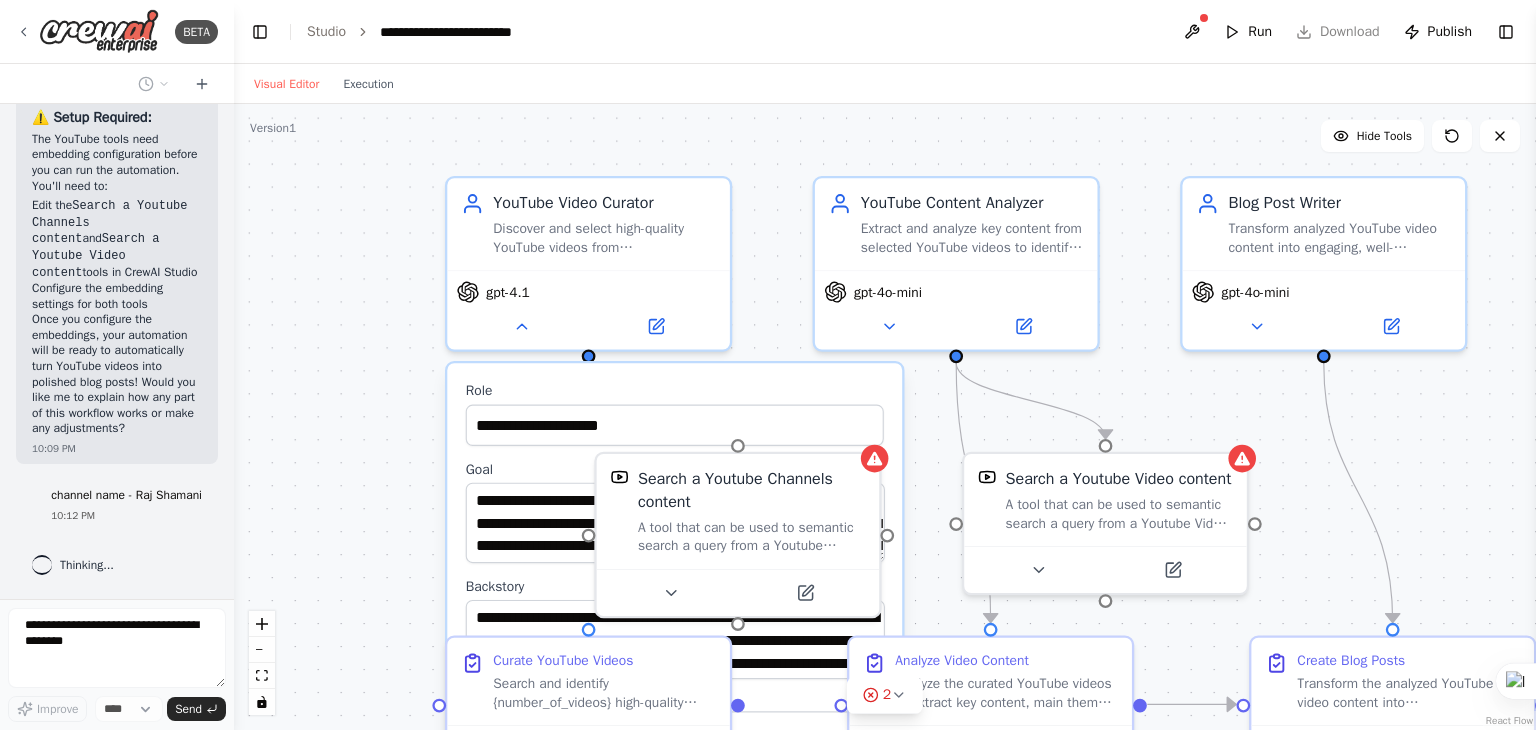 scroll, scrollTop: 2571, scrollLeft: 0, axis: vertical 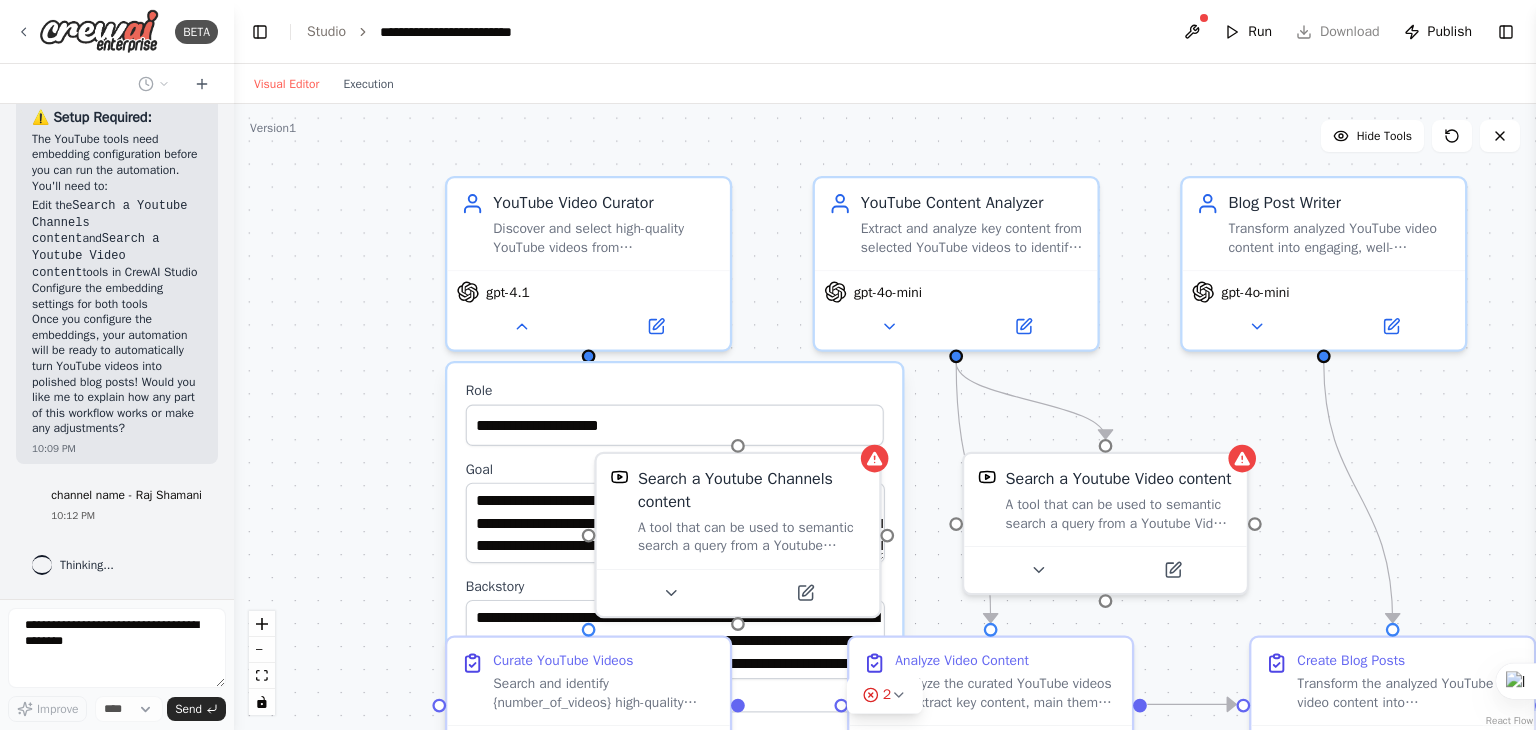 click on "**********" at bounding box center [885, 417] 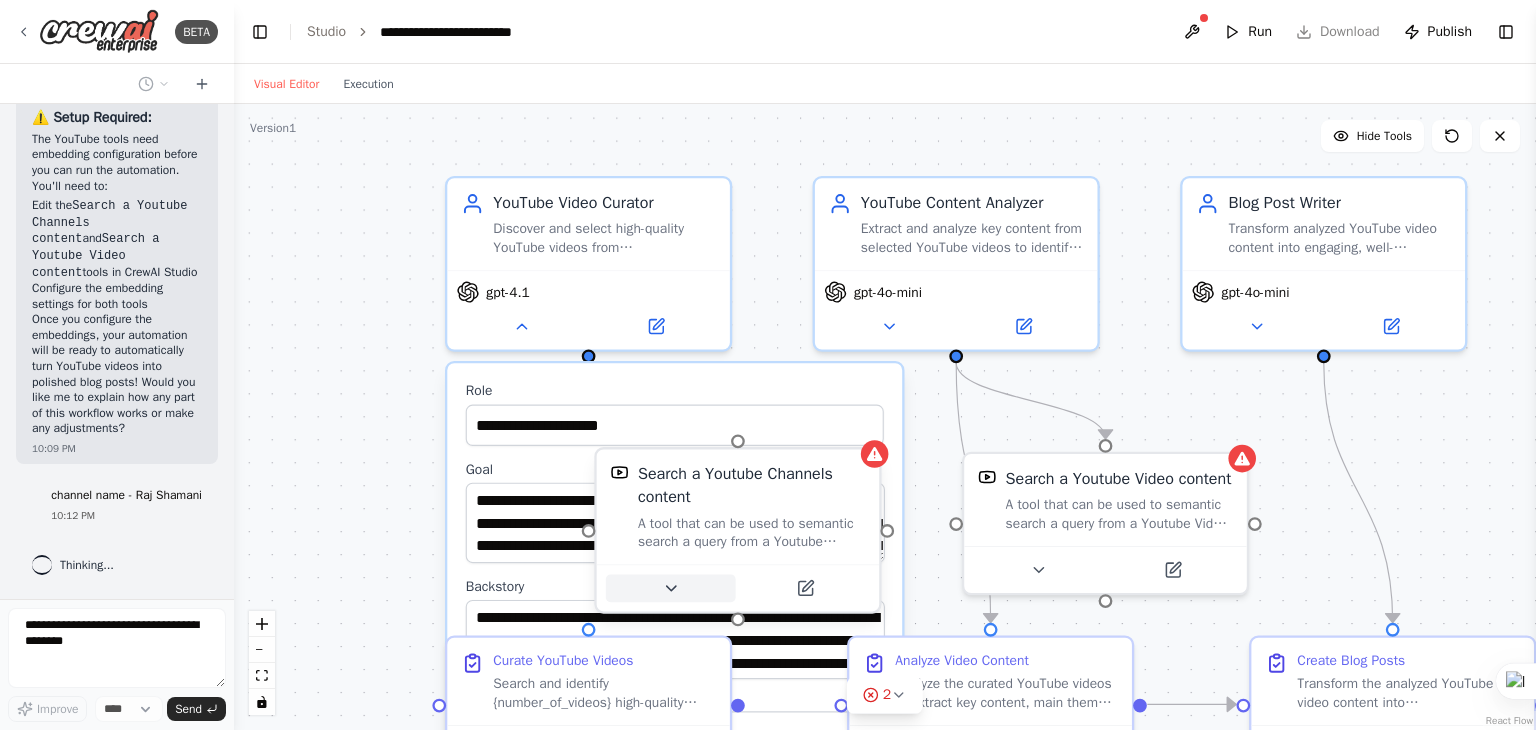 click 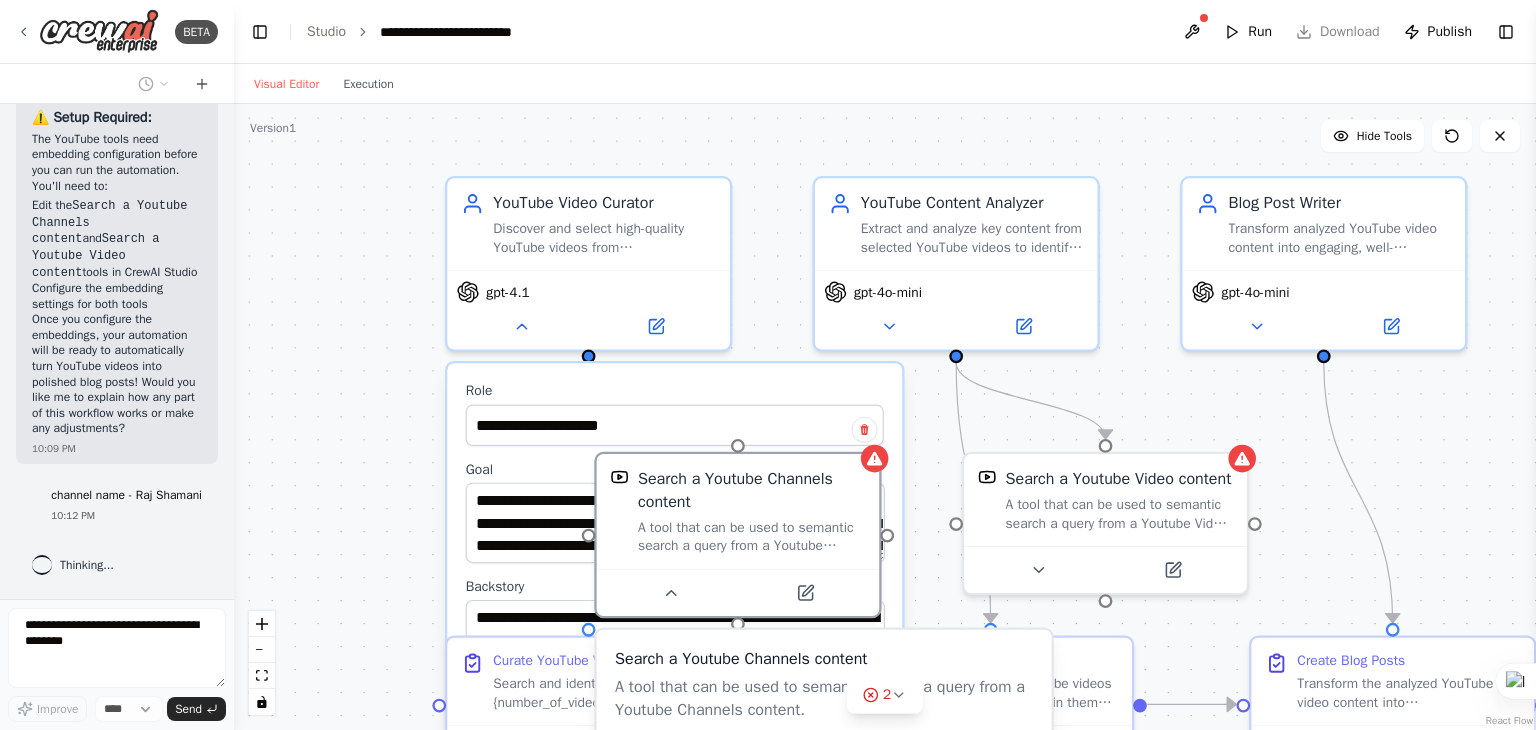click on "**********" at bounding box center (885, 417) 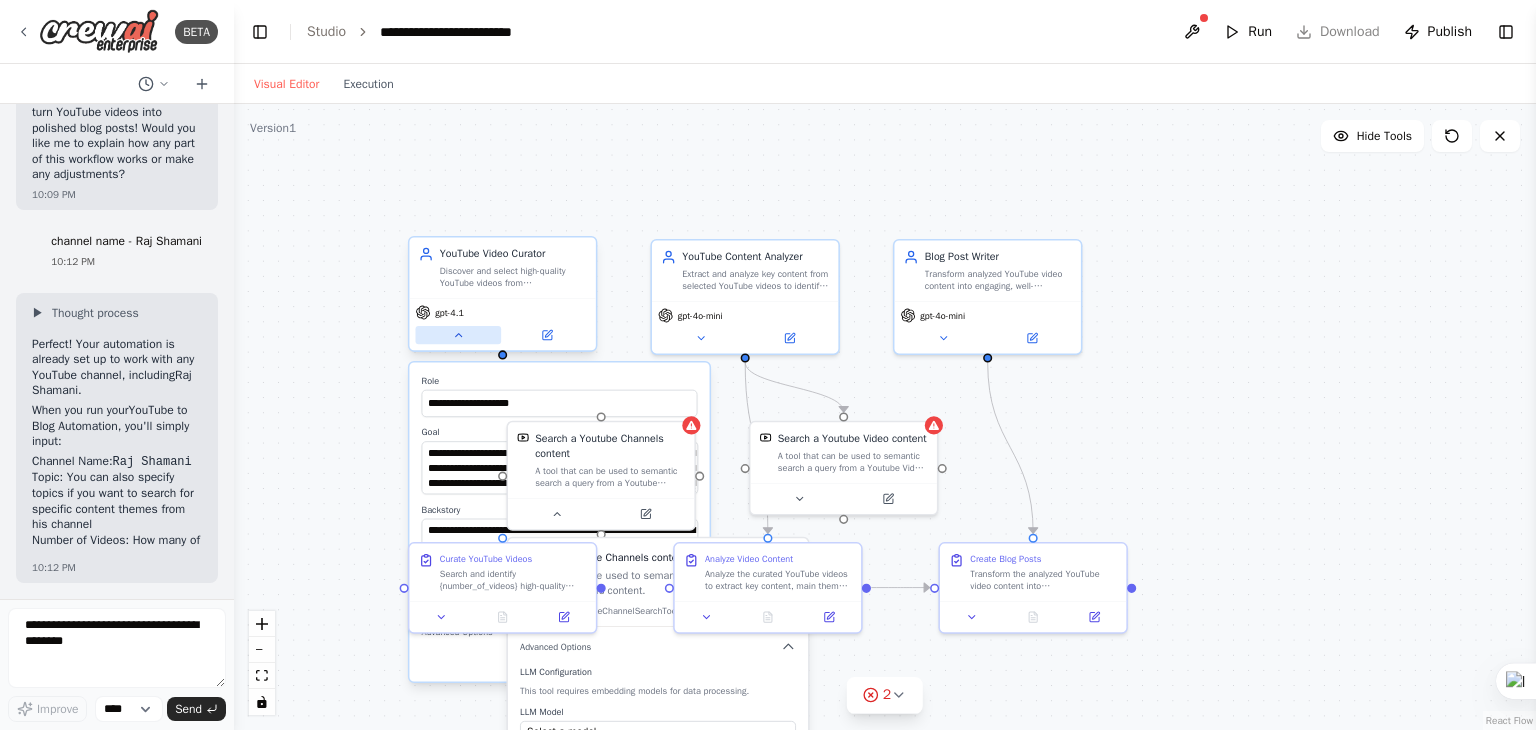 click 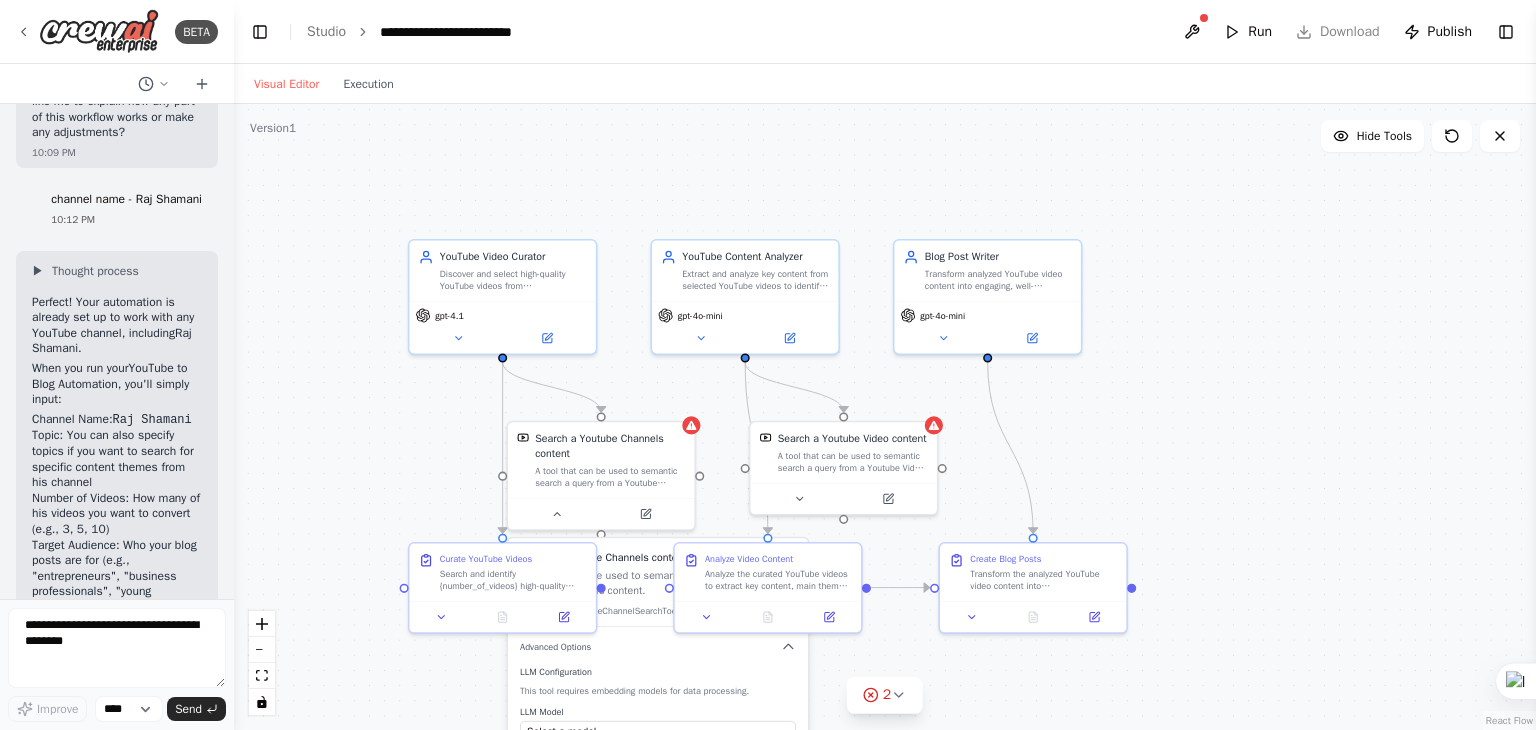 scroll, scrollTop: 2897, scrollLeft: 0, axis: vertical 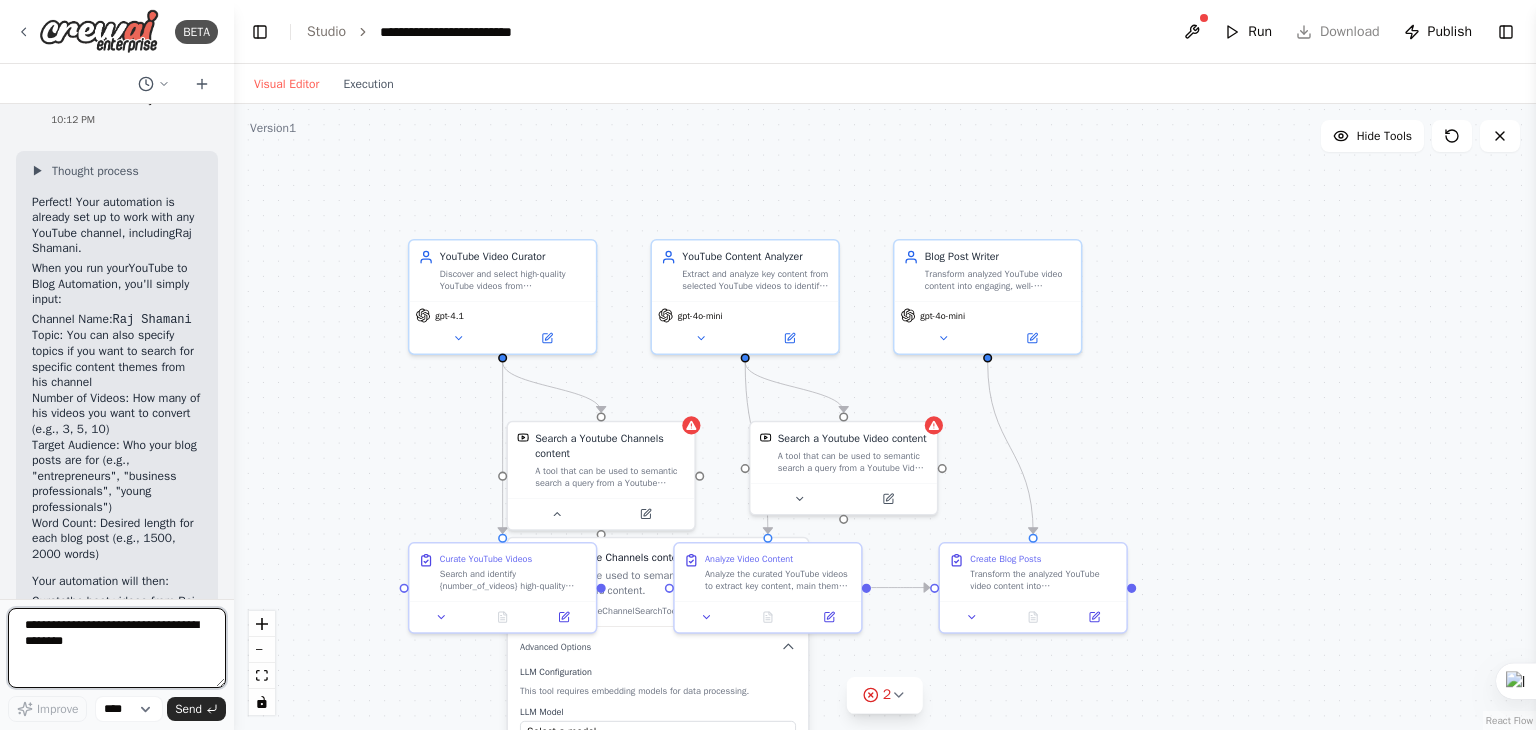 click at bounding box center (117, 648) 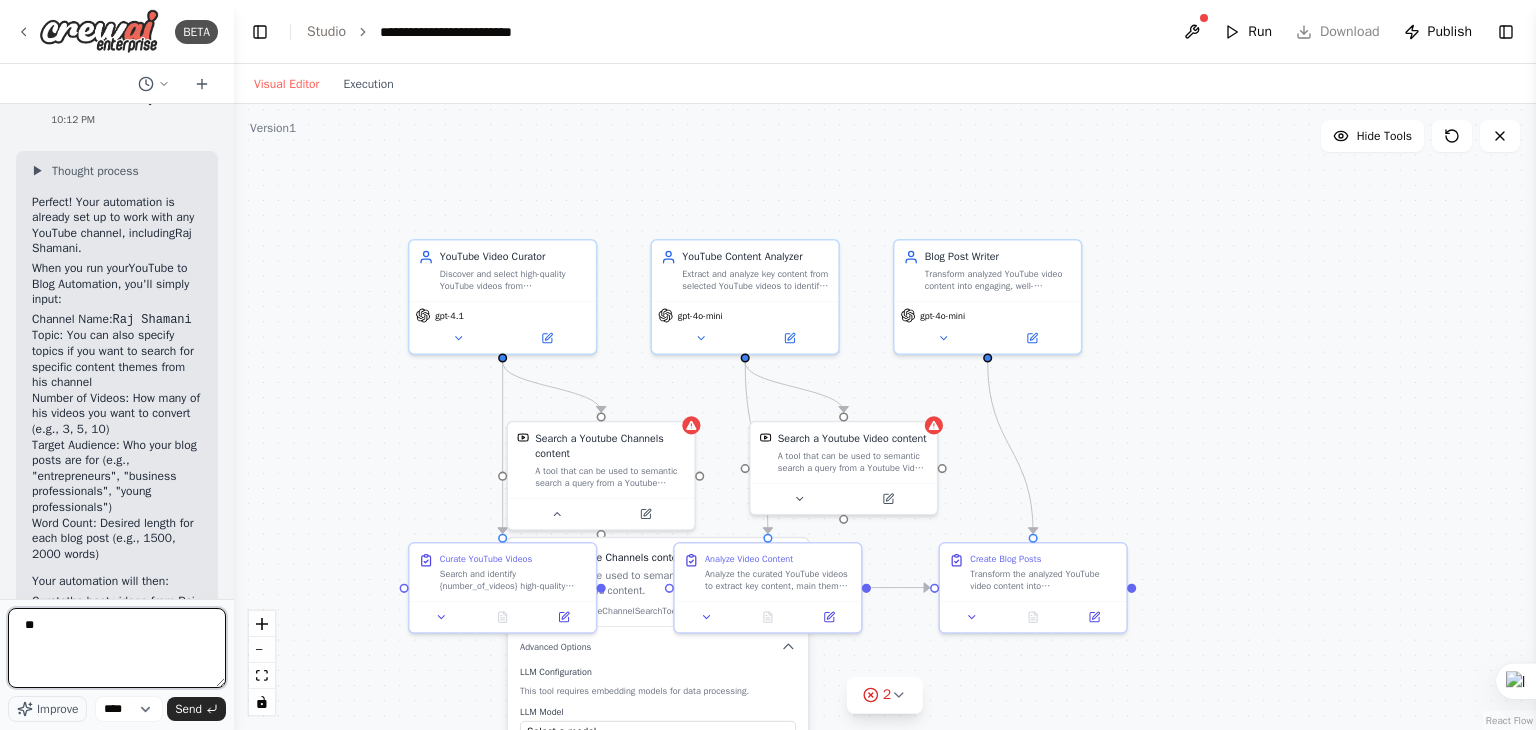 type on "*" 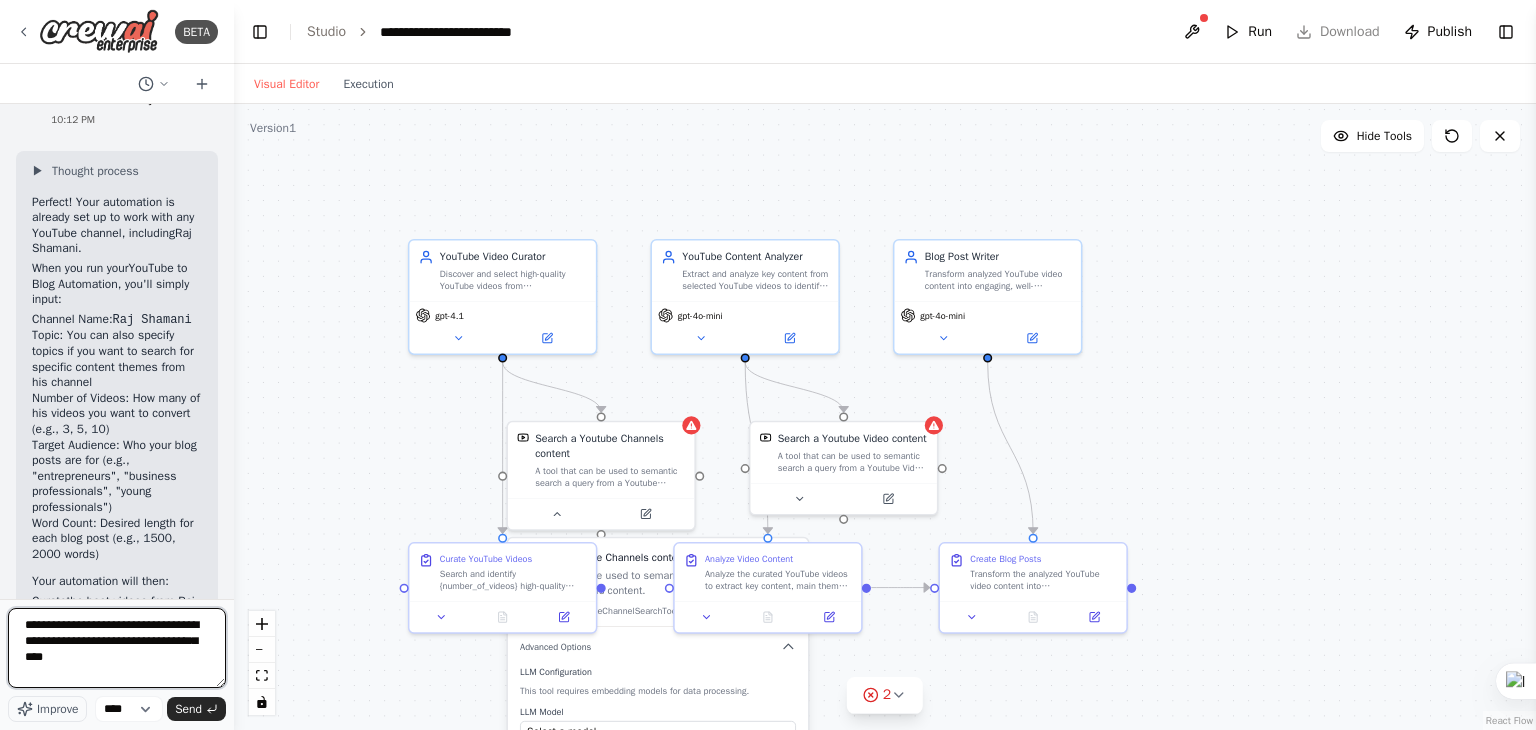type on "**********" 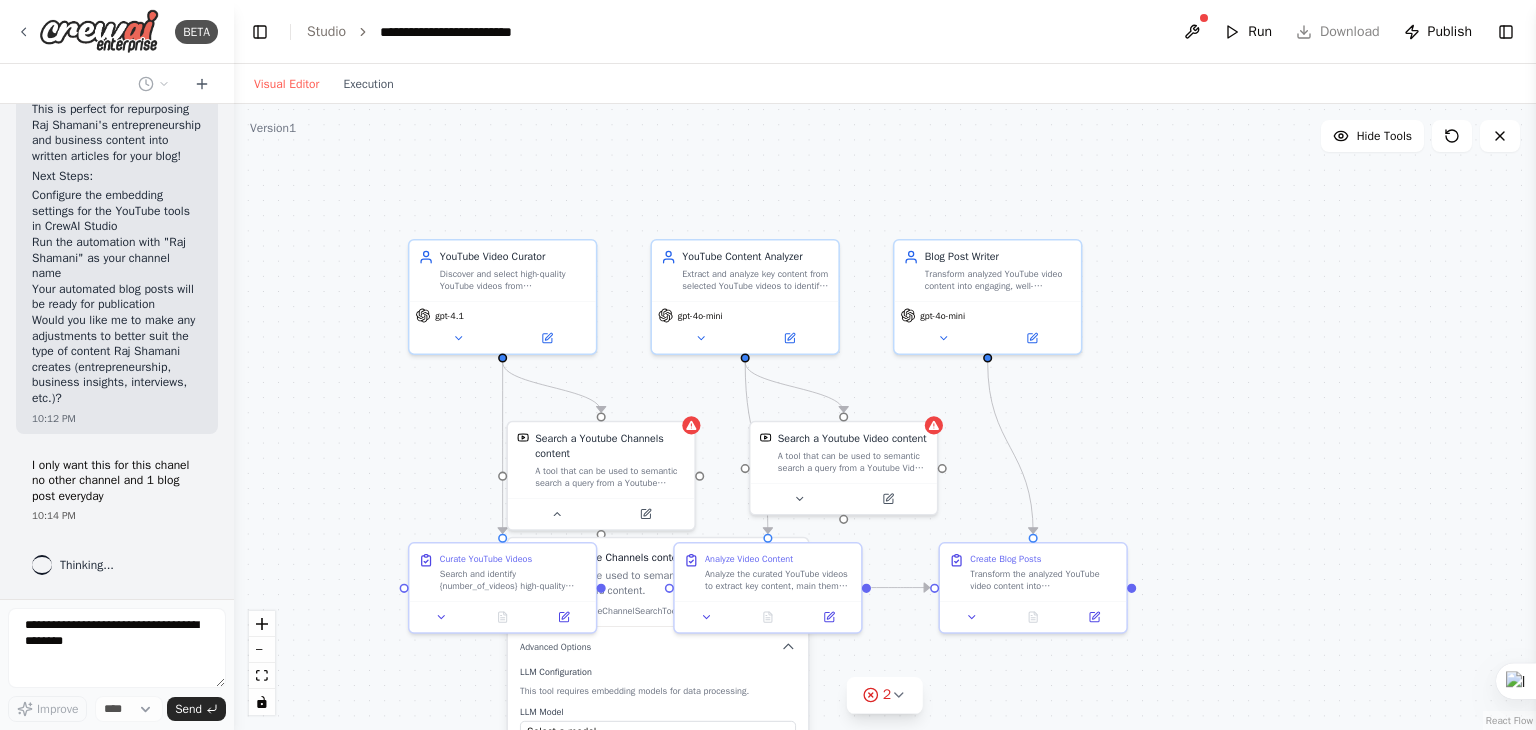 scroll, scrollTop: 3647, scrollLeft: 0, axis: vertical 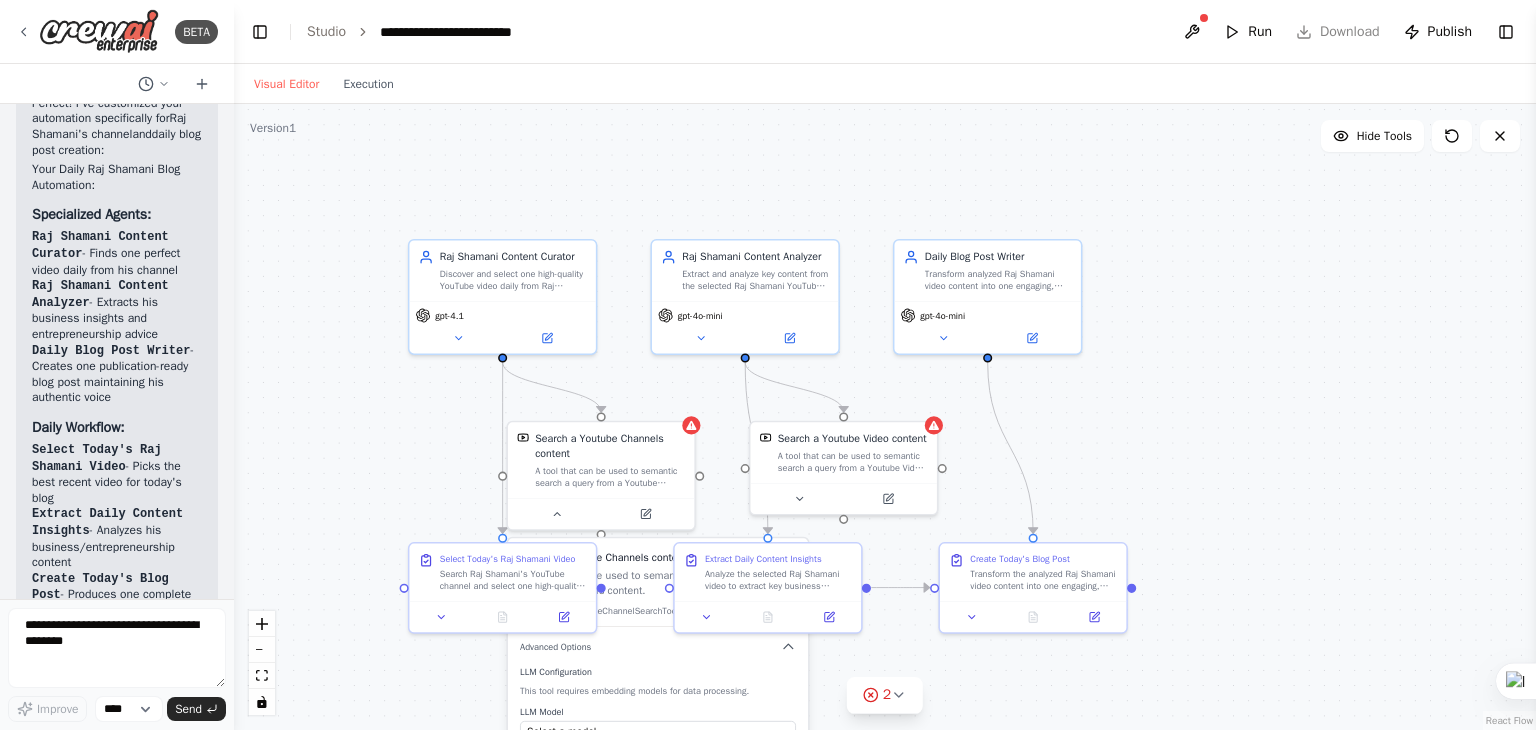 click on ".deletable-edge-delete-btn {
width: 20px;
height: 20px;
border: 0px solid #ffffff;
color: #6b7280;
background-color: #f8fafc;
cursor: pointer;
border-radius: 50%;
font-size: 12px;
padding: 3px;
display: flex;
align-items: center;
justify-content: center;
transition: all 0.2s cubic-bezier(0.4, 0, 0.2, 1);
box-shadow: 0 2px 4px rgba(0, 0, 0, 0.1);
}
.deletable-edge-delete-btn:hover {
background-color: #ef4444;
color: #ffffff;
border-color: #dc2626;
transform: scale(1.1);
box-shadow: 0 4px 12px rgba(239, 68, 68, 0.4);
}
.deletable-edge-delete-btn:active {
transform: scale(0.95);
box-shadow: 0 2px 4px rgba(239, 68, 68, 0.3);
}
Raj Shamani Content Curator gpt-4.1 Search a Youtube Channels content" at bounding box center [885, 417] 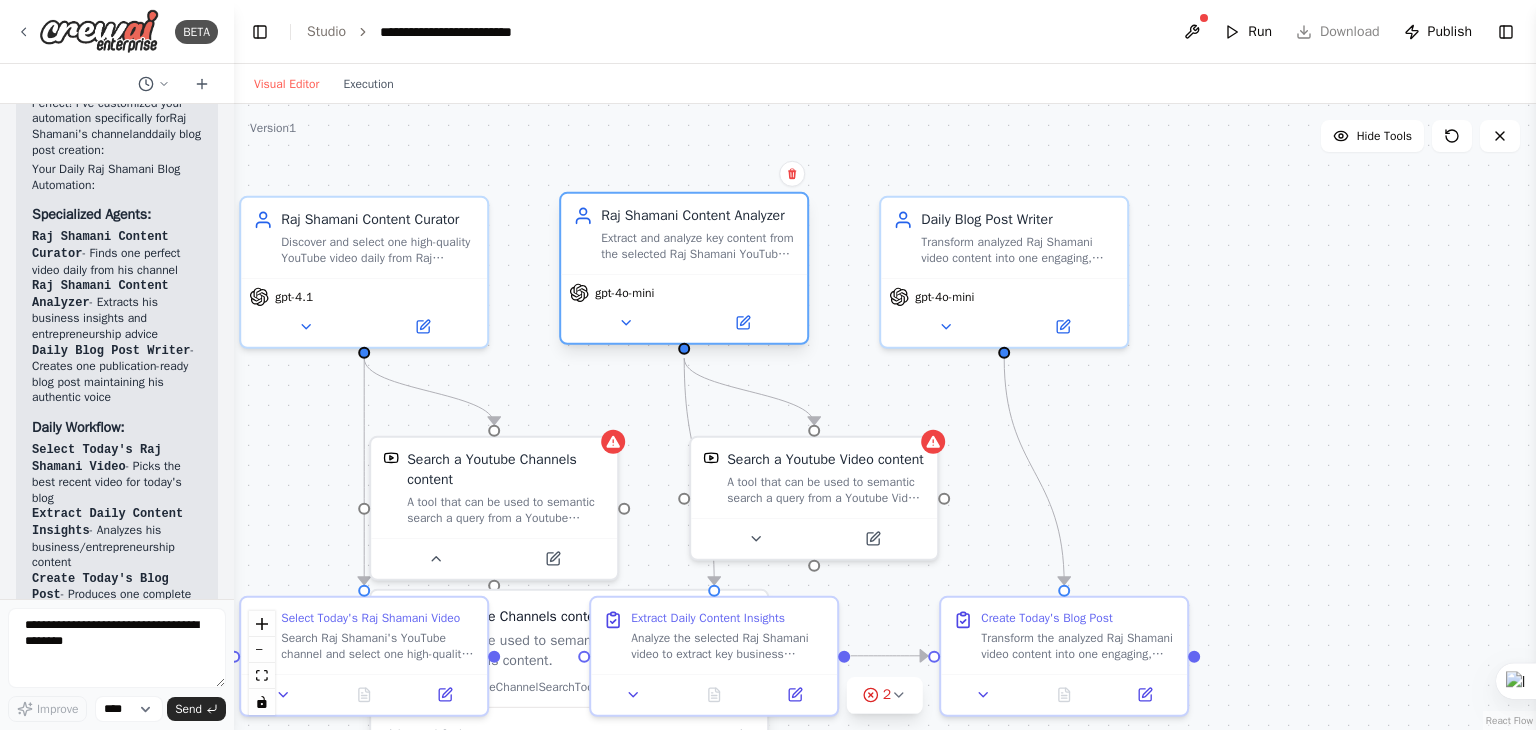 drag, startPoint x: 817, startPoint y: 331, endPoint x: 804, endPoint y: 336, distance: 13.928389 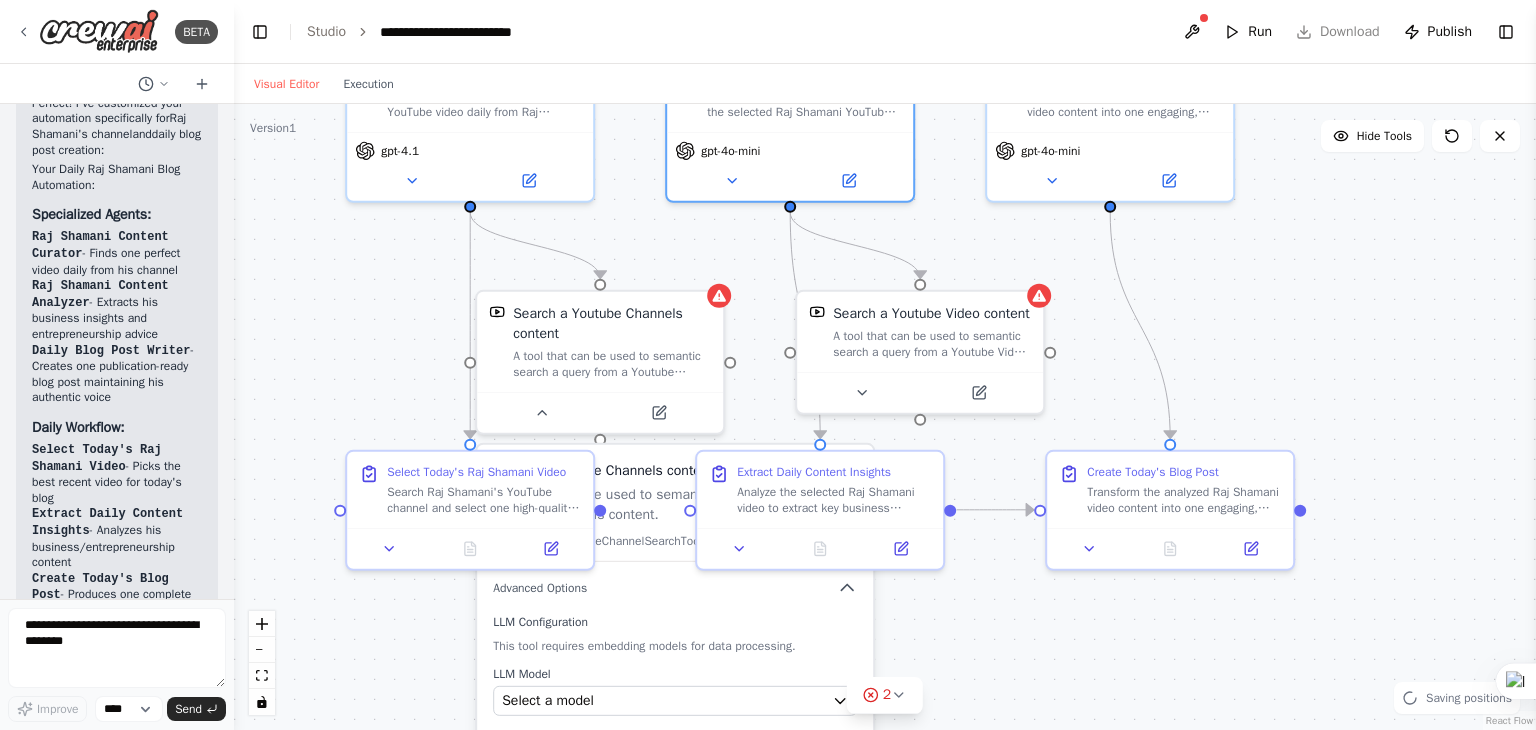 drag, startPoint x: 1221, startPoint y: 439, endPoint x: 1291, endPoint y: 312, distance: 145.0138 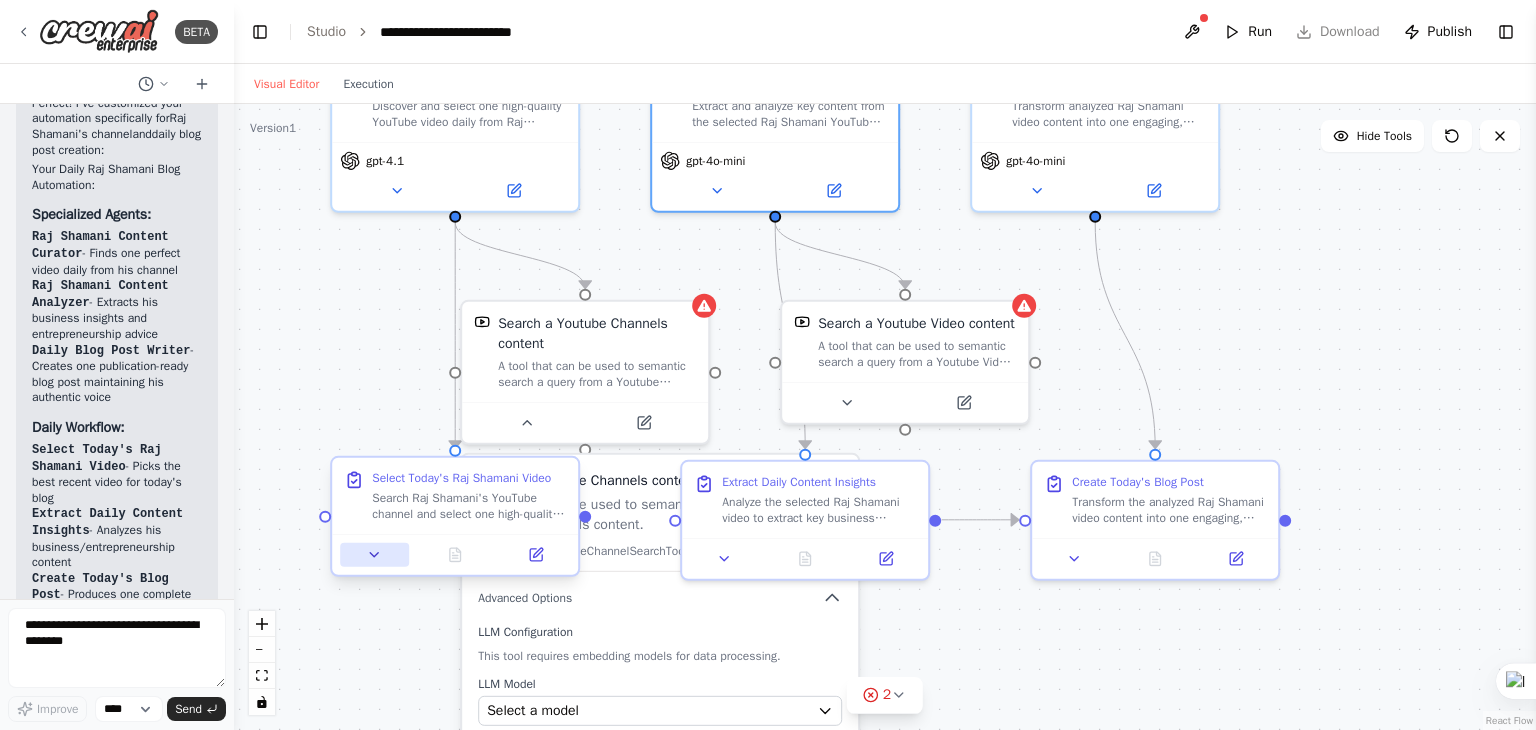 click 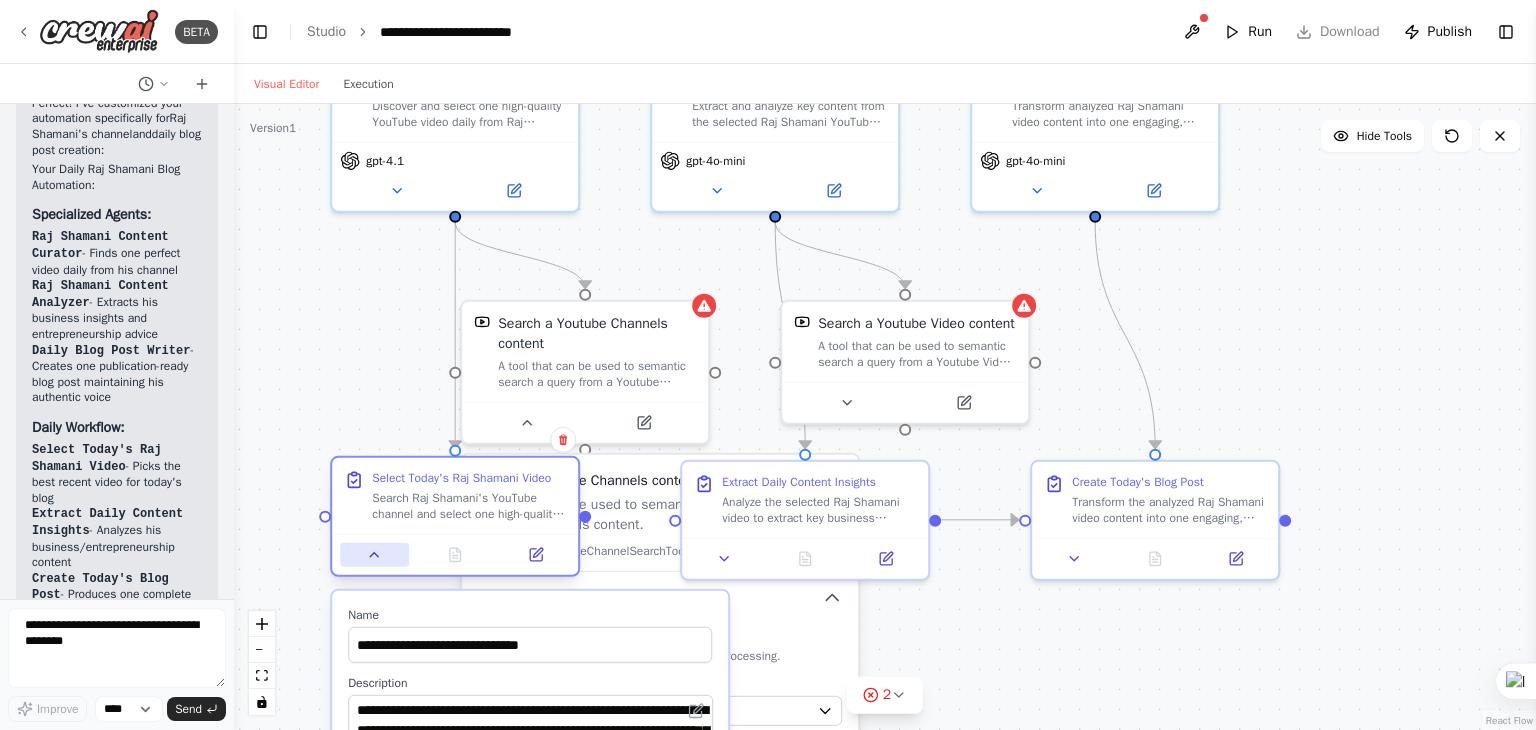 click 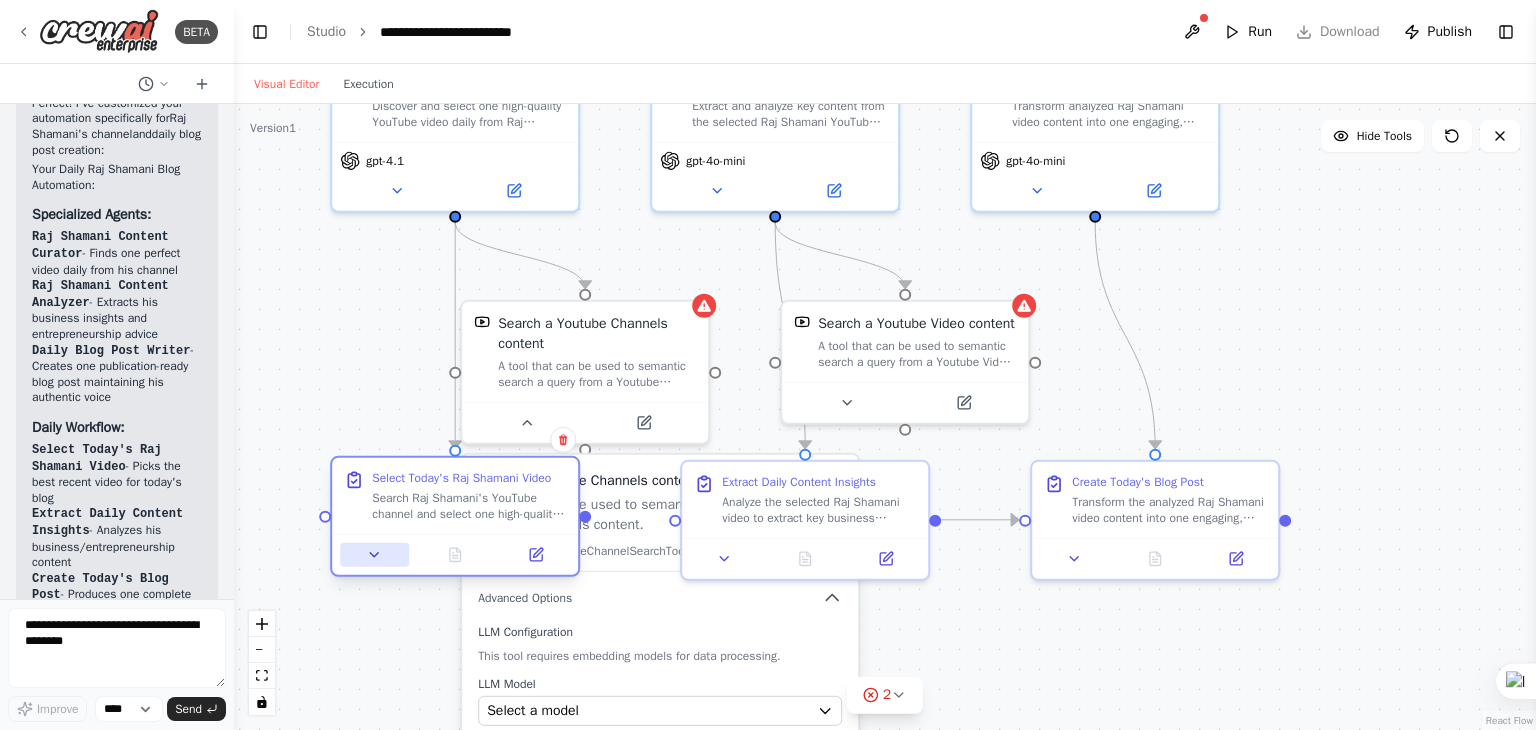 click 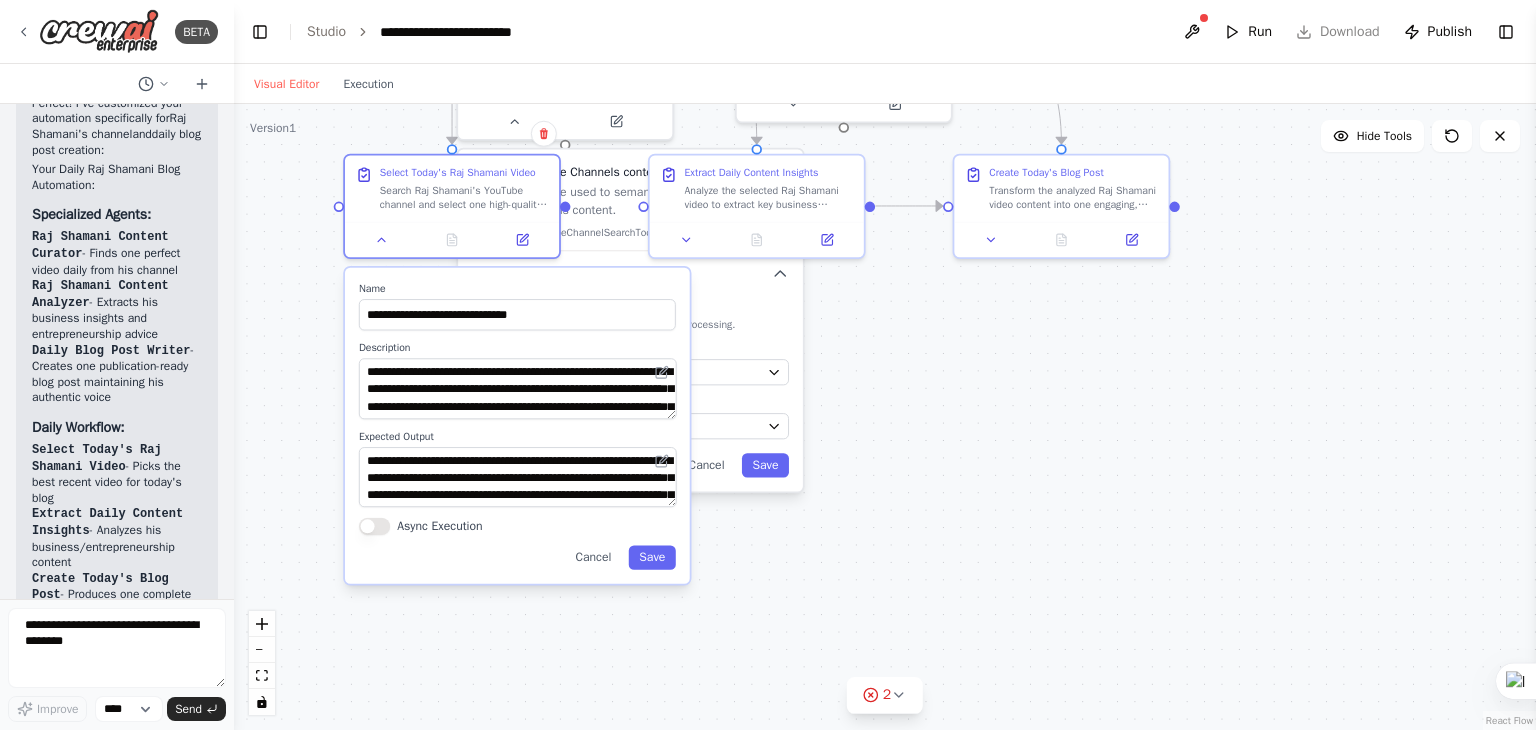 drag, startPoint x: 422, startPoint y: 378, endPoint x: 426, endPoint y: 67, distance: 311.02573 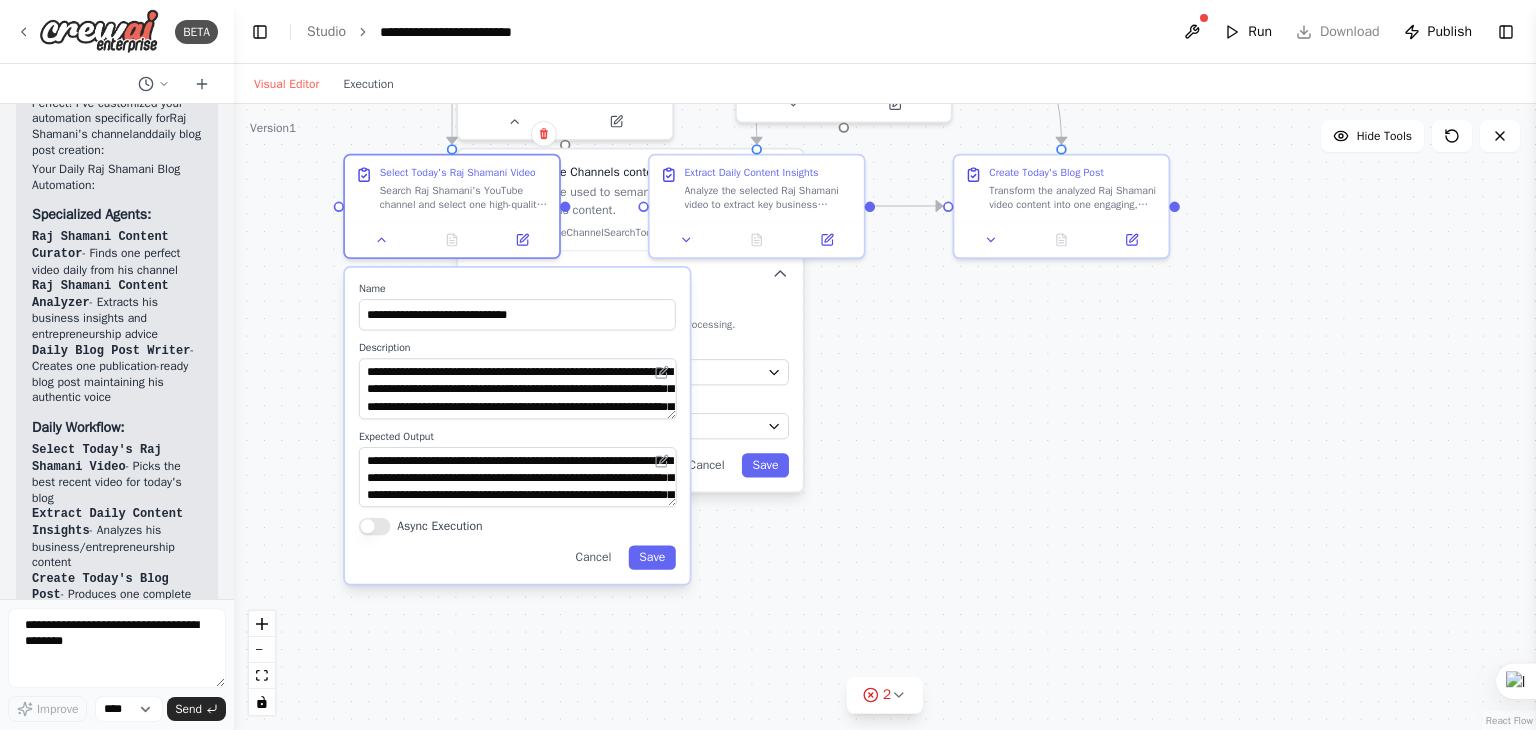 click on "Visual Editor Execution Version  1 Hide Tools
.deletable-edge-delete-btn {
width: 20px;
height: 20px;
border: 0px solid #ffffff;
color: #6b7280;
background-color: #f8fafc;
cursor: pointer;
border-radius: 50%;
font-size: 12px;
padding: 3px;
display: flex;
align-items: center;
justify-content: center;
transition: all 0.2s cubic-bezier(0.4, 0, 0.2, 1);
box-shadow: 0 2px 4px rgba(0, 0, 0, 0.1);
}
.deletable-edge-delete-btn:hover {
background-color: #ef4444;
color: #ffffff;
border-color: #dc2626;
transform: scale(1.1);
box-shadow: 0 4px 12px rgba(239, 68, 68, 0.4);
}
.deletable-edge-delete-btn:active {
transform: scale(0.95);
box-shadow: 0 2px 4px rgba(239, 68, 68, 0.3);
}
gpt-4.1 Class name:" at bounding box center (885, 397) 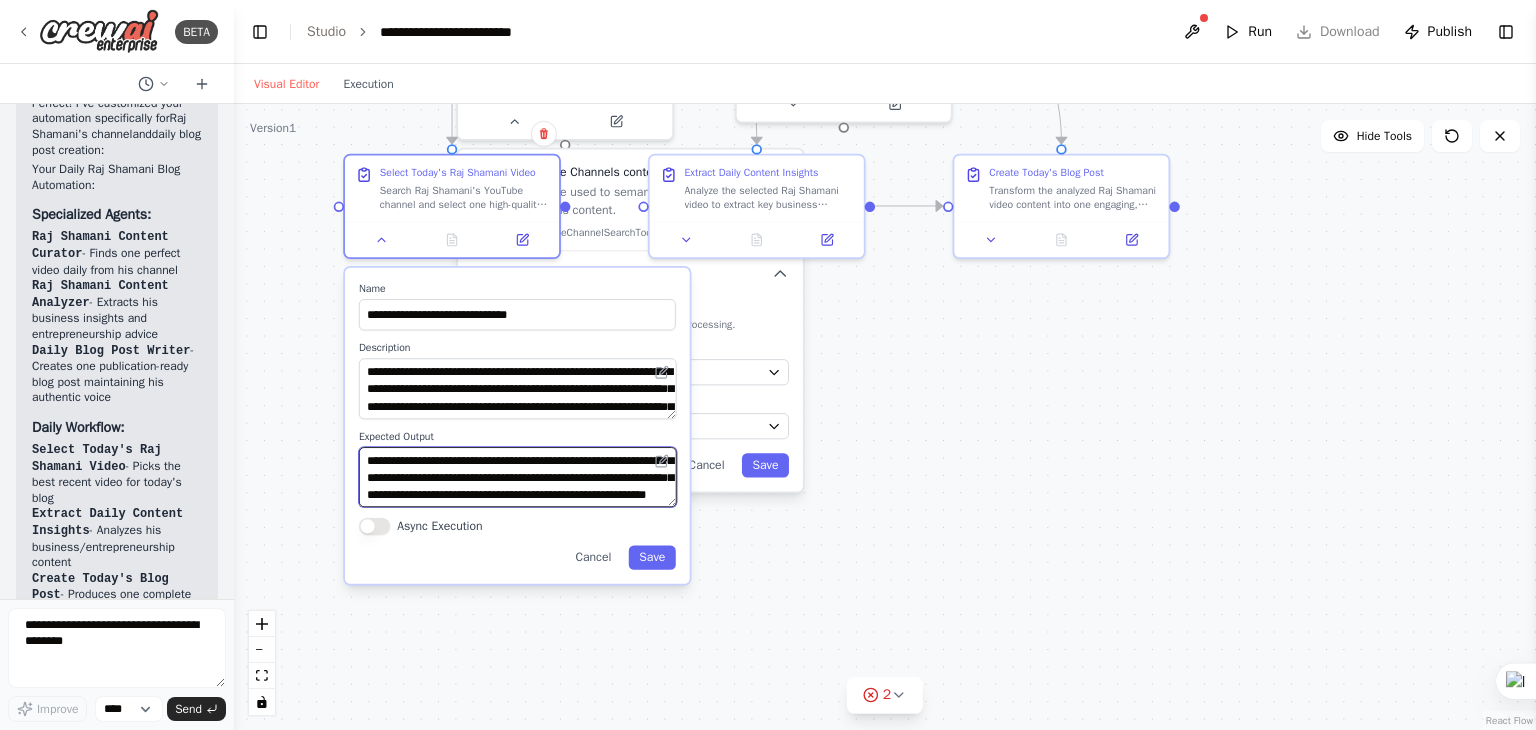 scroll, scrollTop: 40, scrollLeft: 0, axis: vertical 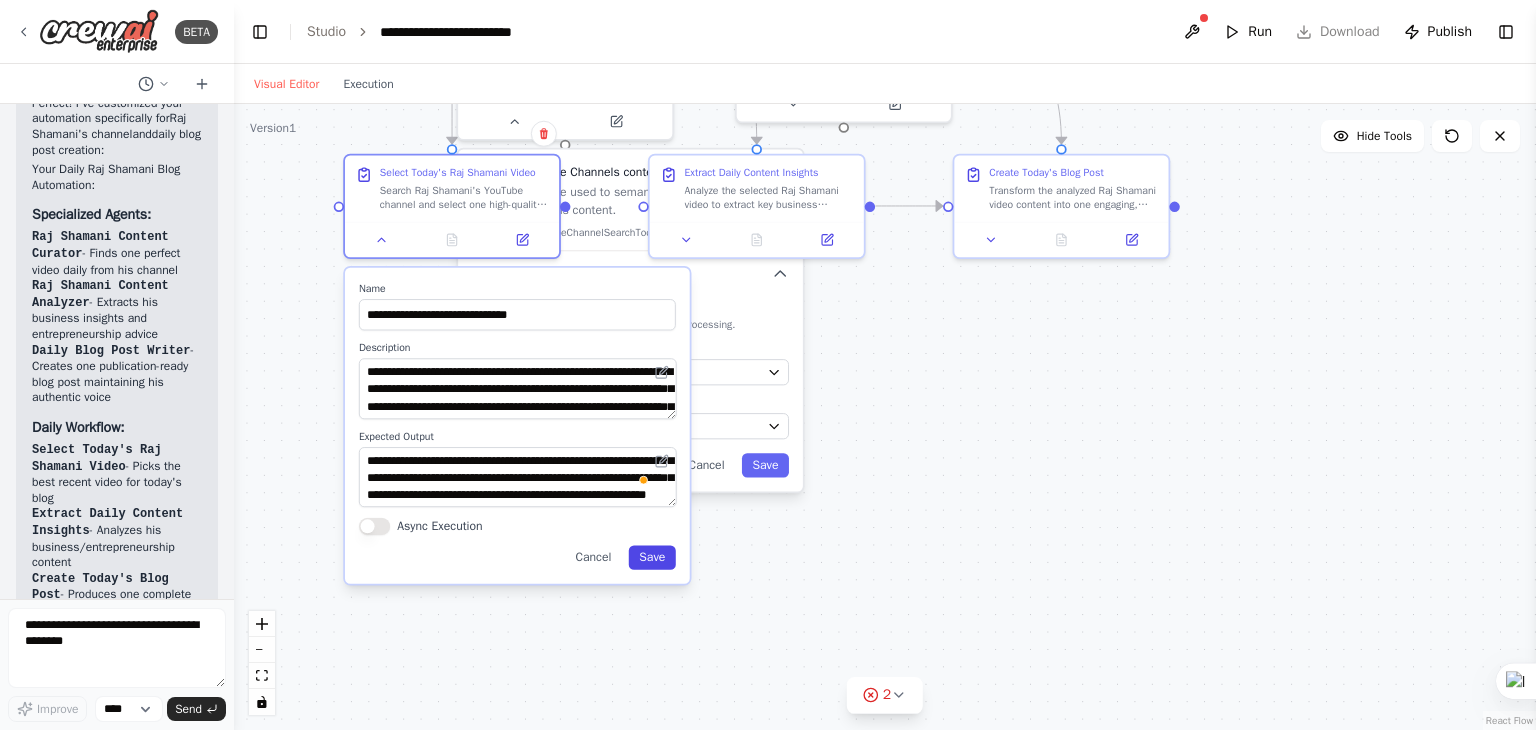 click on "Save" at bounding box center (652, 558) 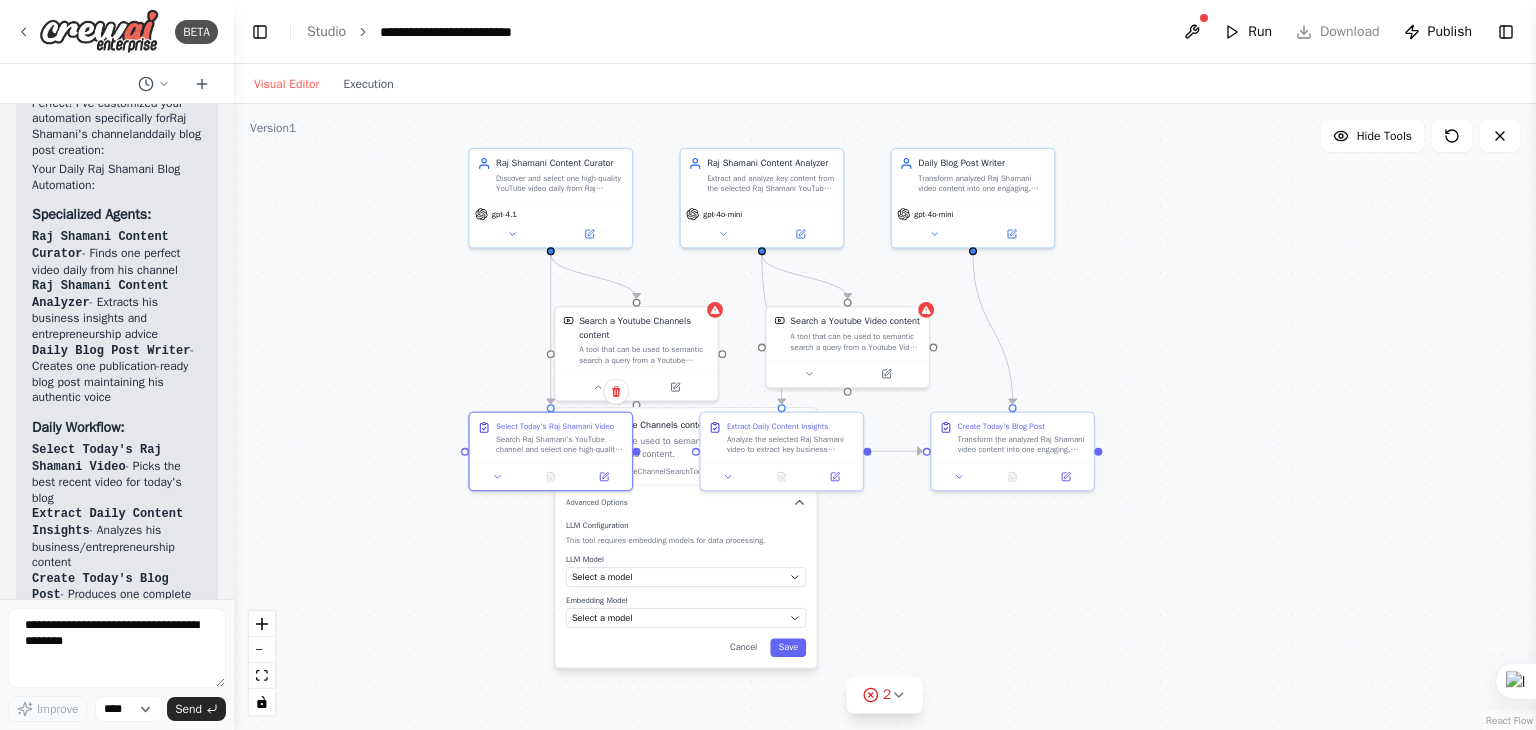 drag, startPoint x: 968, startPoint y: 473, endPoint x: 1015, endPoint y: 619, distance: 153.37862 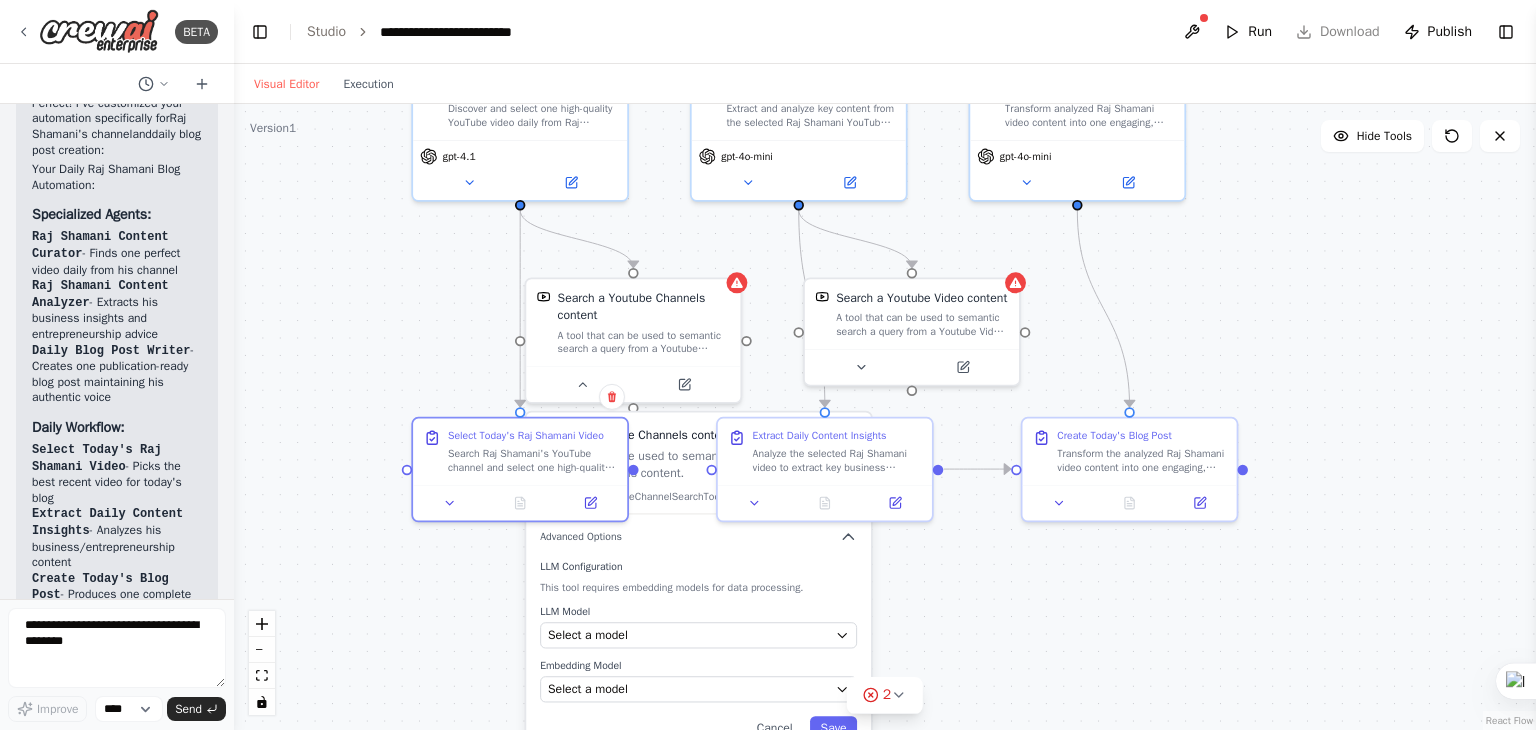 drag, startPoint x: 680, startPoint y: 248, endPoint x: 726, endPoint y: 234, distance: 48.08326 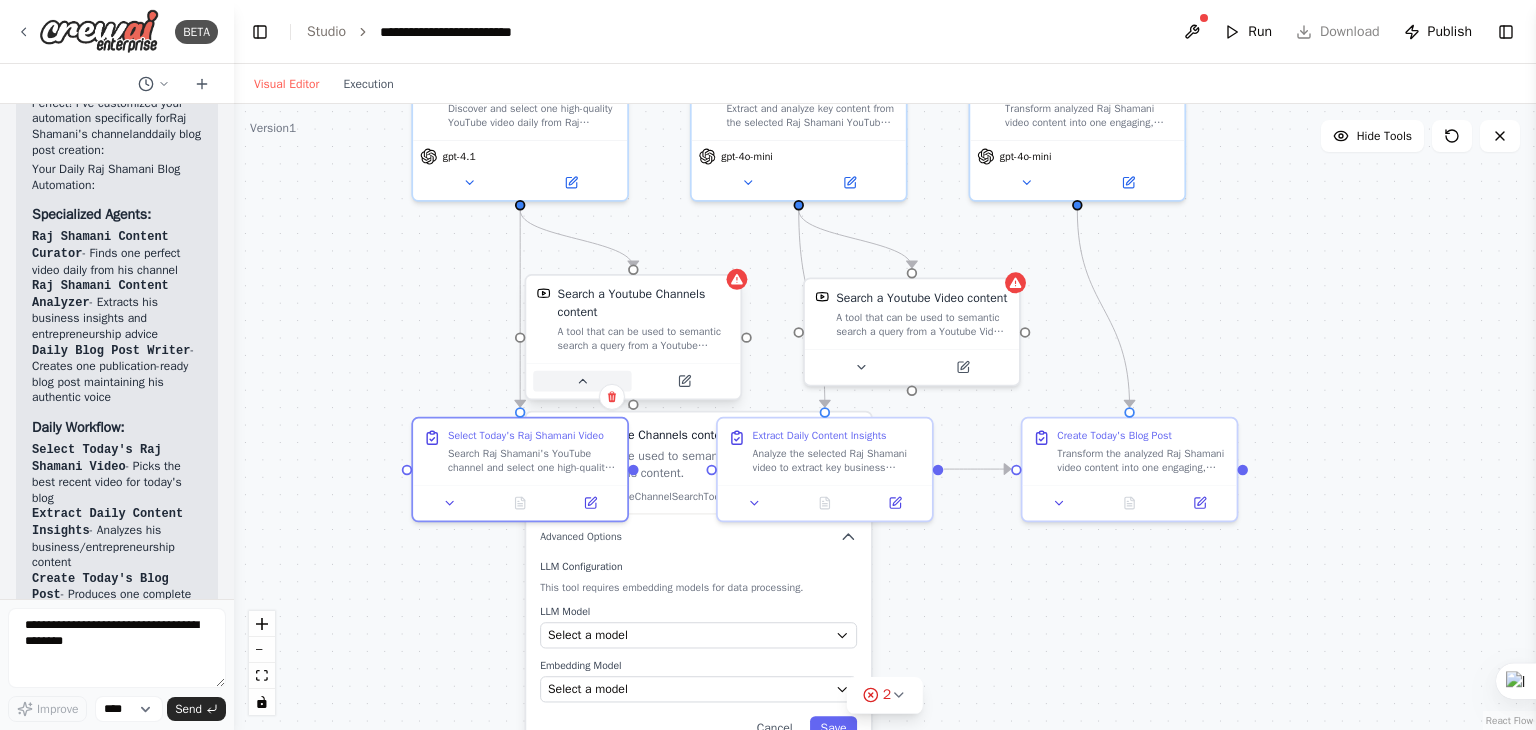 click 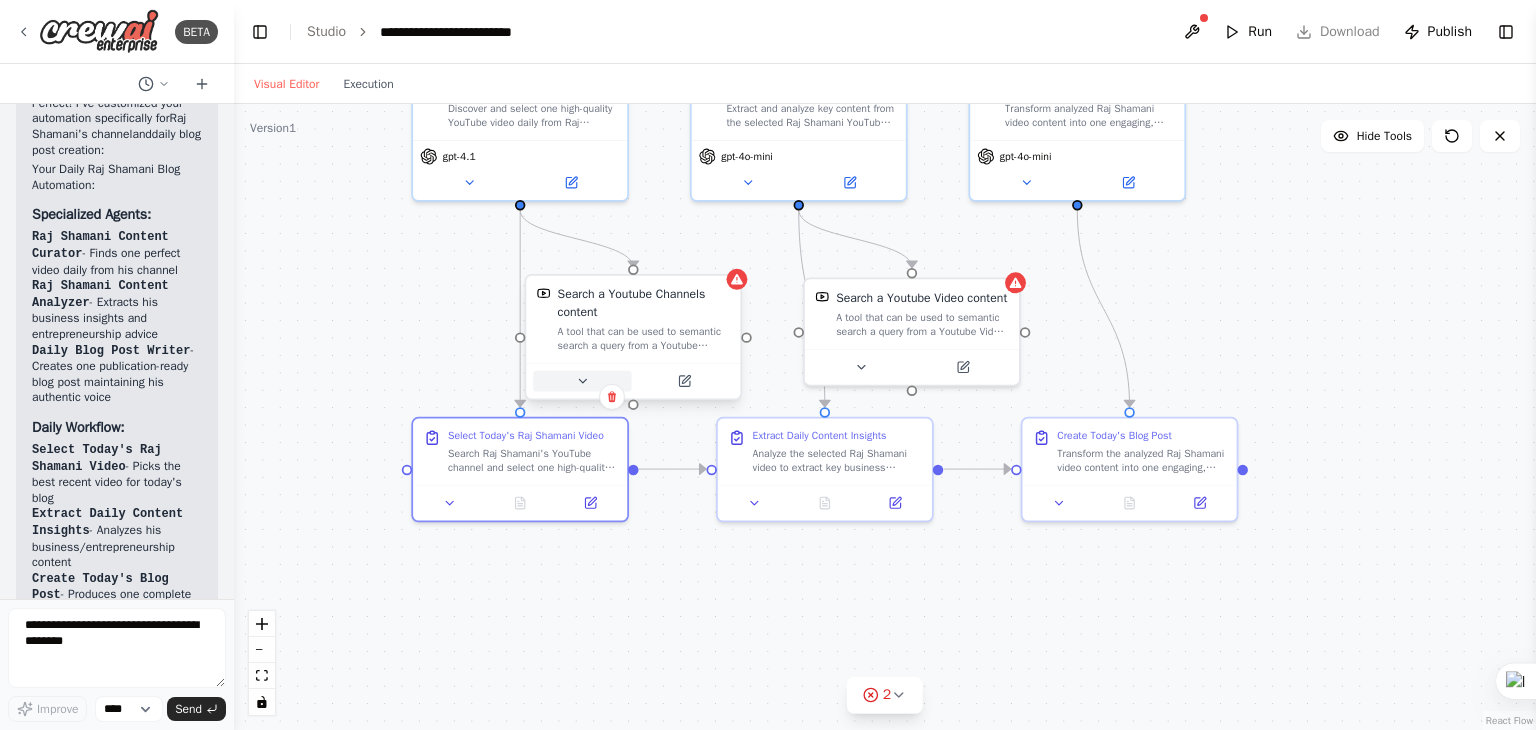 click 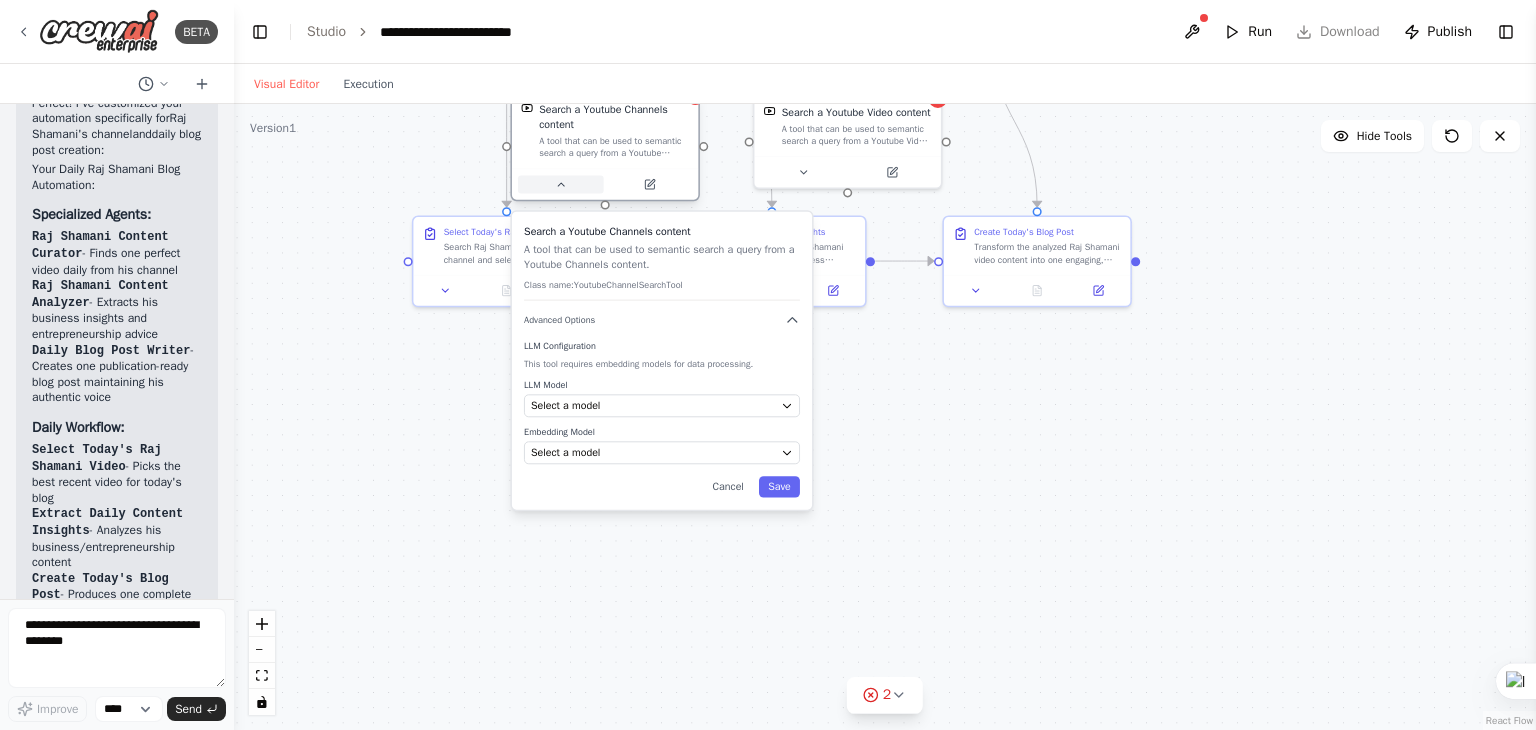 drag, startPoint x: 508, startPoint y: 281, endPoint x: 576, endPoint y: 213, distance: 96.16652 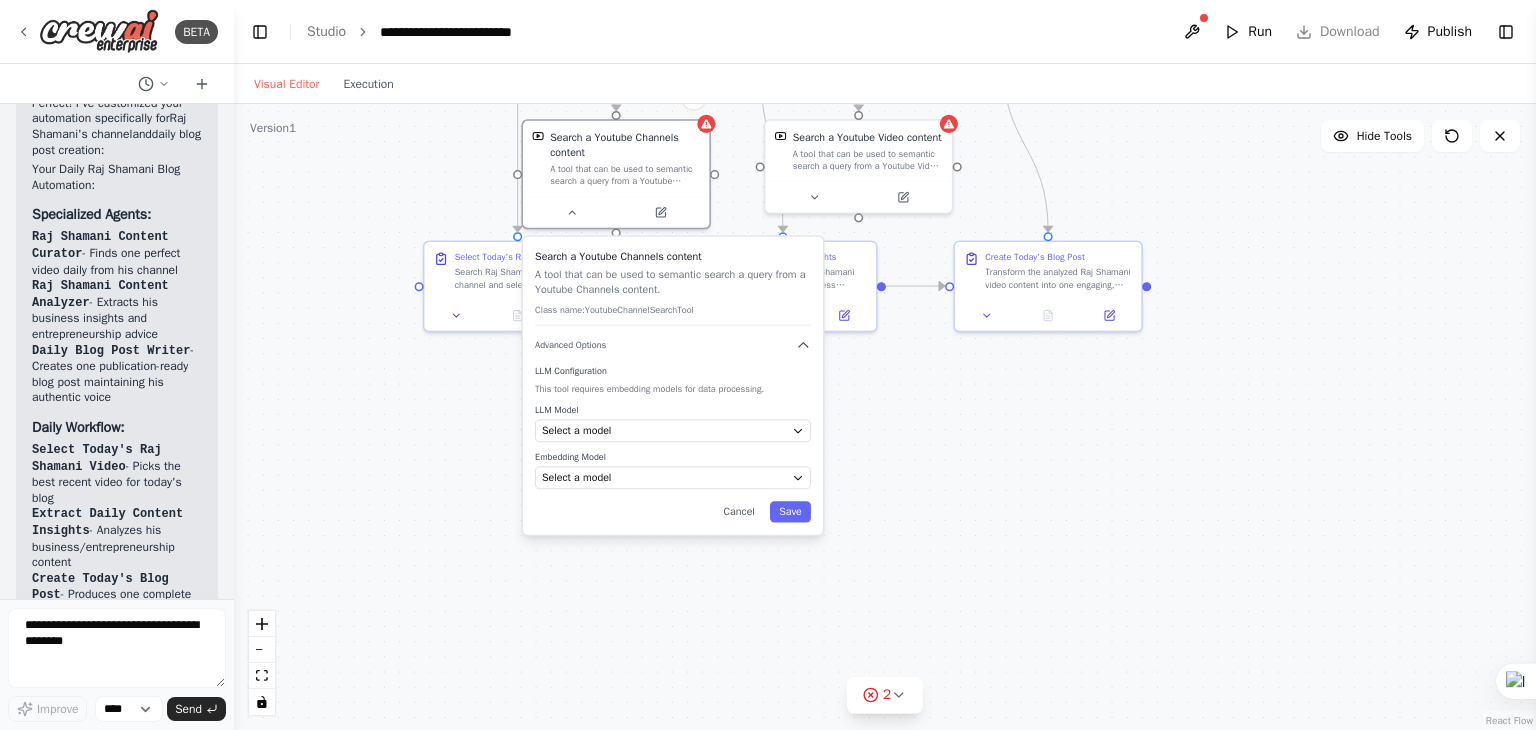 click on ".deletable-edge-delete-btn {
width: 20px;
height: 20px;
border: 0px solid #ffffff;
color: #6b7280;
background-color: #f8fafc;
cursor: pointer;
border-radius: 50%;
font-size: 12px;
padding: 3px;
display: flex;
align-items: center;
justify-content: center;
transition: all 0.2s cubic-bezier(0.4, 0, 0.2, 1);
box-shadow: 0 2px 4px rgba(0, 0, 0, 0.1);
}
.deletable-edge-delete-btn:hover {
background-color: #ef4444;
color: #ffffff;
border-color: #dc2626;
transform: scale(1.1);
box-shadow: 0 4px 12px rgba(239, 68, 68, 0.4);
}
.deletable-edge-delete-btn:active {
transform: scale(0.95);
box-shadow: 0 2px 4px rgba(239, 68, 68, 0.3);
}
Raj Shamani Content Curator gpt-4.1 Search a Youtube Channels content" at bounding box center [885, 417] 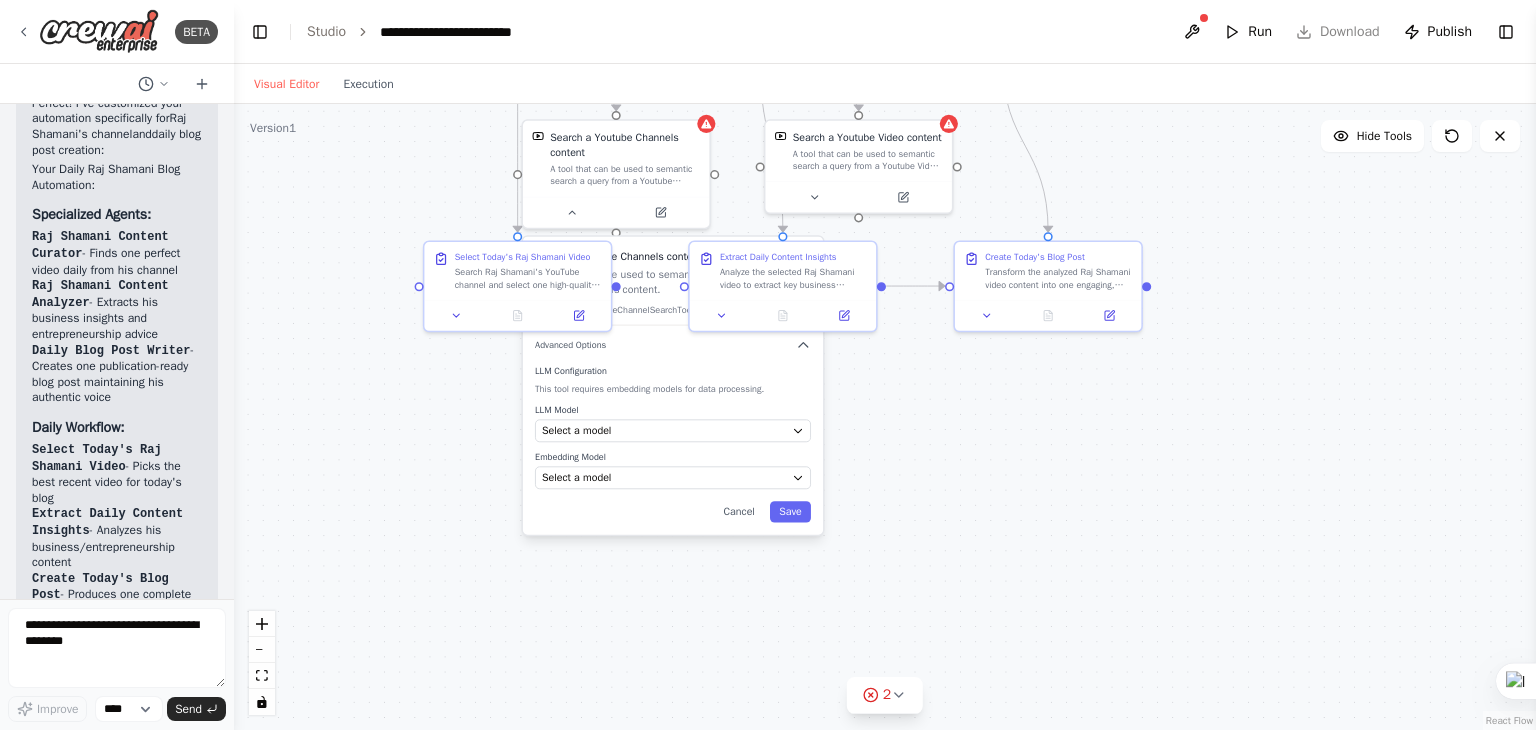 click on ".deletable-edge-delete-btn {
width: 20px;
height: 20px;
border: 0px solid #ffffff;
color: #6b7280;
background-color: #f8fafc;
cursor: pointer;
border-radius: 50%;
font-size: 12px;
padding: 3px;
display: flex;
align-items: center;
justify-content: center;
transition: all 0.2s cubic-bezier(0.4, 0, 0.2, 1);
box-shadow: 0 2px 4px rgba(0, 0, 0, 0.1);
}
.deletable-edge-delete-btn:hover {
background-color: #ef4444;
color: #ffffff;
border-color: #dc2626;
transform: scale(1.1);
box-shadow: 0 4px 12px rgba(239, 68, 68, 0.4);
}
.deletable-edge-delete-btn:active {
transform: scale(0.95);
box-shadow: 0 2px 4px rgba(239, 68, 68, 0.3);
}
Raj Shamani Content Curator gpt-4.1 Search a Youtube Channels content" at bounding box center [885, 417] 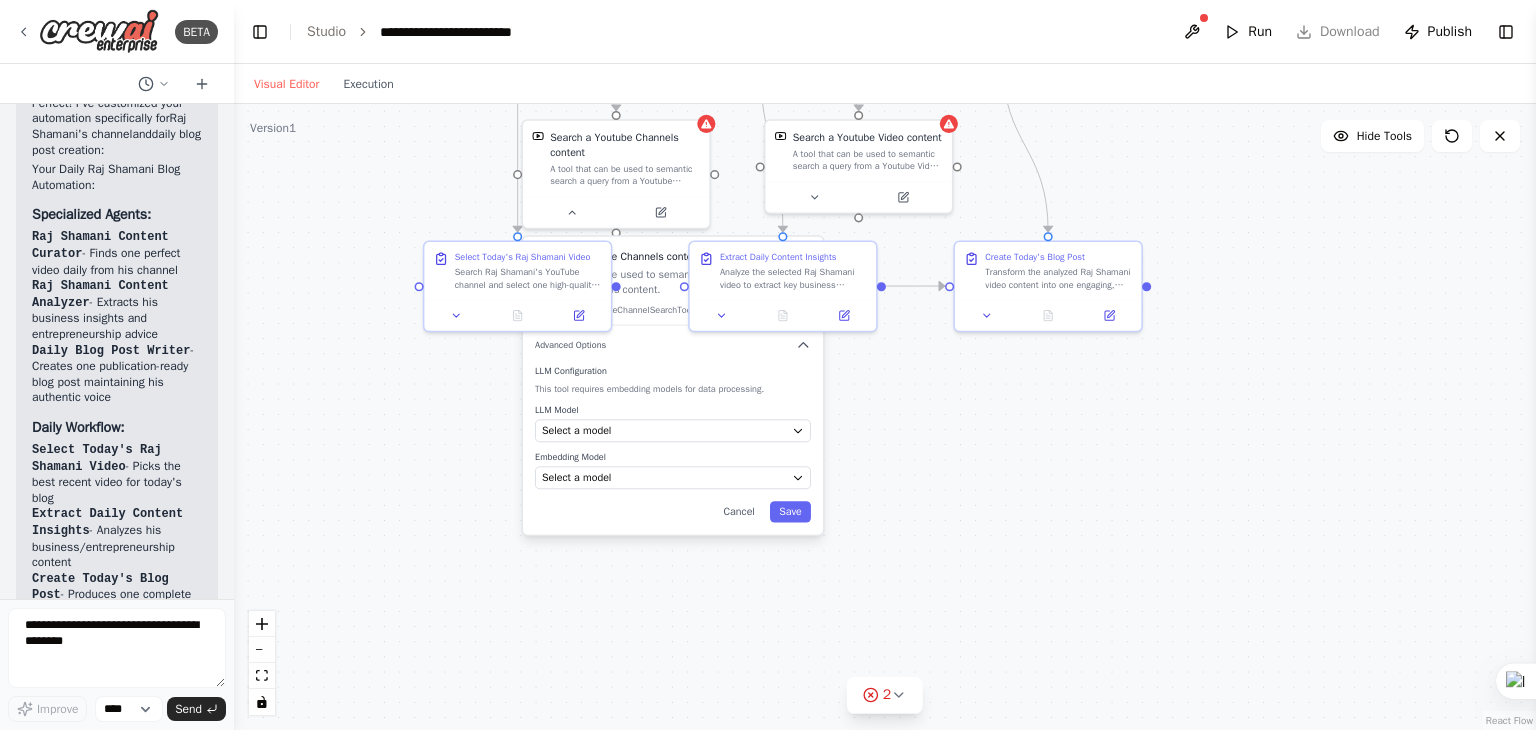 click on ".deletable-edge-delete-btn {
width: 20px;
height: 20px;
border: 0px solid #ffffff;
color: #6b7280;
background-color: #f8fafc;
cursor: pointer;
border-radius: 50%;
font-size: 12px;
padding: 3px;
display: flex;
align-items: center;
justify-content: center;
transition: all 0.2s cubic-bezier(0.4, 0, 0.2, 1);
box-shadow: 0 2px 4px rgba(0, 0, 0, 0.1);
}
.deletable-edge-delete-btn:hover {
background-color: #ef4444;
color: #ffffff;
border-color: #dc2626;
transform: scale(1.1);
box-shadow: 0 4px 12px rgba(239, 68, 68, 0.4);
}
.deletable-edge-delete-btn:active {
transform: scale(0.95);
box-shadow: 0 2px 4px rgba(239, 68, 68, 0.3);
}
Raj Shamani Content Curator gpt-4.1 Search a Youtube Channels content" at bounding box center [885, 417] 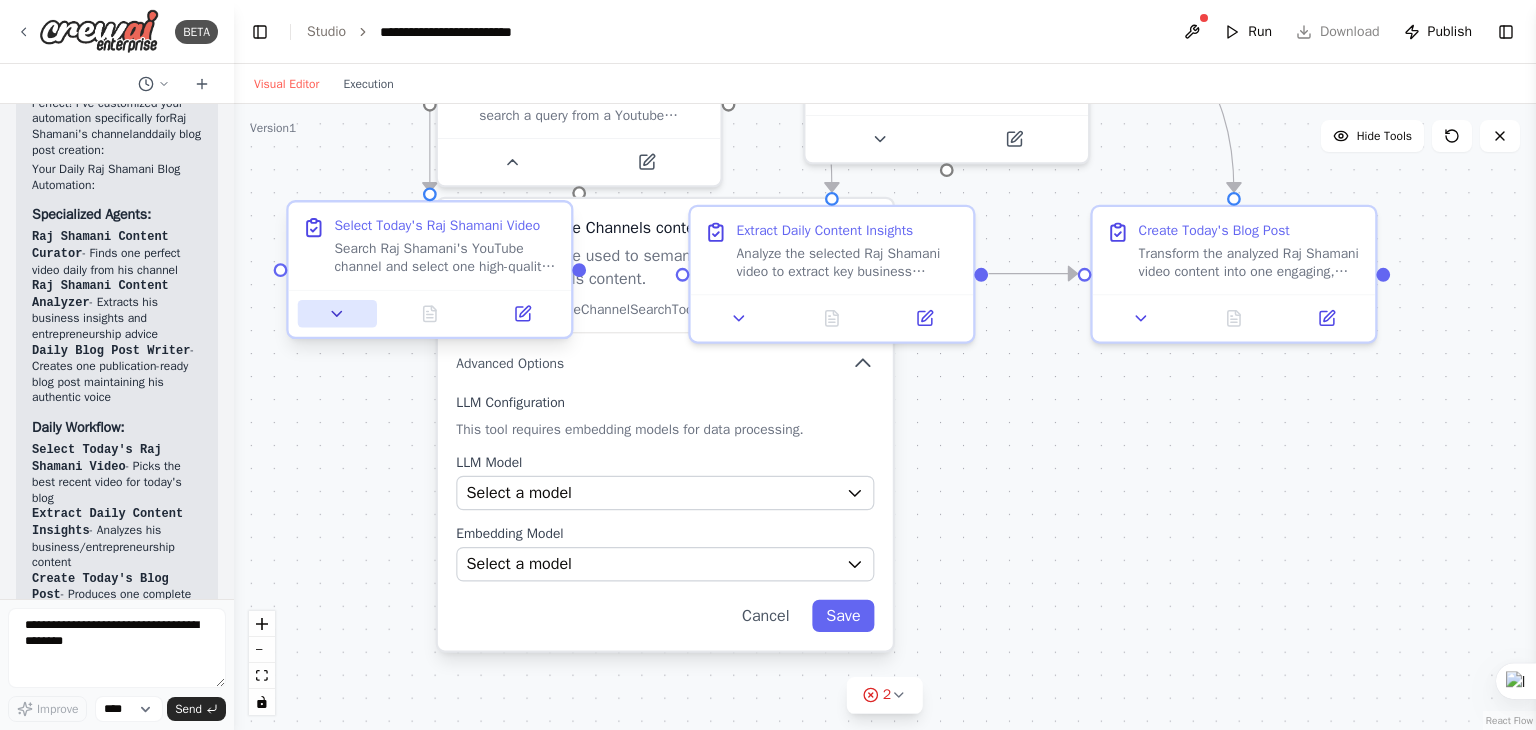 click 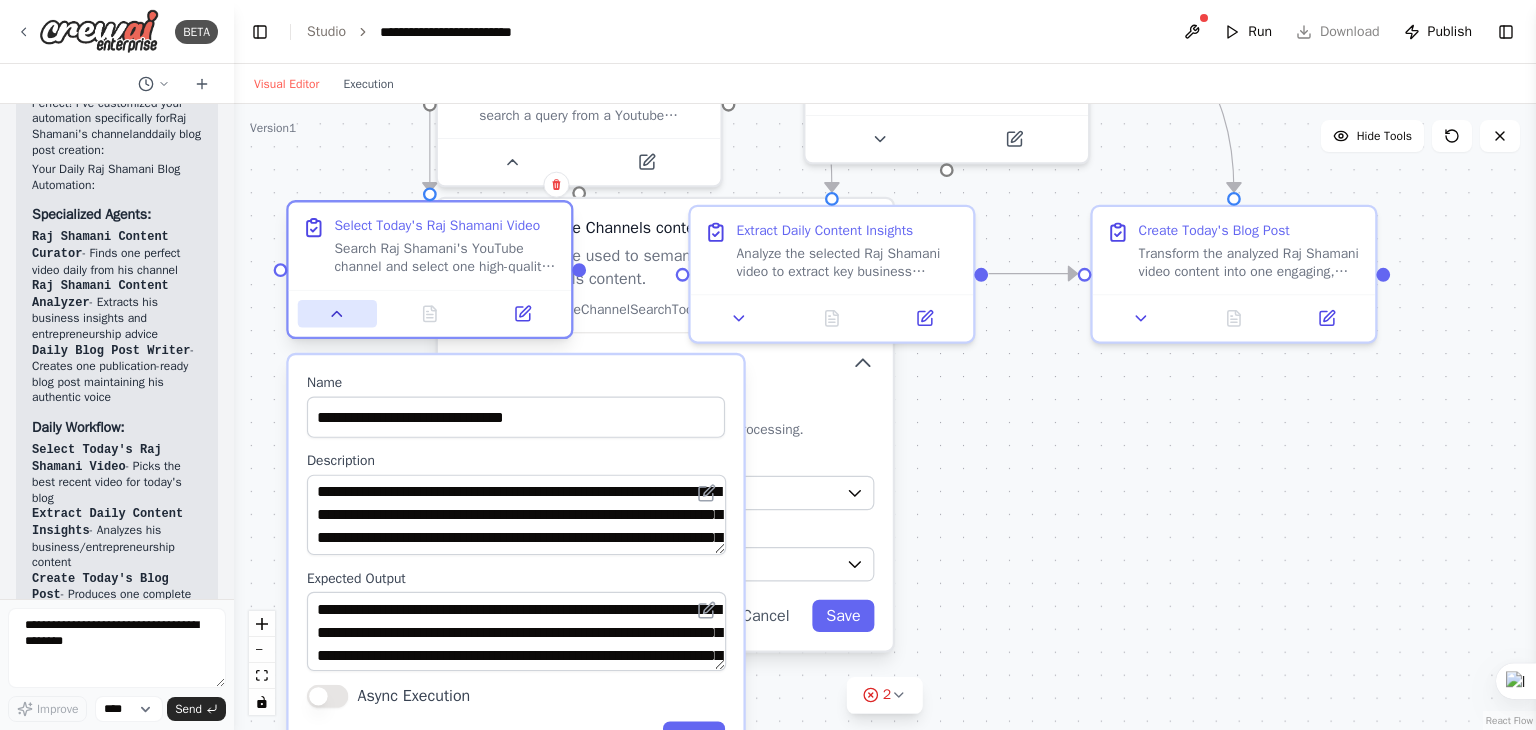 click 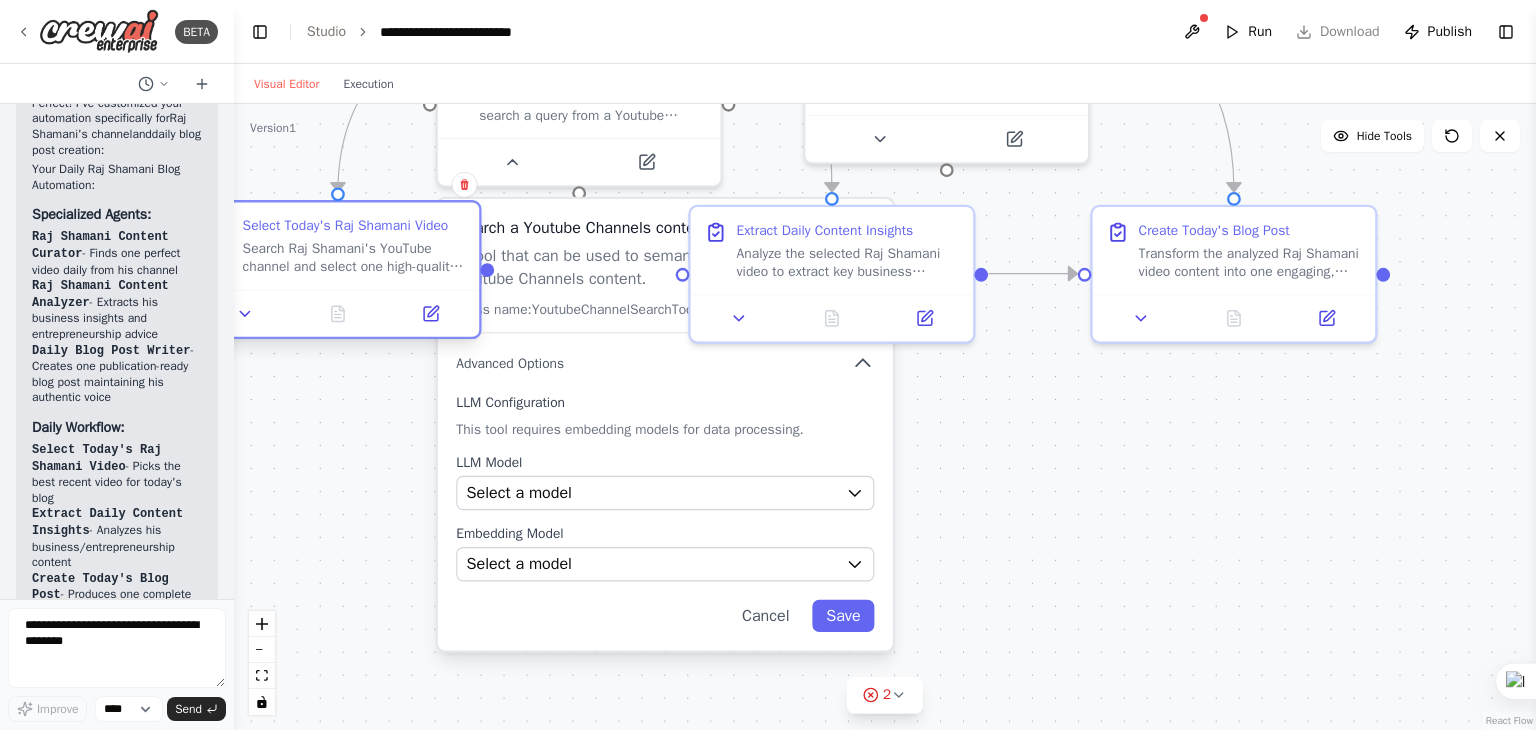 drag, startPoint x: 429, startPoint y: 201, endPoint x: 347, endPoint y: 201, distance: 82 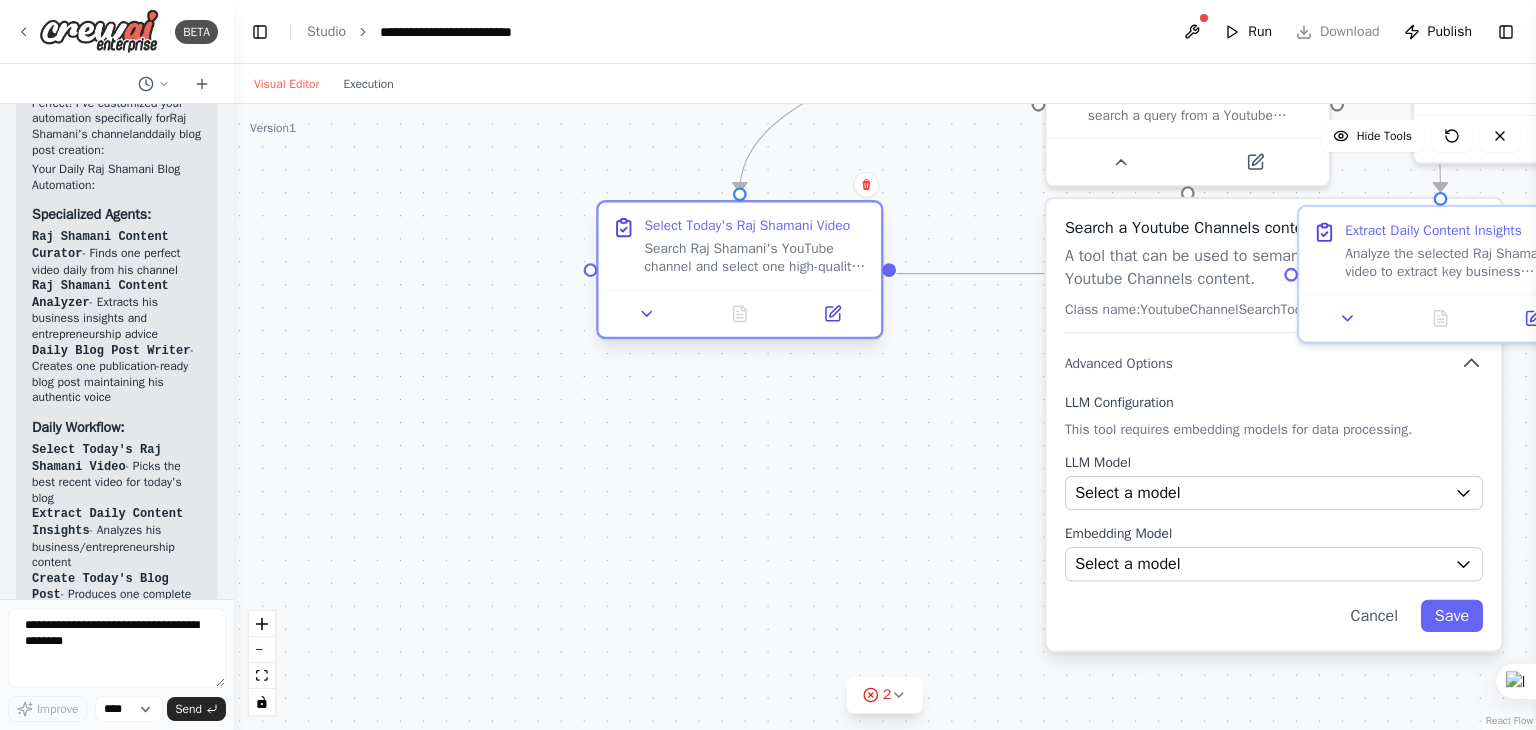 drag, startPoint x: 347, startPoint y: 201, endPoint x: 758, endPoint y: 206, distance: 411.03043 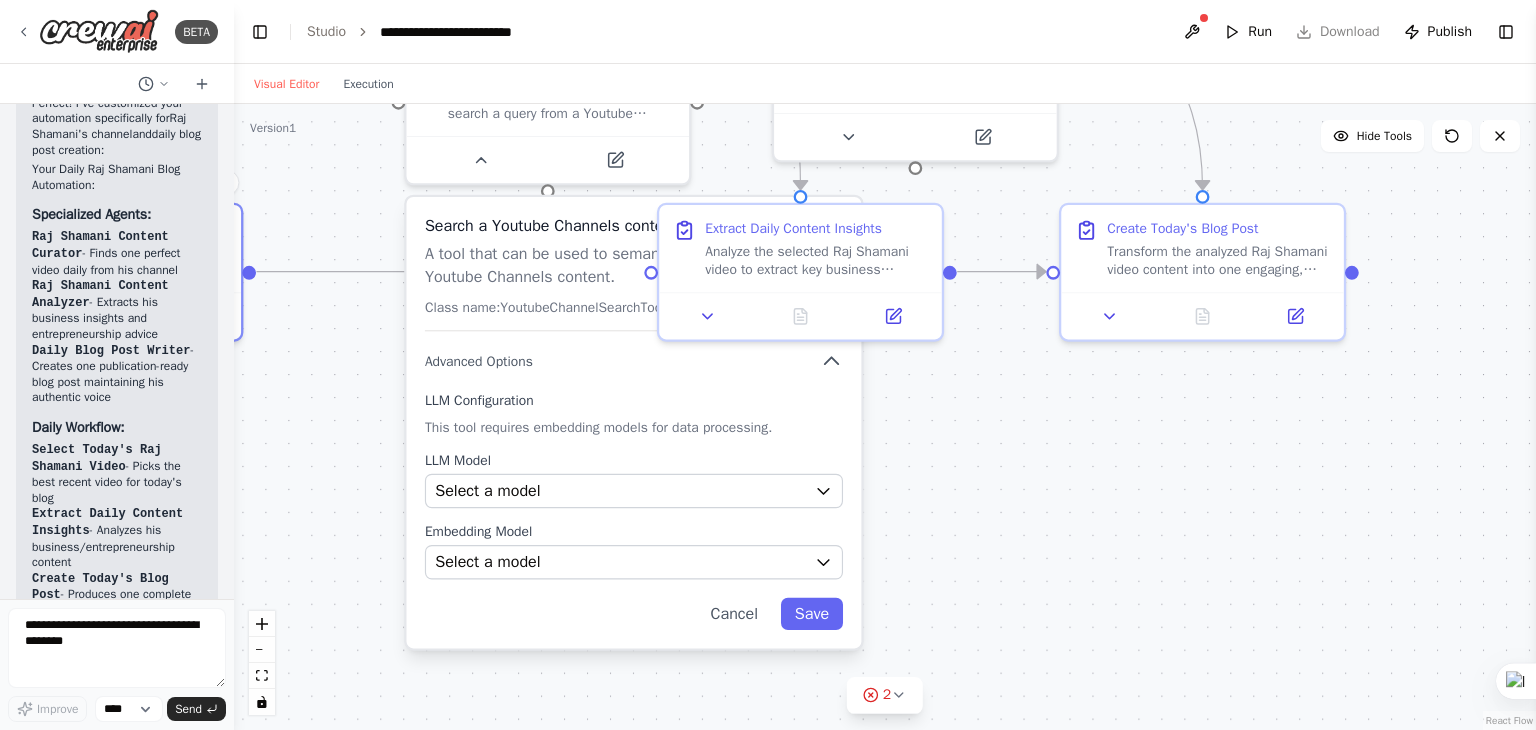 drag, startPoint x: 844, startPoint y: 478, endPoint x: 194, endPoint y: 461, distance: 650.2223 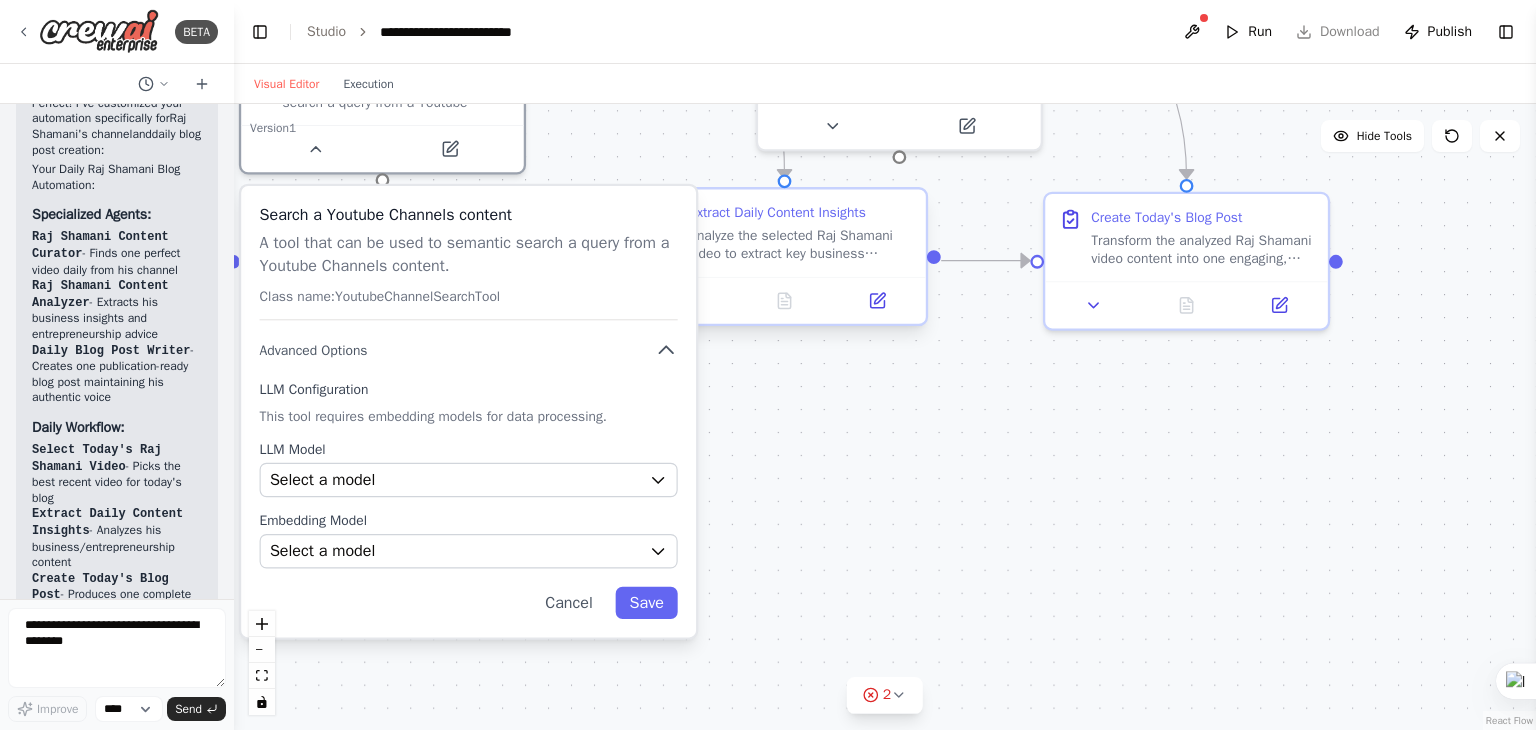 drag, startPoint x: 542, startPoint y: 205, endPoint x: 764, endPoint y: 241, distance: 224.89998 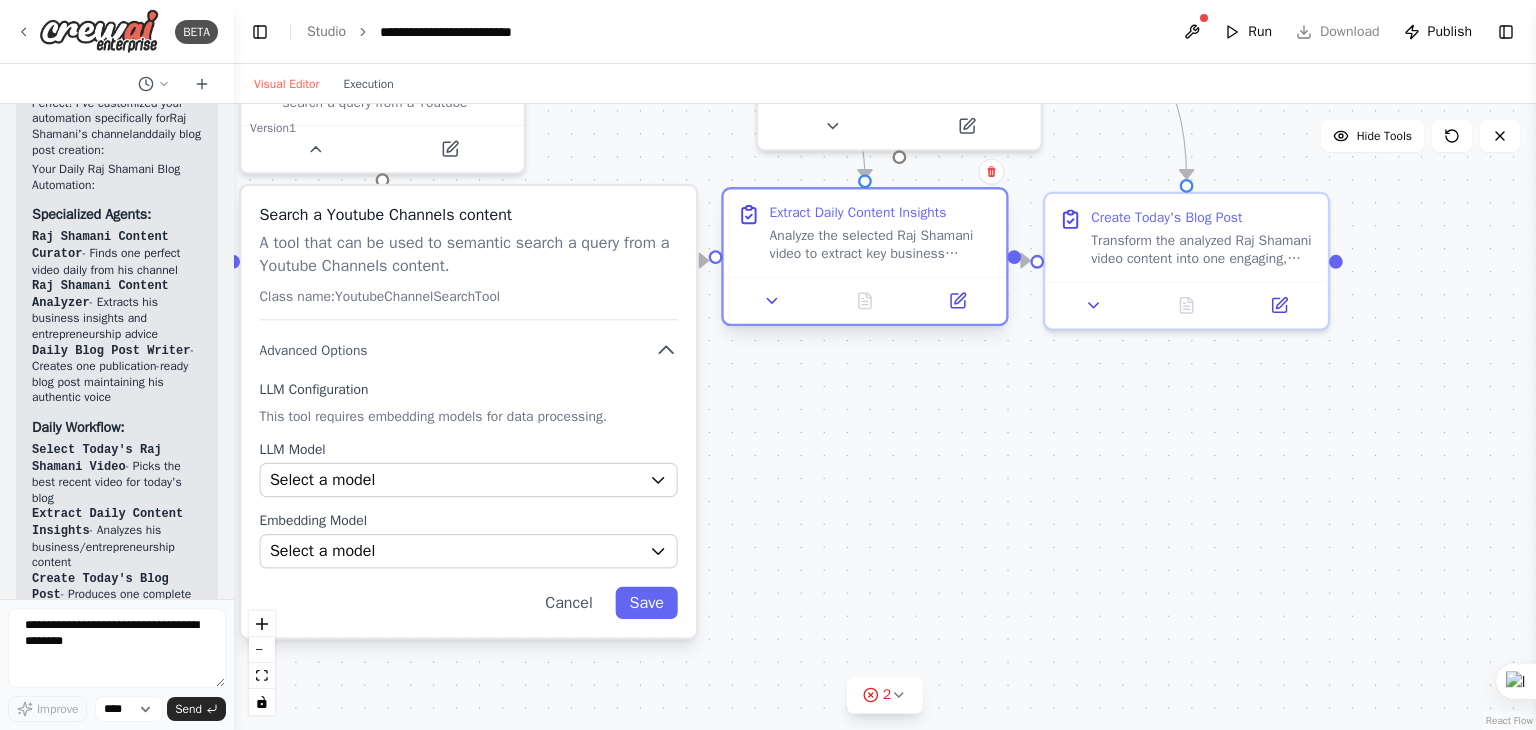 drag, startPoint x: 835, startPoint y: 220, endPoint x: 910, endPoint y: 225, distance: 75.16648 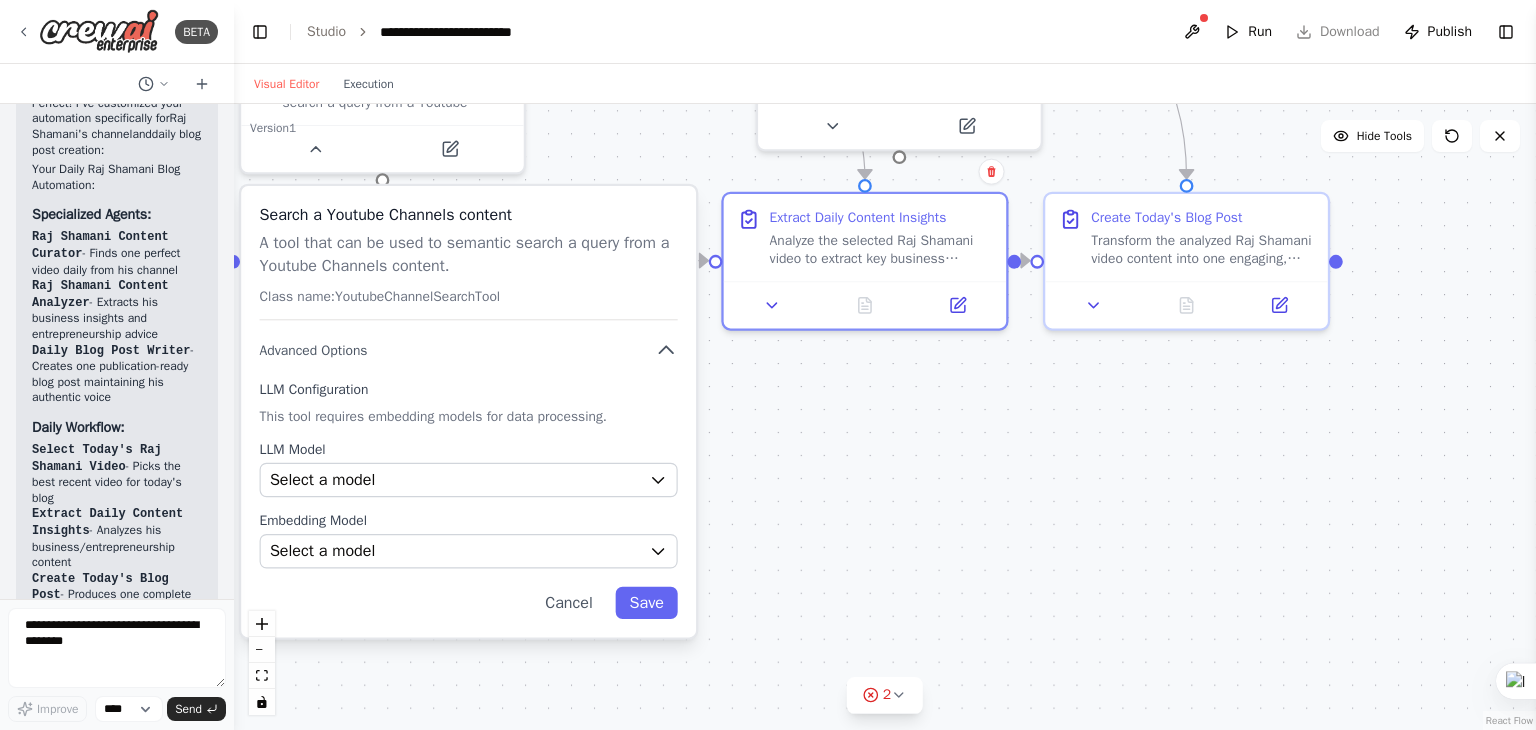 click on ".deletable-edge-delete-btn {
width: 20px;
height: 20px;
border: 0px solid #ffffff;
color: #6b7280;
background-color: #f8fafc;
cursor: pointer;
border-radius: 50%;
font-size: 12px;
padding: 3px;
display: flex;
align-items: center;
justify-content: center;
transition: all 0.2s cubic-bezier(0.4, 0, 0.2, 1);
box-shadow: 0 2px 4px rgba(0, 0, 0, 0.1);
}
.deletable-edge-delete-btn:hover {
background-color: #ef4444;
color: #ffffff;
border-color: #dc2626;
transform: scale(1.1);
box-shadow: 0 4px 12px rgba(239, 68, 68, 0.4);
}
.deletable-edge-delete-btn:active {
transform: scale(0.95);
box-shadow: 0 2px 4px rgba(239, 68, 68, 0.3);
}
Raj Shamani Content Curator gpt-4.1 Search a Youtube Channels content" at bounding box center (885, 417) 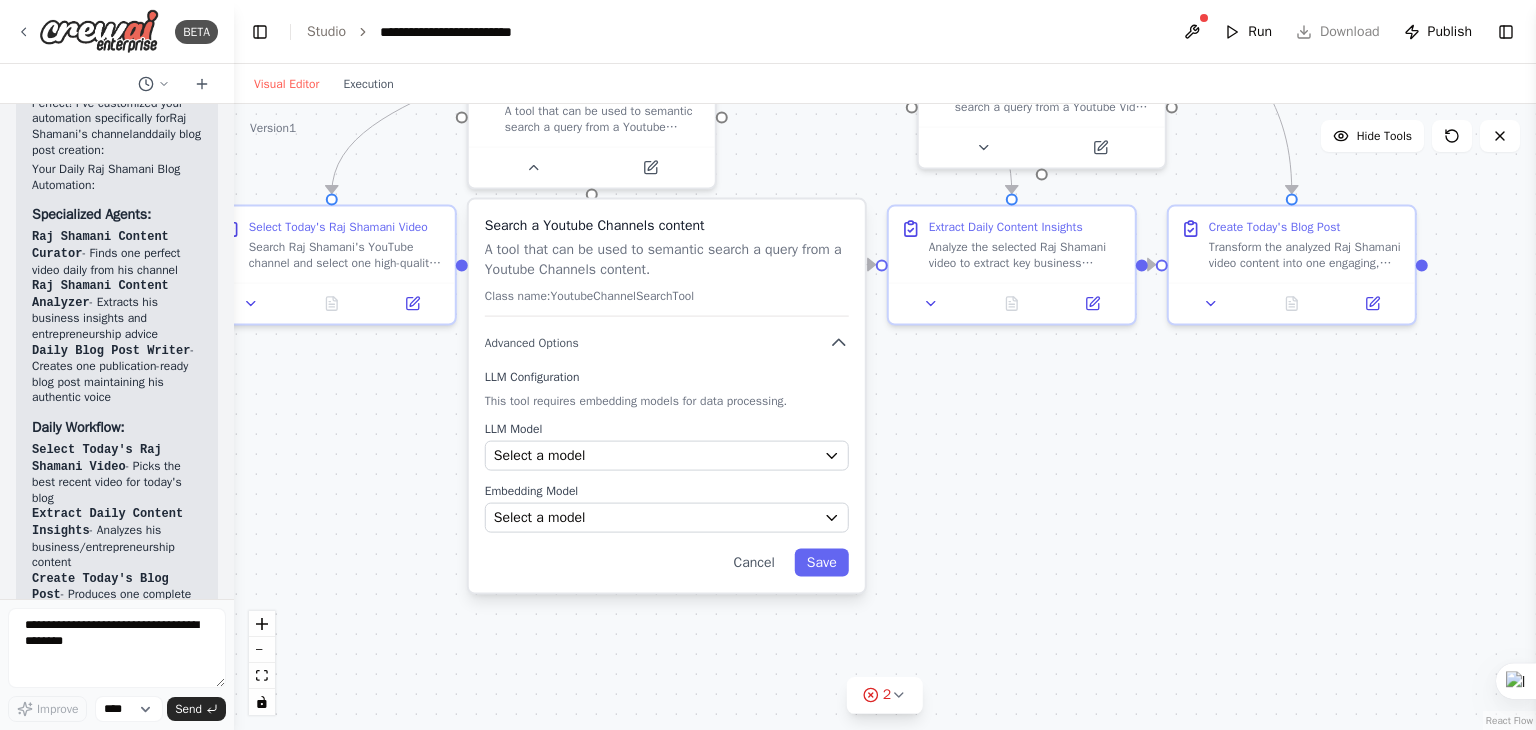 drag, startPoint x: 863, startPoint y: 413, endPoint x: 864, endPoint y: 381, distance: 32.01562 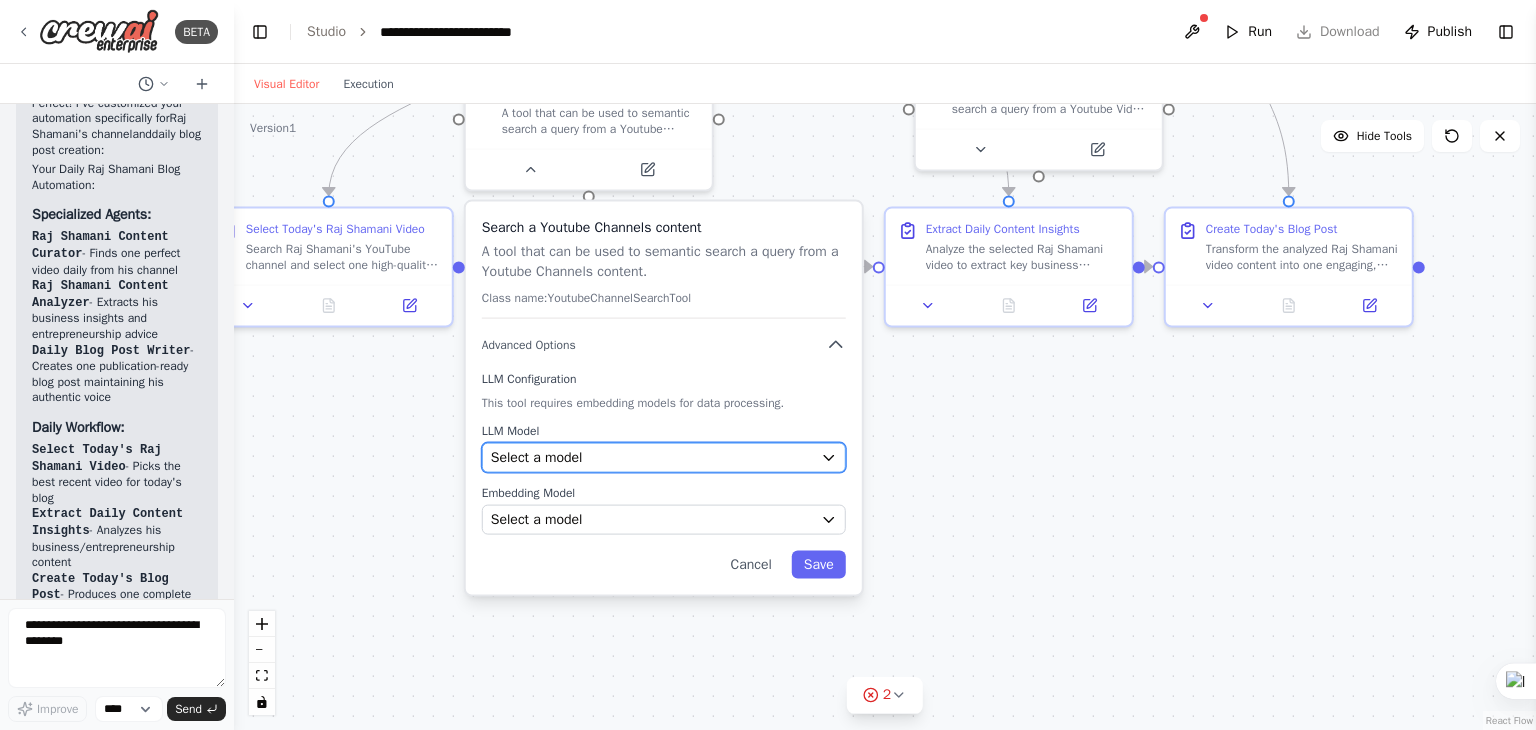 click 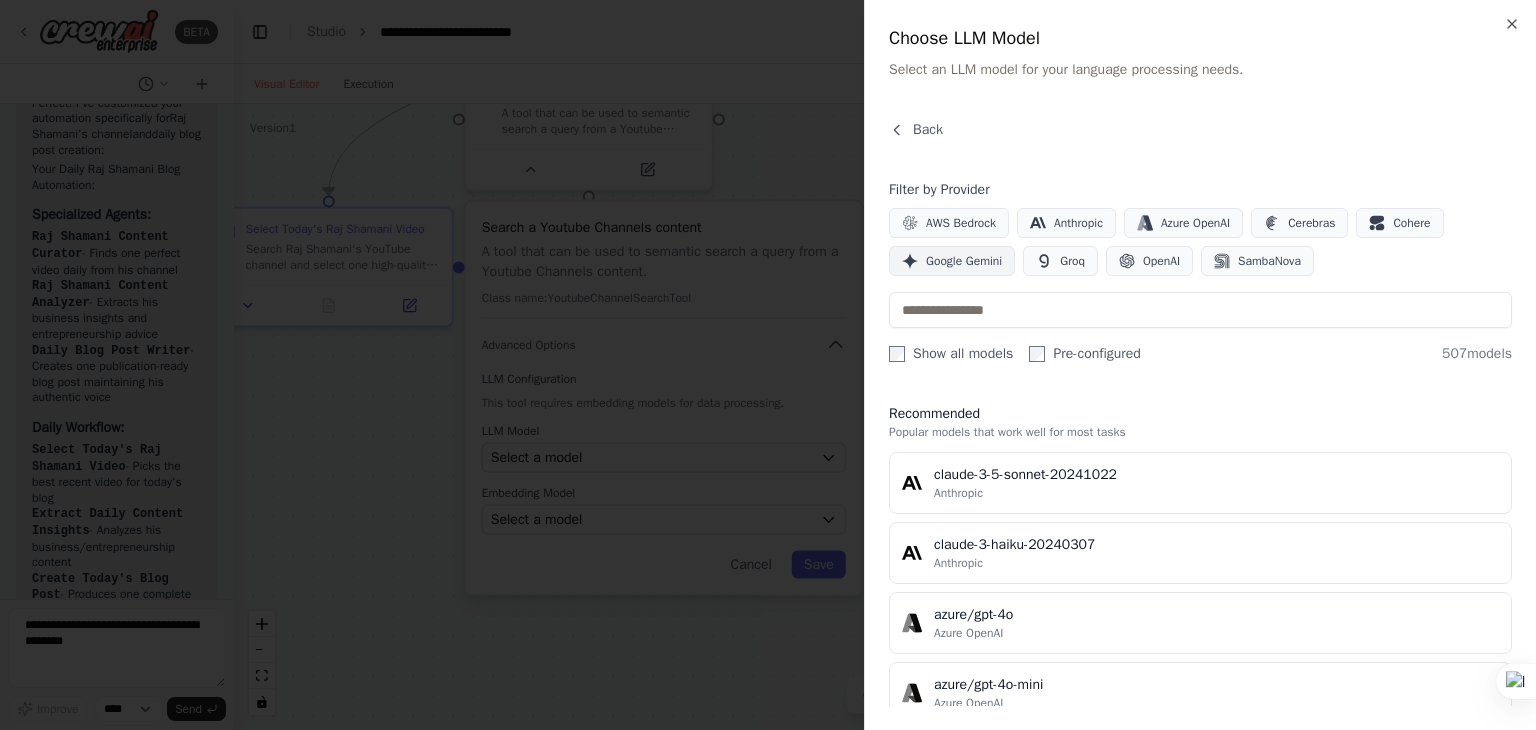 click on "Google Gemini" at bounding box center (964, 261) 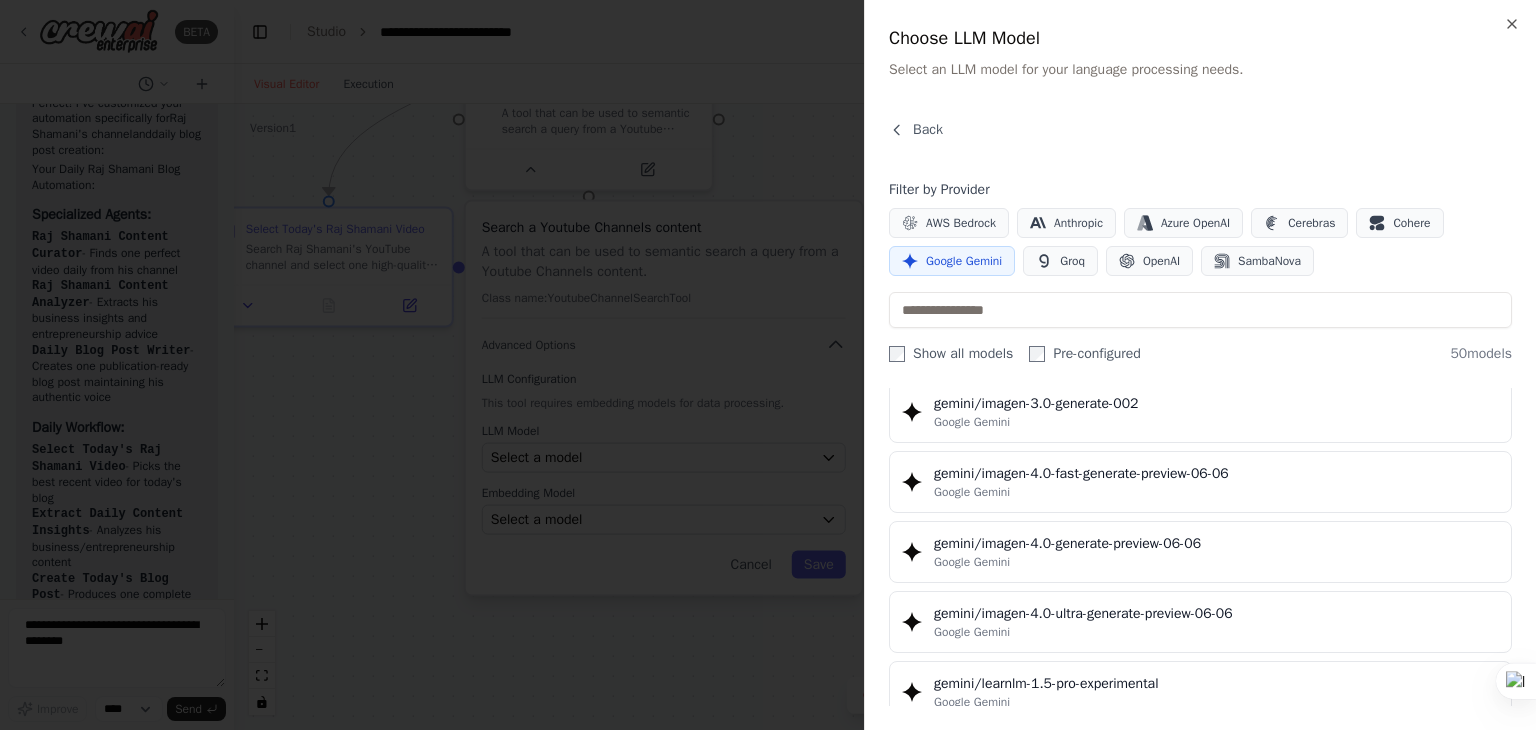 scroll, scrollTop: 3233, scrollLeft: 0, axis: vertical 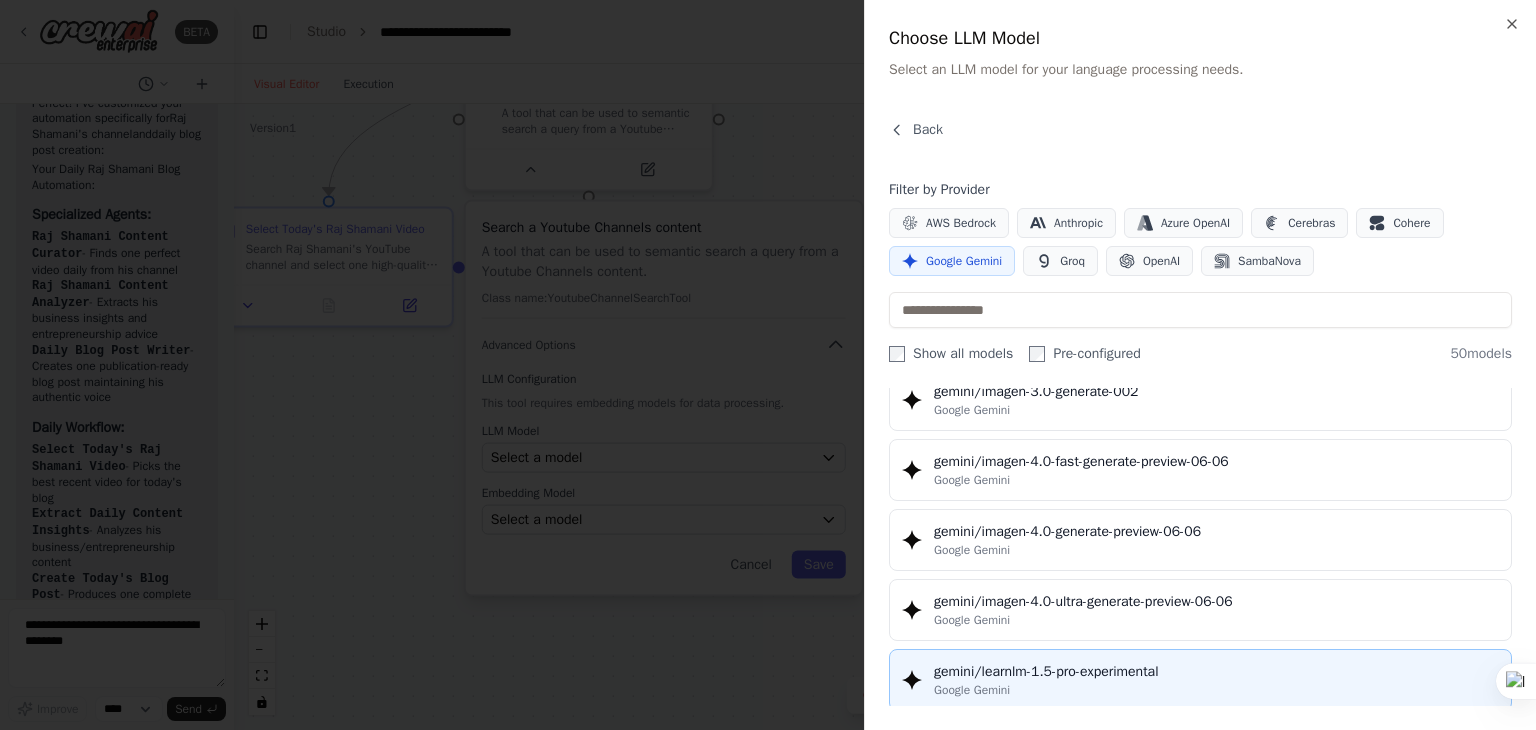 click on "gemini/learnlm-1.5-pro-experimental" at bounding box center (1216, 672) 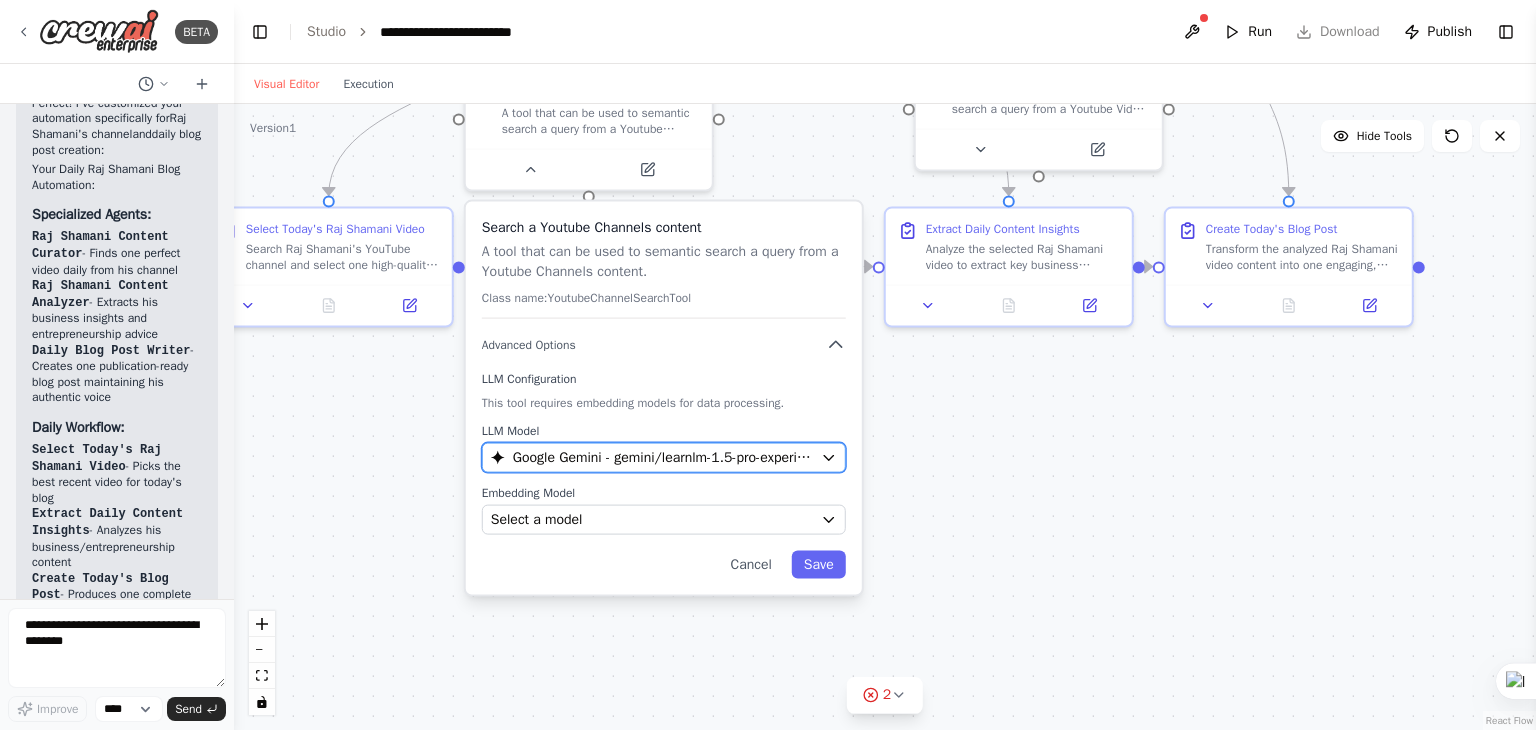 click 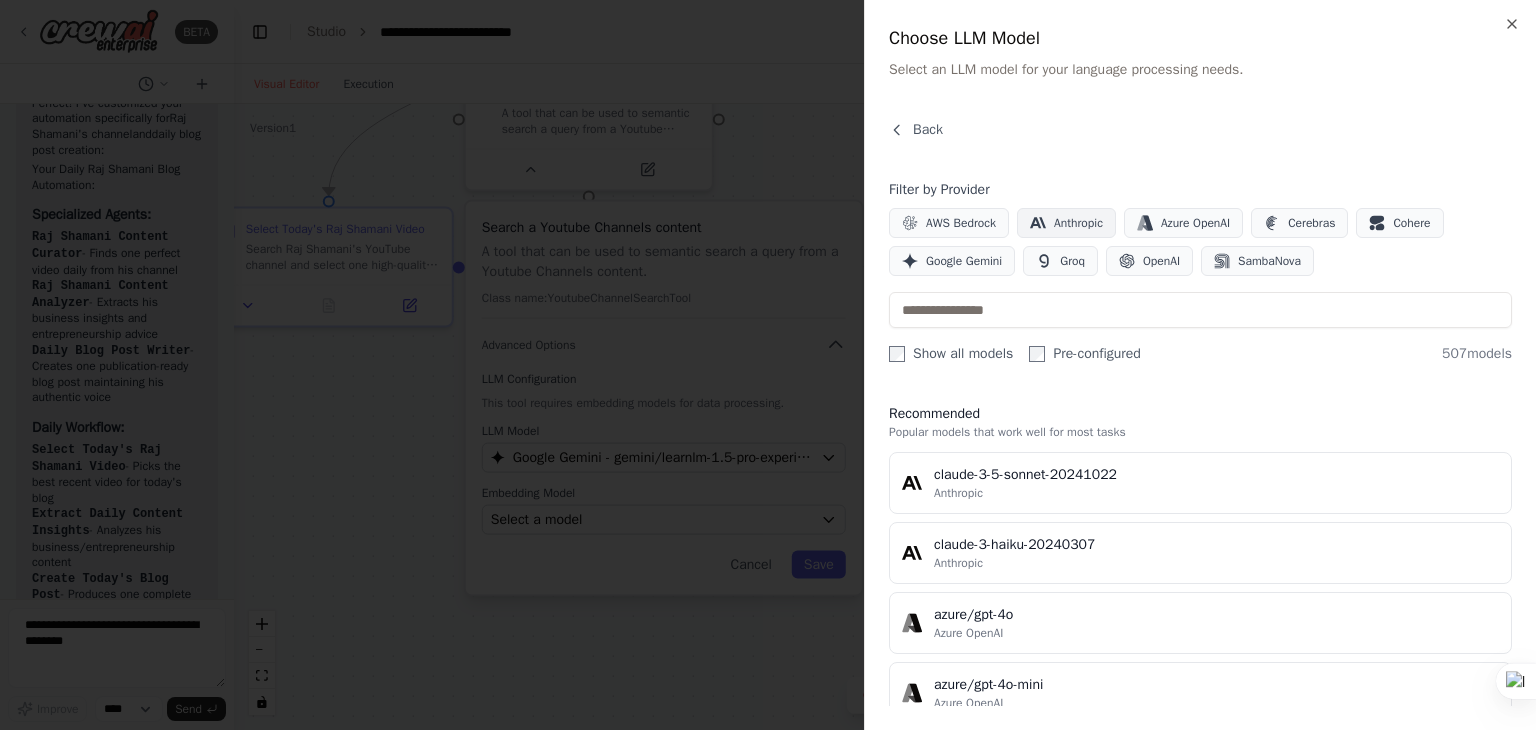 click on "Anthropic" at bounding box center (1078, 223) 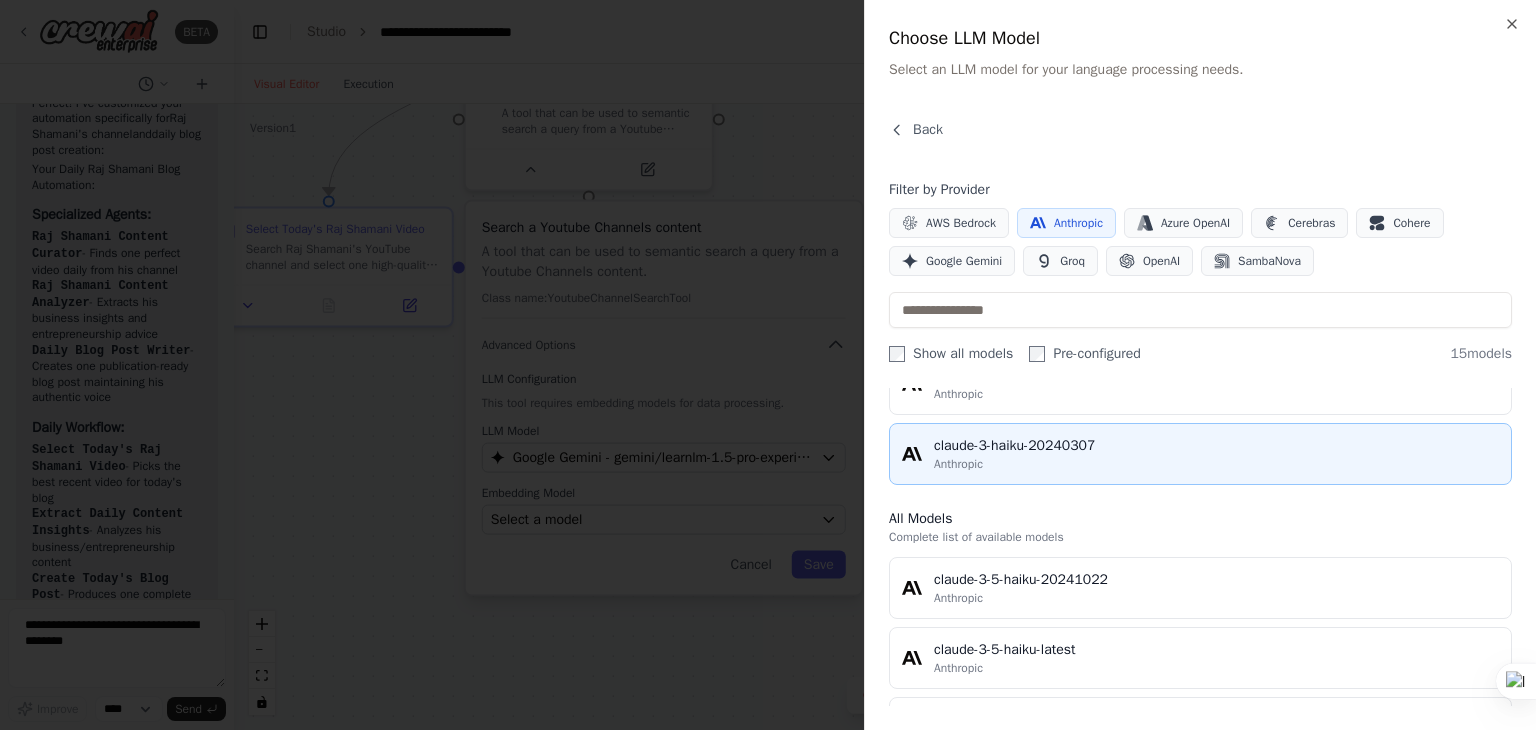 scroll, scrollTop: 0, scrollLeft: 0, axis: both 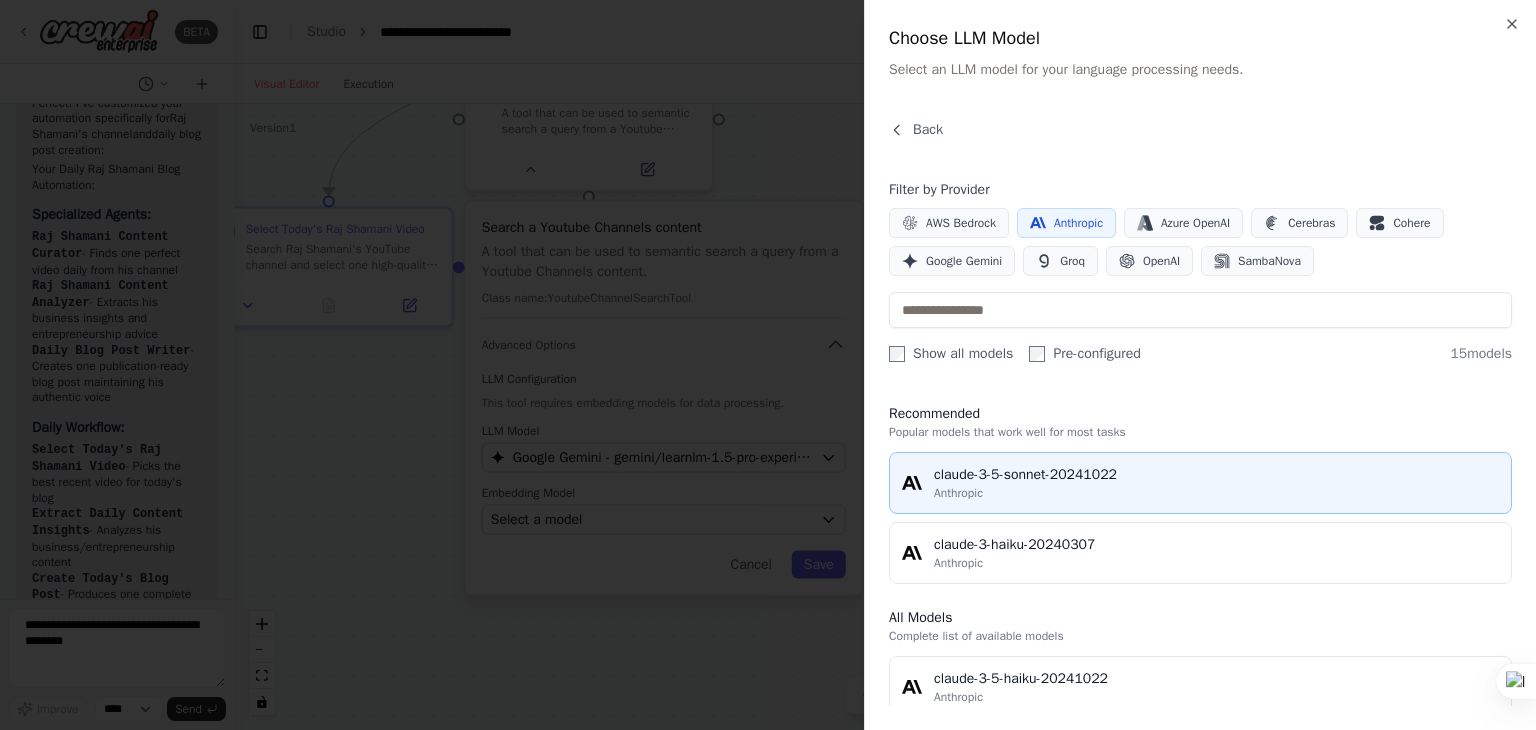 click on "claude-3-5-sonnet-20241022" at bounding box center (1216, 475) 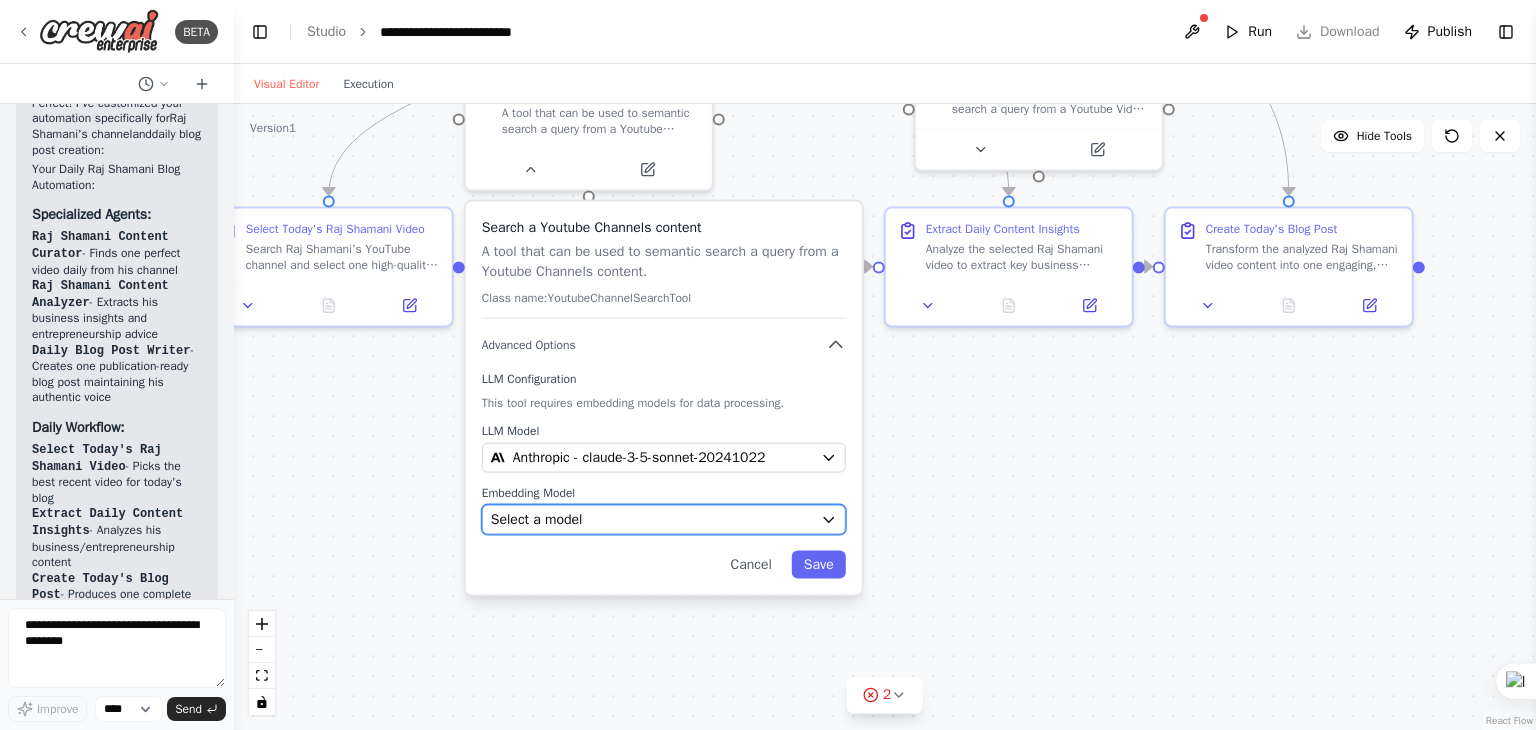 click on "Select a model" at bounding box center (652, 520) 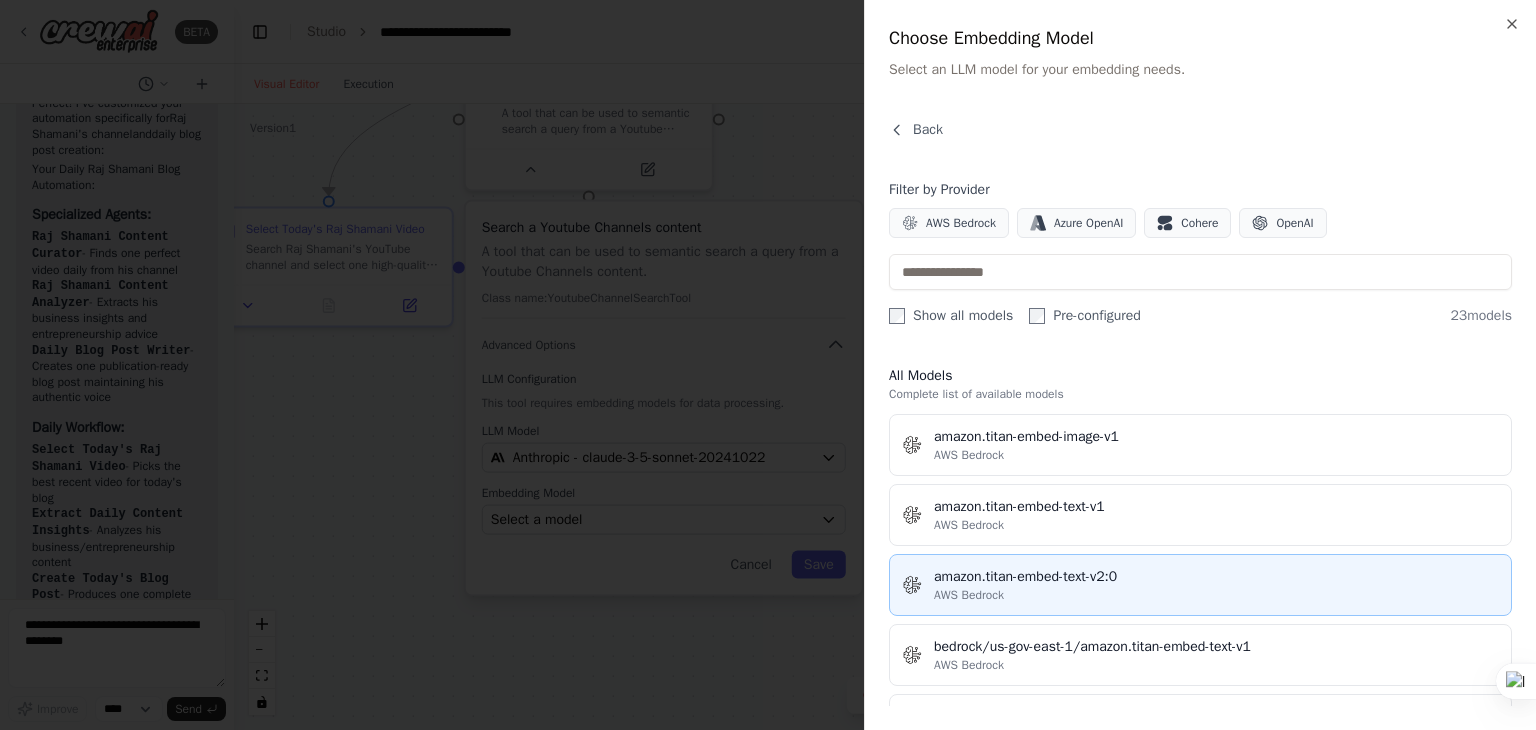 click on "amazon.titan-embed-text-v2:0 AWS Bedrock" at bounding box center (1200, 585) 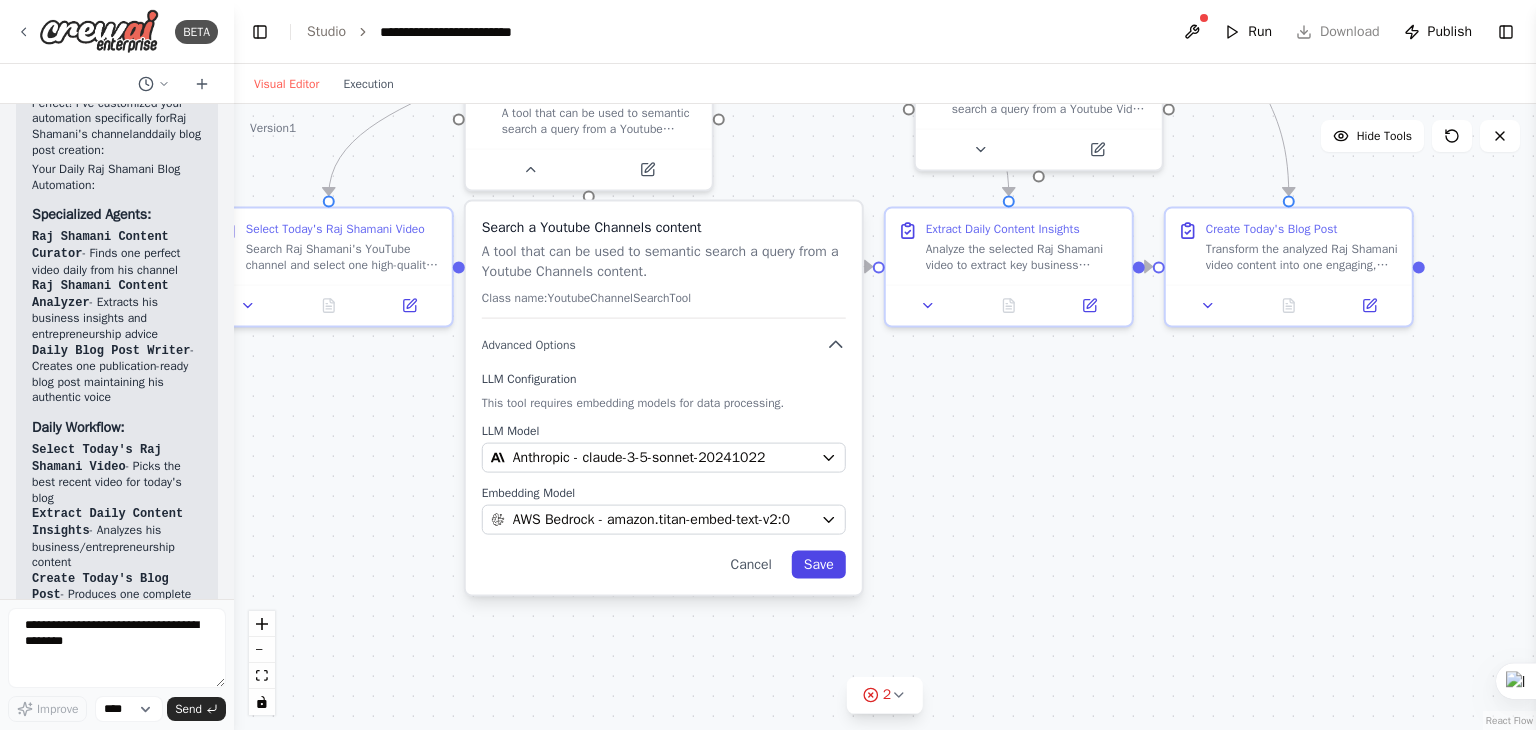 click on "Save" at bounding box center (819, 565) 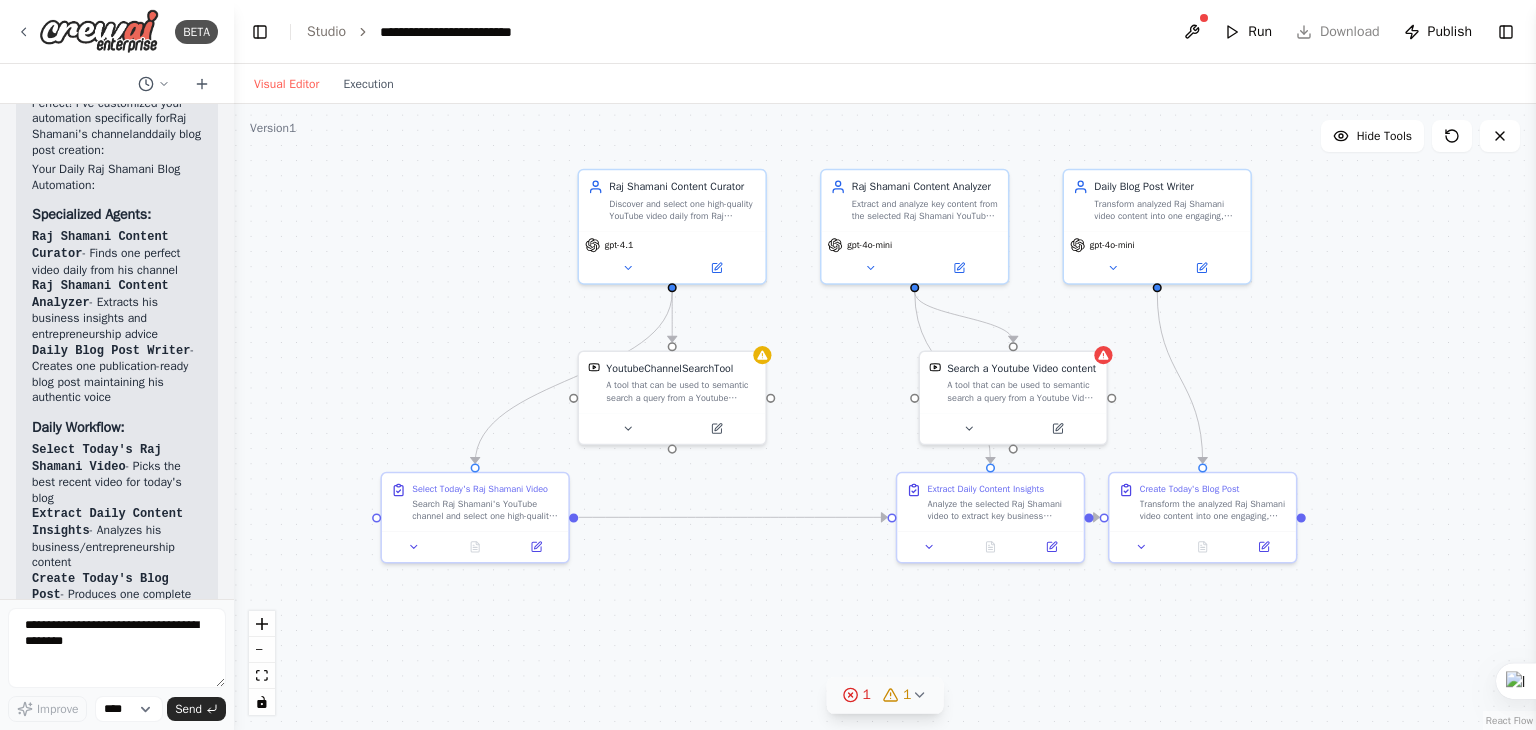 drag, startPoint x: 900, startPoint y: 563, endPoint x: 903, endPoint y: 693, distance: 130.0346 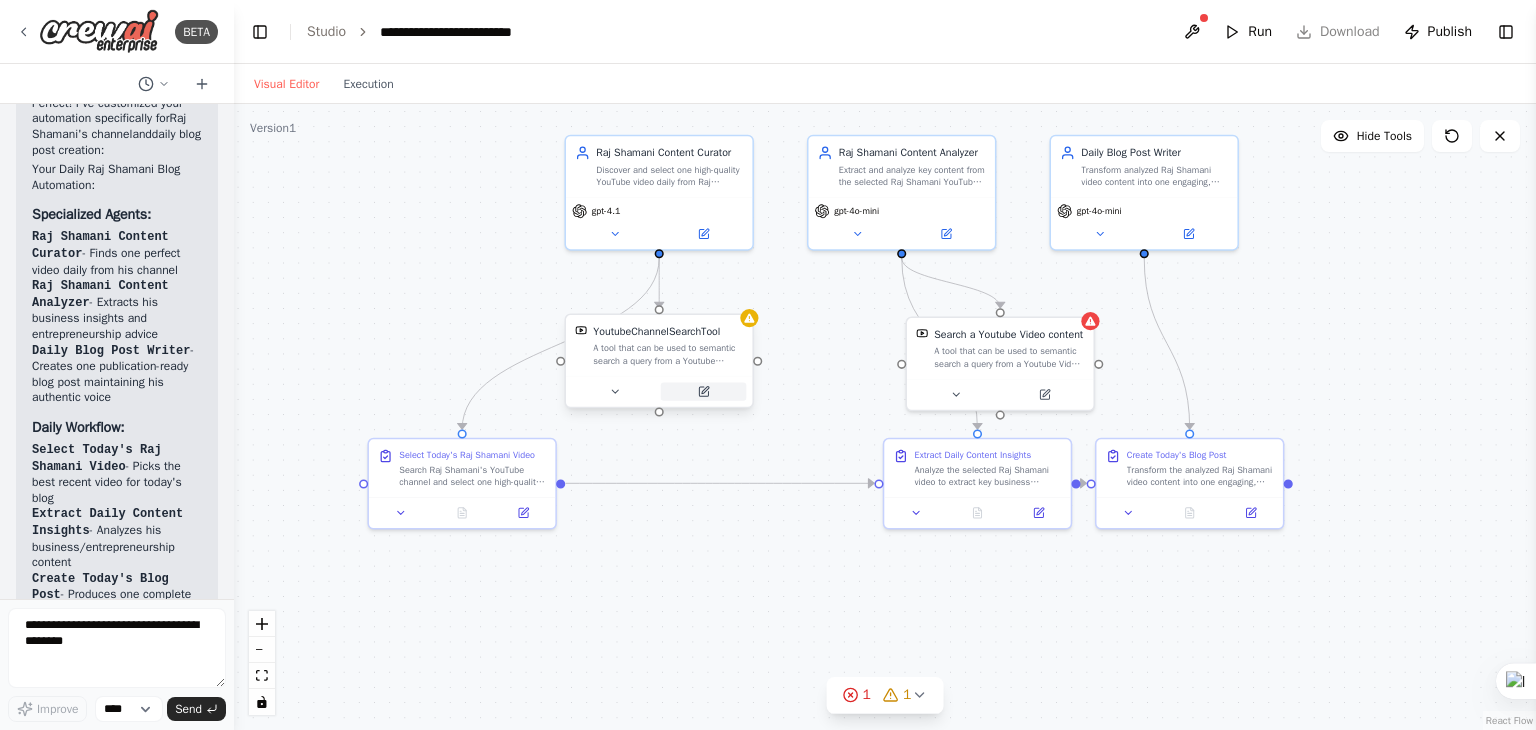 click 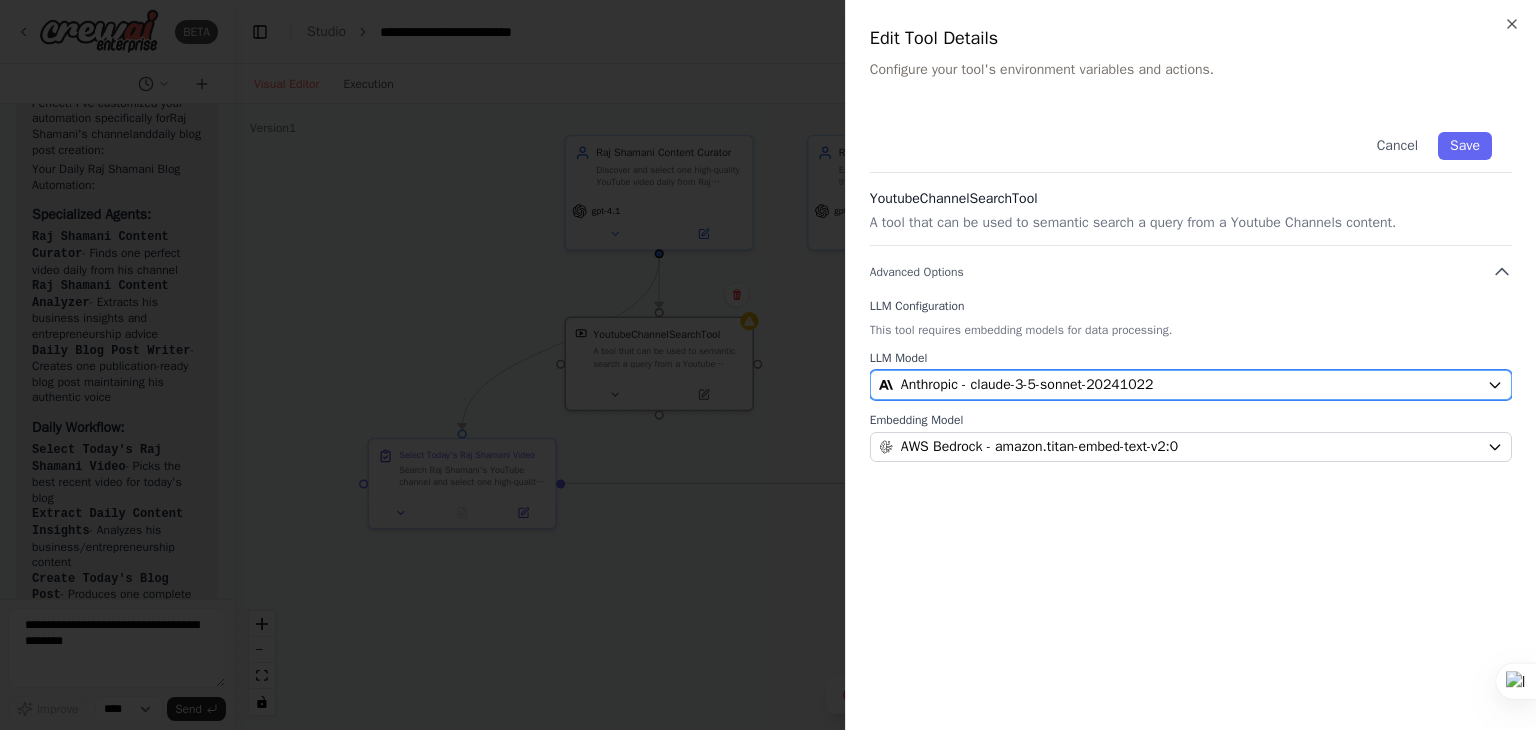click 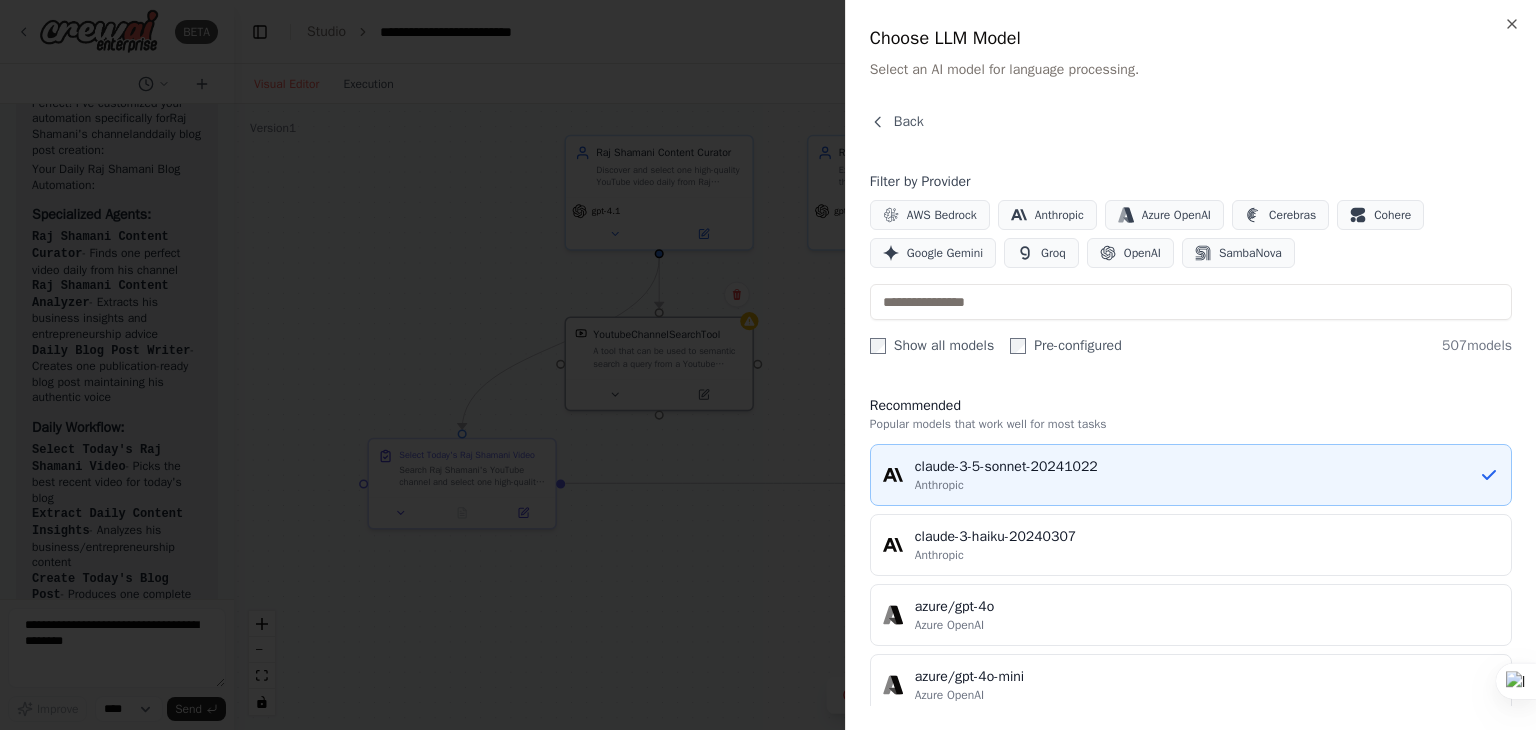 click on "Anthropic" at bounding box center [939, 485] 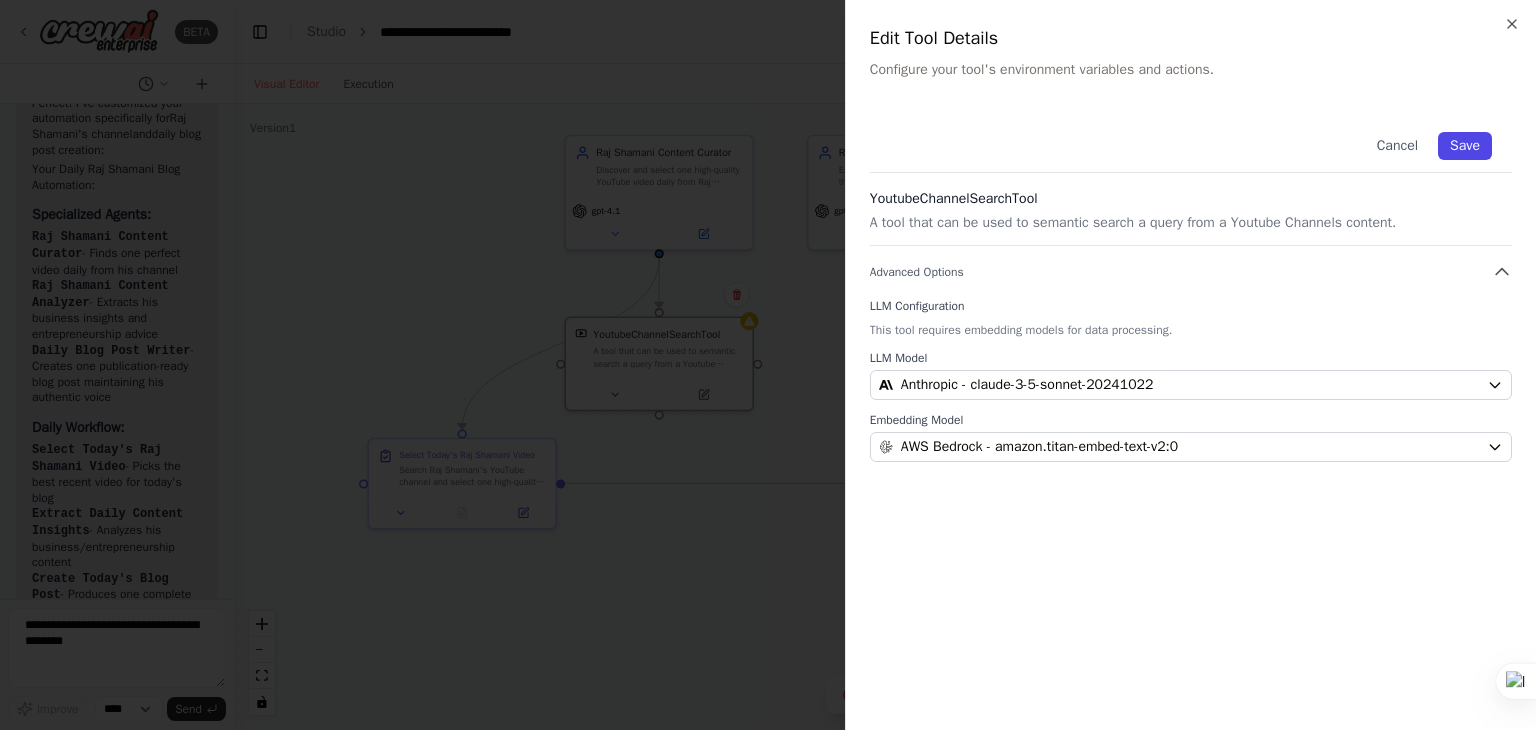 click on "Save" at bounding box center (1465, 146) 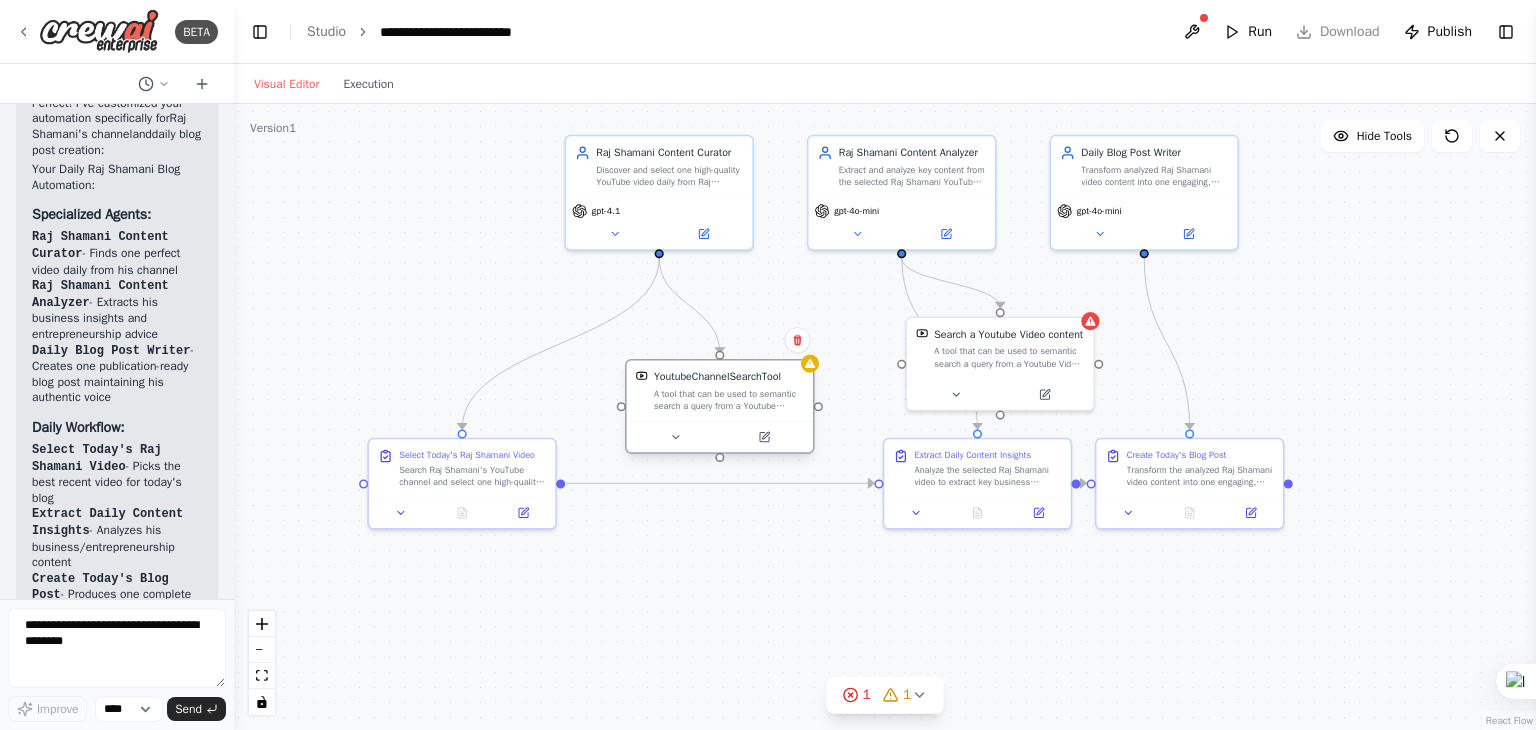 drag, startPoint x: 640, startPoint y: 366, endPoint x: 695, endPoint y: 405, distance: 67.424034 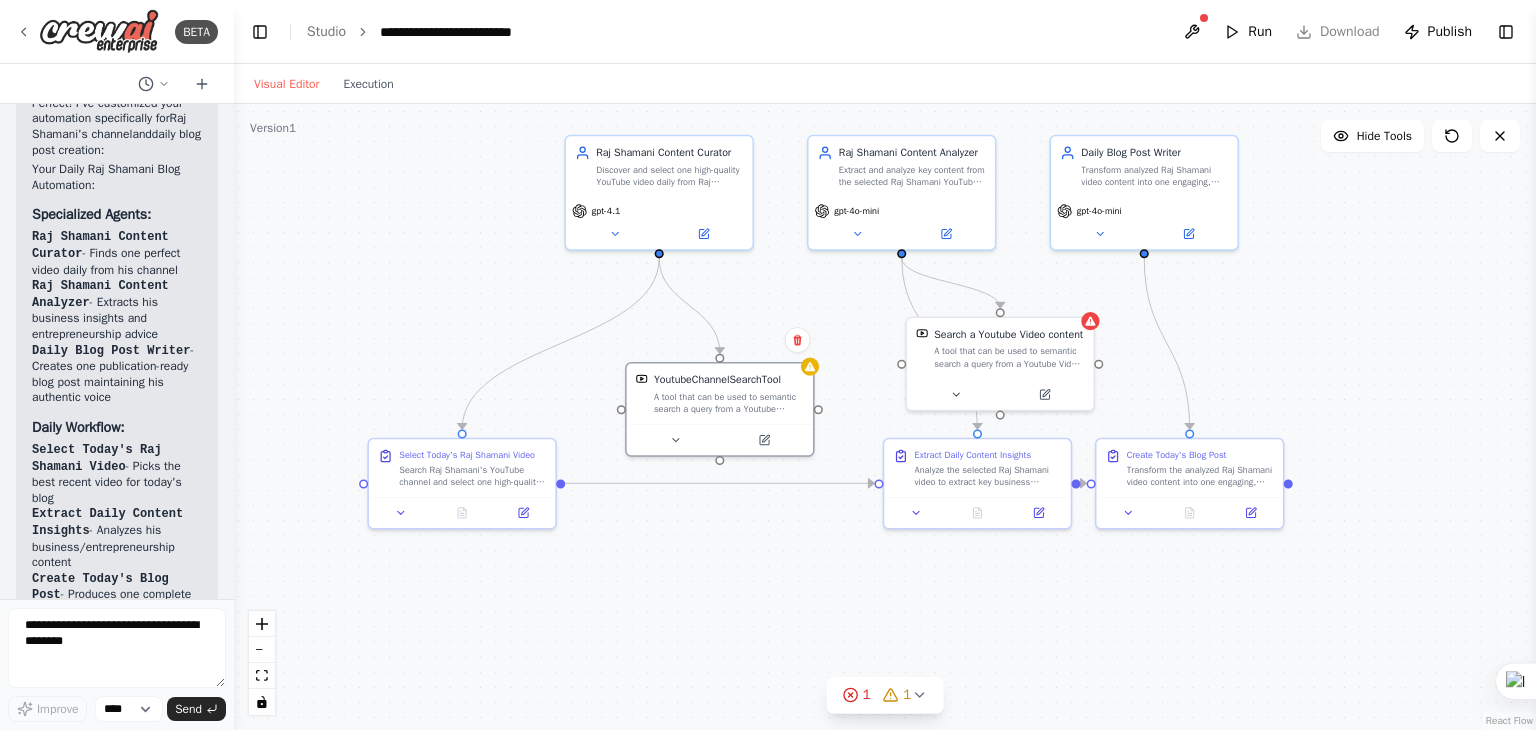 click on ".deletable-edge-delete-btn {
width: 20px;
height: 20px;
border: 0px solid #ffffff;
color: #6b7280;
background-color: #f8fafc;
cursor: pointer;
border-radius: 50%;
font-size: 12px;
padding: 3px;
display: flex;
align-items: center;
justify-content: center;
transition: all 0.2s cubic-bezier(0.4, 0, 0.2, 1);
box-shadow: 0 2px 4px rgba(0, 0, 0, 0.1);
}
.deletable-edge-delete-btn:hover {
background-color: #ef4444;
color: #ffffff;
border-color: #dc2626;
transform: scale(1.1);
box-shadow: 0 4px 12px rgba(239, 68, 68, 0.4);
}
.deletable-edge-delete-btn:active {
transform: scale(0.95);
box-shadow: 0 2px 4px rgba(239, 68, 68, 0.3);
}
Raj Shamani Content Curator gpt-4.1 YoutubeChannelSearchTool" at bounding box center [885, 417] 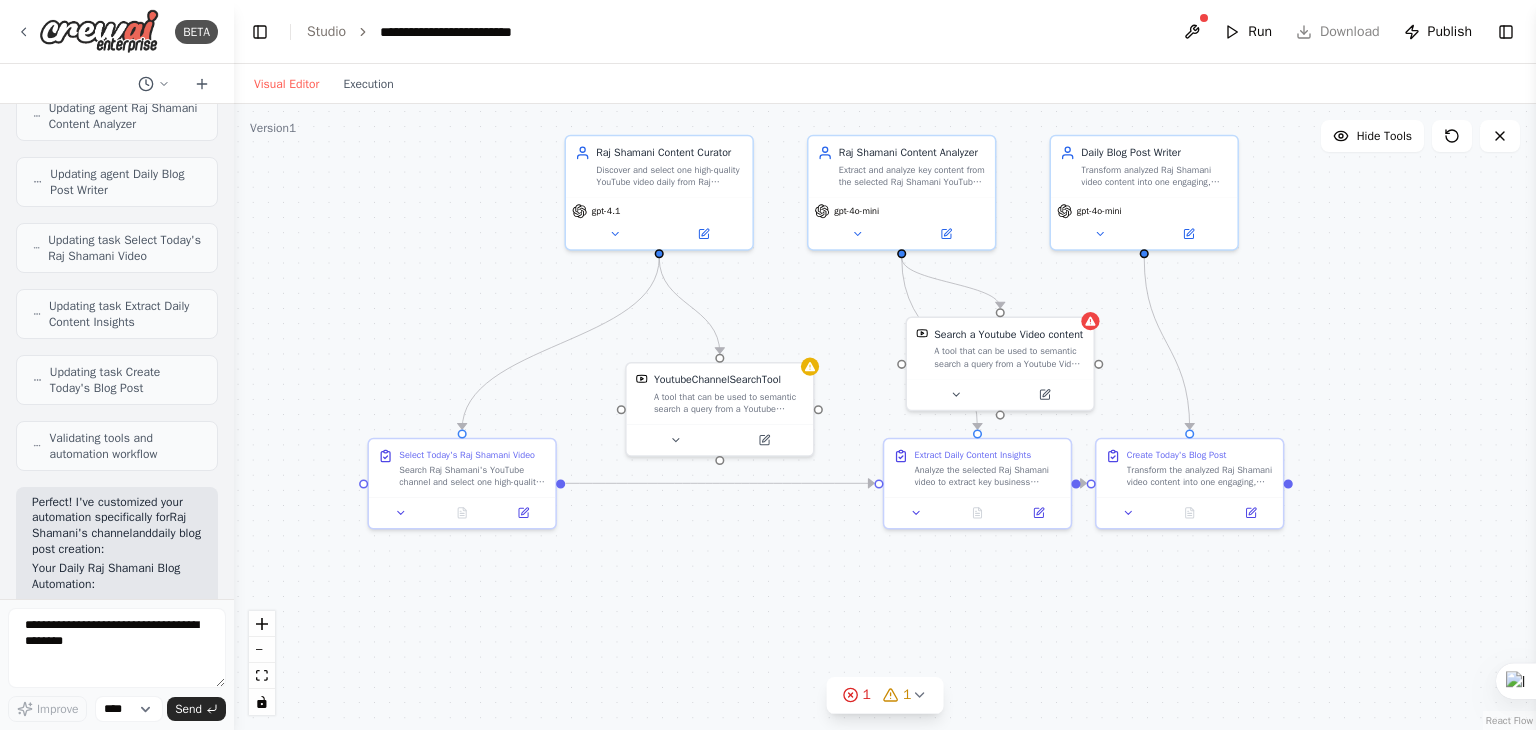 scroll, scrollTop: 4231, scrollLeft: 0, axis: vertical 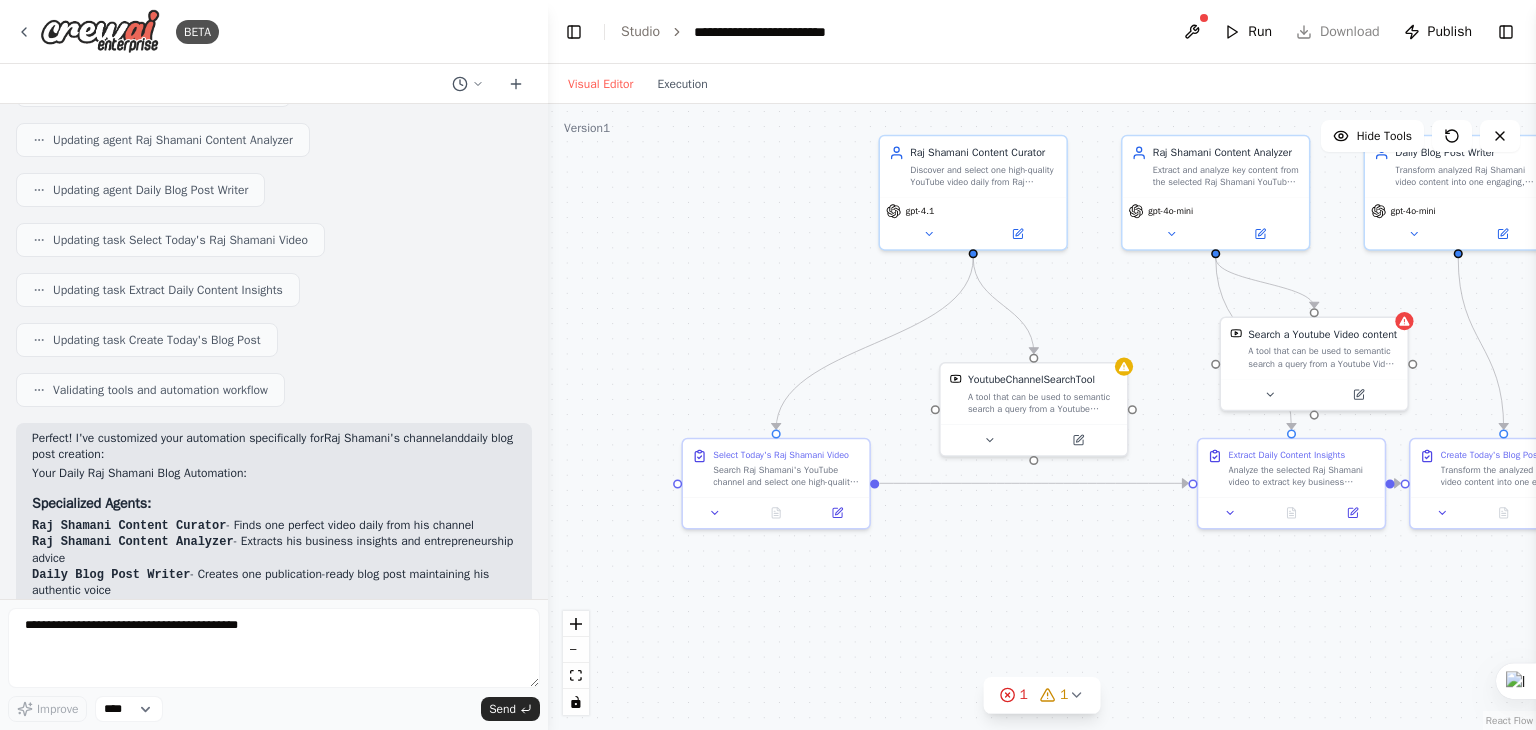 drag, startPoint x: 232, startPoint y: 261, endPoint x: 432, endPoint y: 309, distance: 205.67937 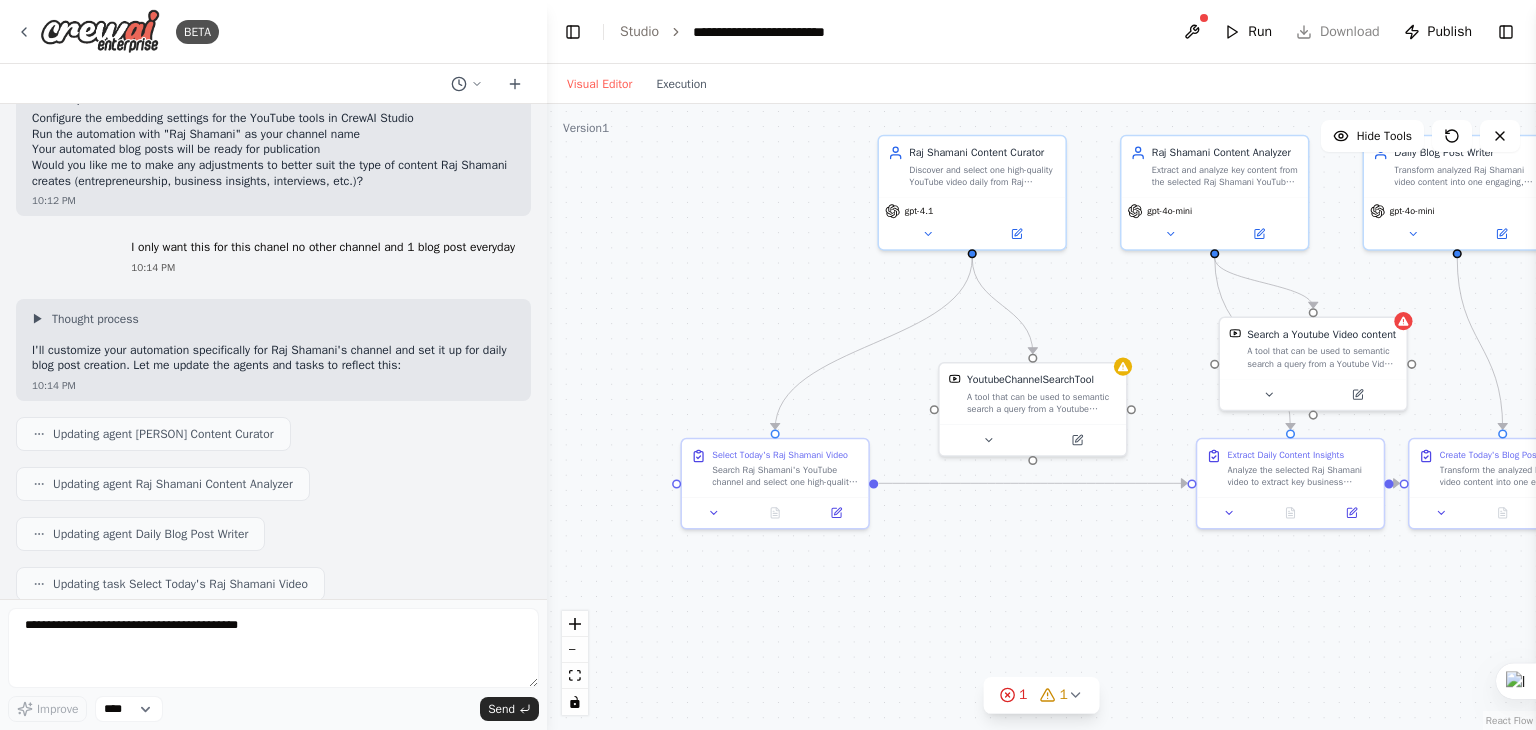 scroll, scrollTop: 2856, scrollLeft: 0, axis: vertical 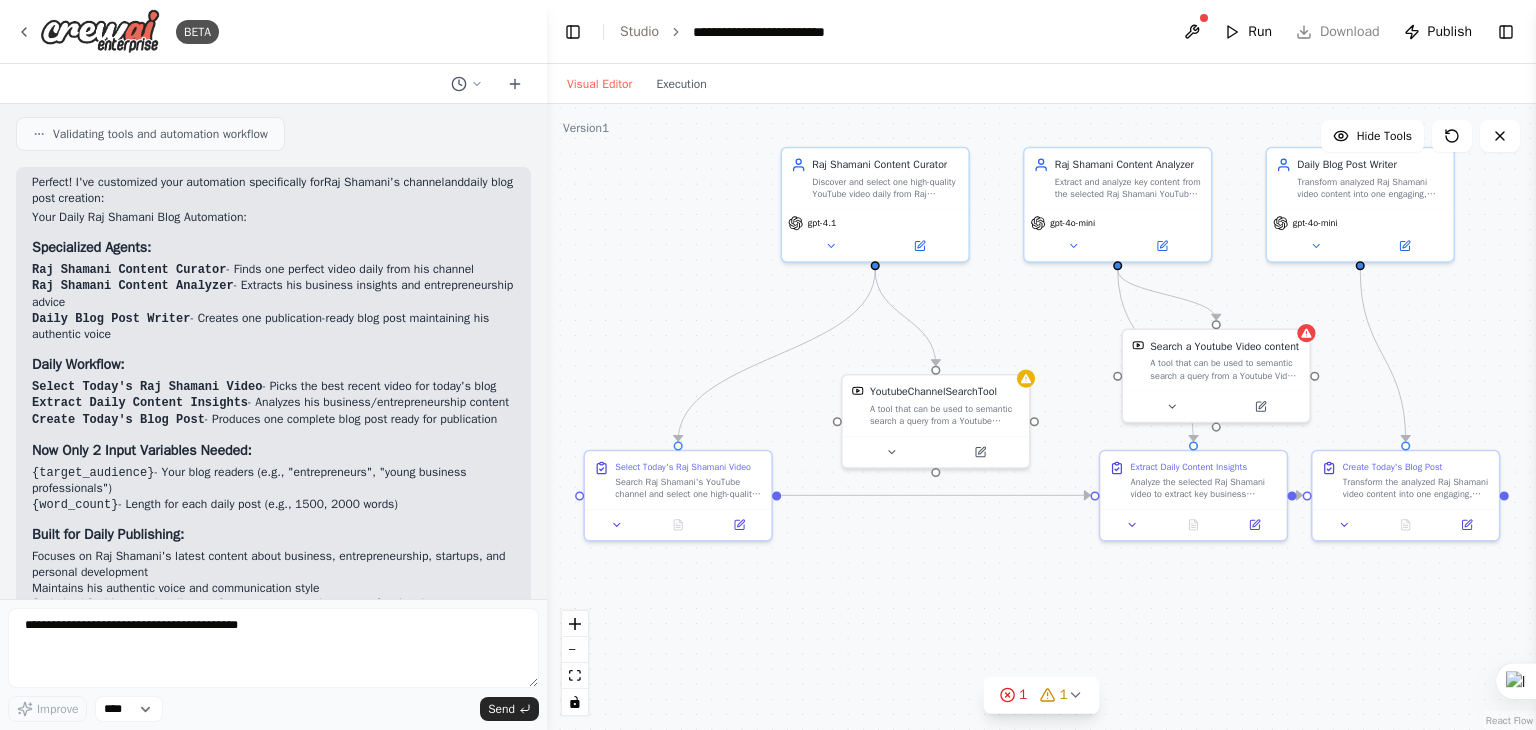drag, startPoint x: 796, startPoint y: 251, endPoint x: 699, endPoint y: 263, distance: 97.73945 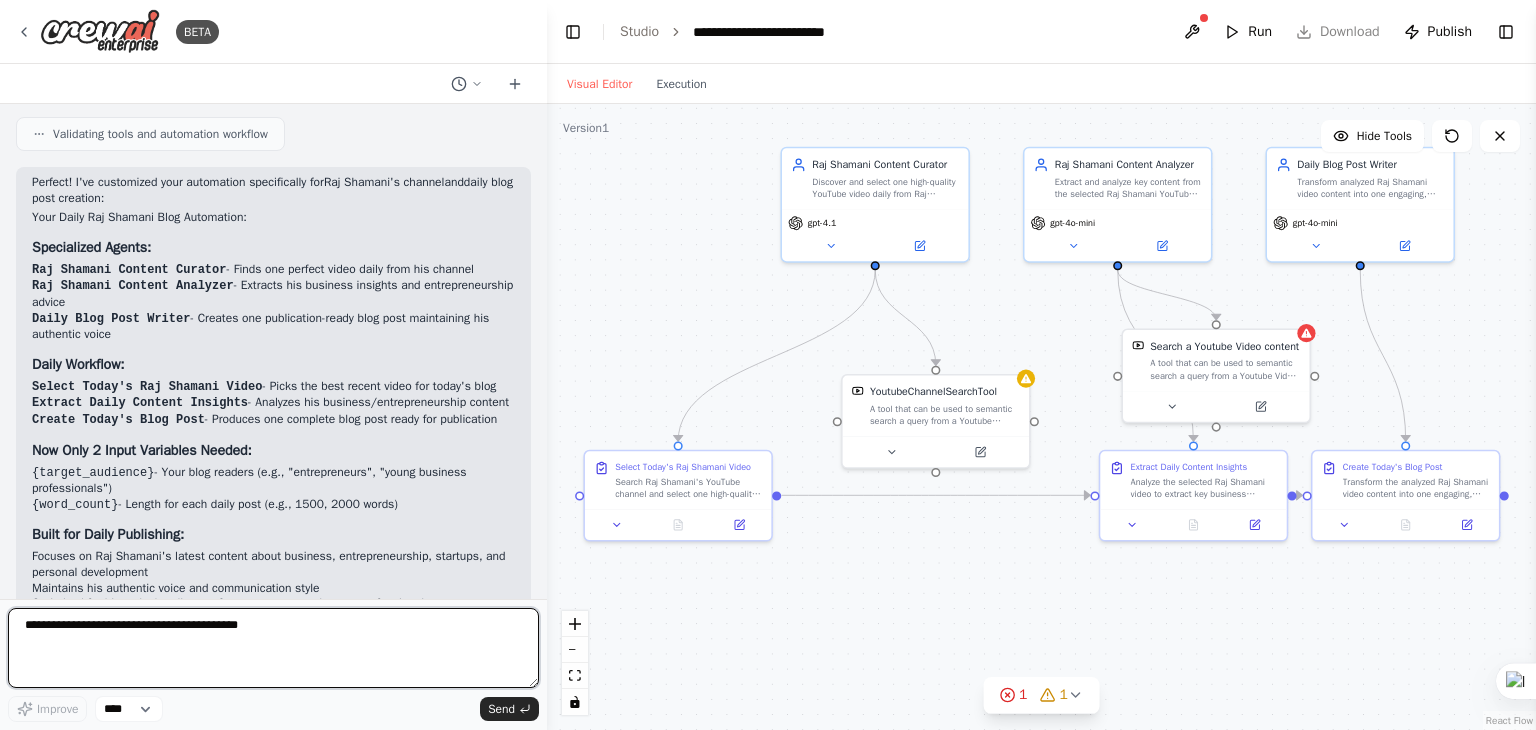click at bounding box center [273, 648] 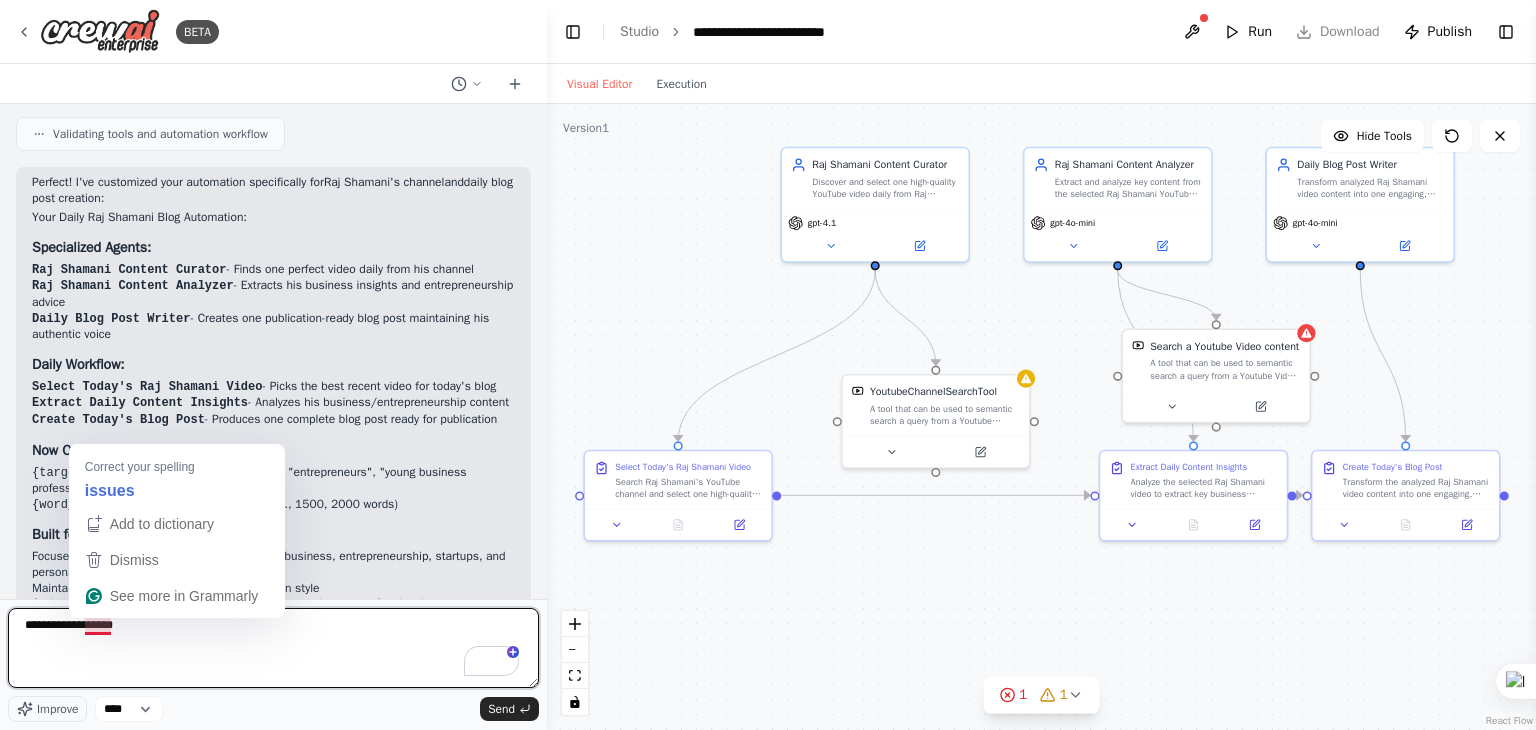click on "**********" at bounding box center [273, 648] 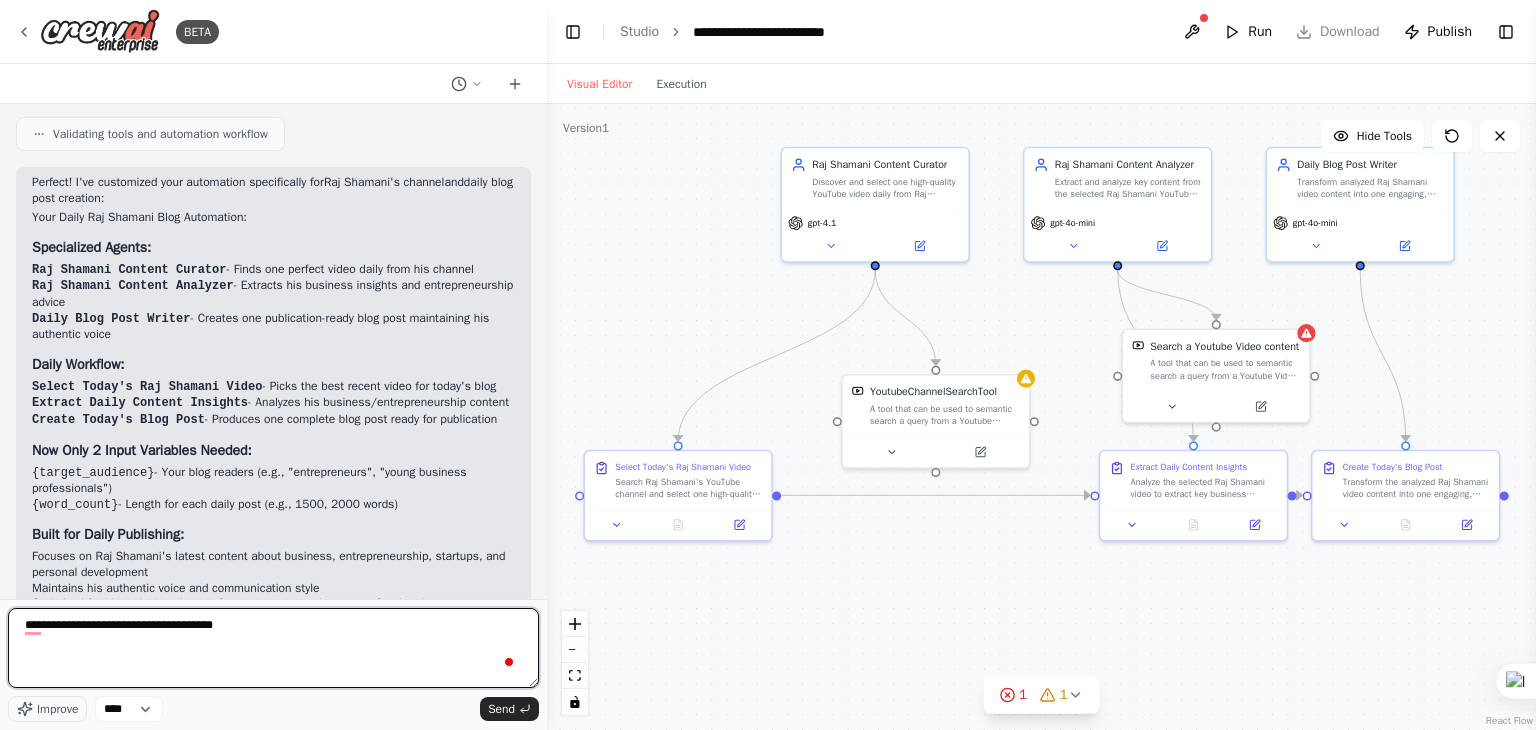 type on "**********" 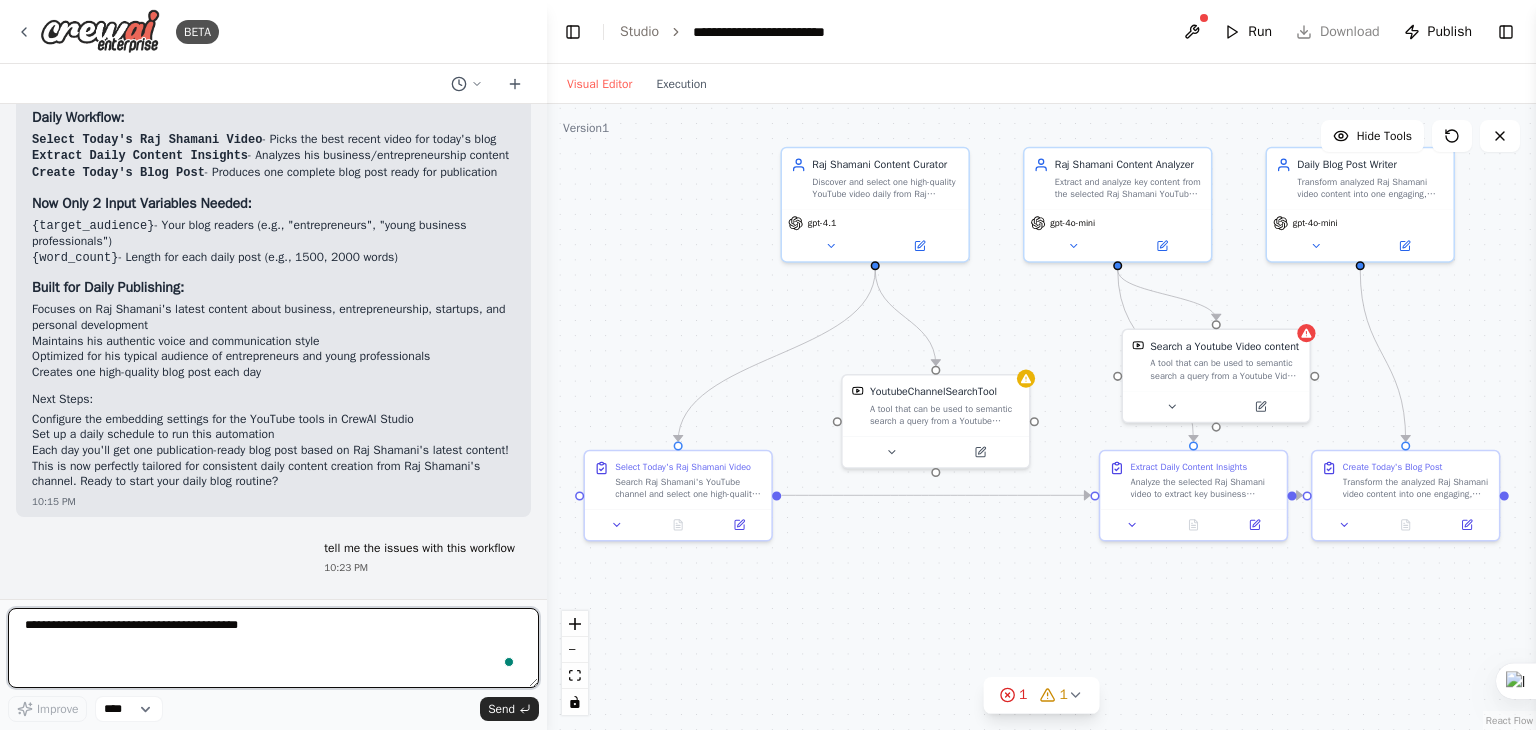 type 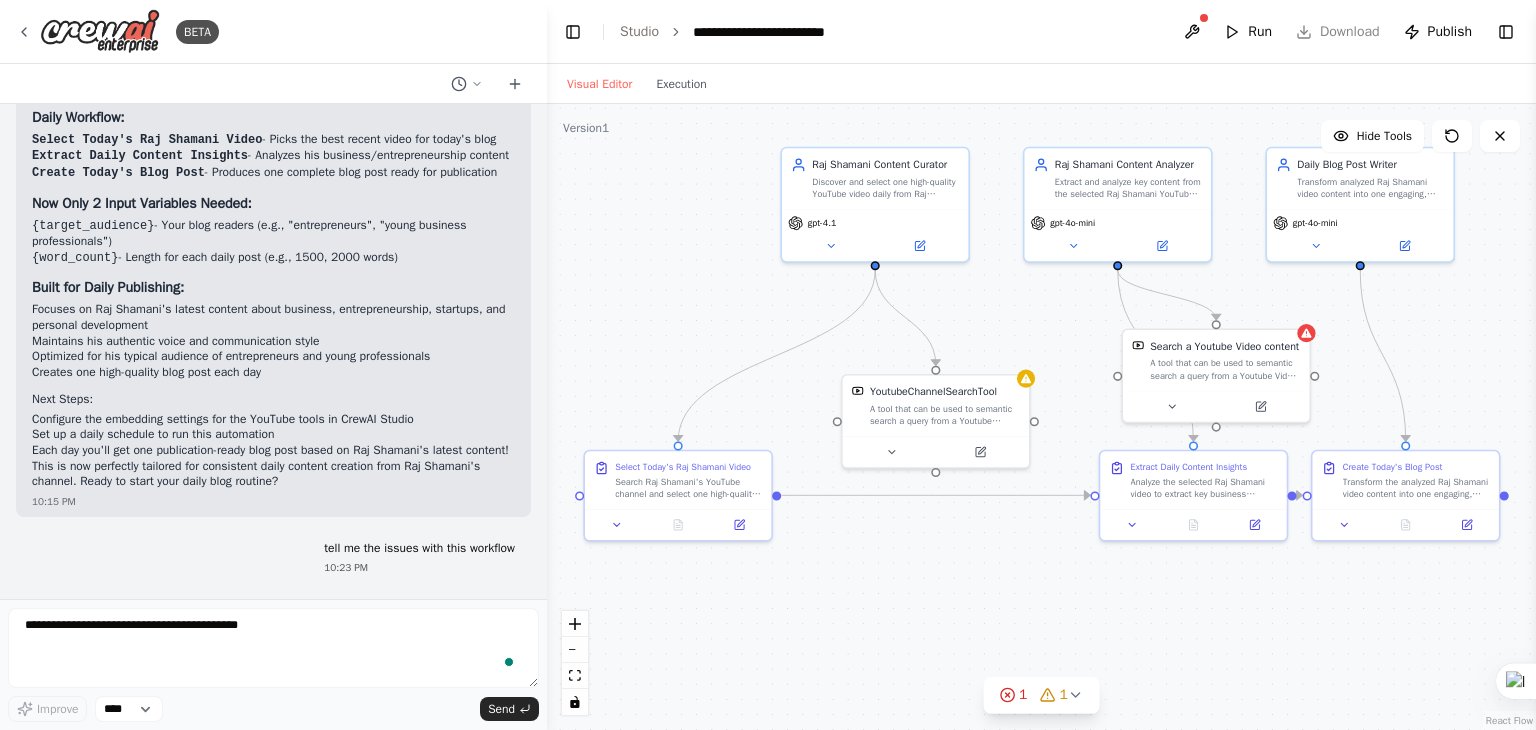scroll, scrollTop: 3175, scrollLeft: 0, axis: vertical 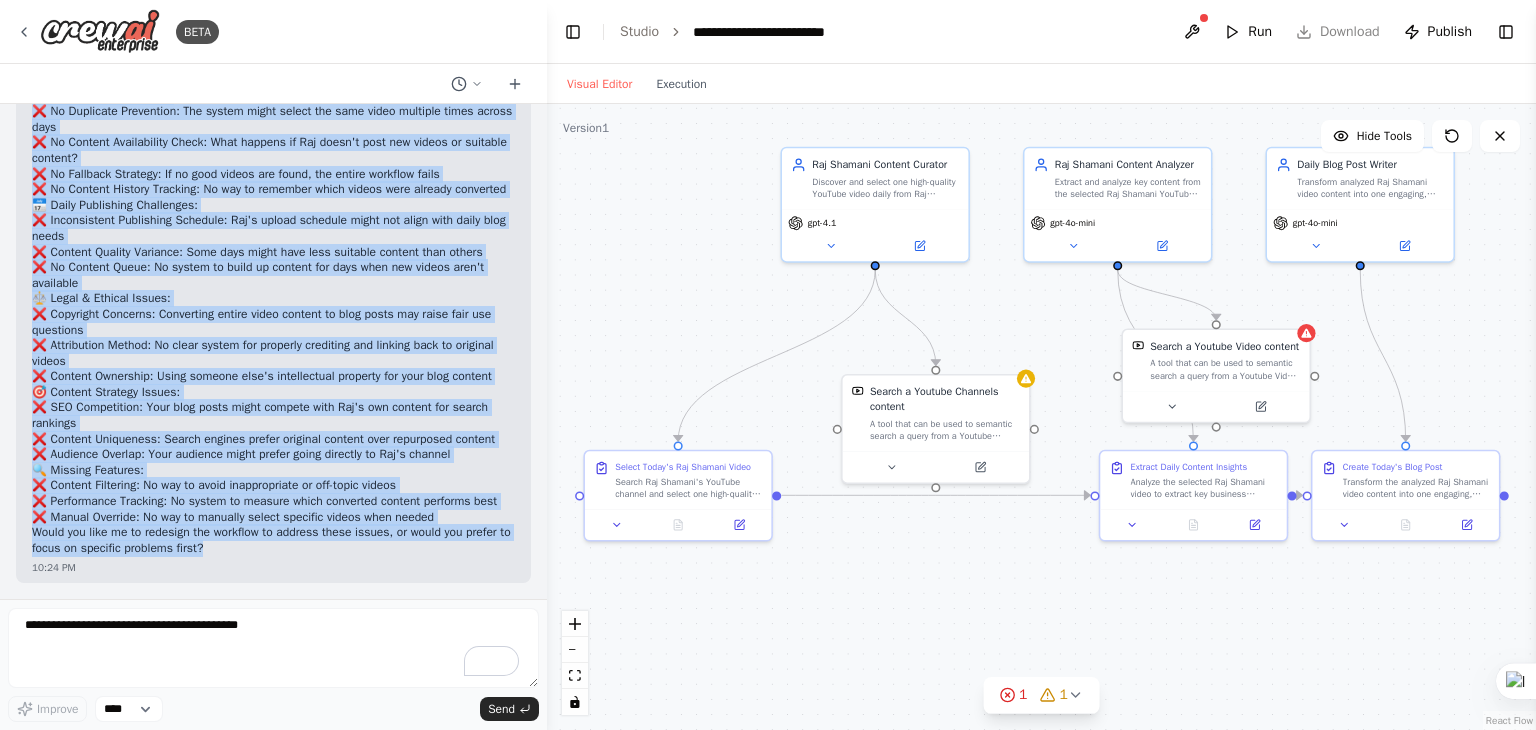 drag, startPoint x: 33, startPoint y: 227, endPoint x: 285, endPoint y: 547, distance: 407.31314 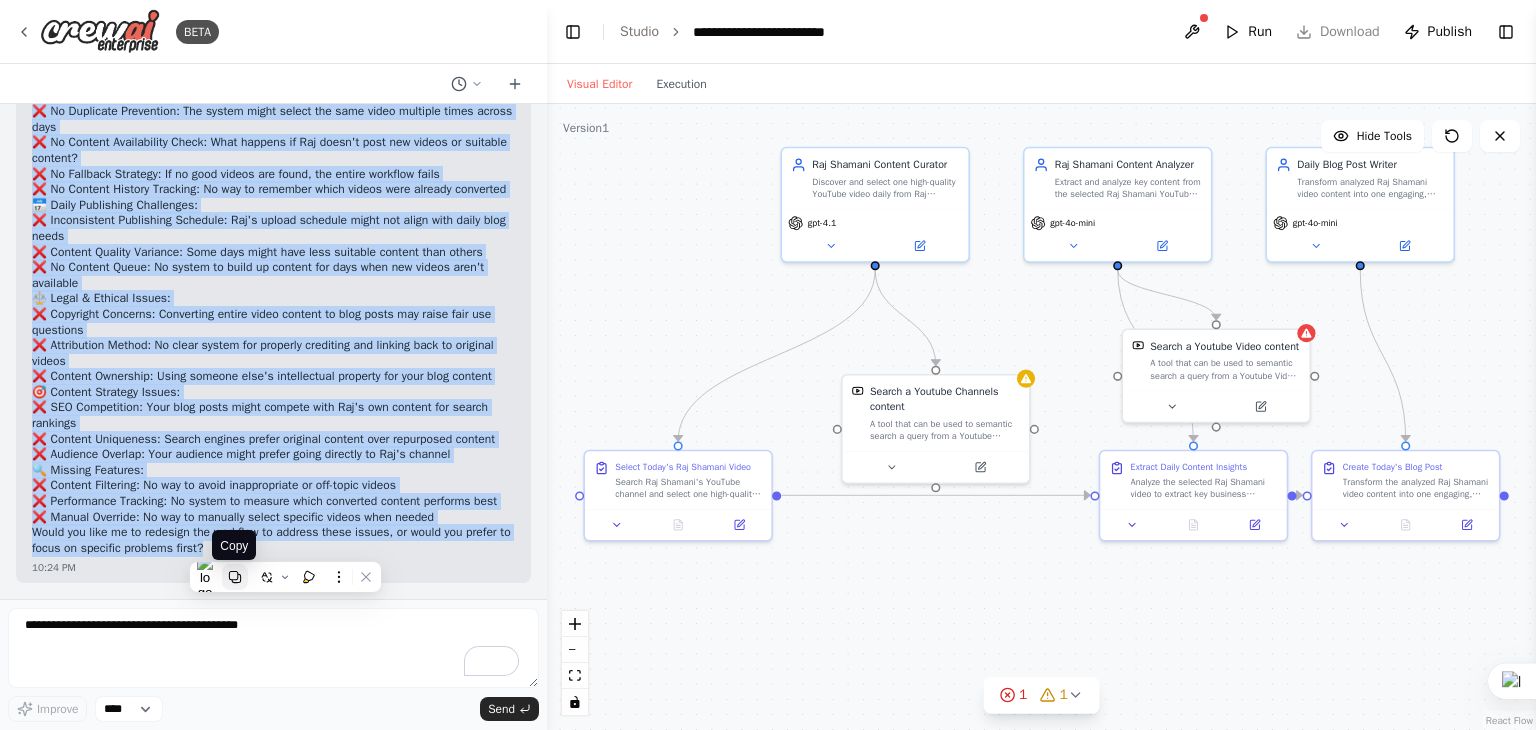 click 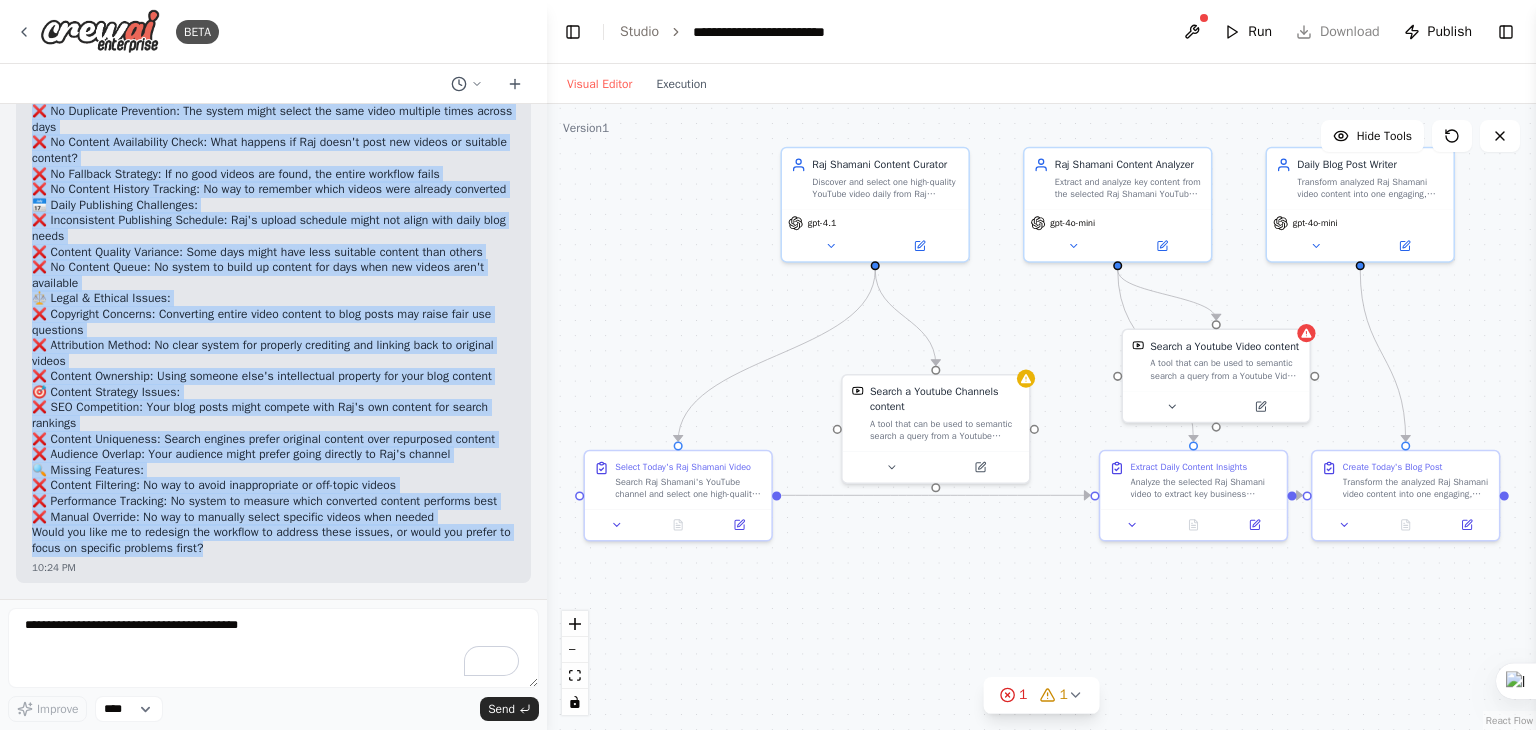 click on ".deletable-edge-delete-btn {
width: 20px;
height: 20px;
border: 0px solid #ffffff;
color: #6b7280;
background-color: #f8fafc;
cursor: pointer;
border-radius: 50%;
font-size: 12px;
padding: 3px;
display: flex;
align-items: center;
justify-content: center;
transition: all 0.2s cubic-bezier(0.4, 0, 0.2, 1);
box-shadow: 0 2px 4px rgba(0, 0, 0, 0.1);
}
.deletable-edge-delete-btn:hover {
background-color: #ef4444;
color: #ffffff;
border-color: #dc2626;
transform: scale(1.1);
box-shadow: 0 4px 12px rgba(239, 68, 68, 0.4);
}
.deletable-edge-delete-btn:active {
transform: scale(0.95);
box-shadow: 0 2px 4px rgba(239, 68, 68, 0.3);
}
Raj Shamani Content Curator gpt-4.1 Search a Youtube Channels content" at bounding box center (1041, 417) 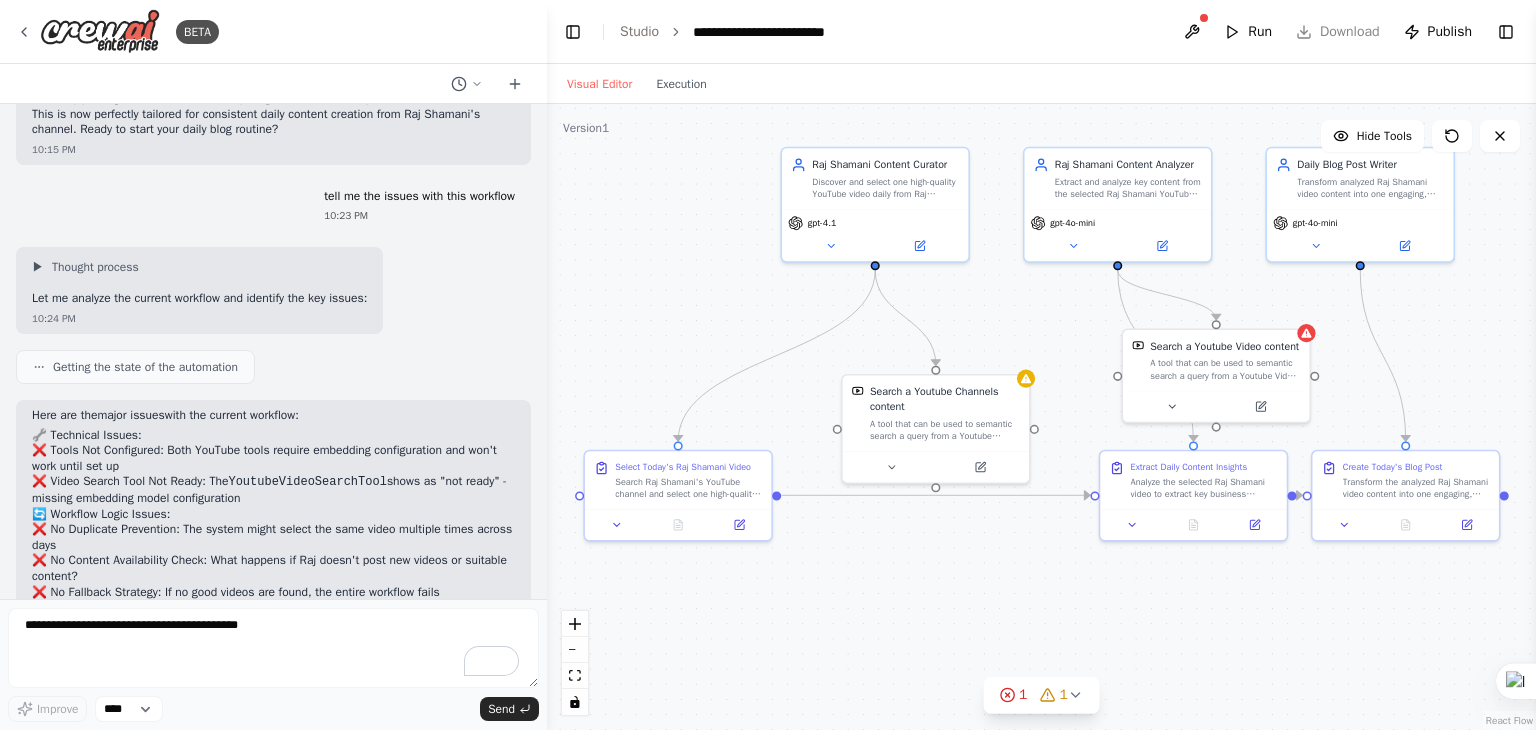 scroll, scrollTop: 3955, scrollLeft: 0, axis: vertical 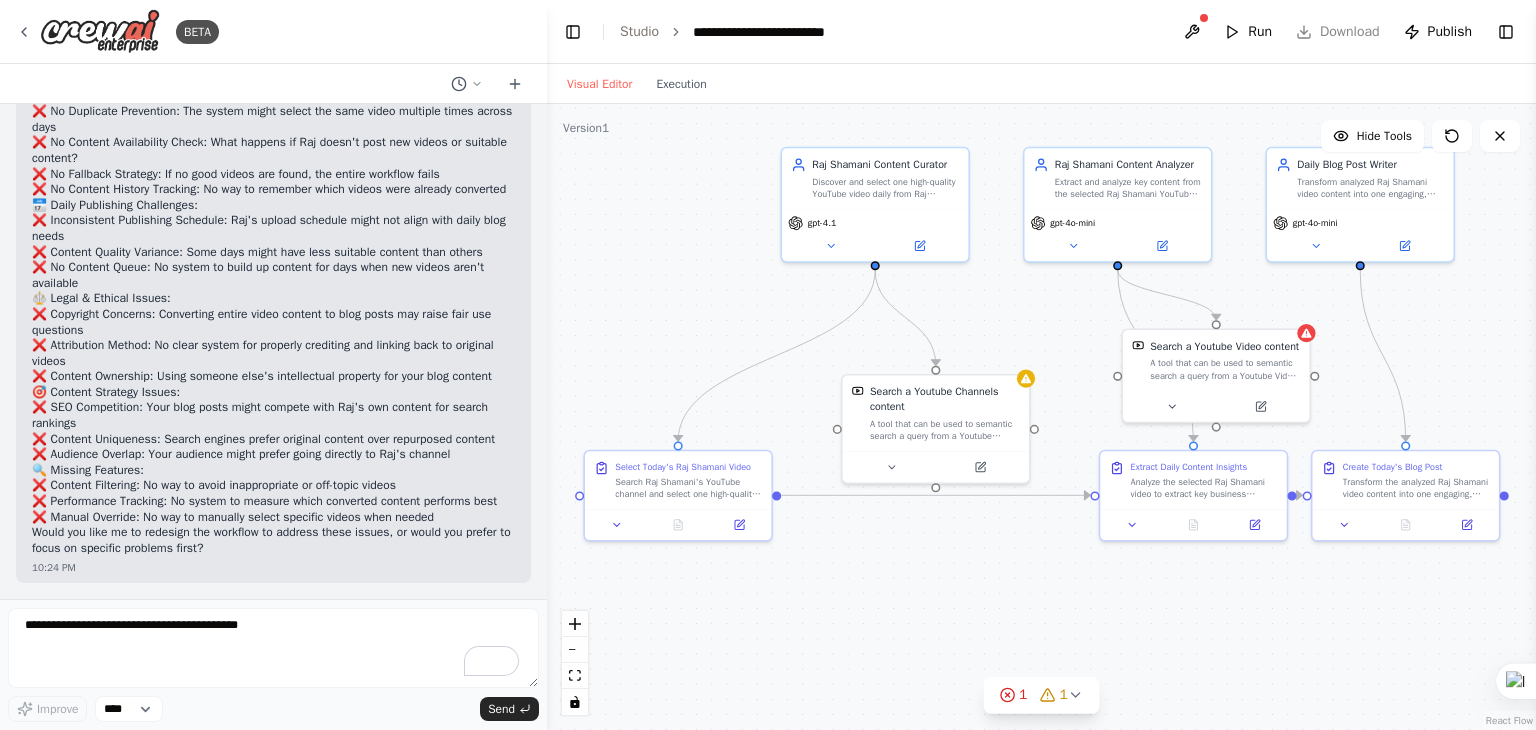 click on ".deletable-edge-delete-btn {
width: 20px;
height: 20px;
border: 0px solid #ffffff;
color: #6b7280;
background-color: #f8fafc;
cursor: pointer;
border-radius: 50%;
font-size: 12px;
padding: 3px;
display: flex;
align-items: center;
justify-content: center;
transition: all 0.2s cubic-bezier(0.4, 0, 0.2, 1);
box-shadow: 0 2px 4px rgba(0, 0, 0, 0.1);
}
.deletable-edge-delete-btn:hover {
background-color: #ef4444;
color: #ffffff;
border-color: #dc2626;
transform: scale(1.1);
box-shadow: 0 4px 12px rgba(239, 68, 68, 0.4);
}
.deletable-edge-delete-btn:active {
transform: scale(0.95);
box-shadow: 0 2px 4px rgba(239, 68, 68, 0.3);
}
Raj Shamani Content Curator gpt-4.1 Search a Youtube Channels content" at bounding box center (1041, 417) 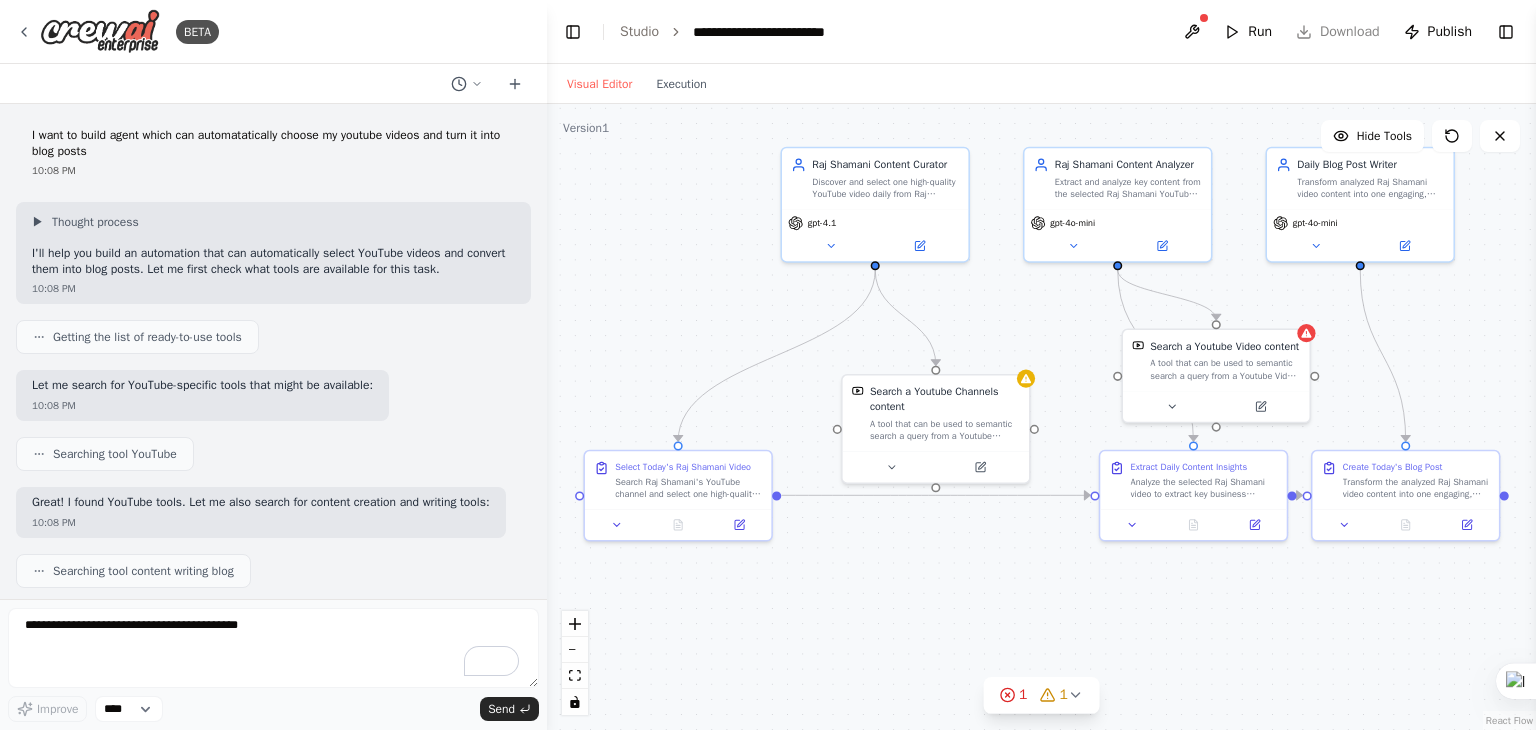 scroll, scrollTop: 0, scrollLeft: 0, axis: both 